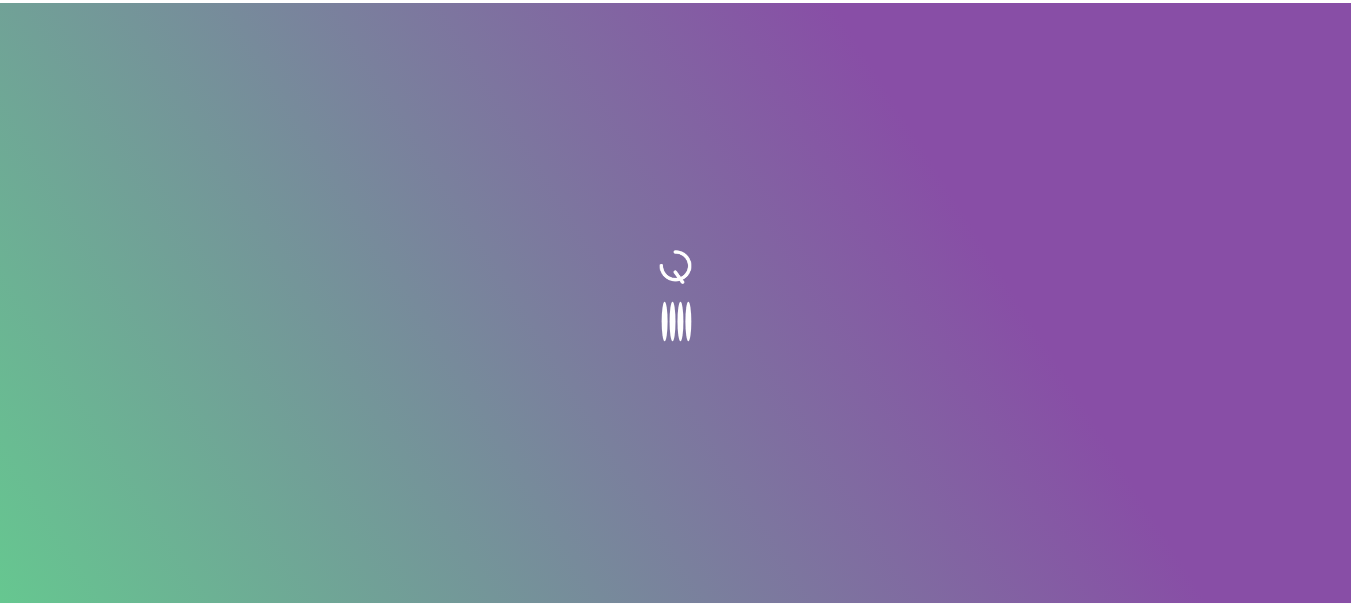 scroll, scrollTop: 0, scrollLeft: 0, axis: both 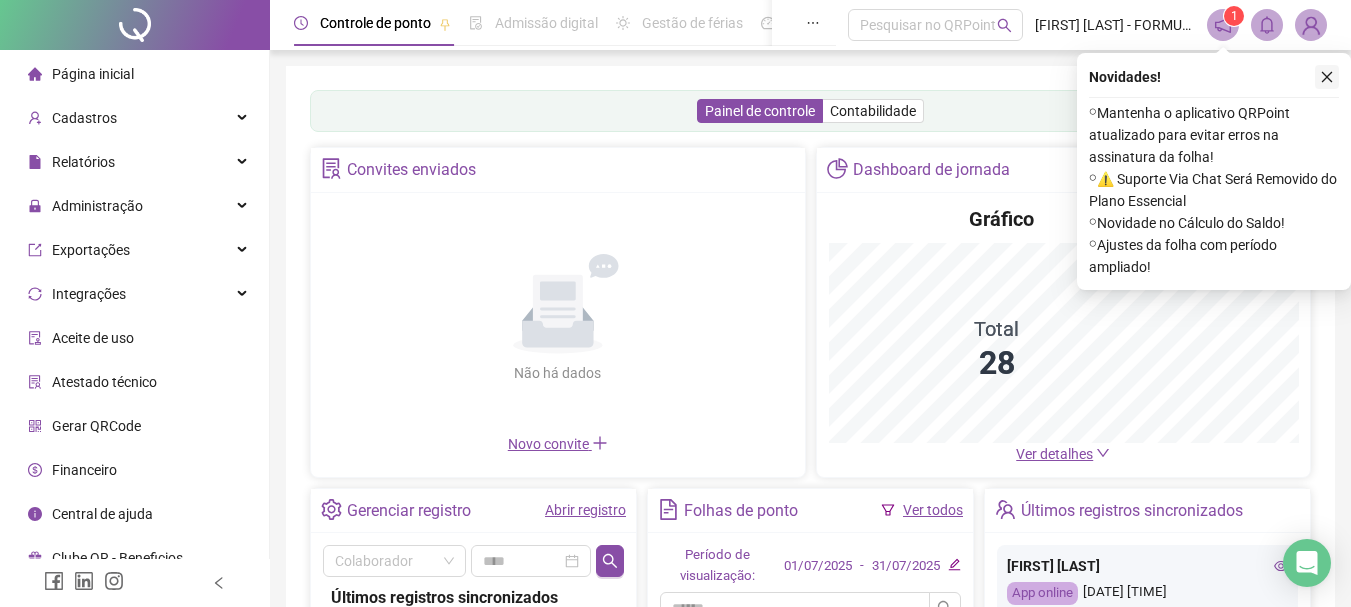 click 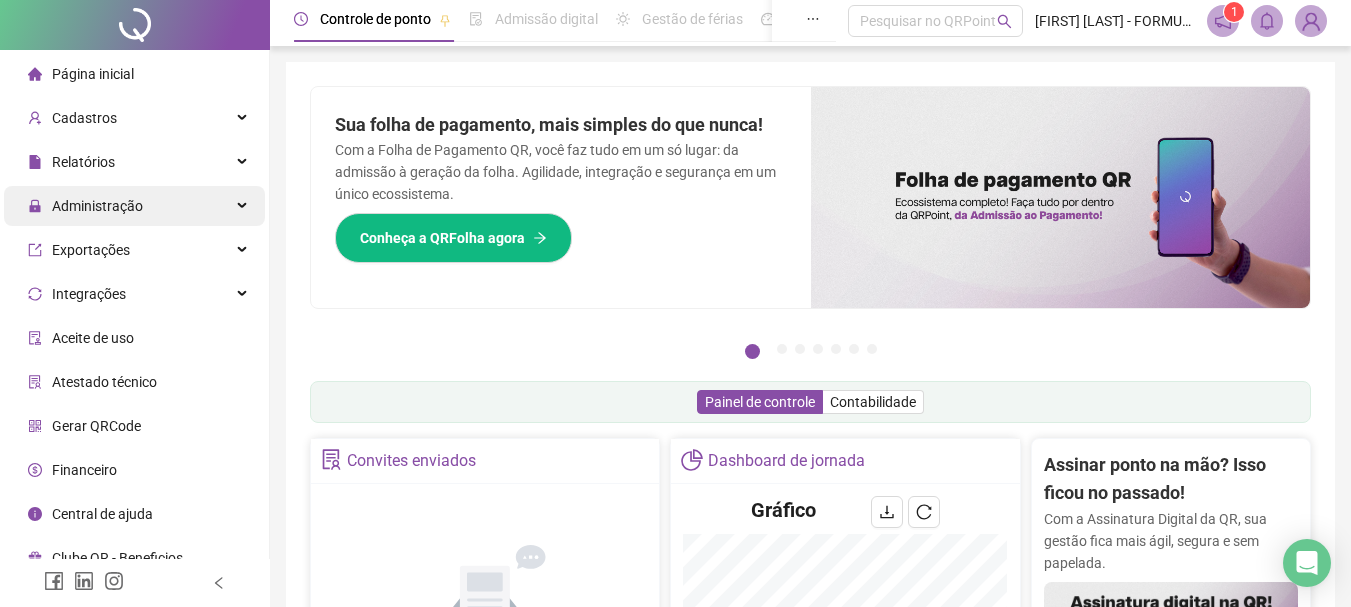 scroll, scrollTop: 0, scrollLeft: 0, axis: both 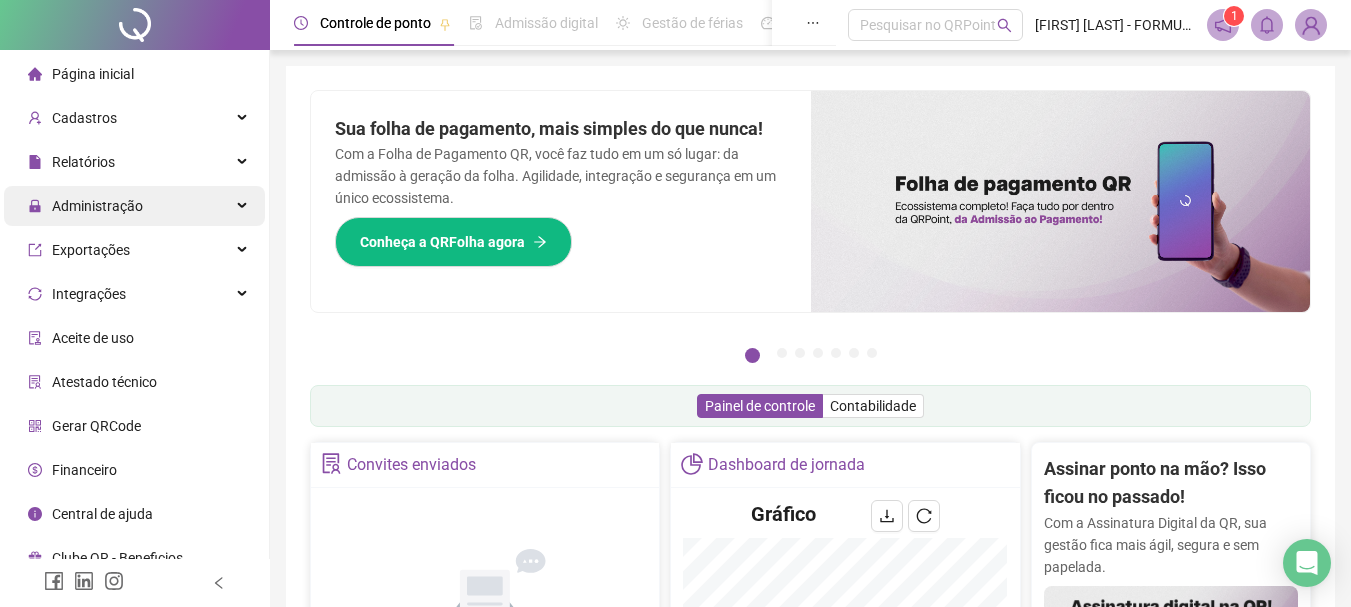 click on "Administração" at bounding box center [134, 206] 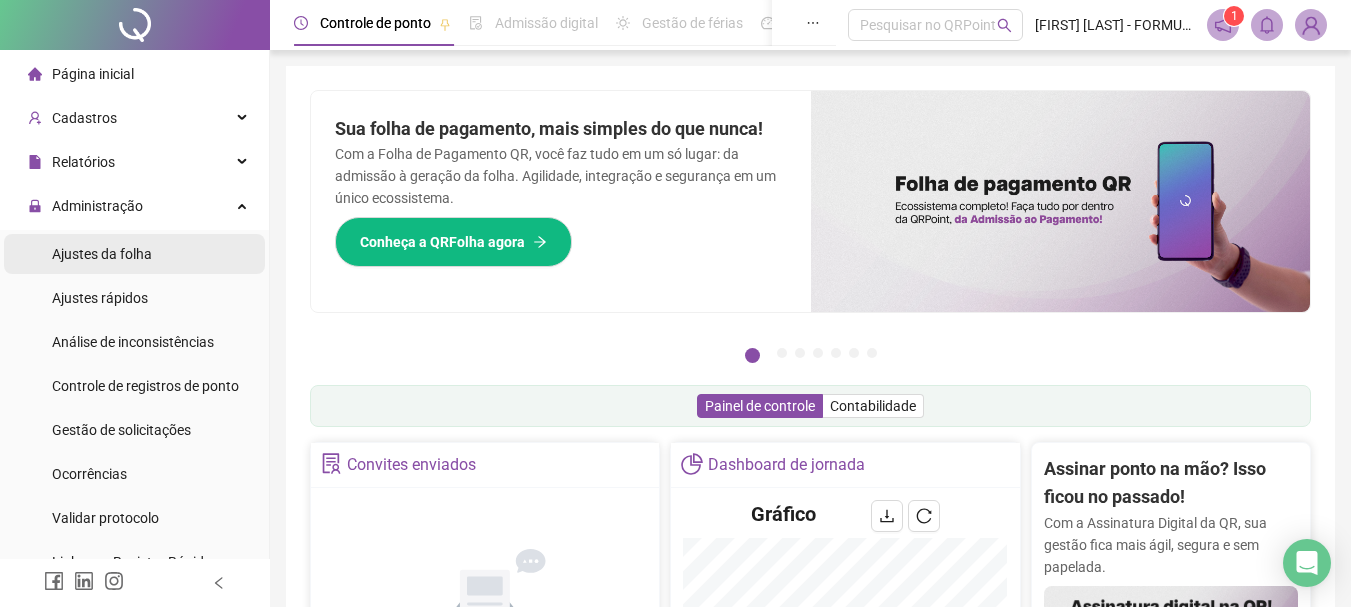 click on "Ajustes da folha" at bounding box center (134, 254) 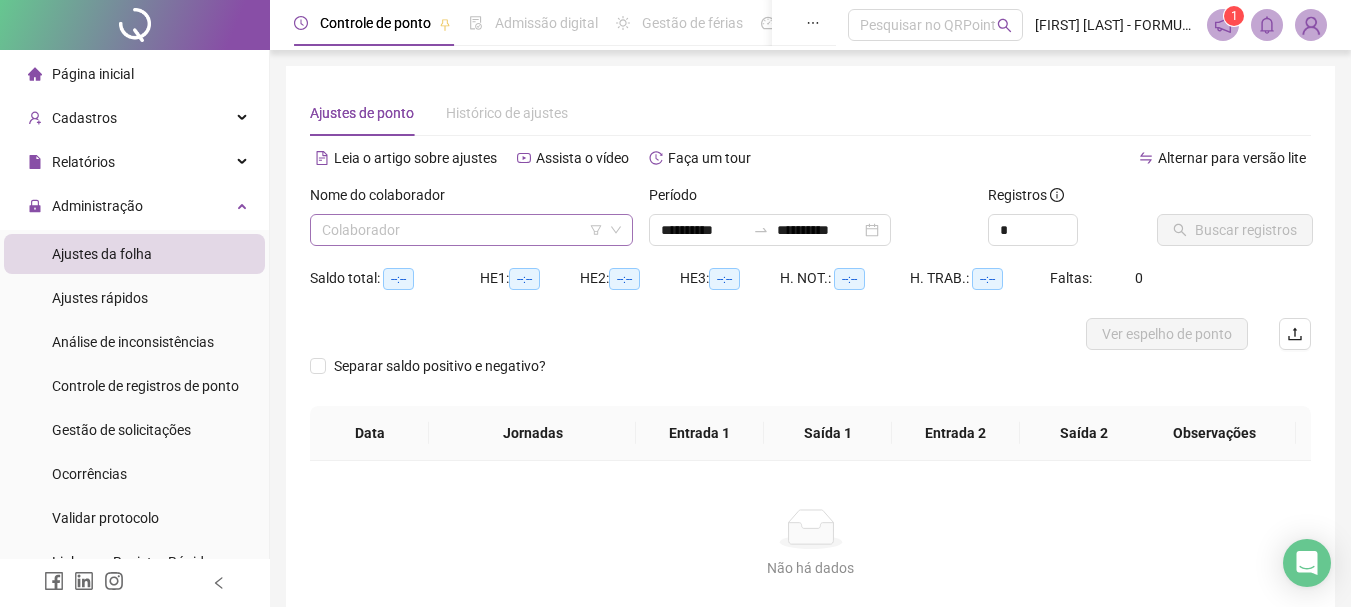 click at bounding box center (462, 230) 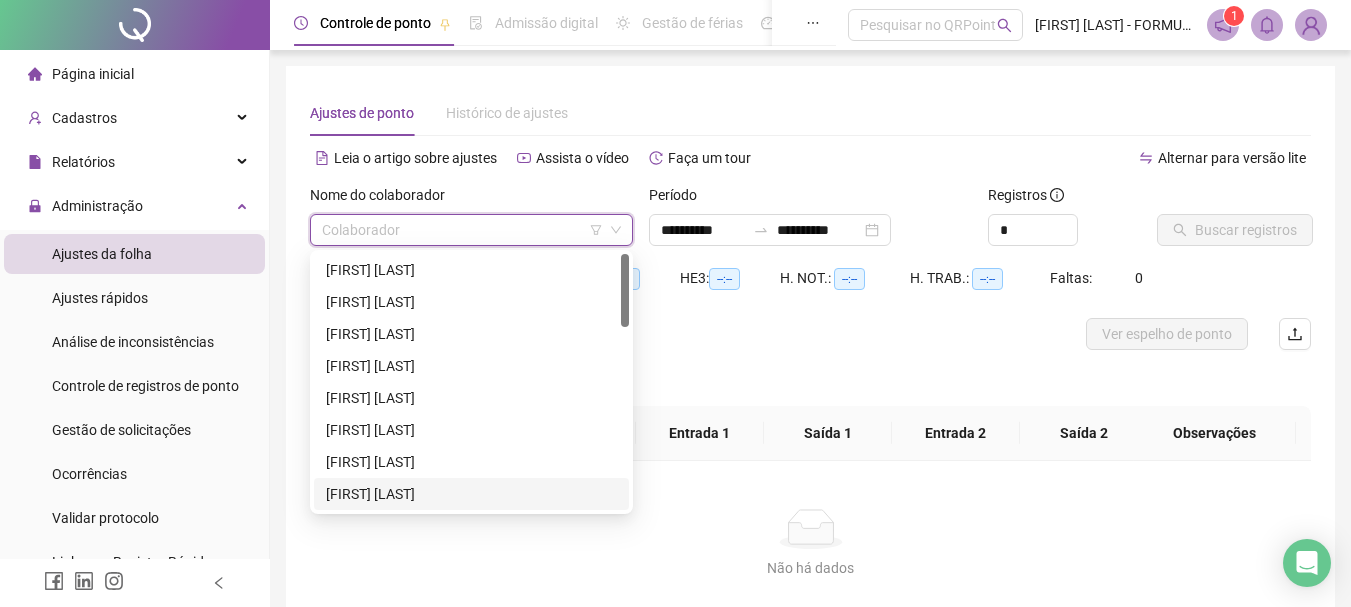 click on "[FIRST] [LAST]" at bounding box center (471, 494) 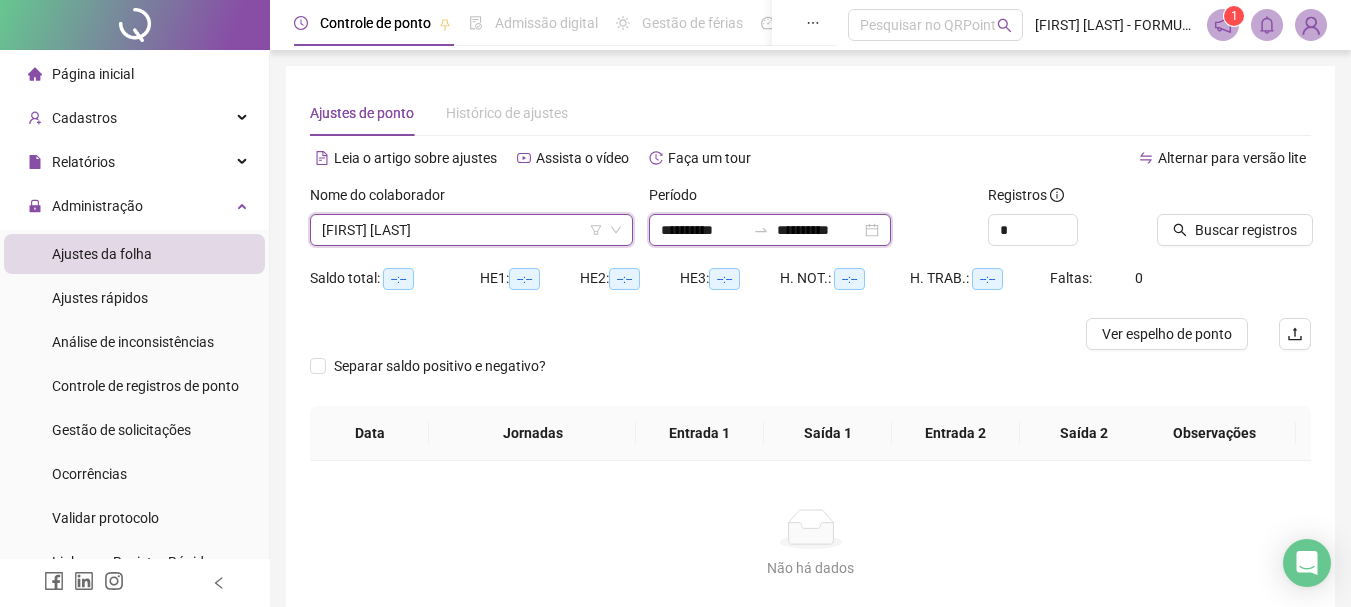 click on "**********" at bounding box center [703, 230] 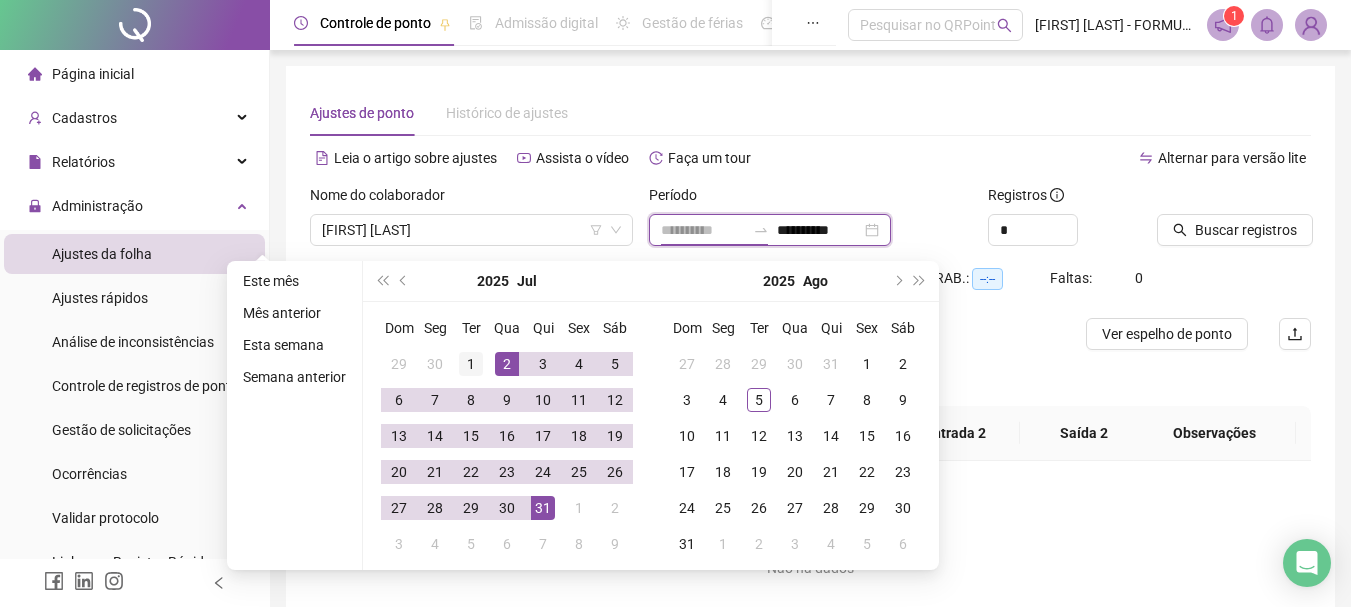 type on "**********" 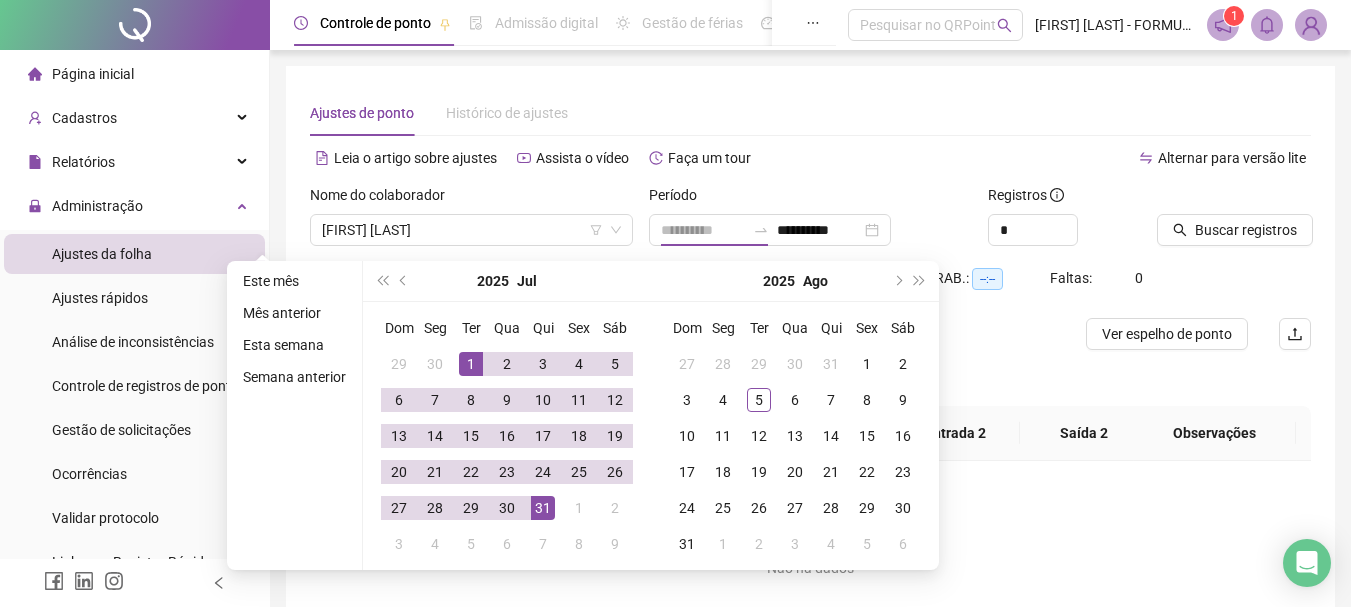 click on "1" at bounding box center (471, 364) 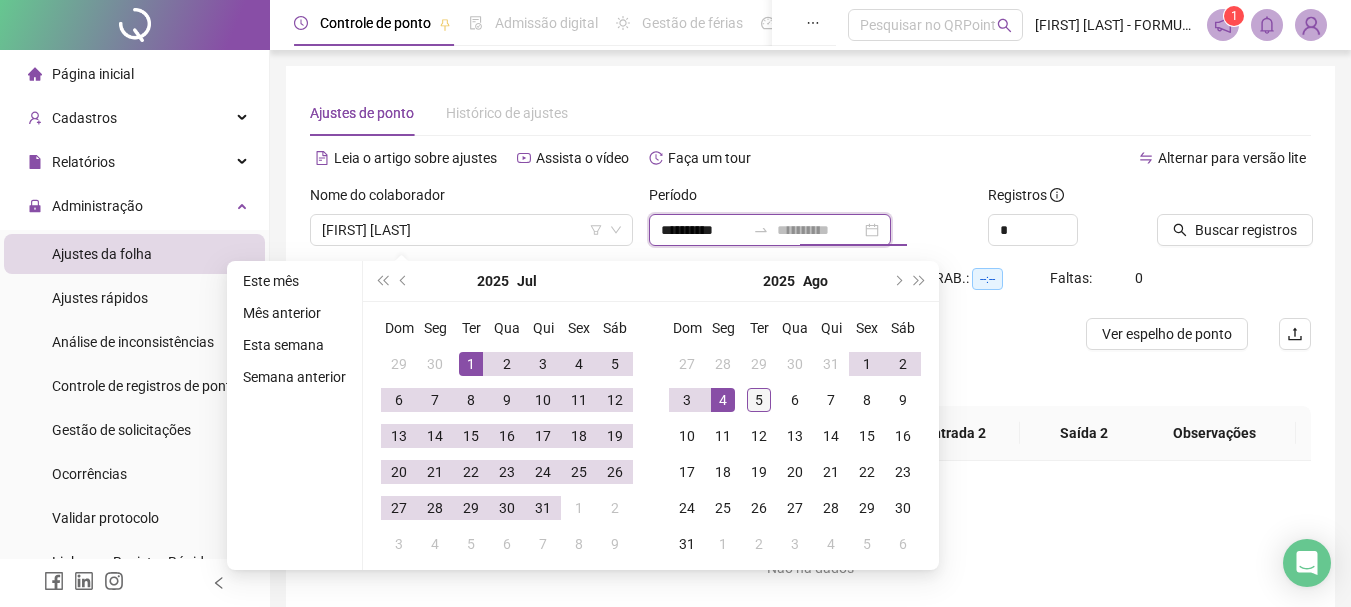 type on "**********" 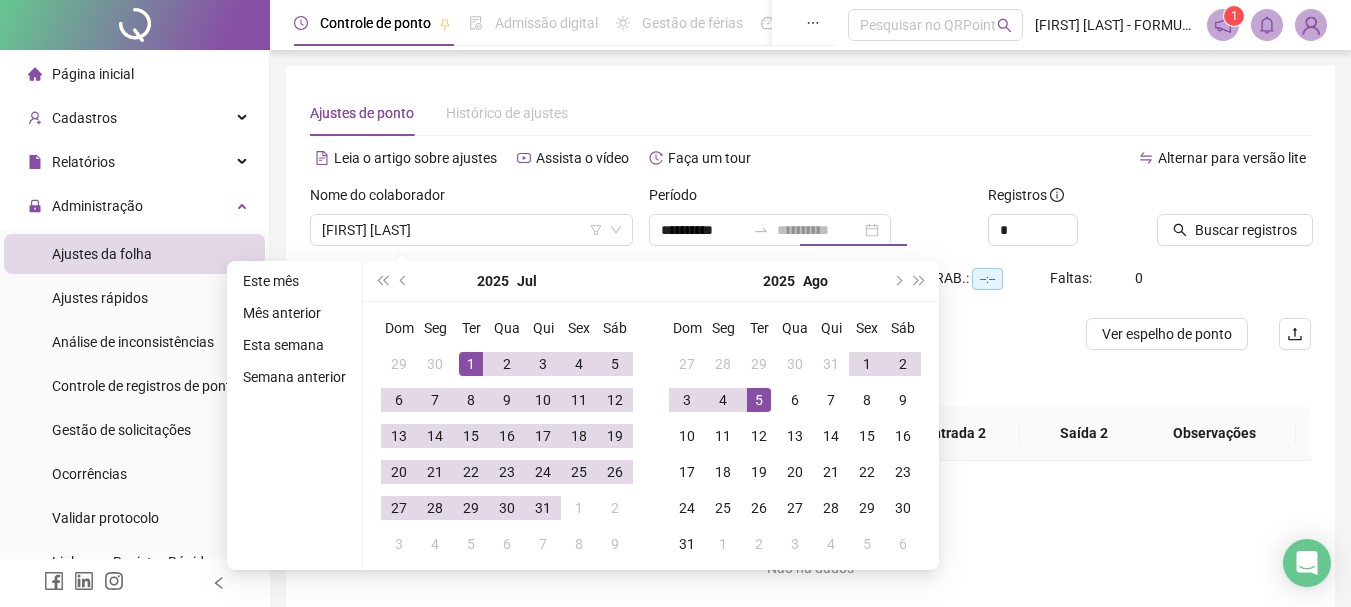 click on "5" at bounding box center [759, 400] 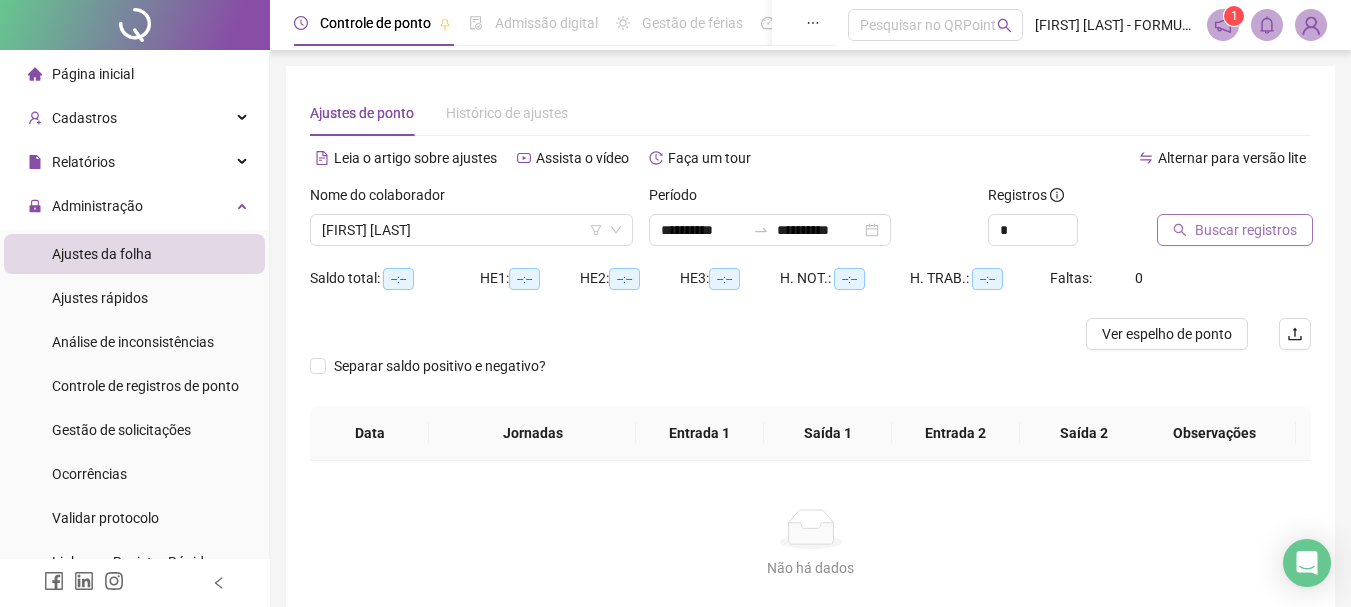 click on "Buscar registros" at bounding box center (1246, 230) 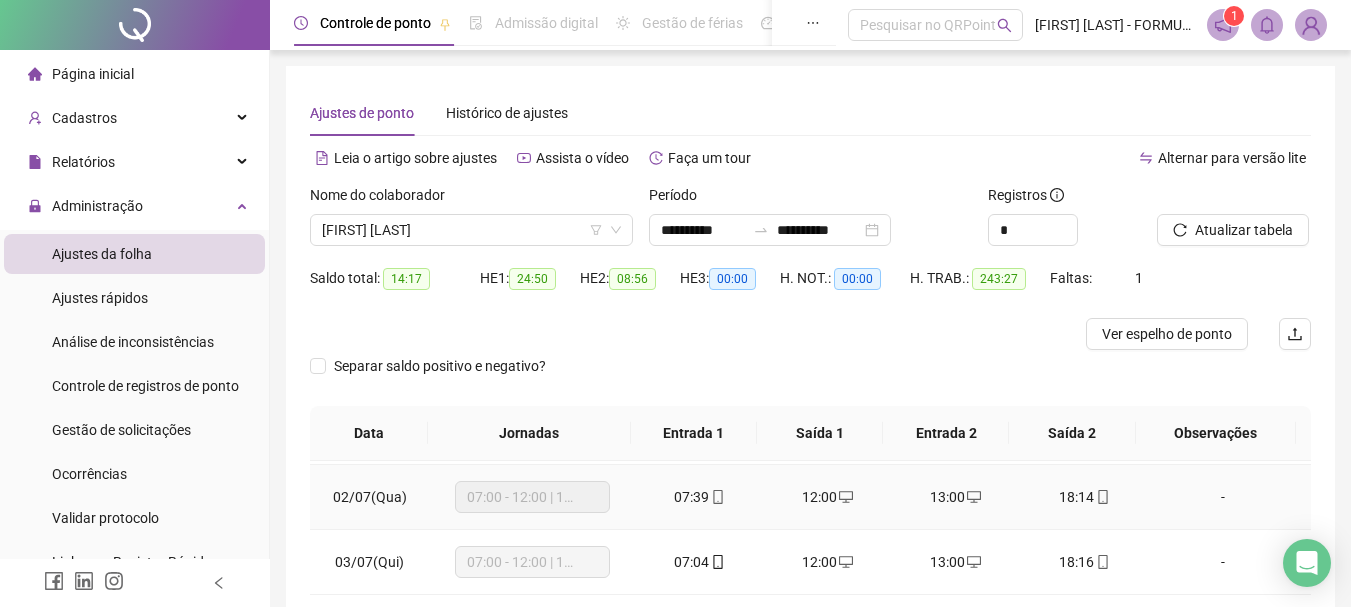 scroll, scrollTop: 0, scrollLeft: 0, axis: both 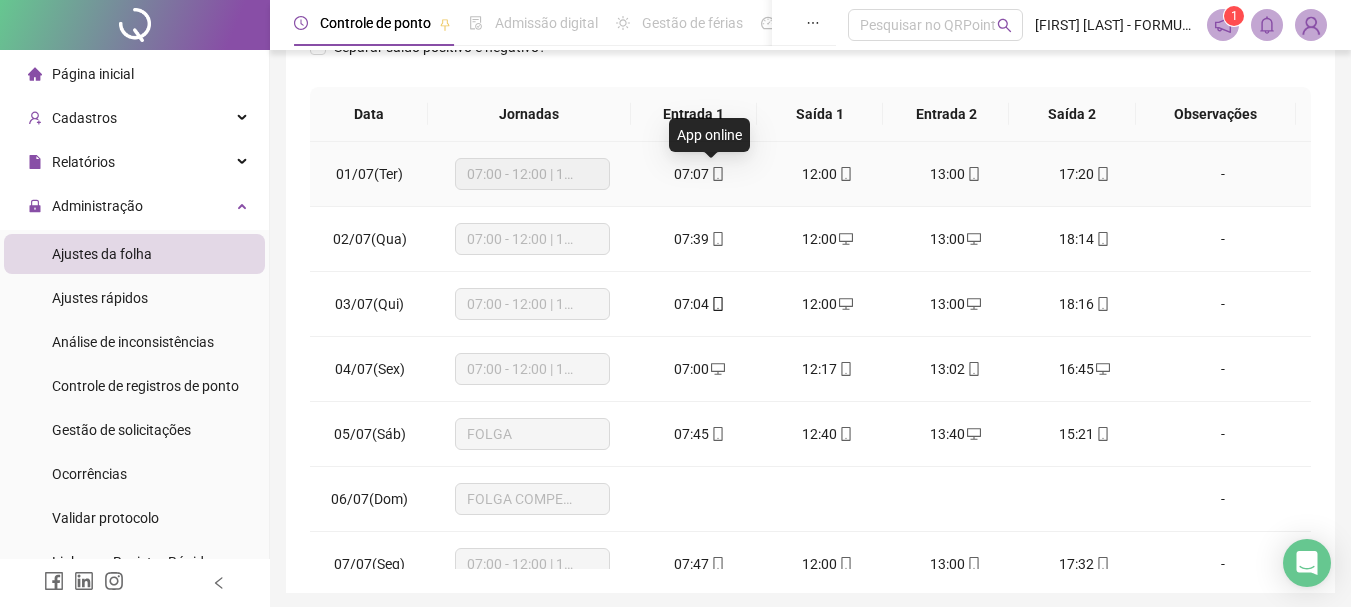 click 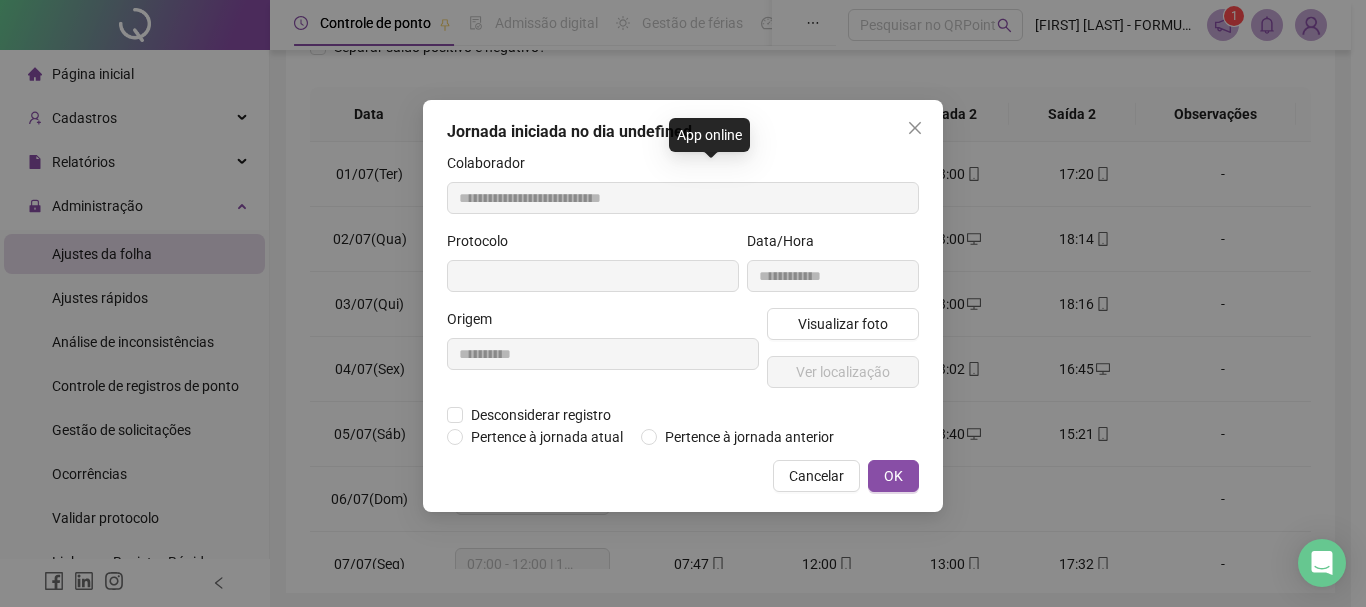 type on "**********" 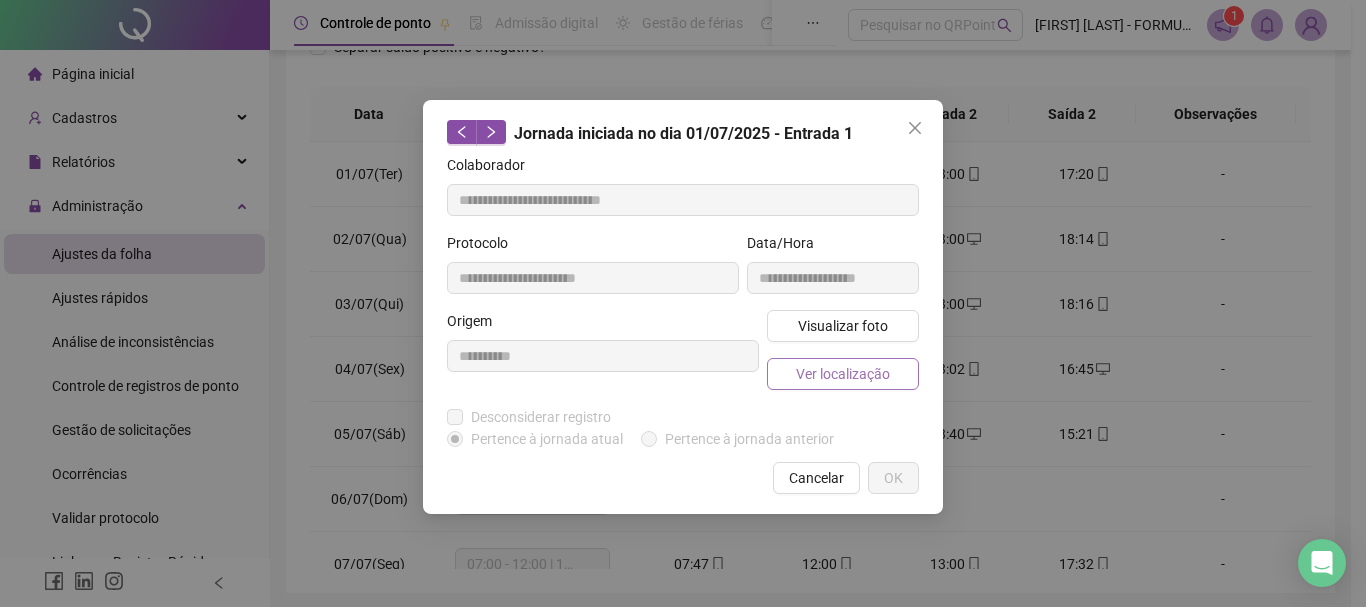 click on "Ver localização" at bounding box center (843, 374) 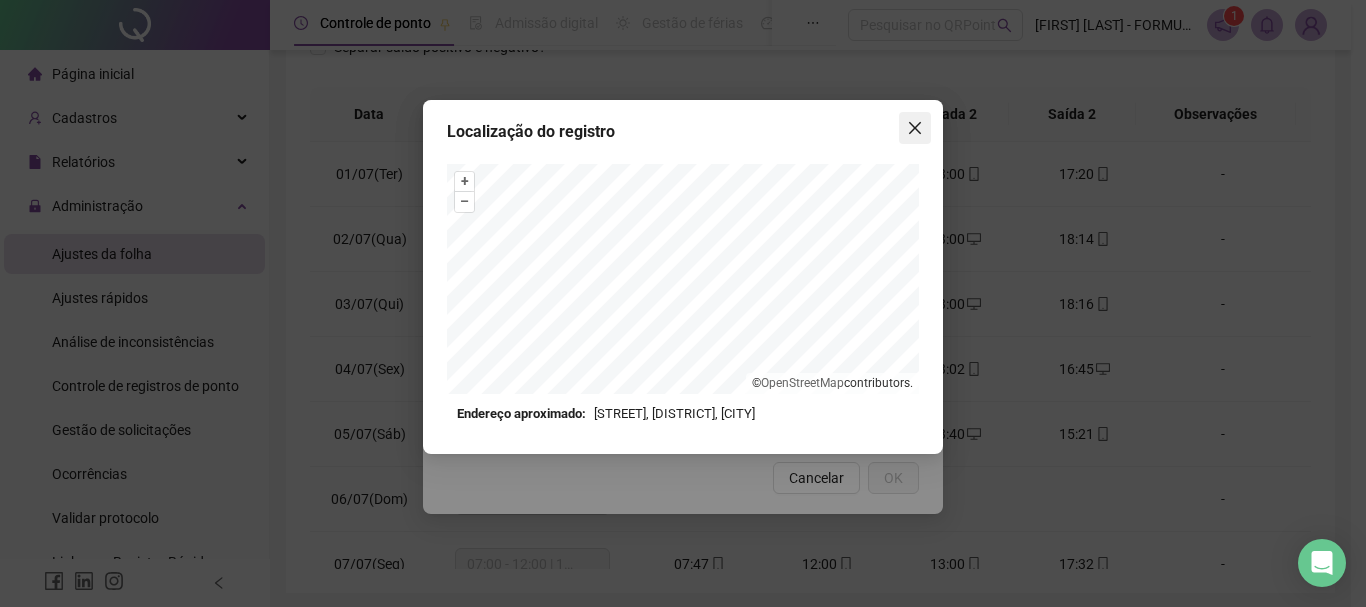click 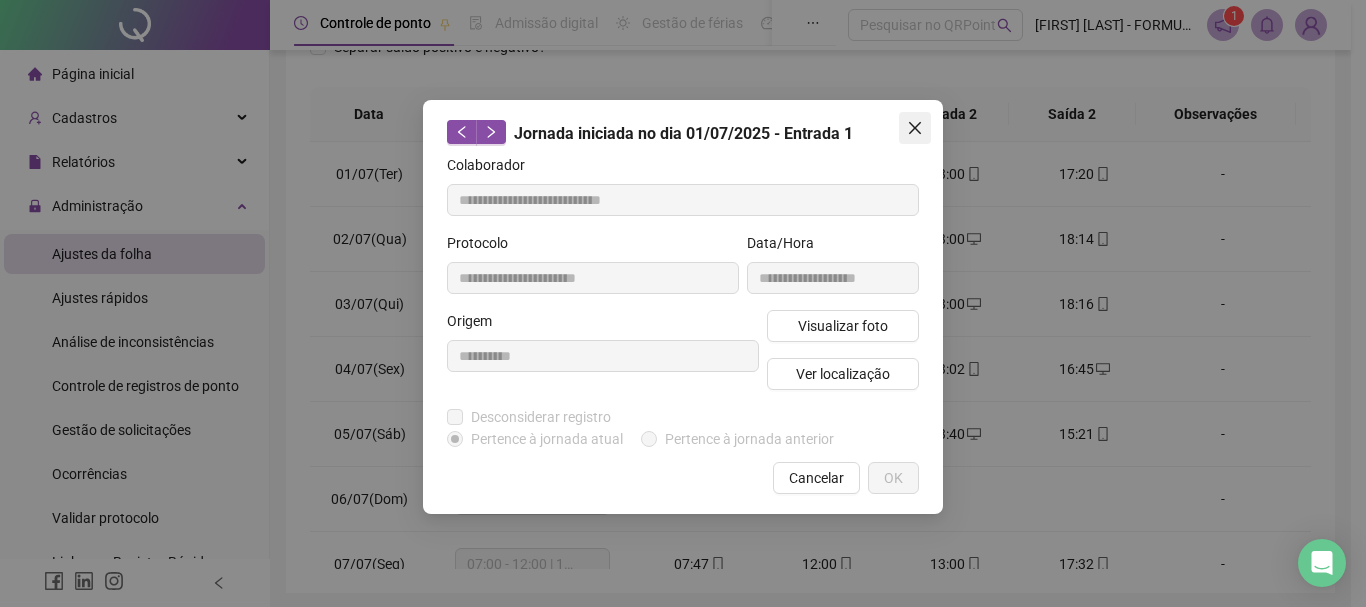 click at bounding box center (915, 128) 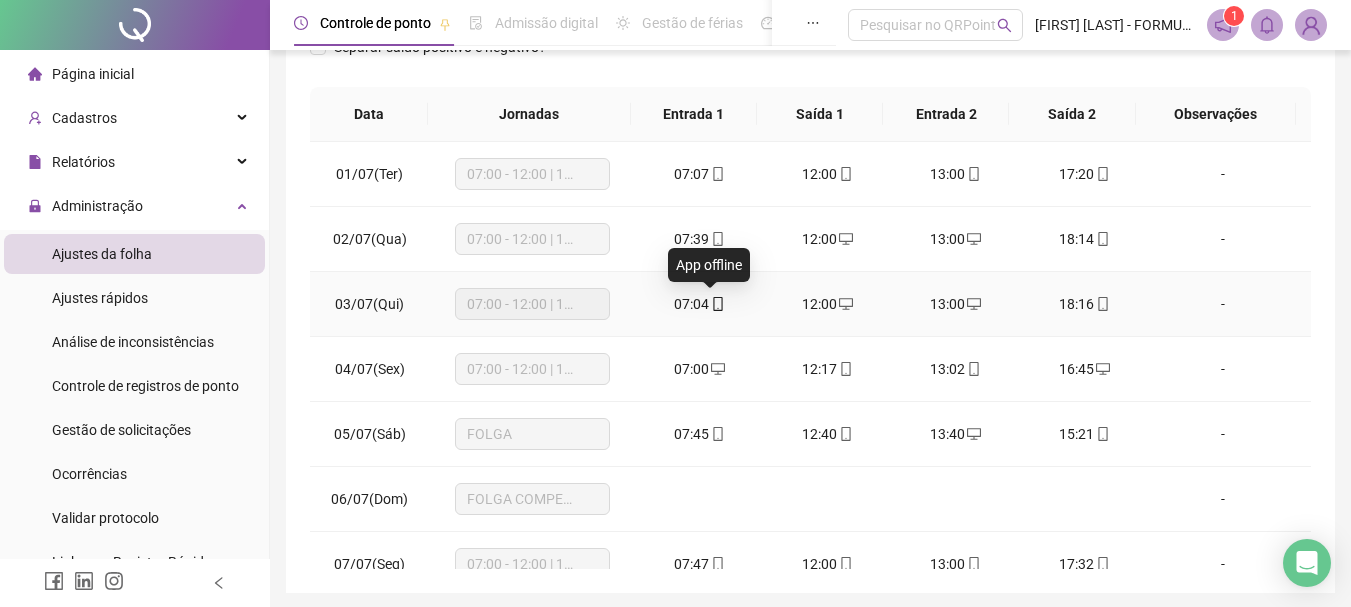 click 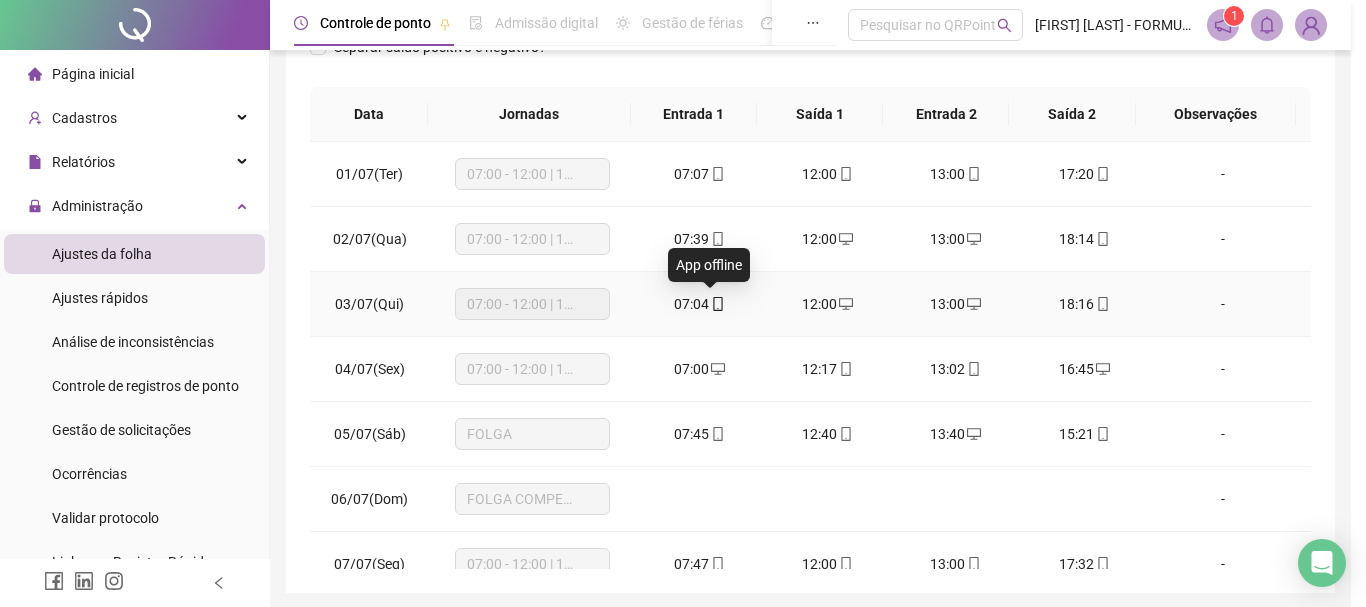 type on "**********" 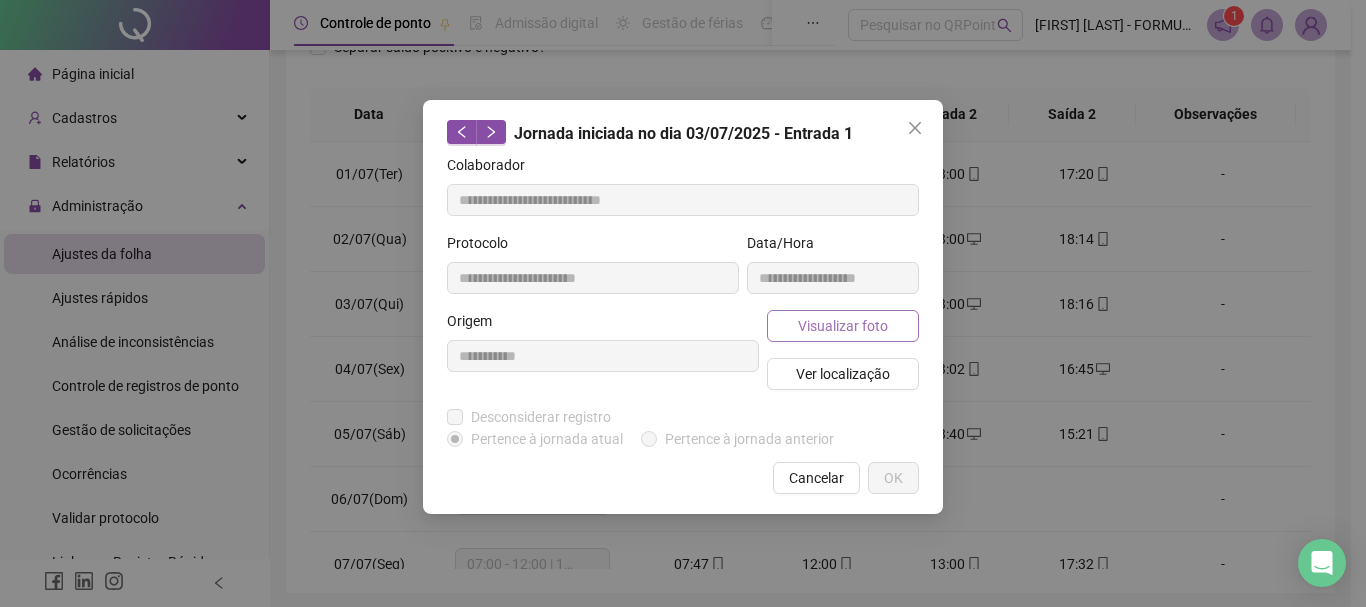 click on "Visualizar foto" at bounding box center (843, 326) 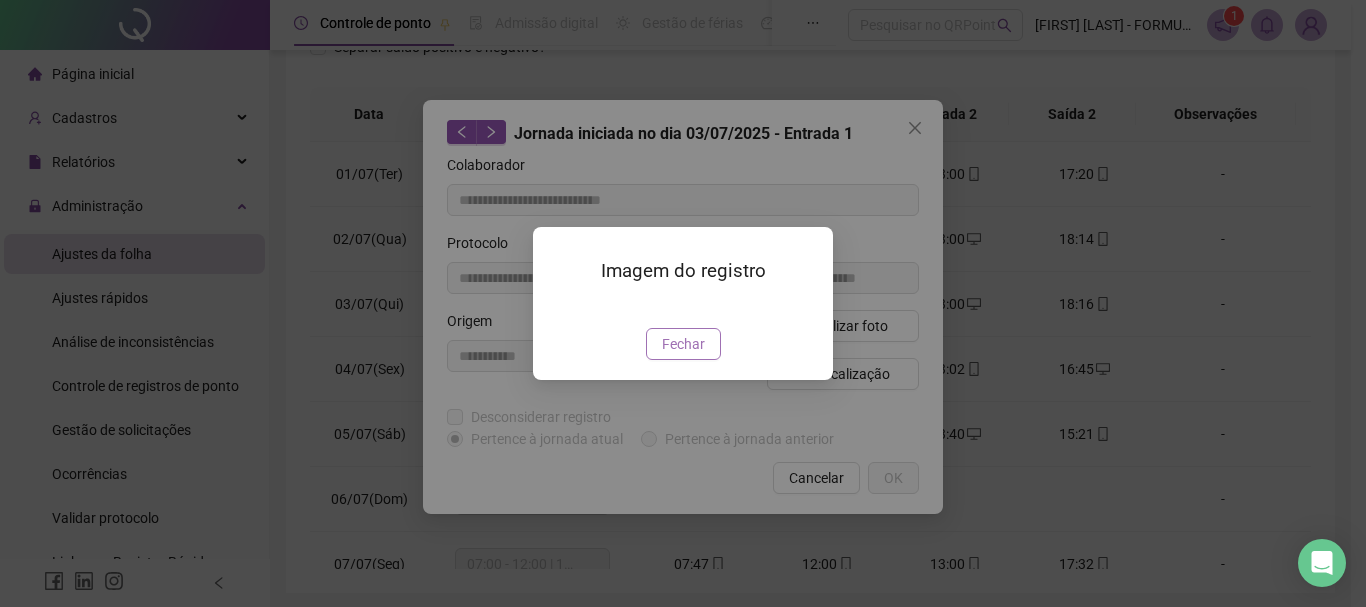 click on "Fechar" at bounding box center [683, 344] 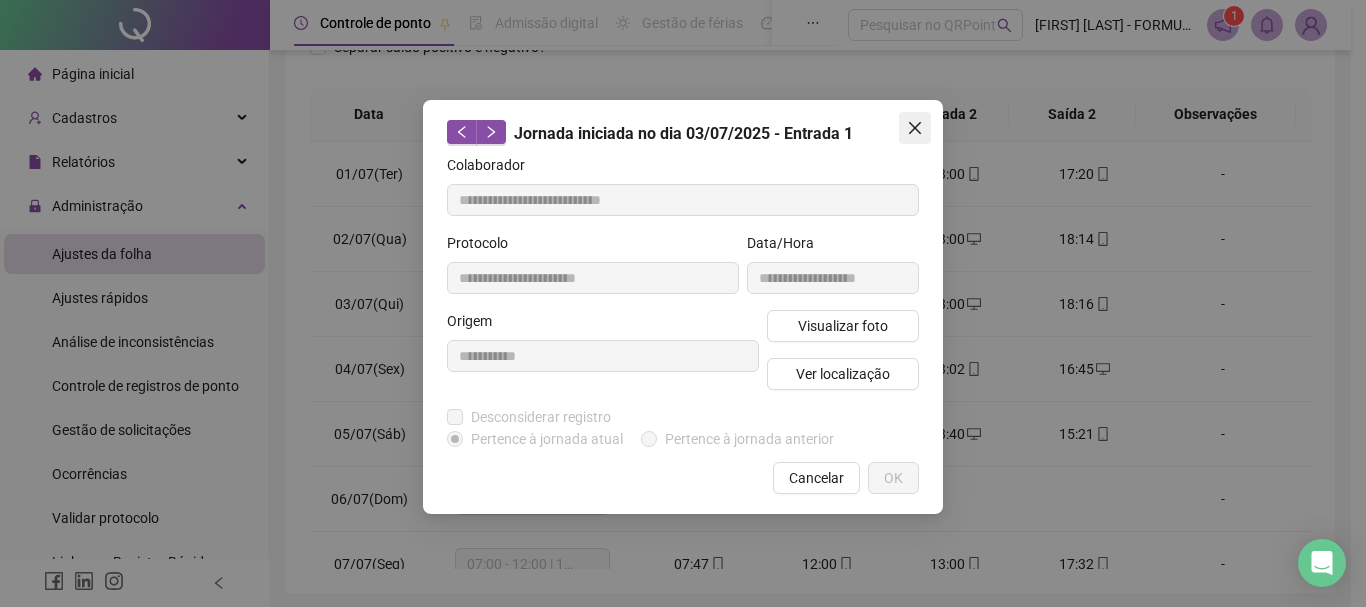 click 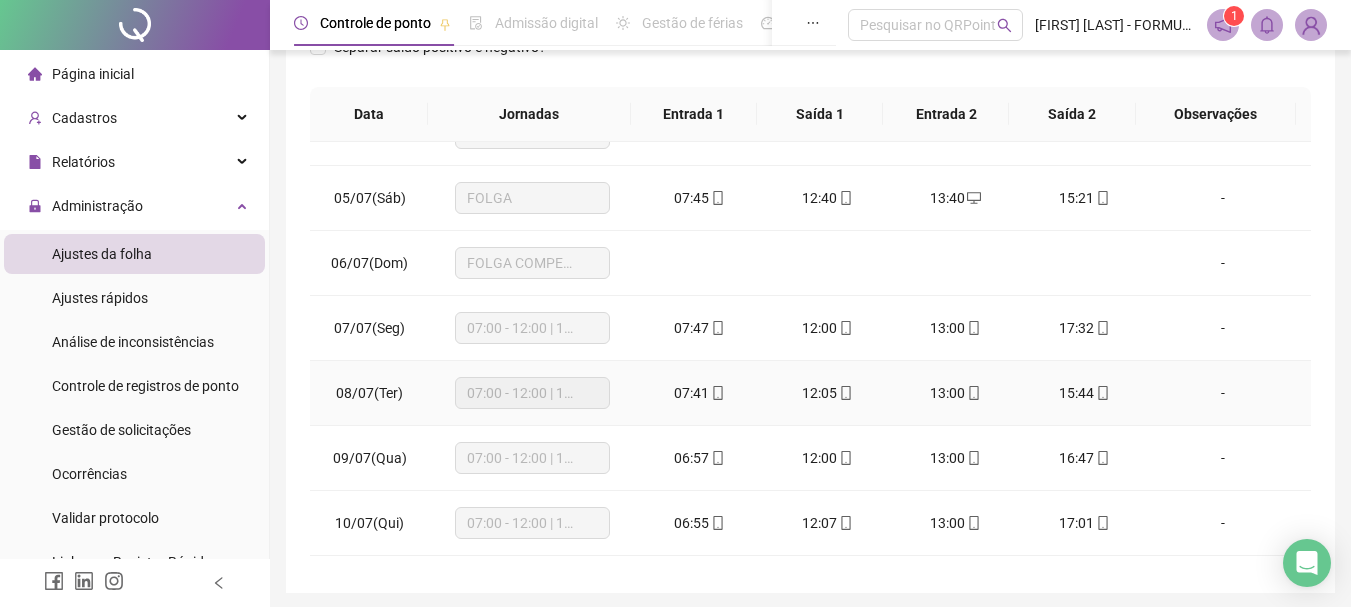 scroll, scrollTop: 300, scrollLeft: 0, axis: vertical 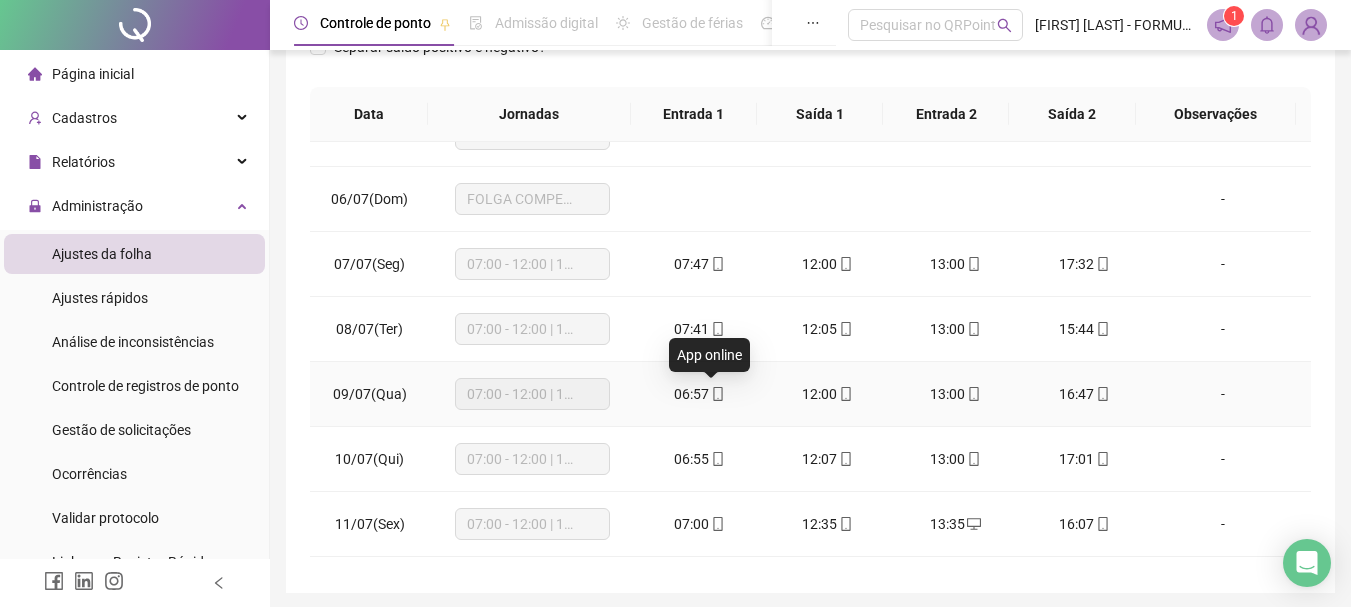 click 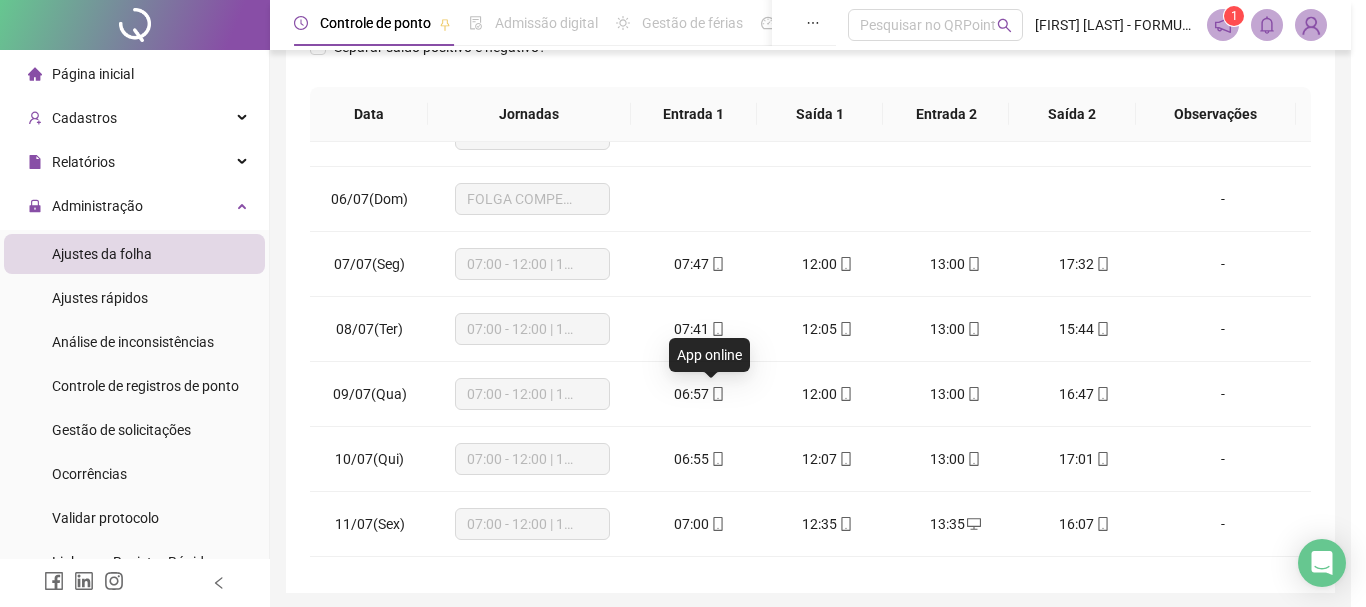type on "**********" 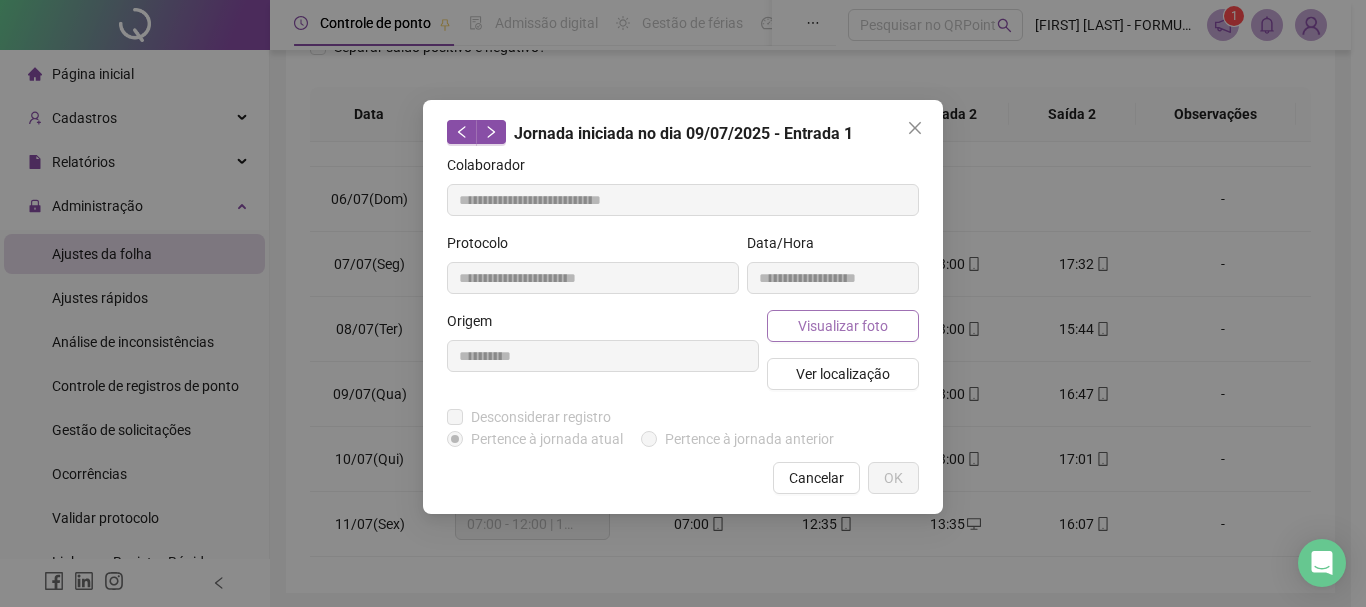 click on "Visualizar foto" at bounding box center [843, 326] 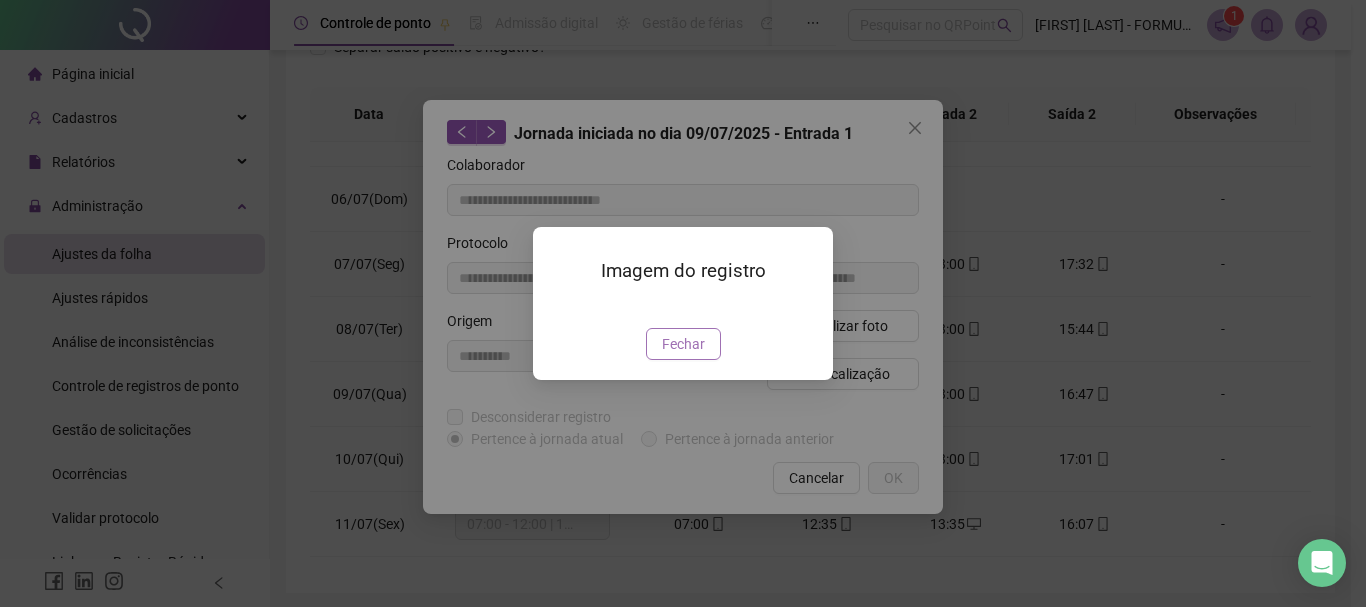 click on "Fechar" at bounding box center [683, 344] 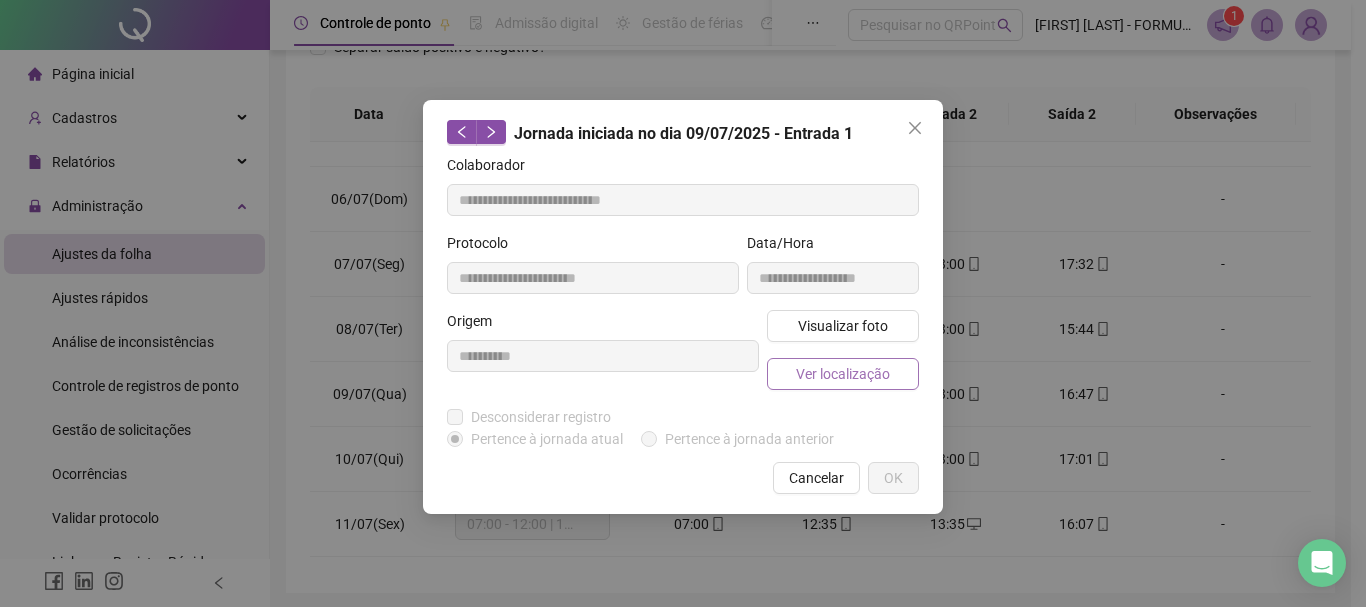 click on "Ver localização" at bounding box center [843, 374] 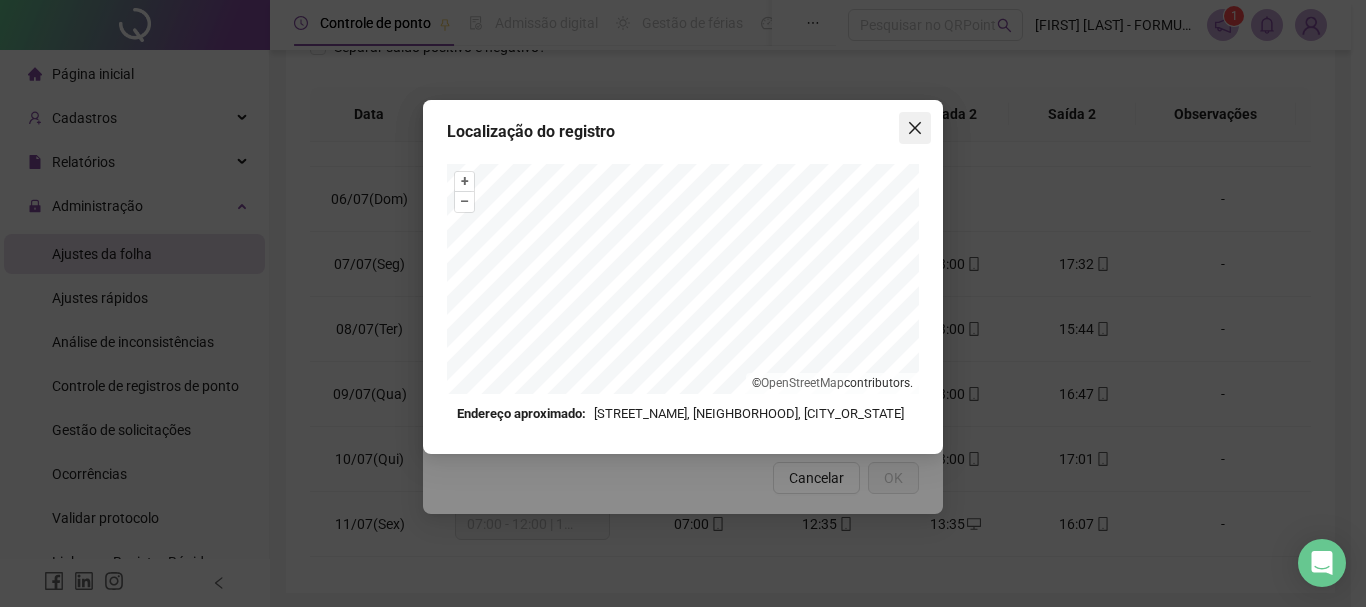 click 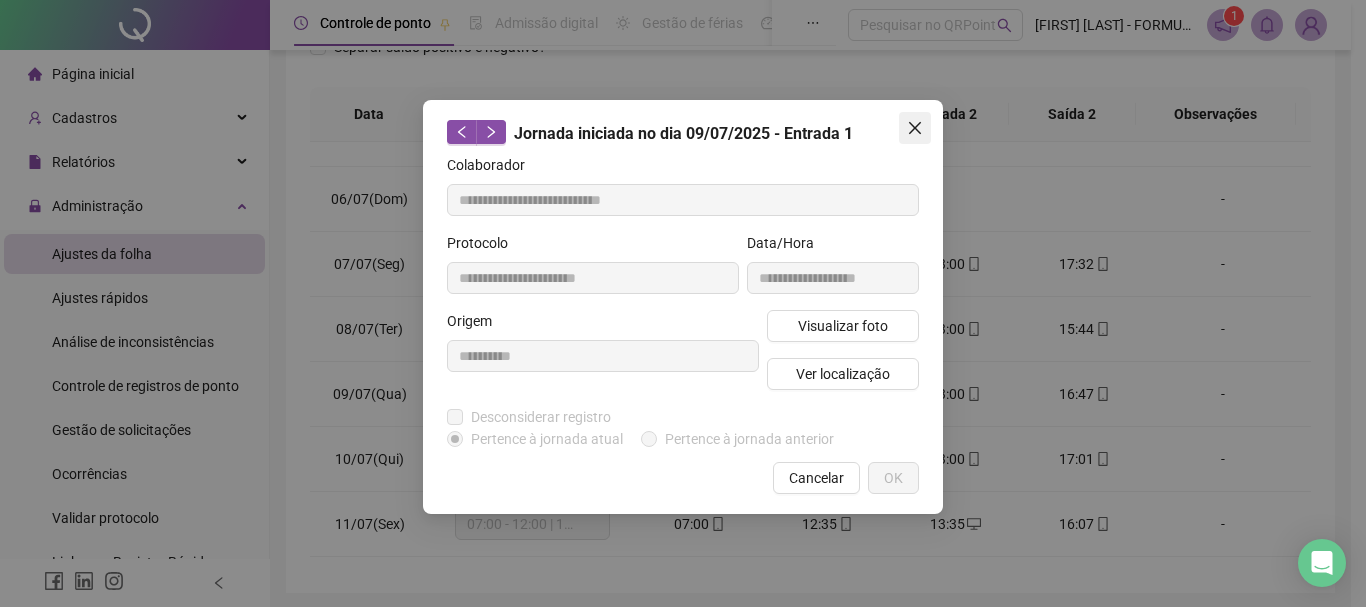 click at bounding box center [915, 128] 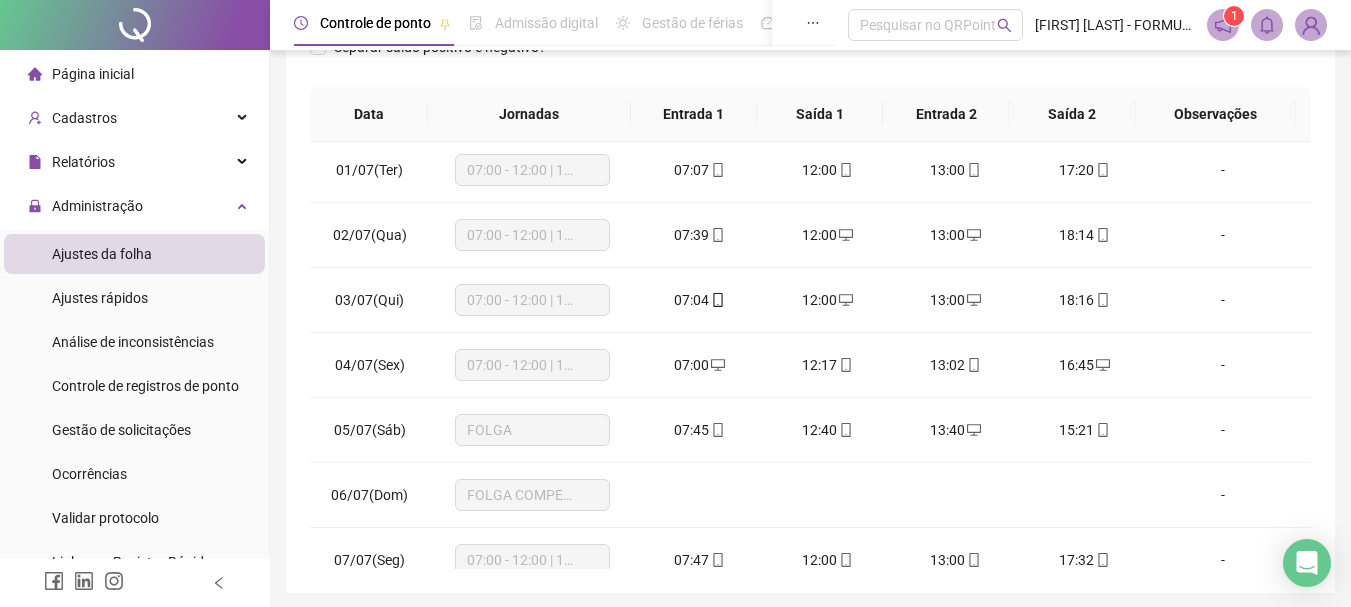 scroll, scrollTop: 0, scrollLeft: 0, axis: both 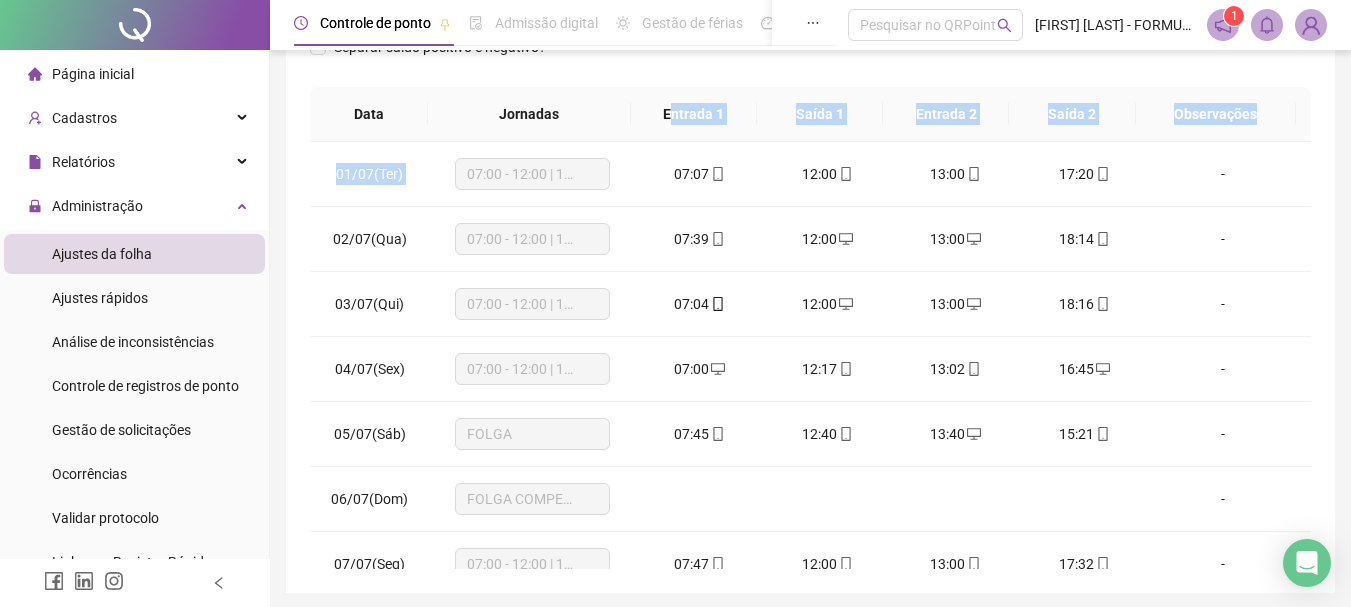 drag, startPoint x: 651, startPoint y: 165, endPoint x: 675, endPoint y: 132, distance: 40.804413 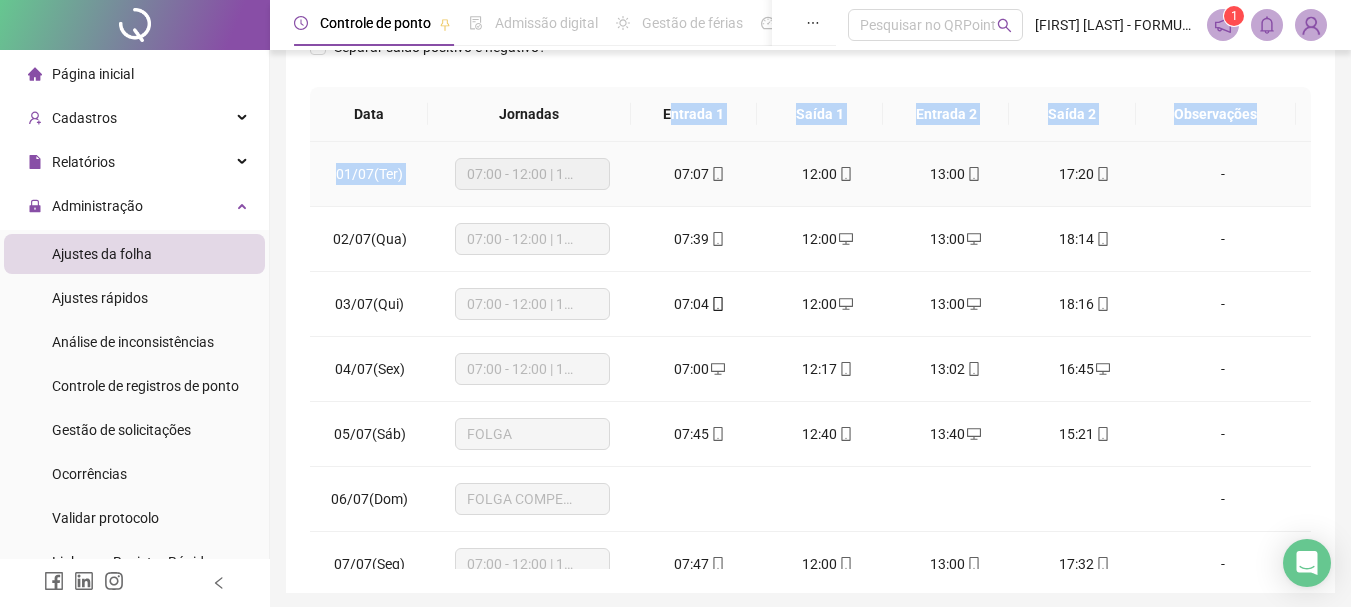 click on "07:07" at bounding box center [700, 174] 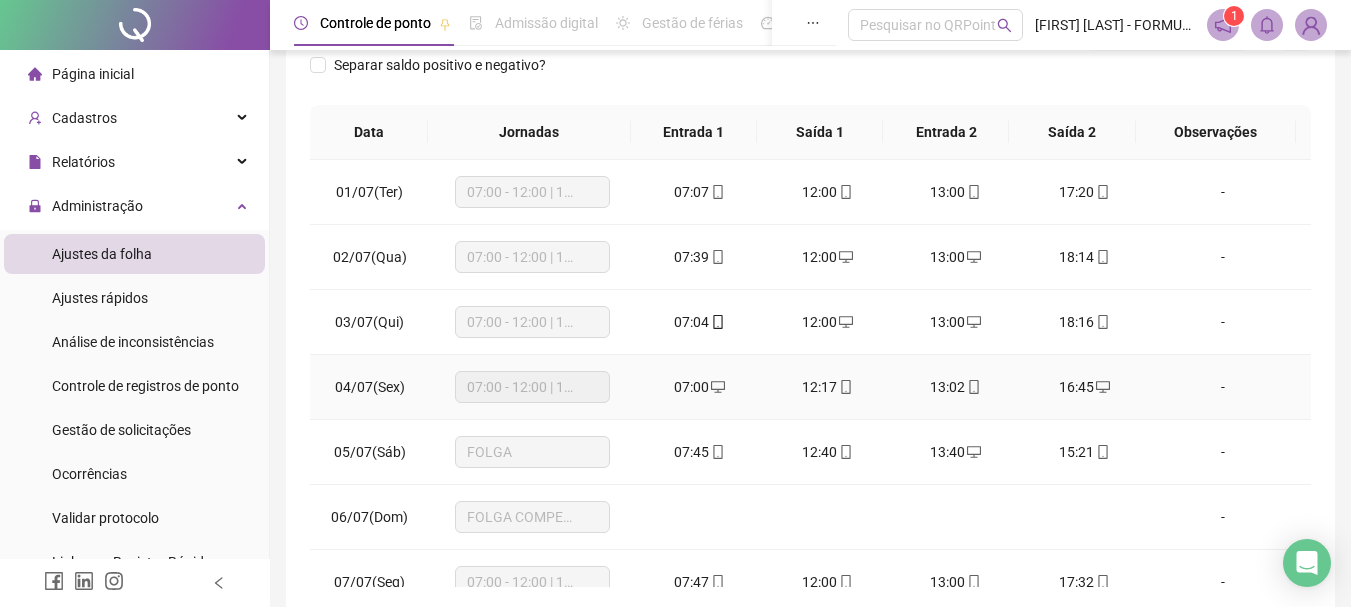 scroll, scrollTop: 319, scrollLeft: 0, axis: vertical 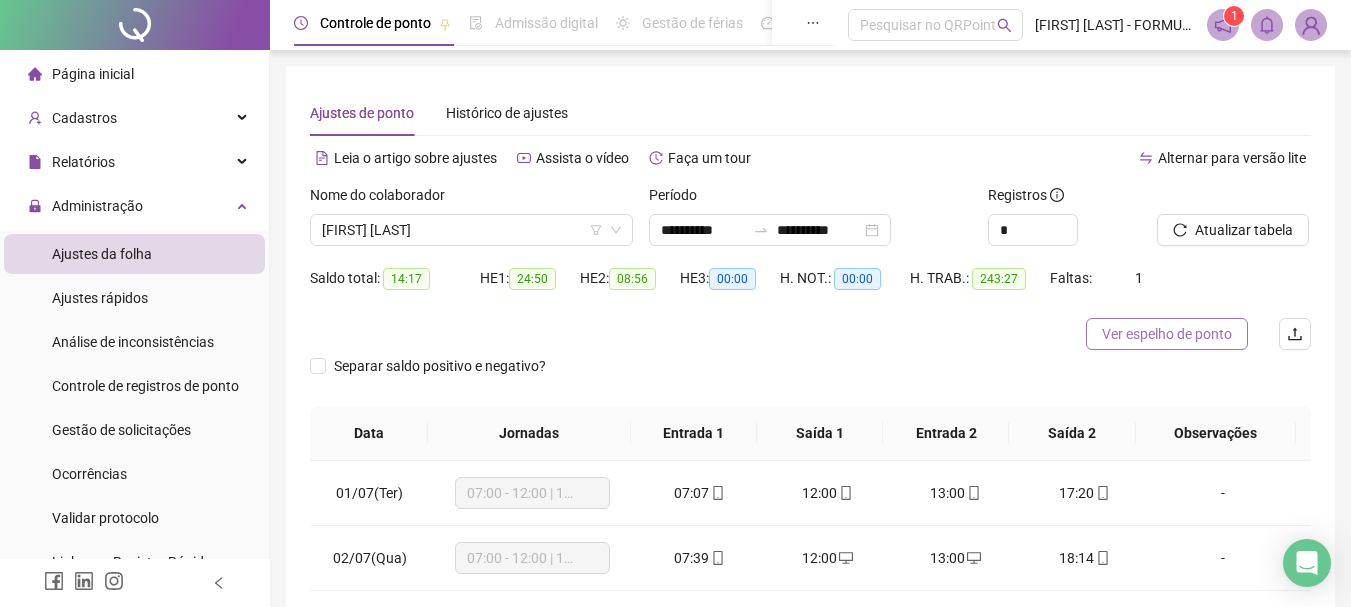 click on "Ver espelho de ponto" at bounding box center [1167, 334] 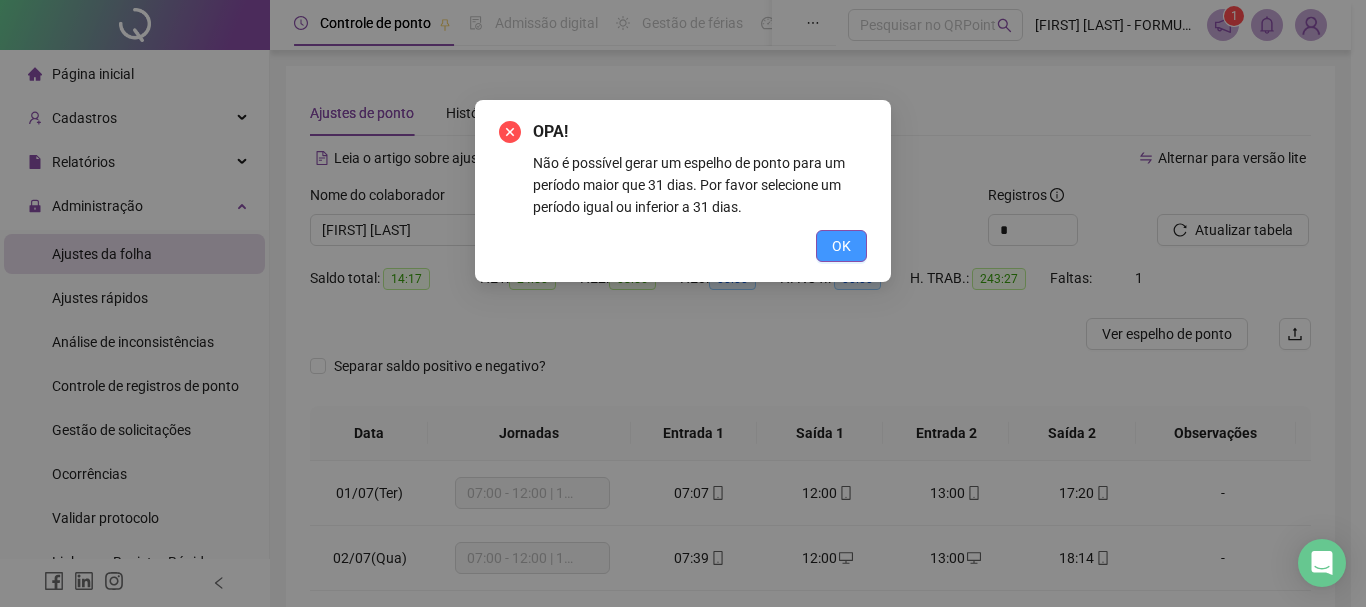 click on "OK" at bounding box center [841, 246] 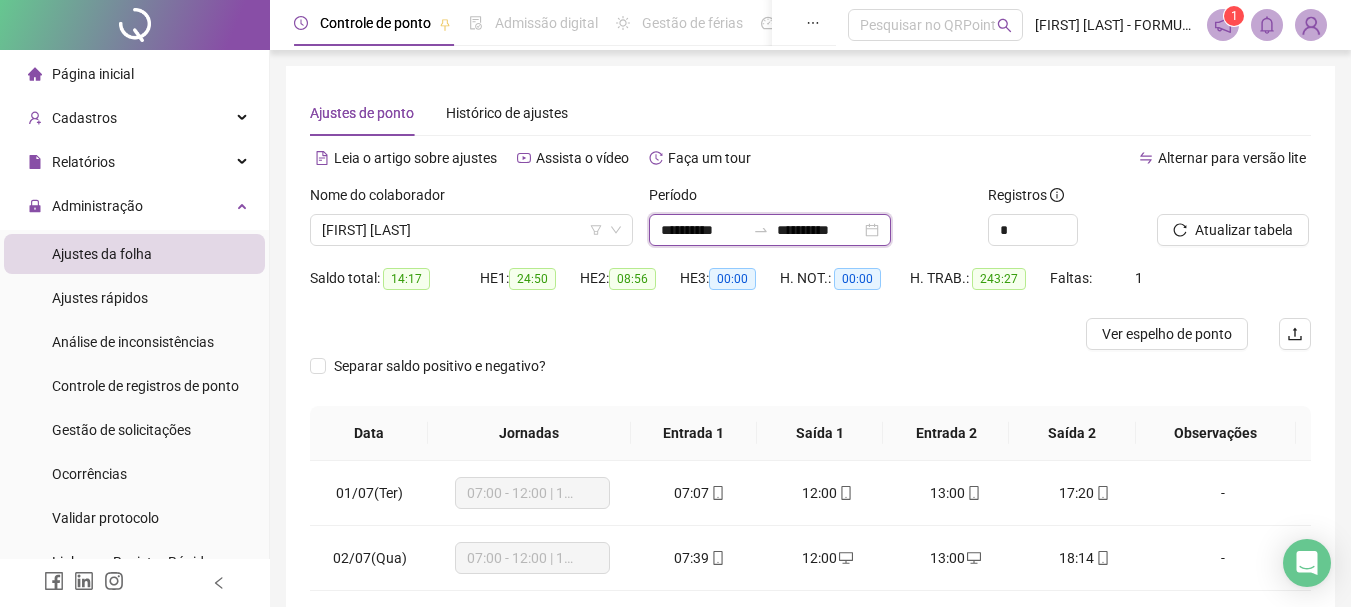 click on "**********" at bounding box center (819, 230) 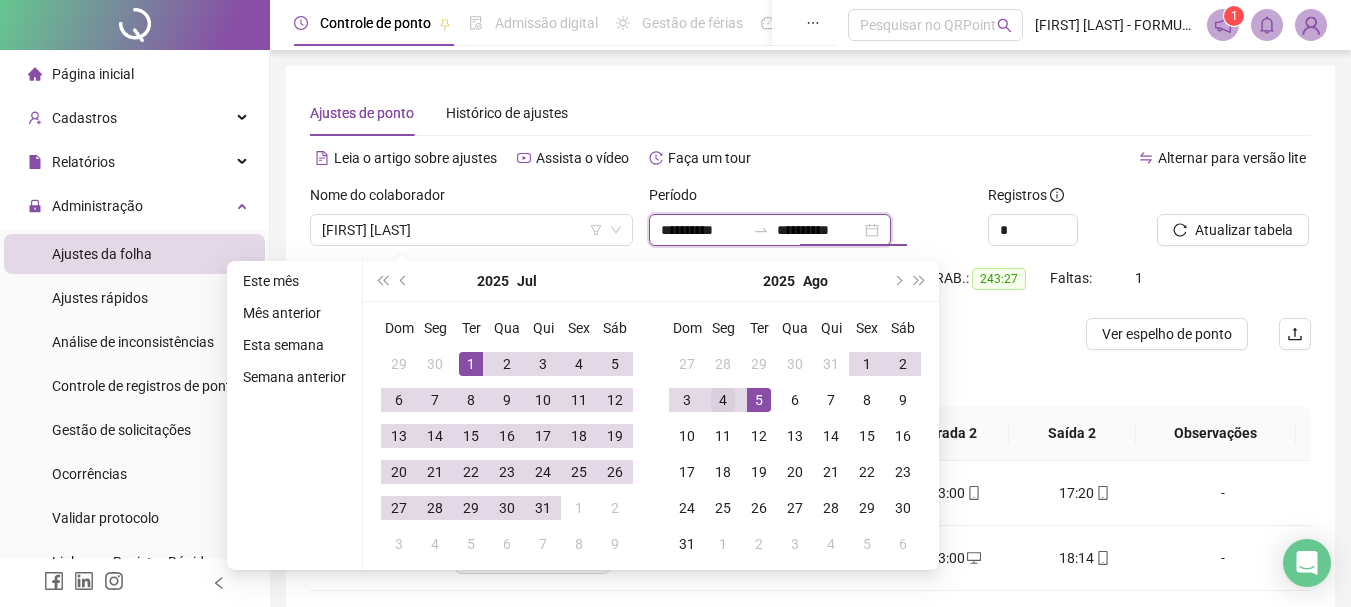 type on "**********" 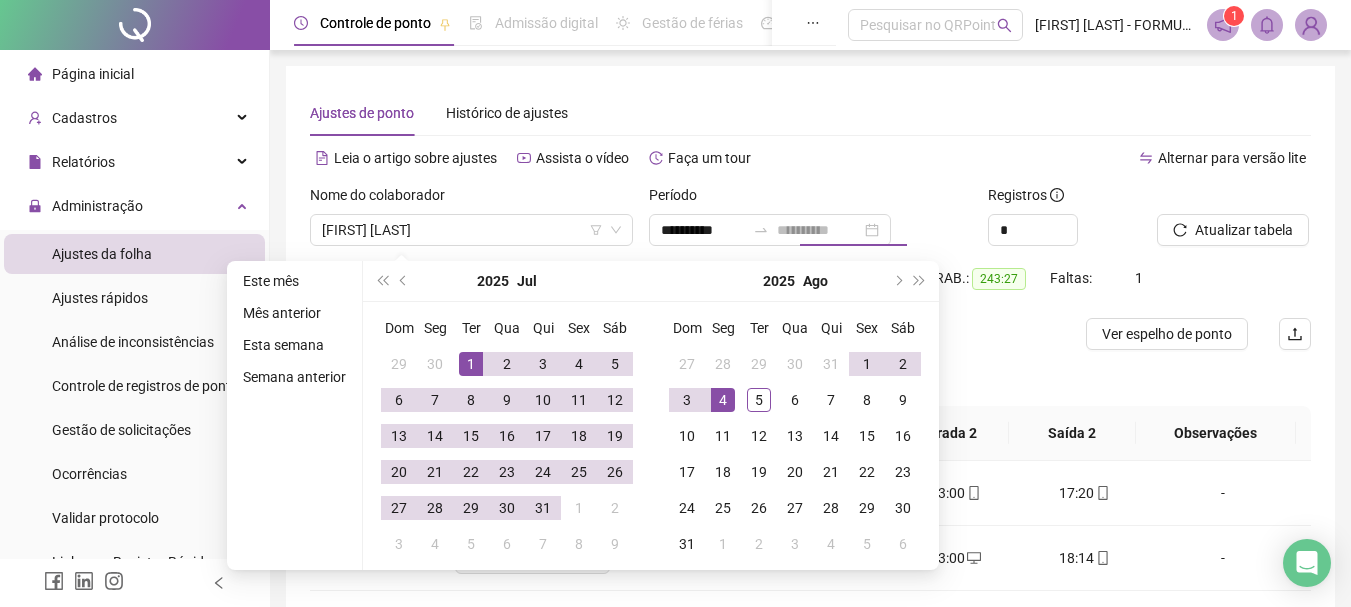 click on "4" at bounding box center (723, 400) 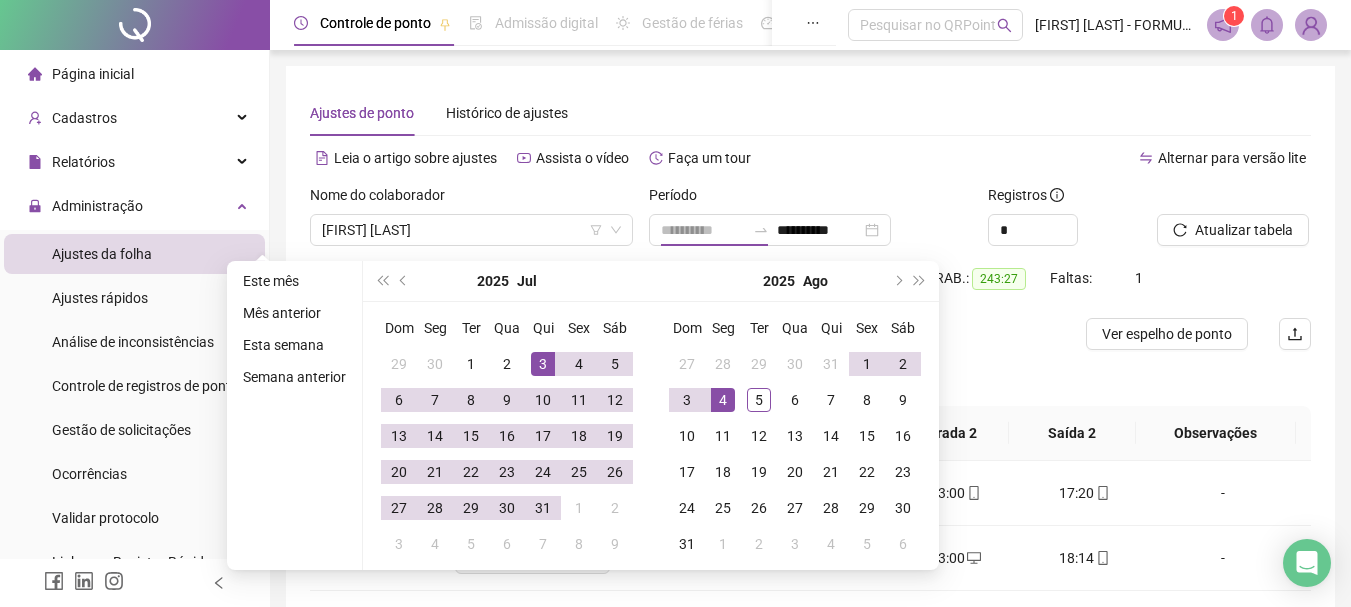 click on "3" at bounding box center [543, 364] 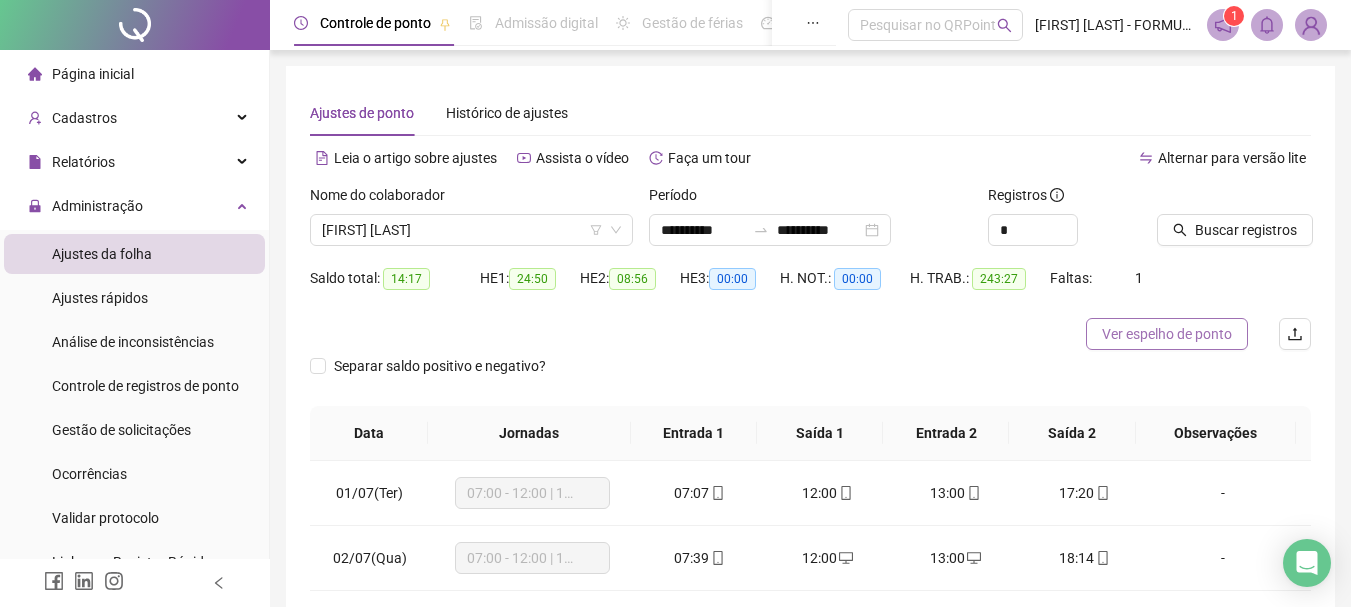 click on "Ver espelho de ponto" at bounding box center [1167, 334] 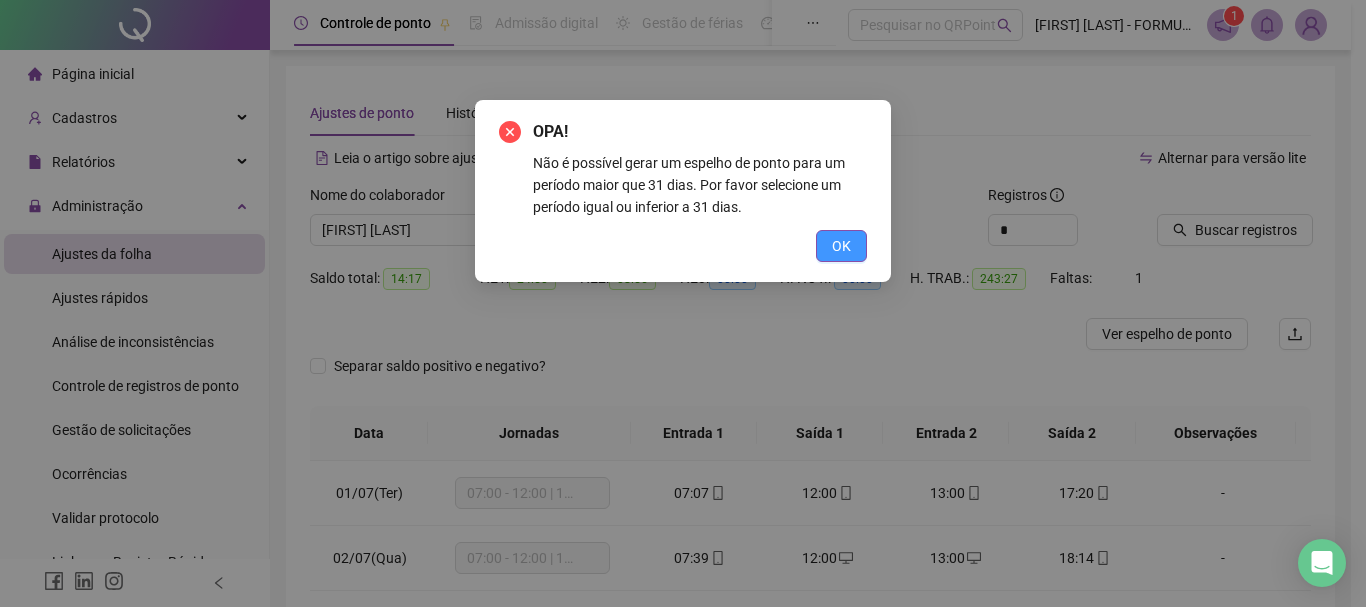 click on "OK" at bounding box center [841, 246] 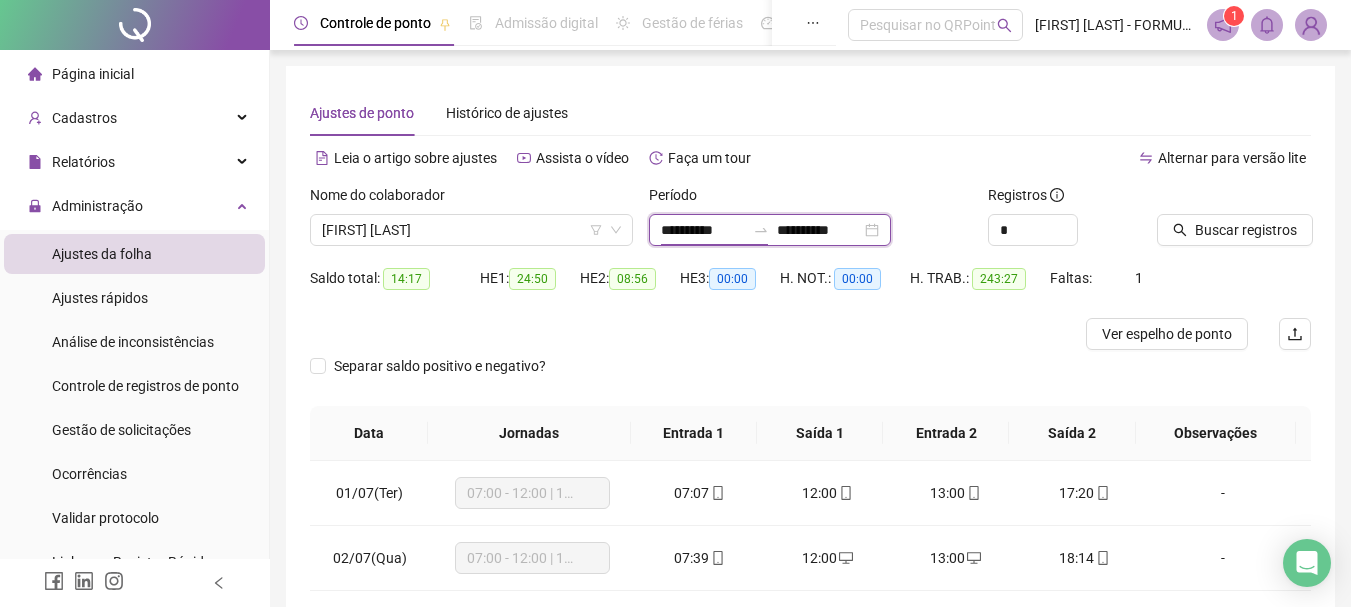 click on "**********" at bounding box center (703, 230) 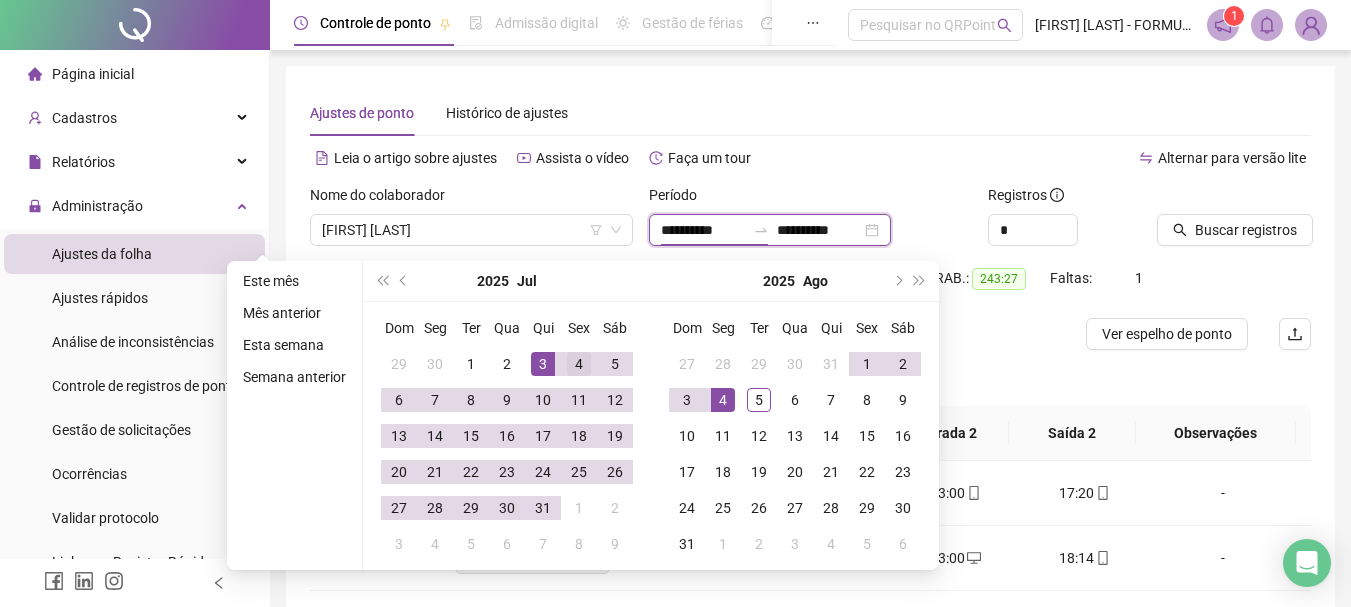 type on "**********" 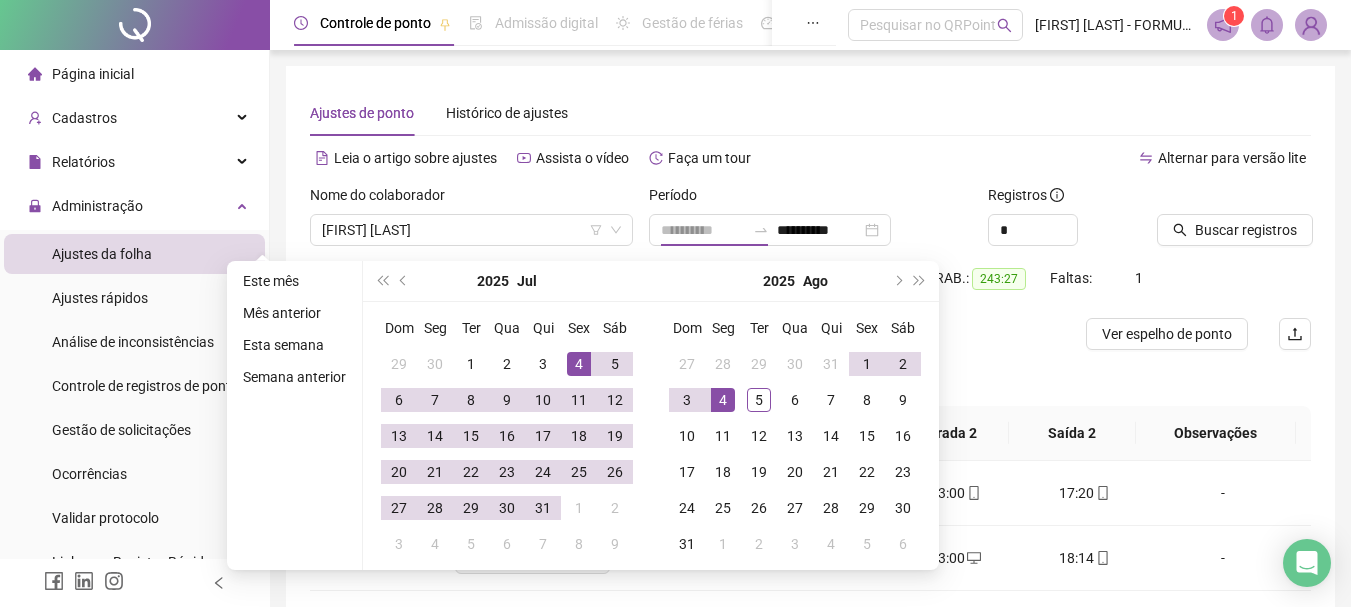 click on "4" at bounding box center [579, 364] 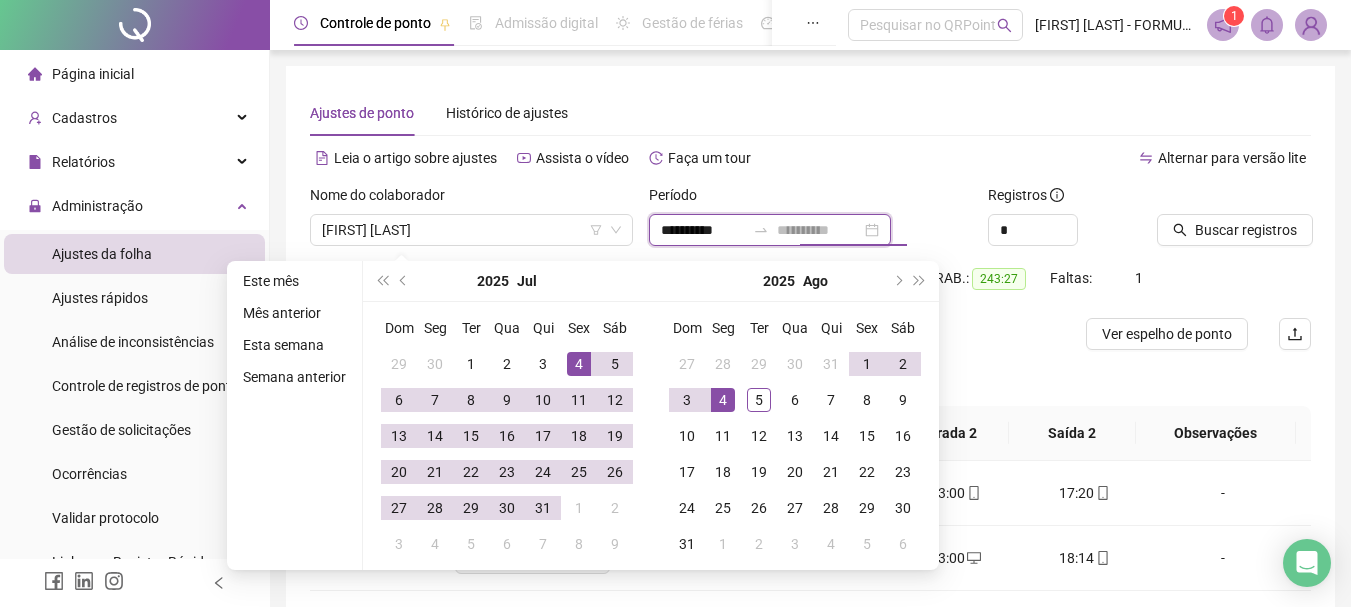 type on "**********" 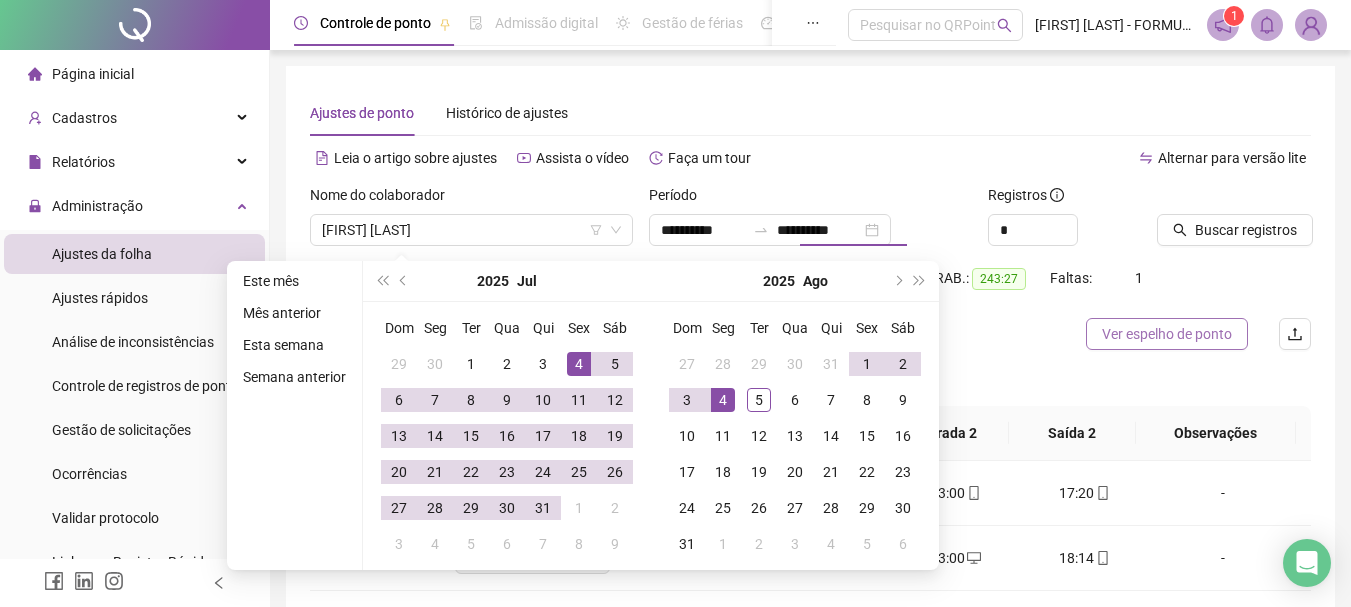 click on "Ver espelho de ponto" at bounding box center (1167, 334) 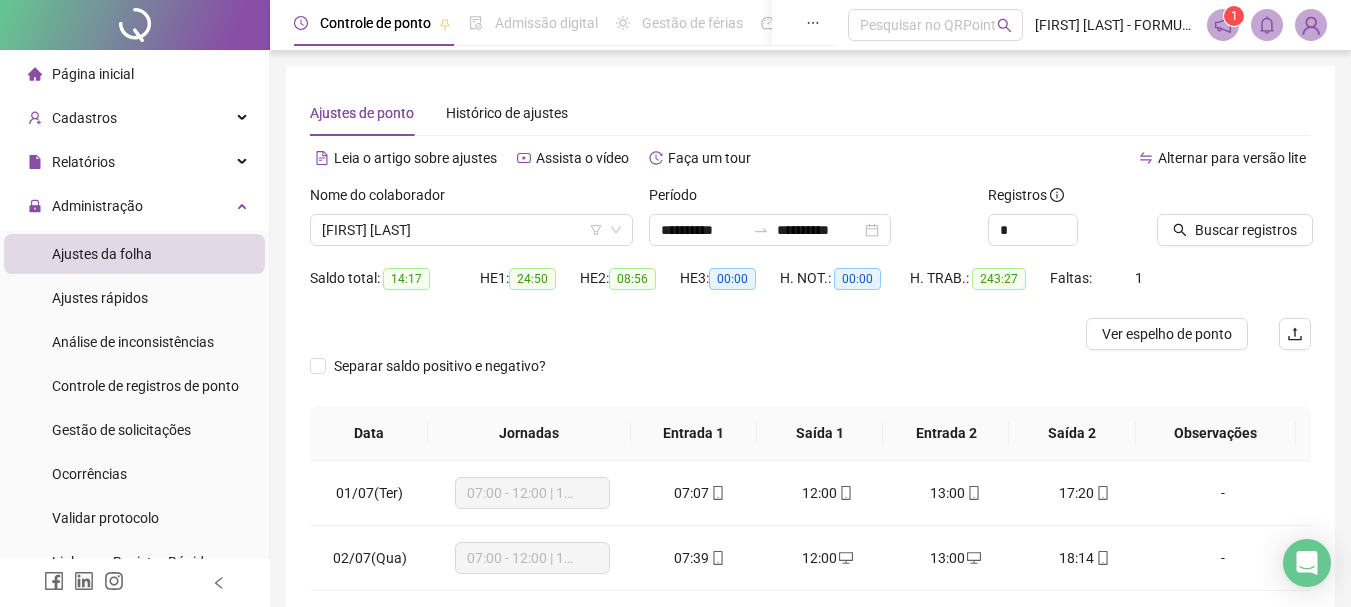 scroll, scrollTop: 200, scrollLeft: 0, axis: vertical 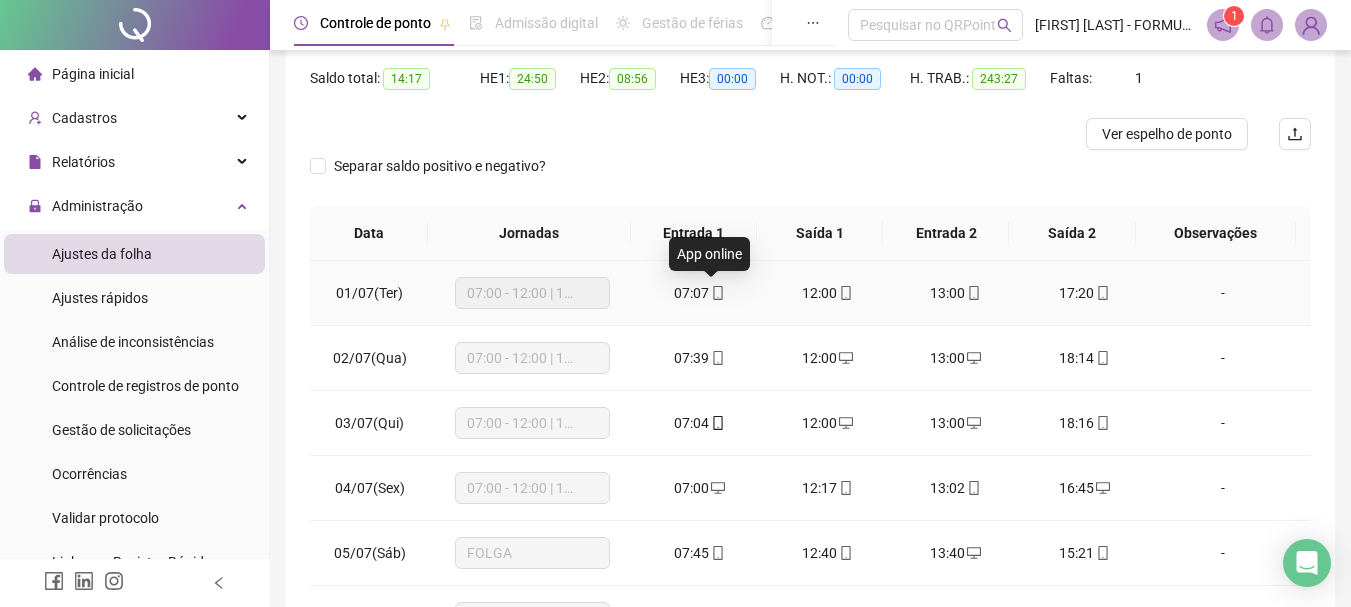 click 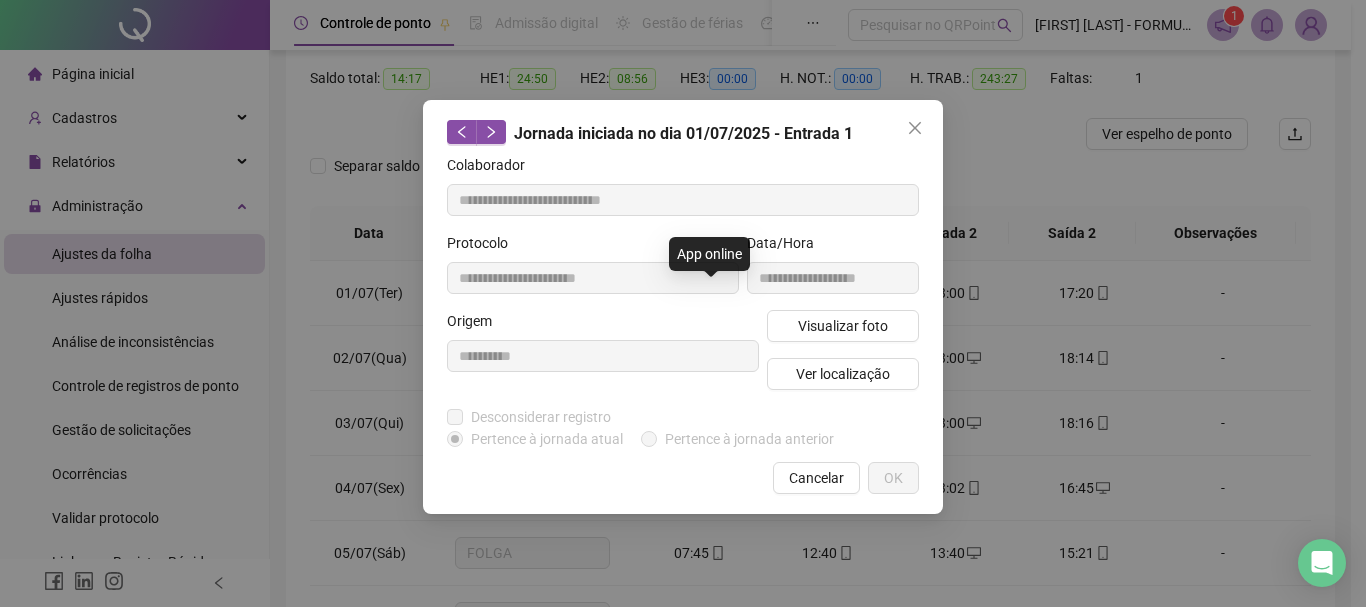 type on "**********" 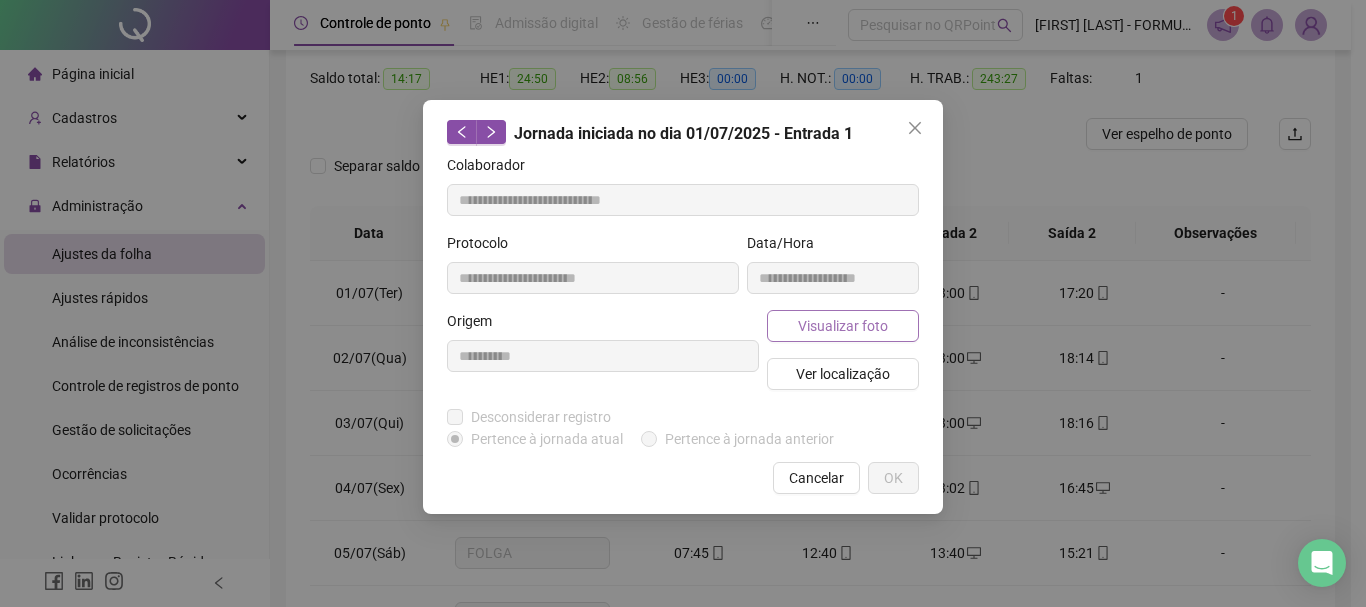 click on "Visualizar foto" at bounding box center [843, 326] 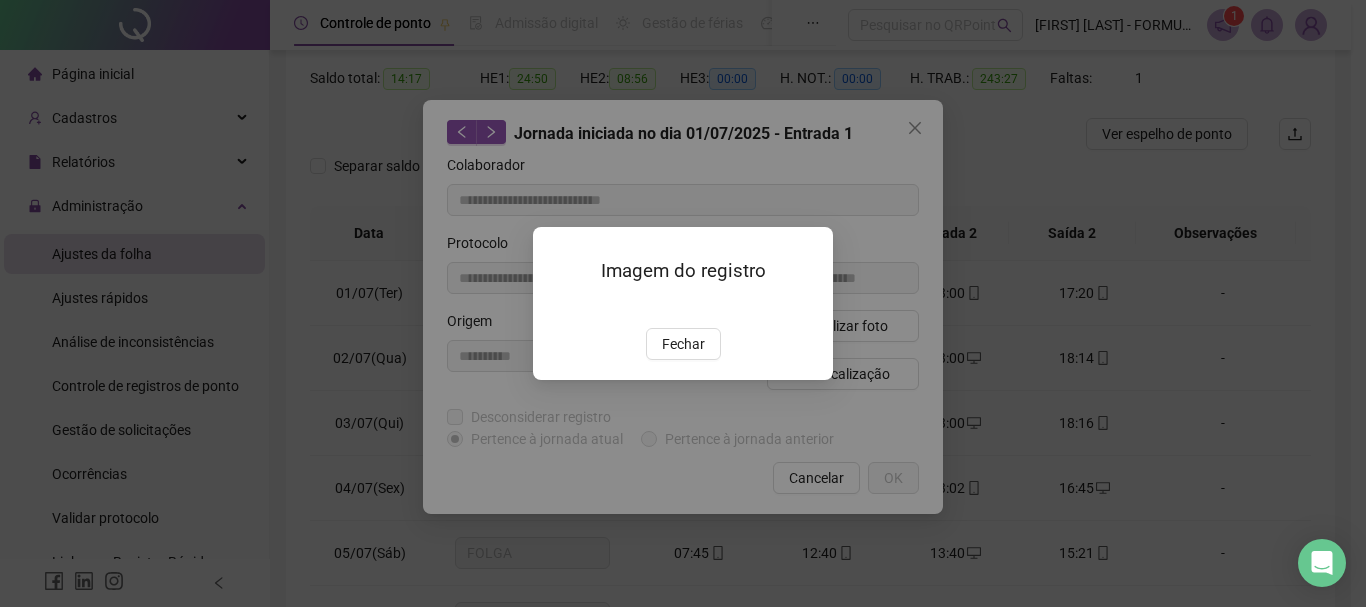 drag, startPoint x: 674, startPoint y: 454, endPoint x: 872, endPoint y: 371, distance: 214.69281 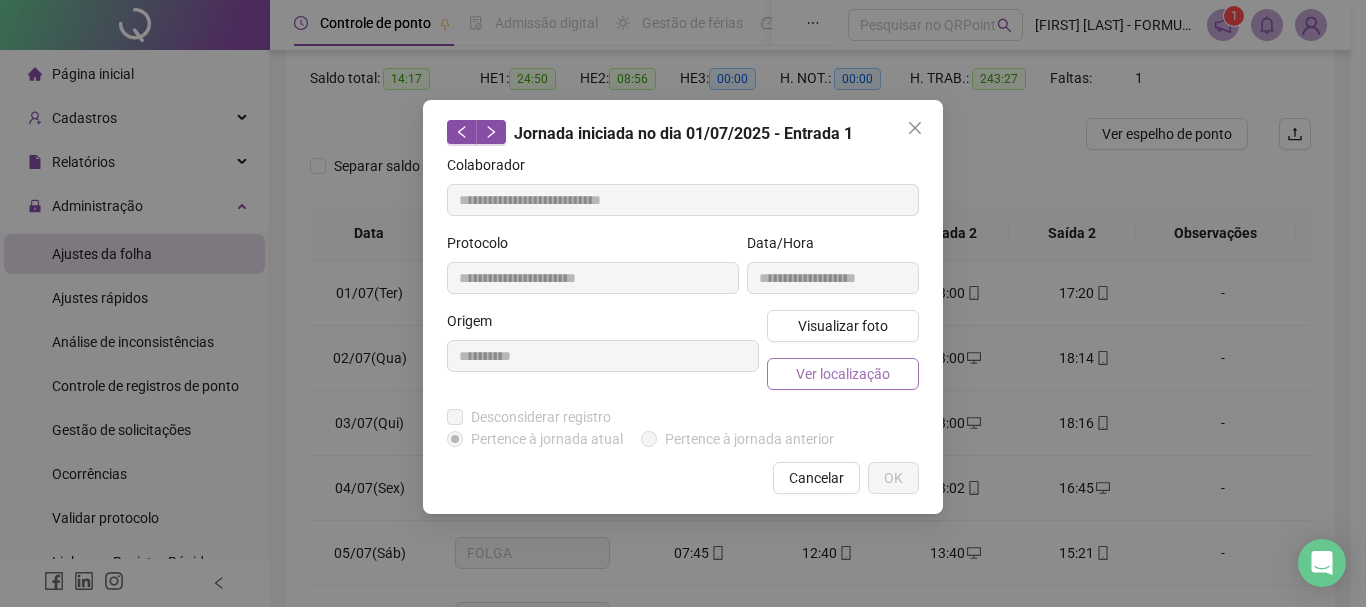 click on "Ver localização" at bounding box center (843, 374) 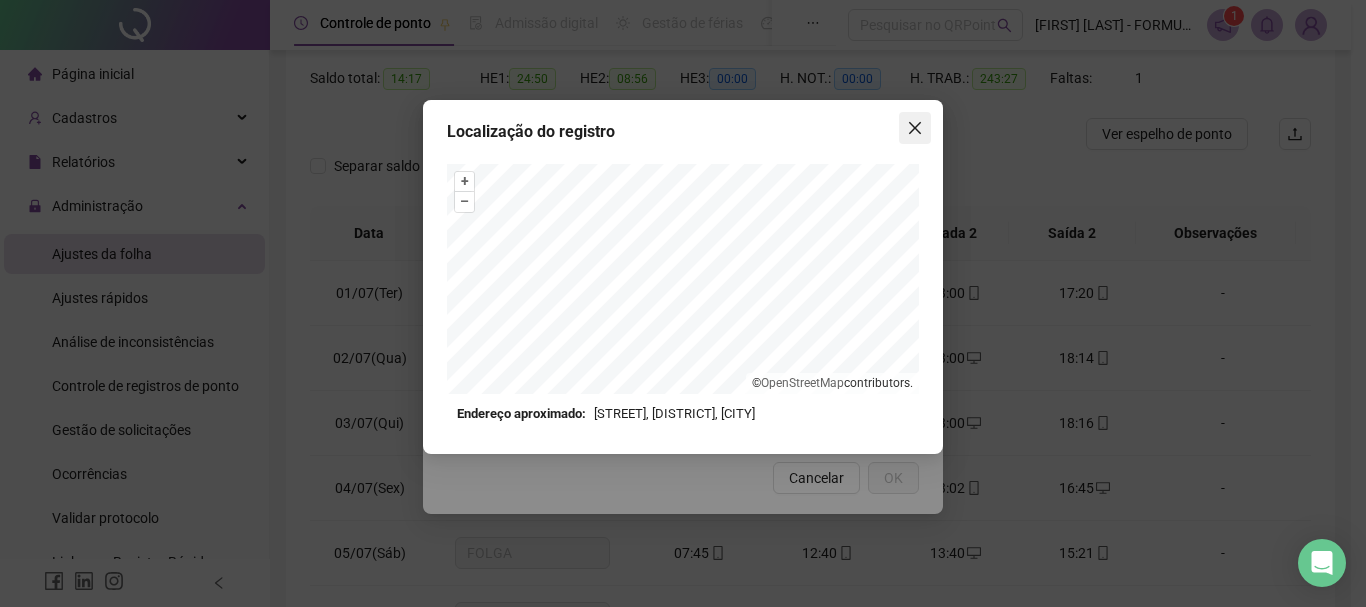 click 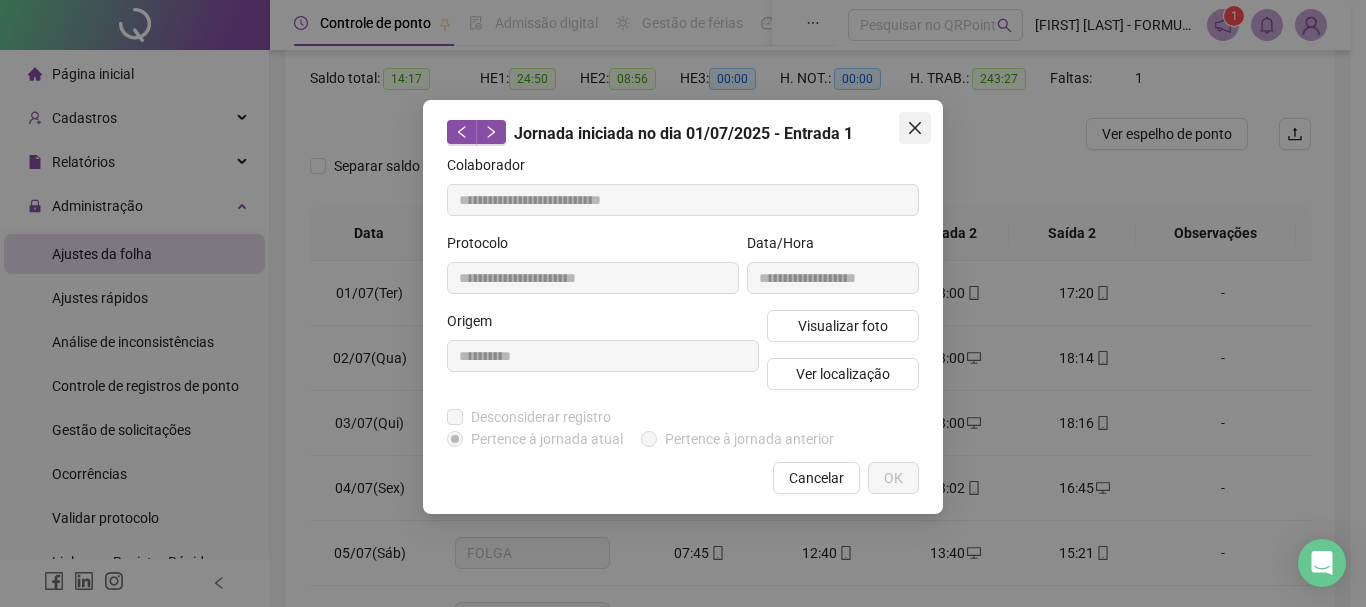 click 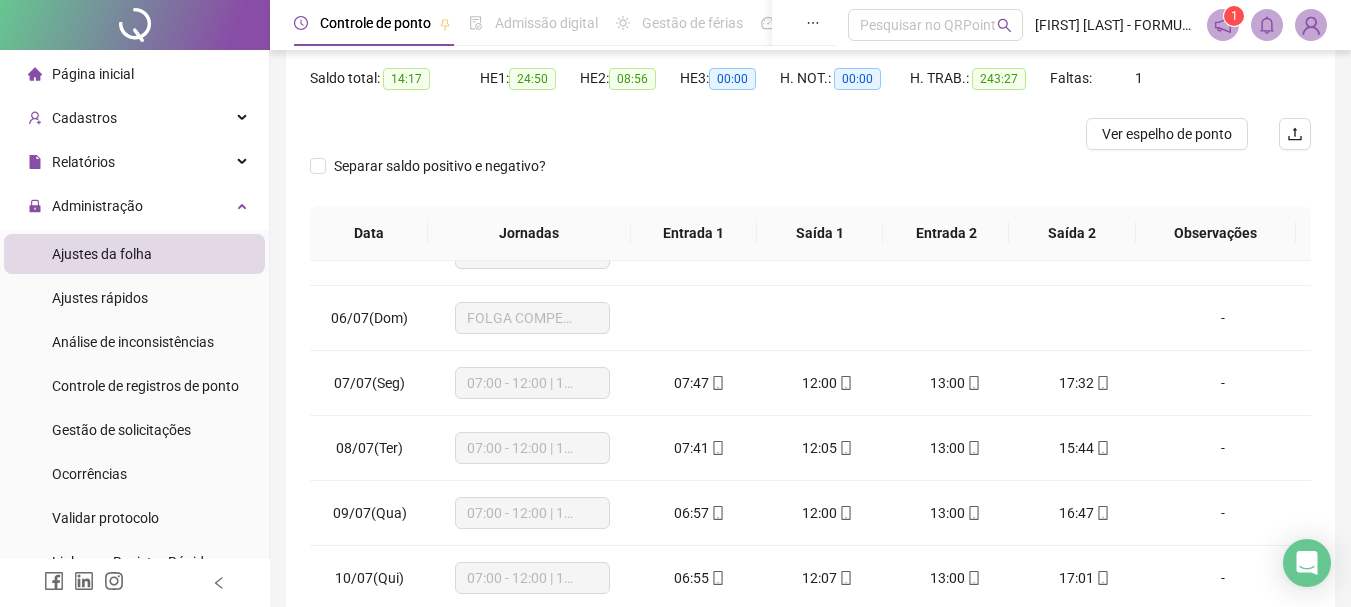 scroll, scrollTop: 400, scrollLeft: 0, axis: vertical 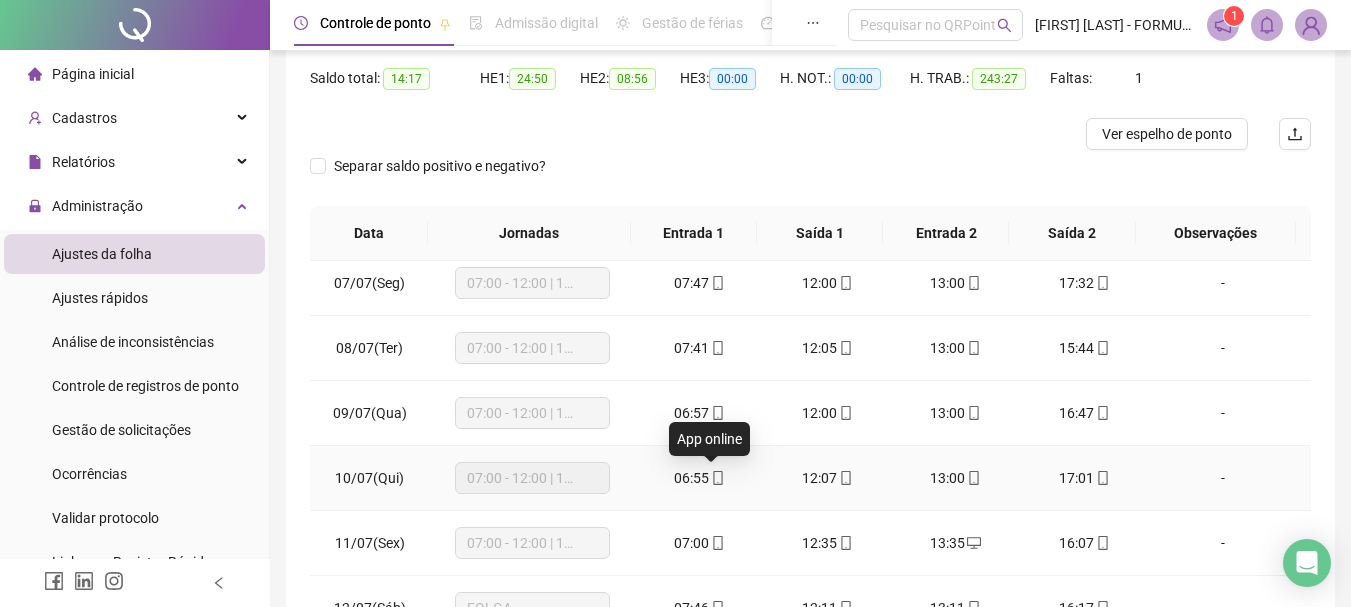 click 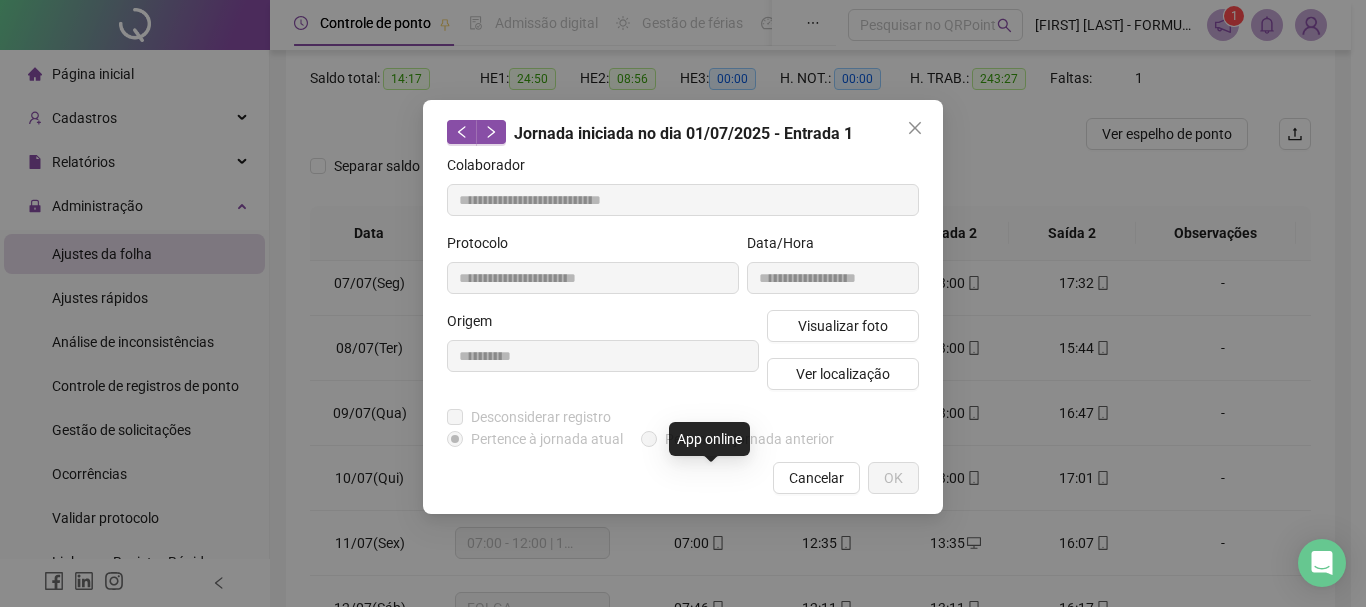 type on "**********" 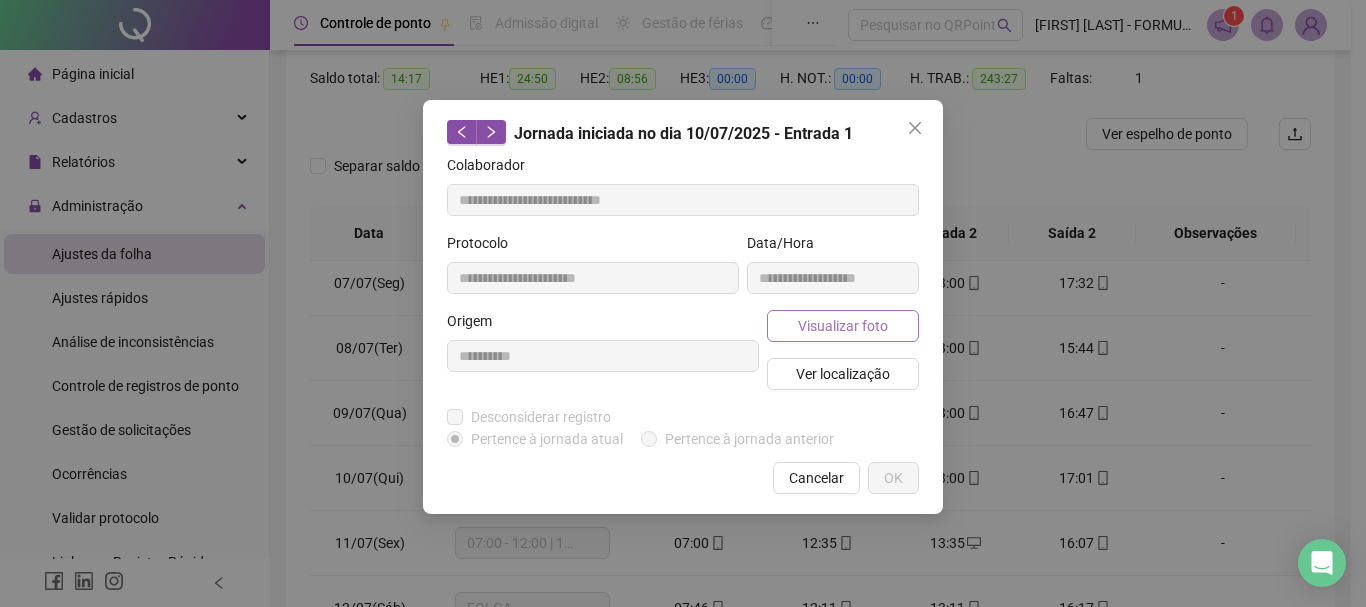 click on "Visualizar foto" at bounding box center (843, 326) 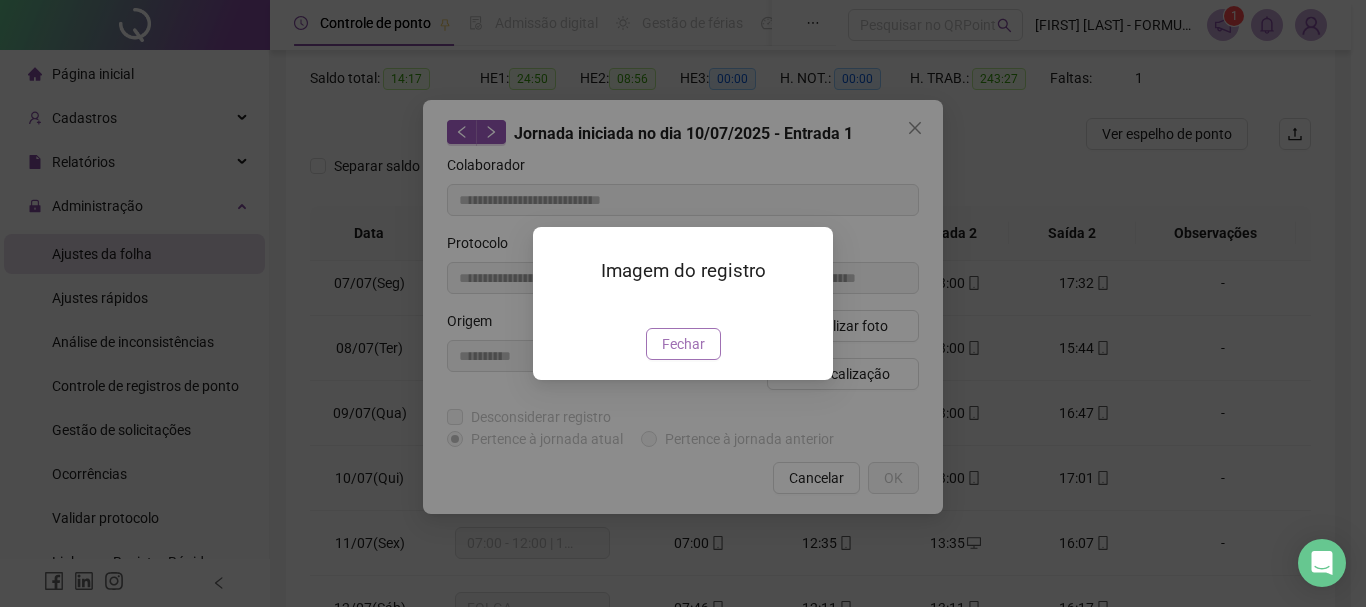 click on "Fechar" at bounding box center (683, 344) 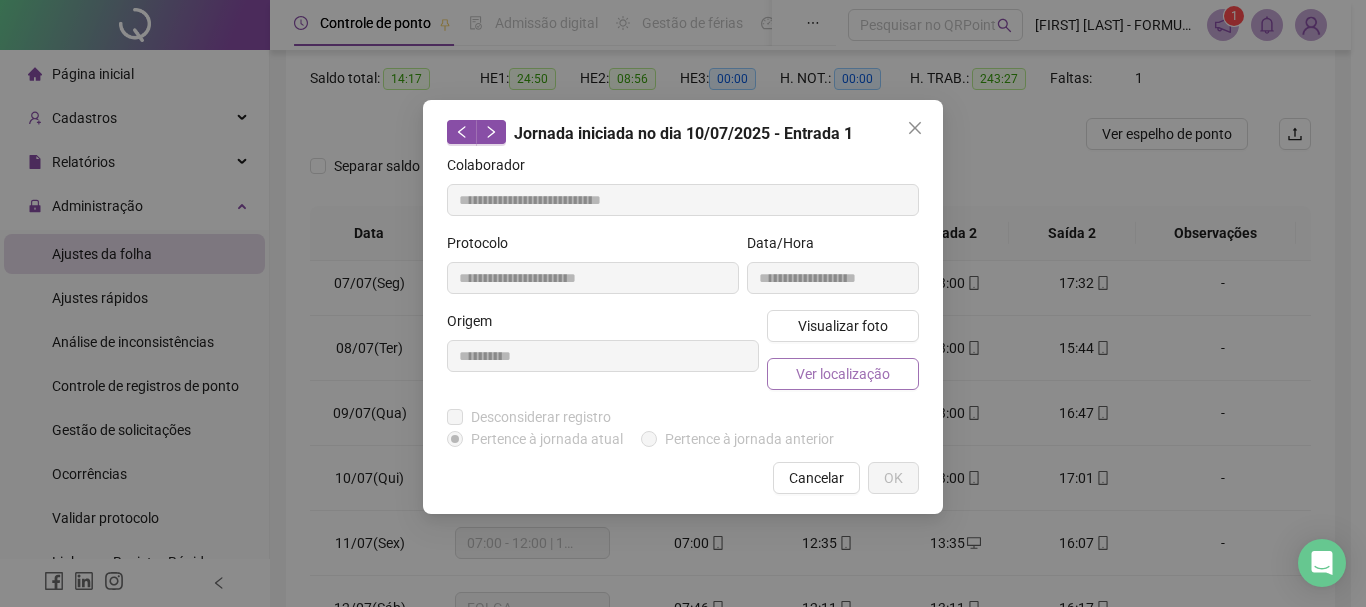 click on "Ver localização" at bounding box center [843, 374] 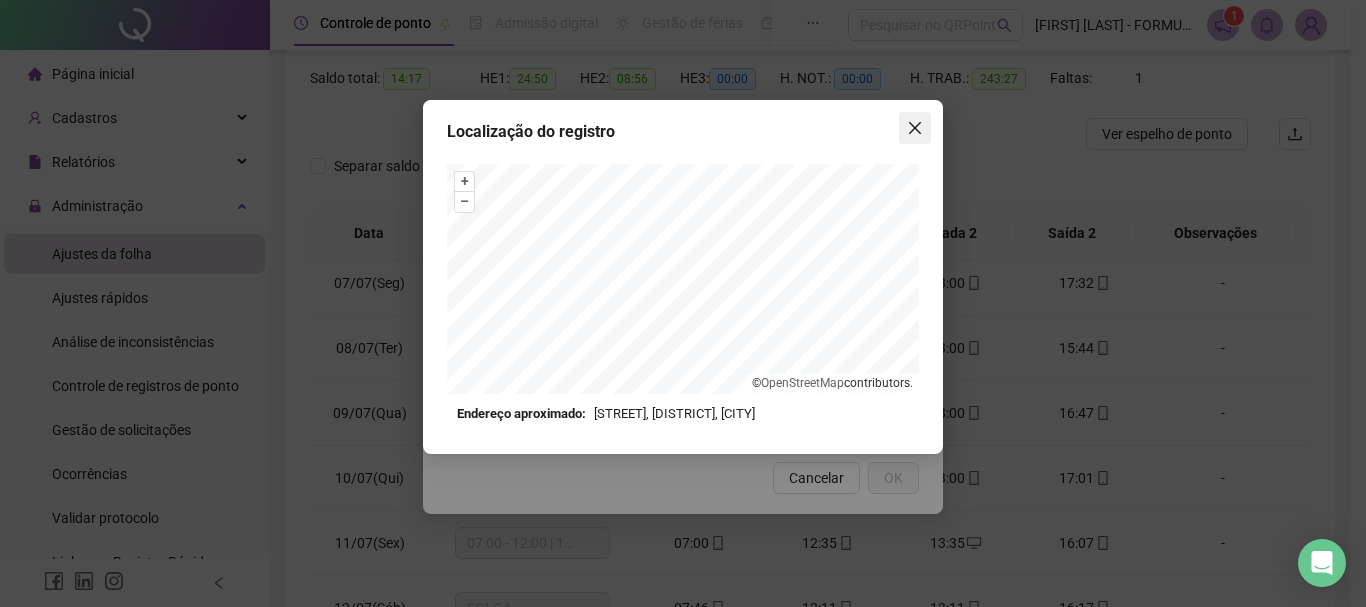 click at bounding box center [915, 128] 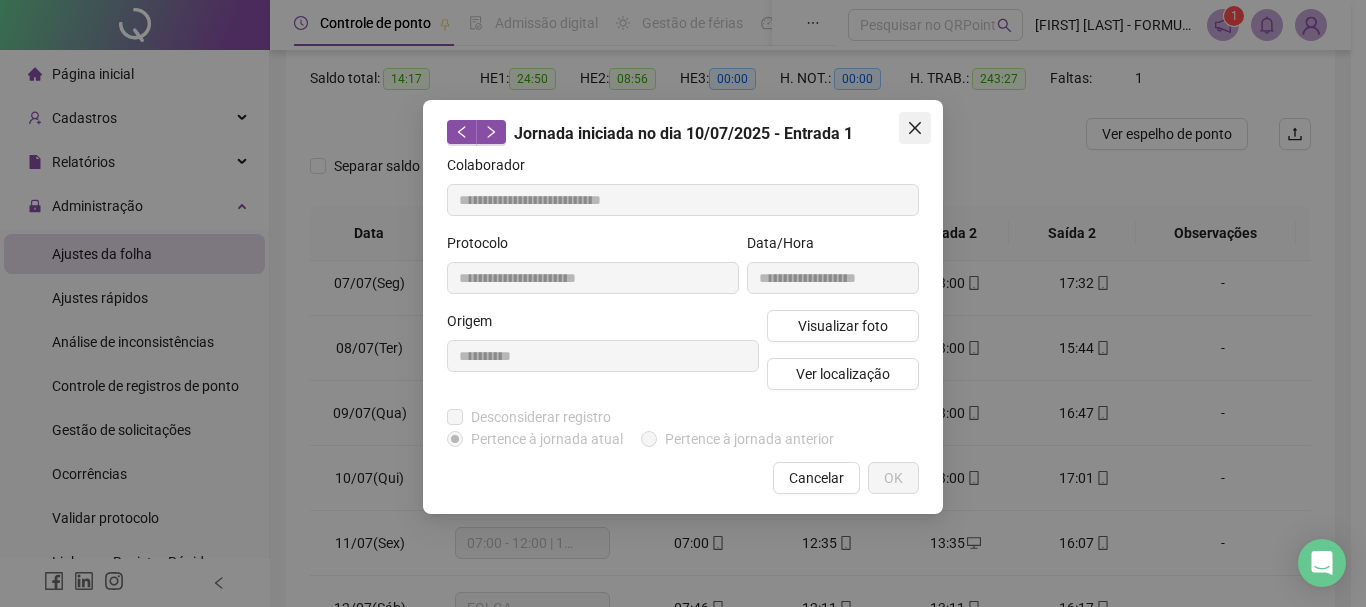 click 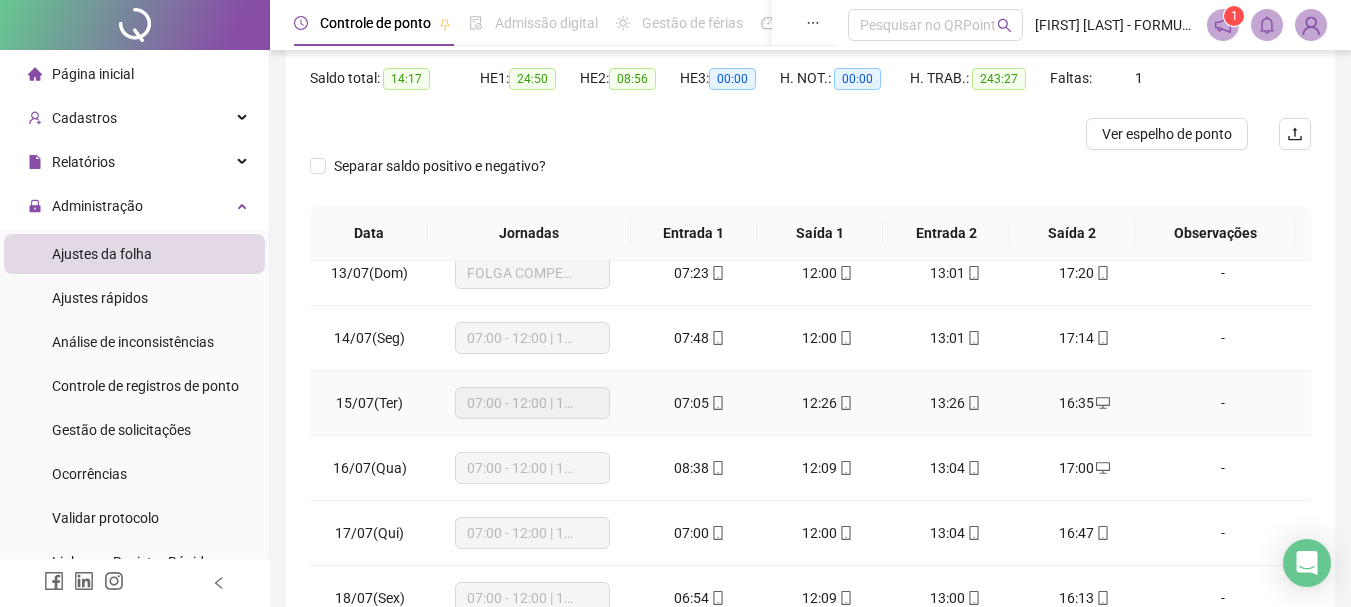 scroll, scrollTop: 900, scrollLeft: 0, axis: vertical 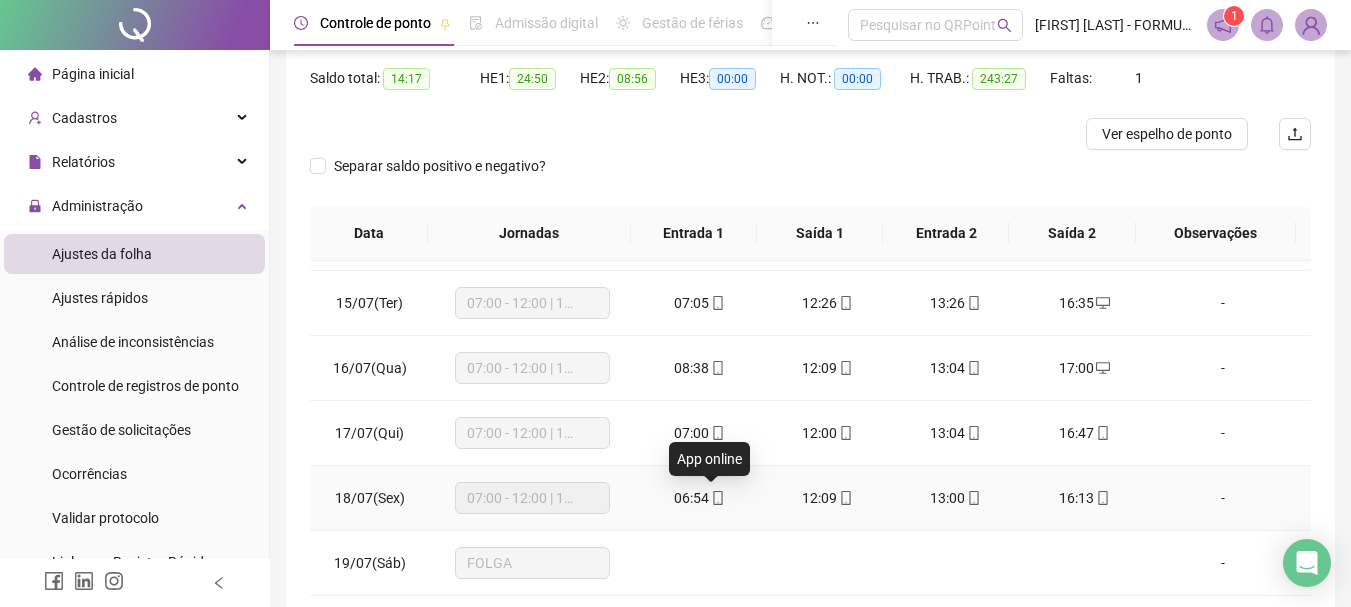 click 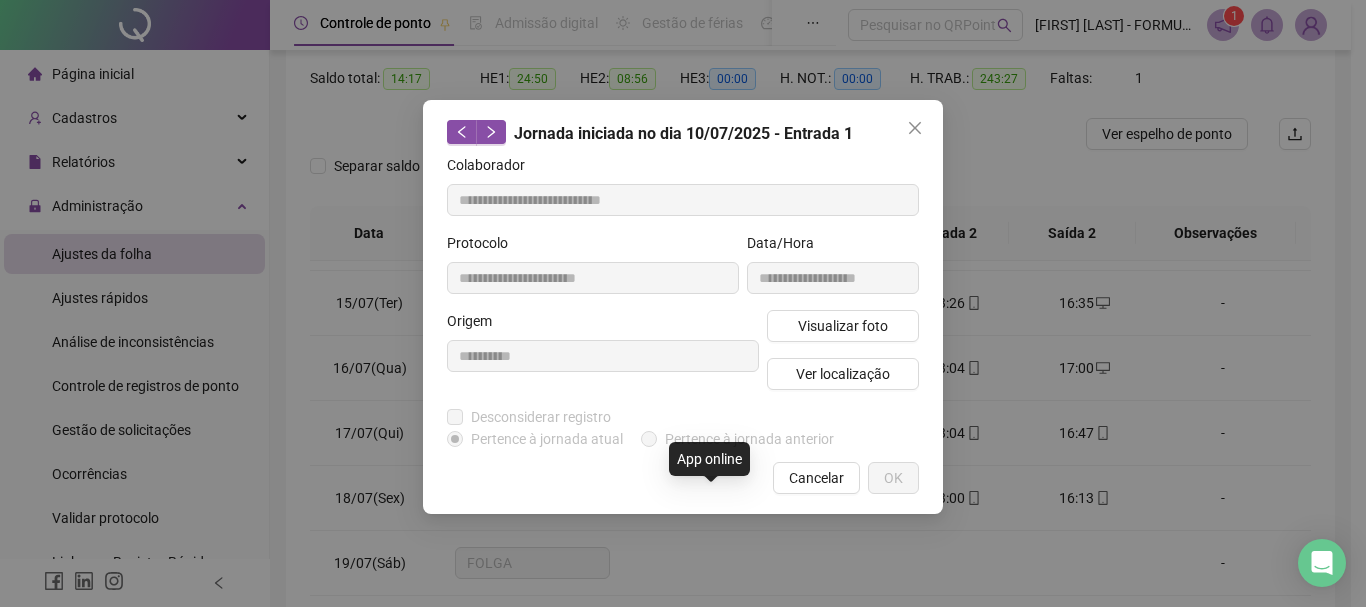 type on "**********" 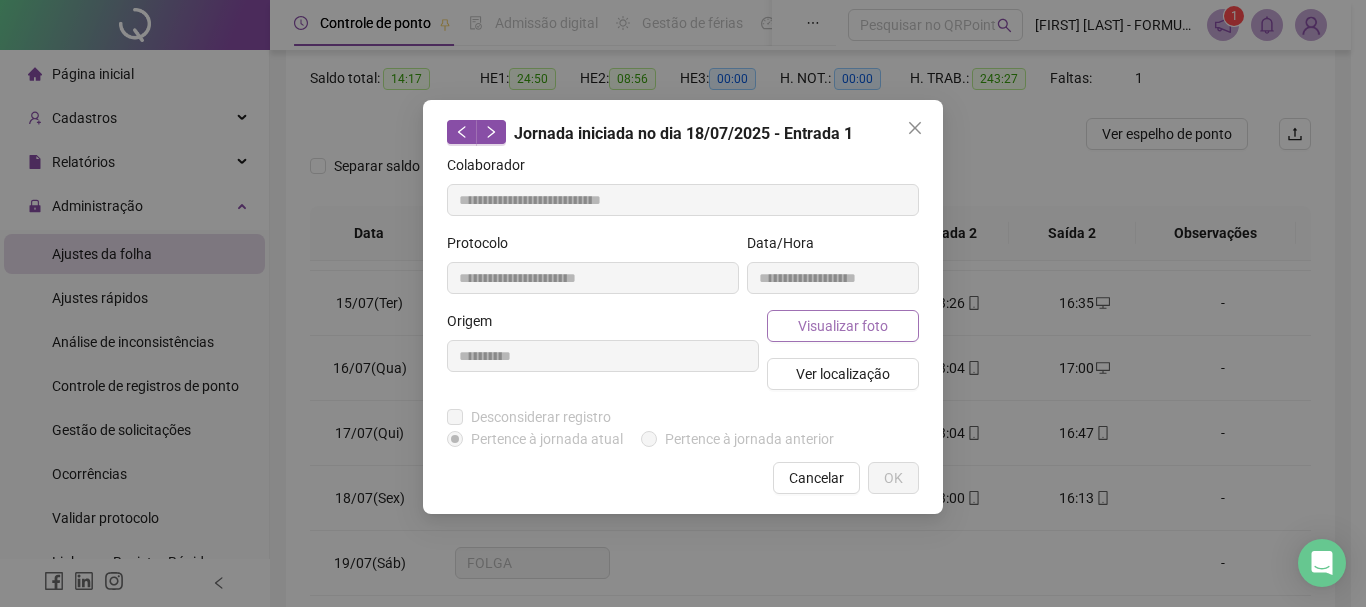 click on "Visualizar foto" at bounding box center (843, 326) 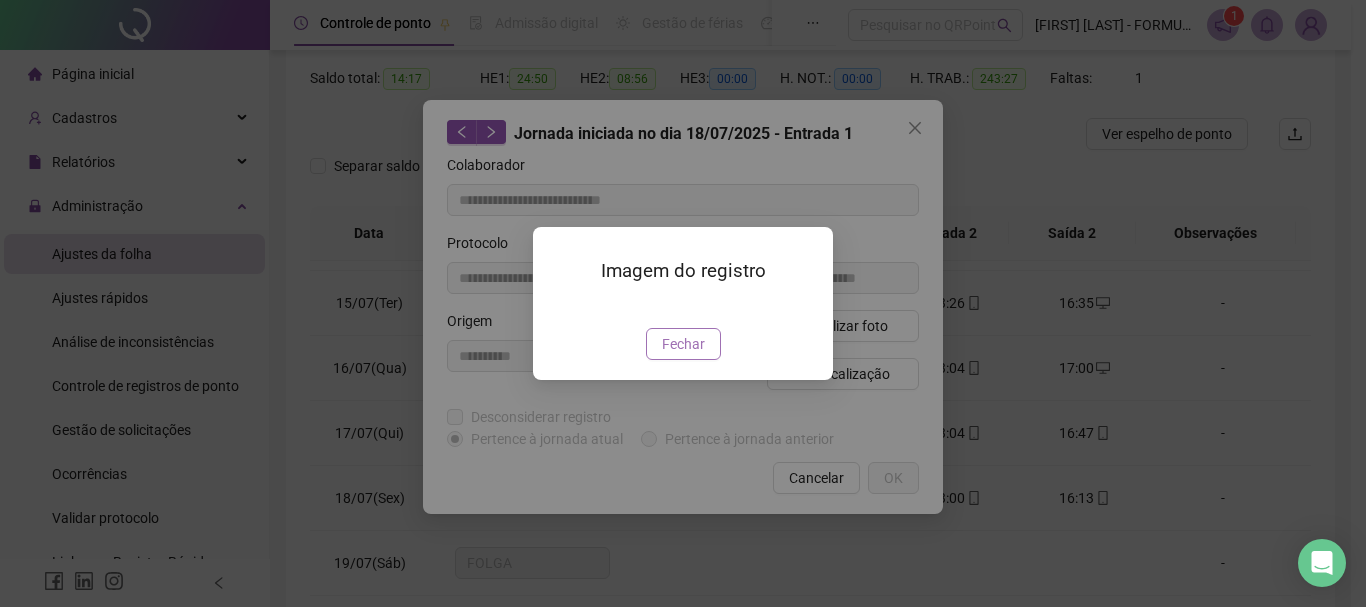 click on "Fechar" at bounding box center (683, 344) 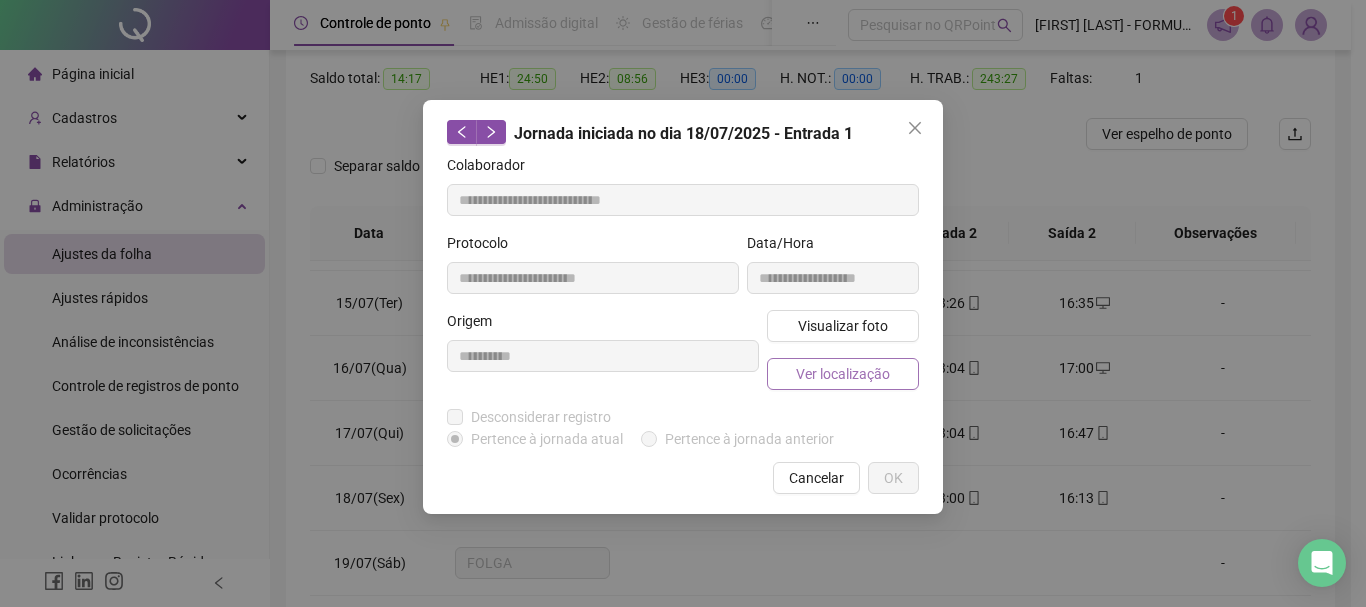click on "Ver localização" at bounding box center (843, 374) 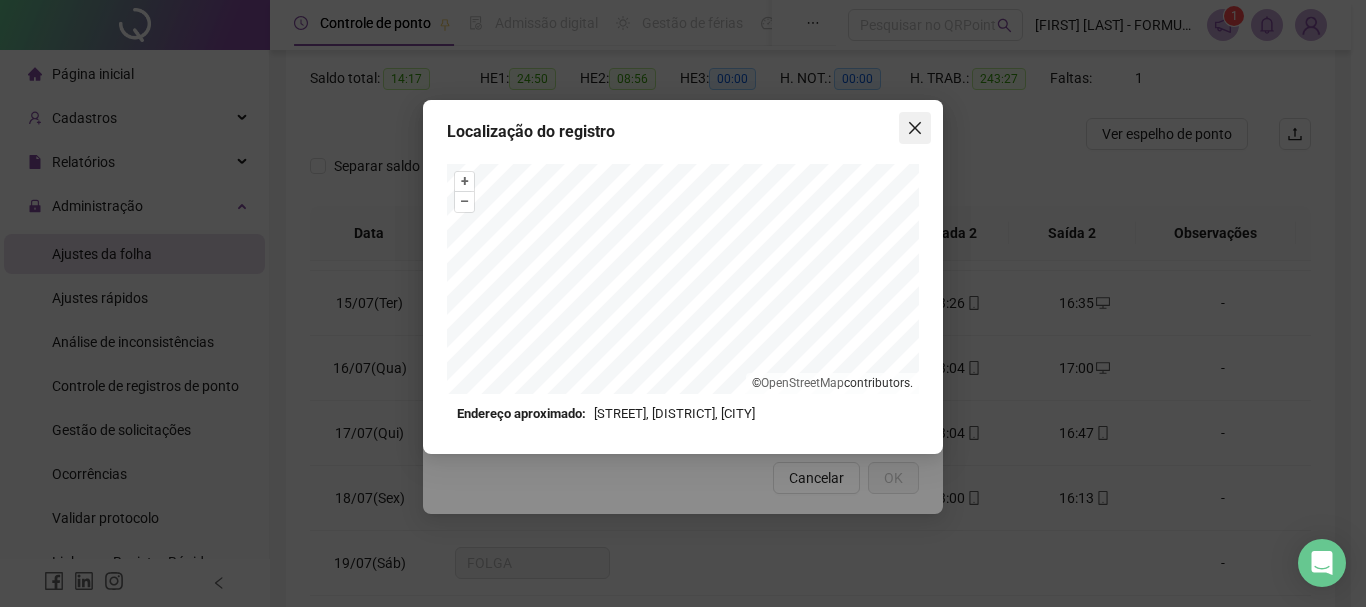 click 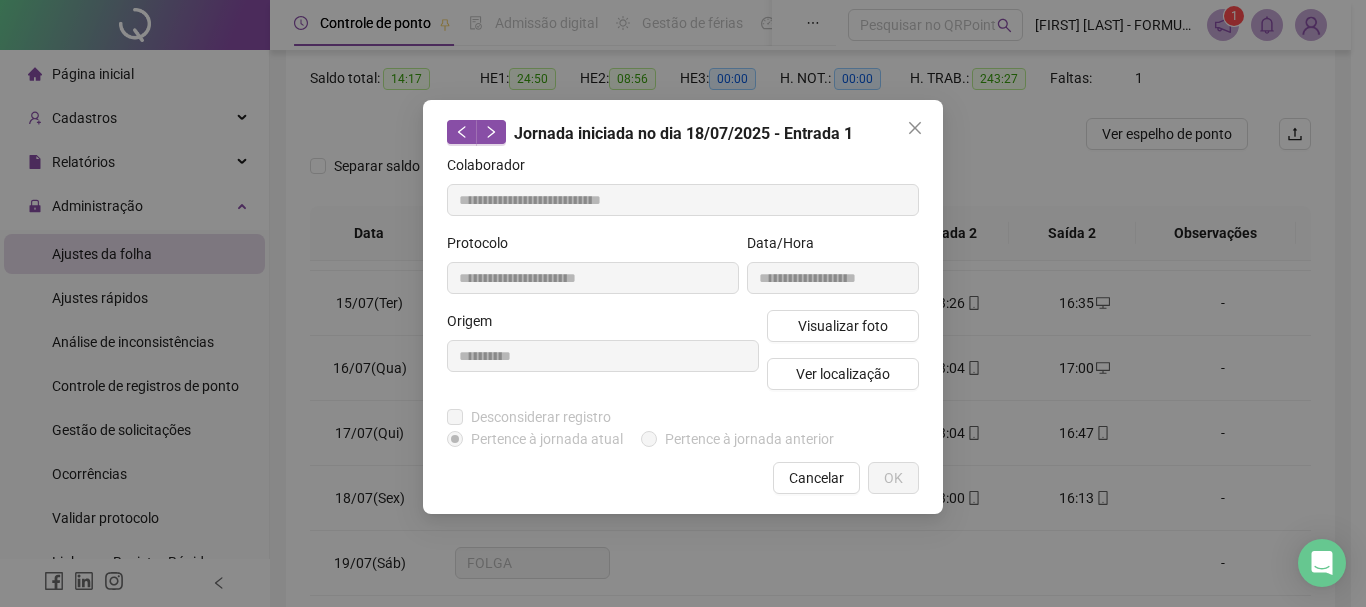 click 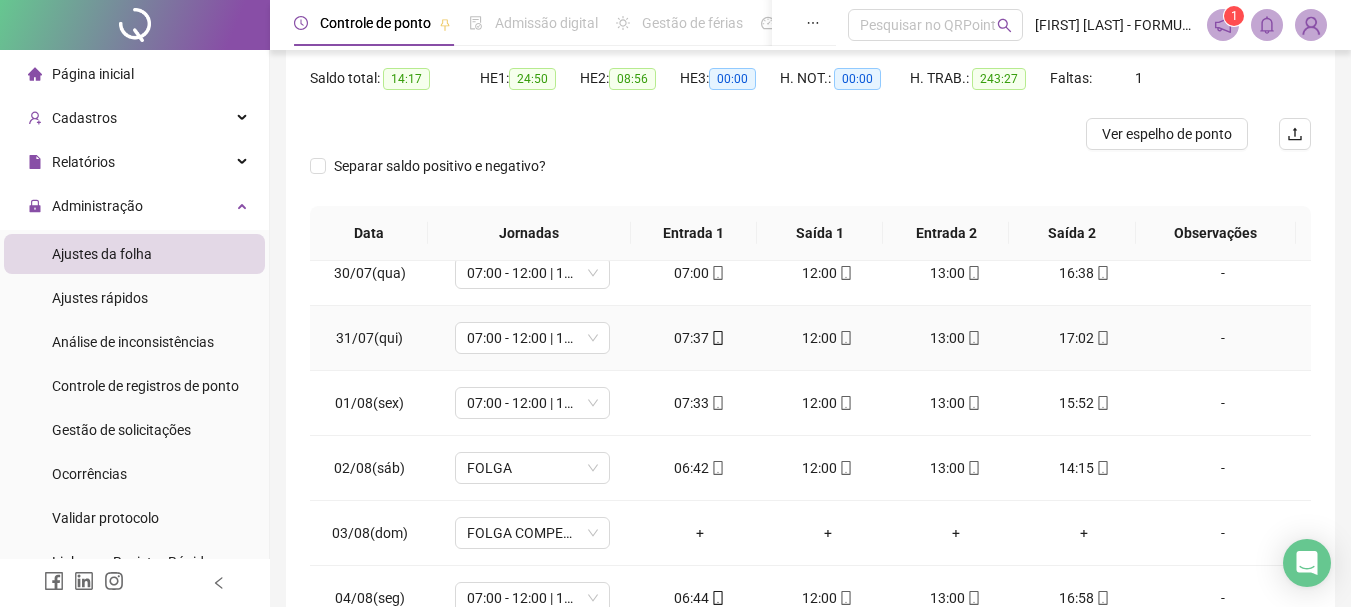 scroll, scrollTop: 1913, scrollLeft: 0, axis: vertical 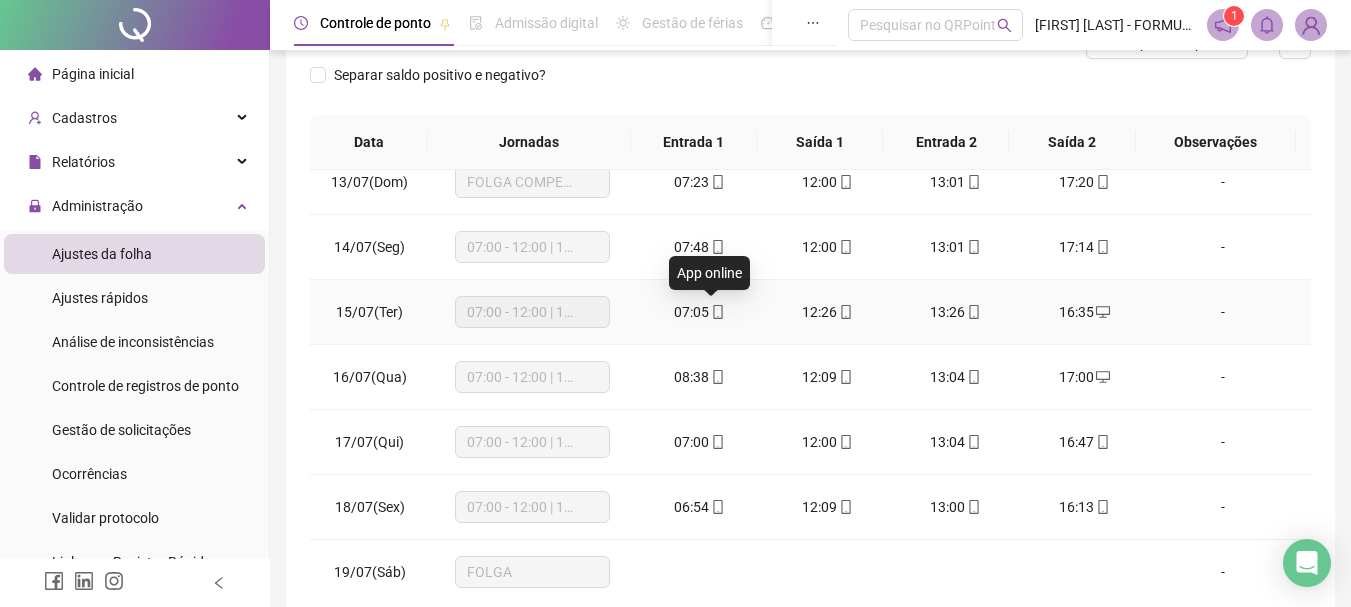 click 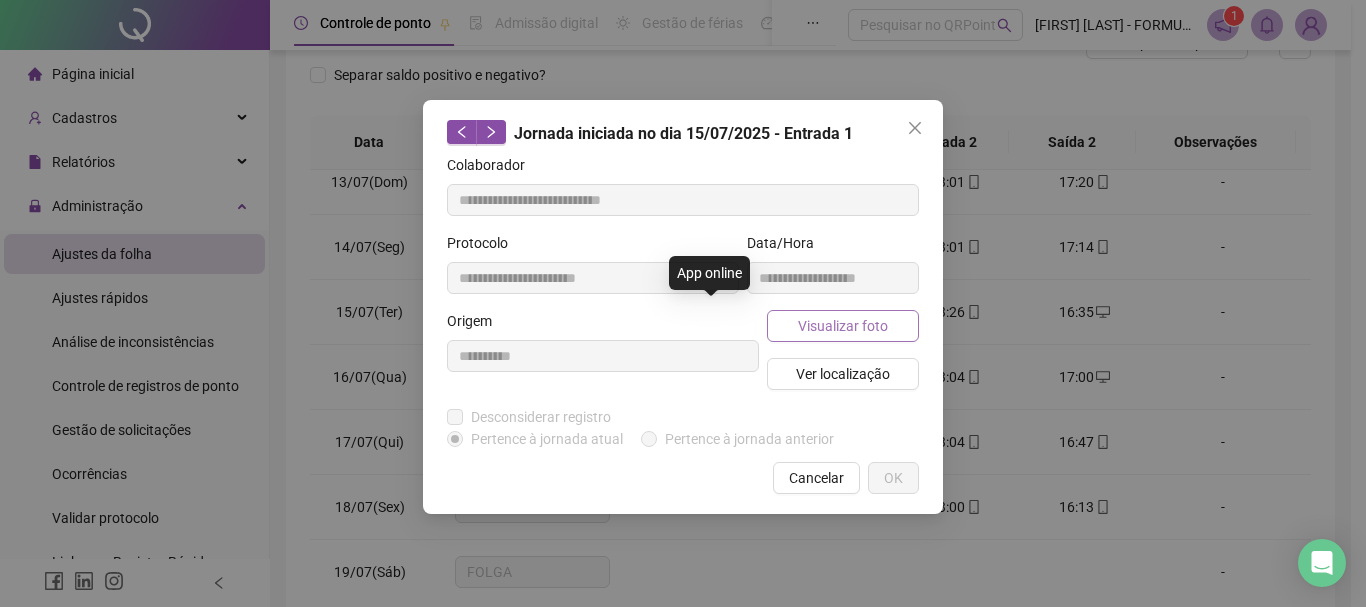 type on "**********" 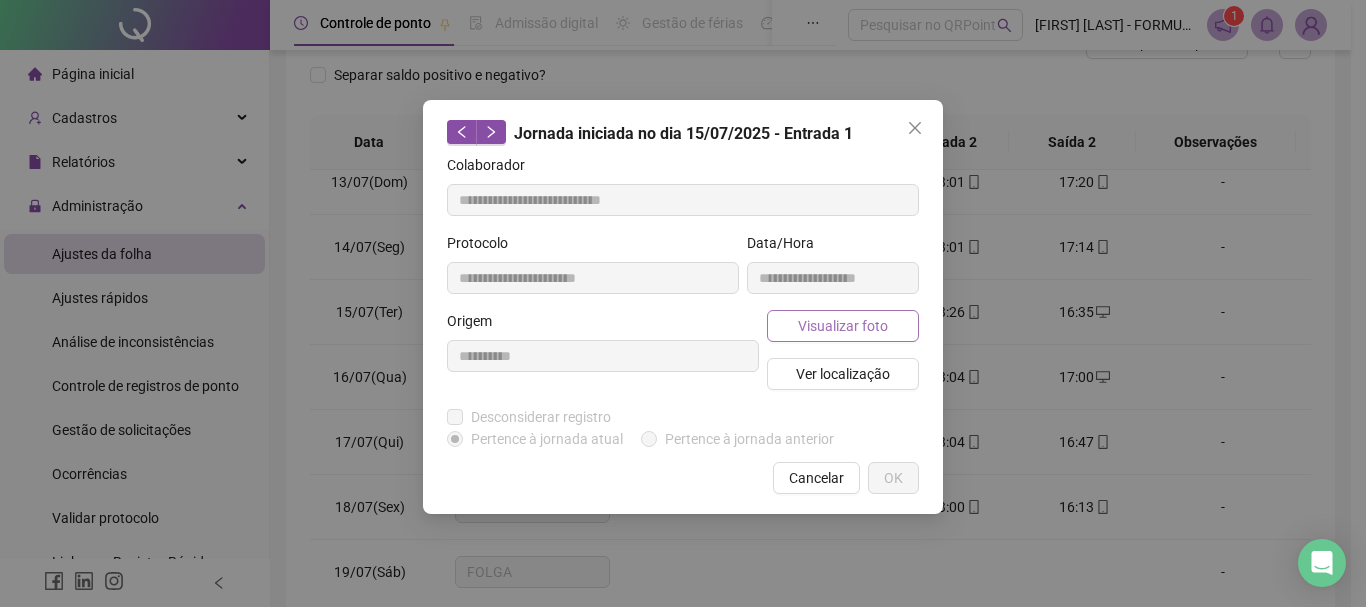 click on "Visualizar foto" at bounding box center (843, 326) 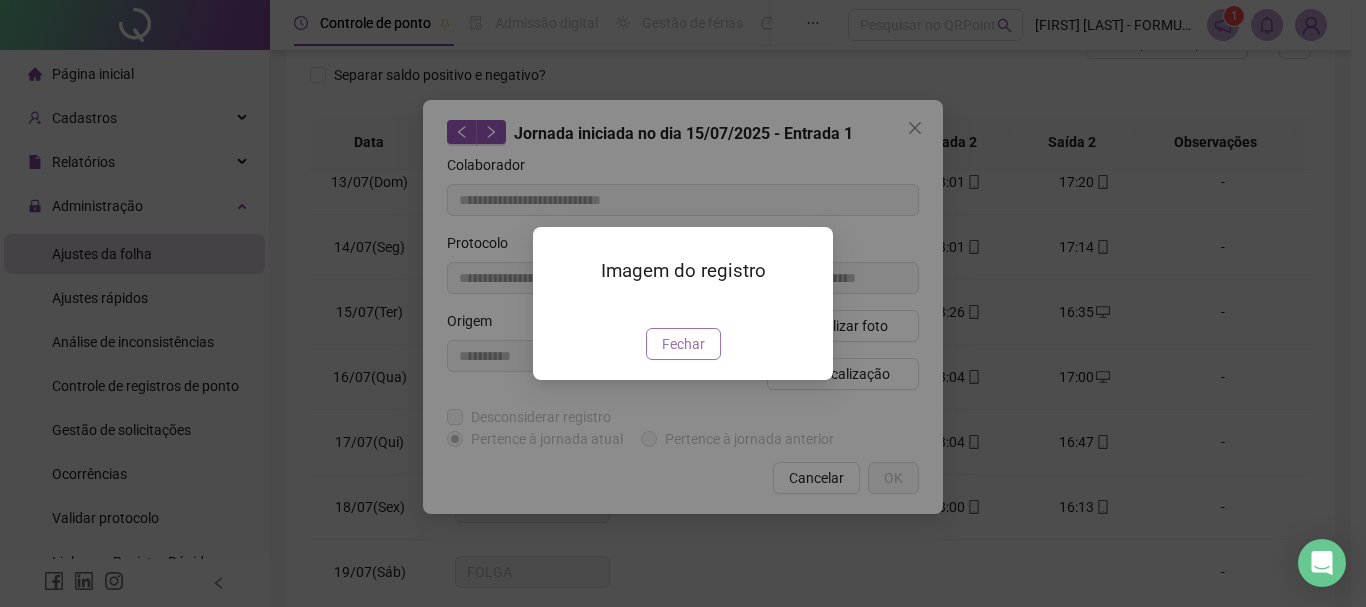 click on "Fechar" at bounding box center (683, 344) 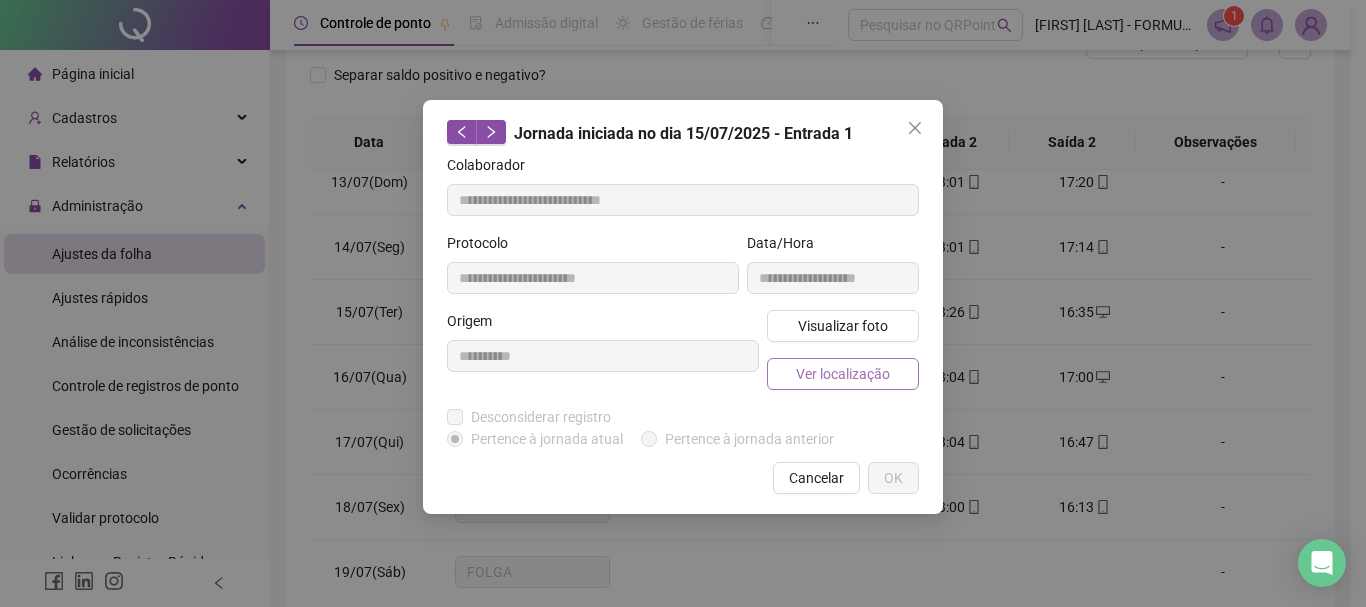 click on "Ver localização" at bounding box center (843, 374) 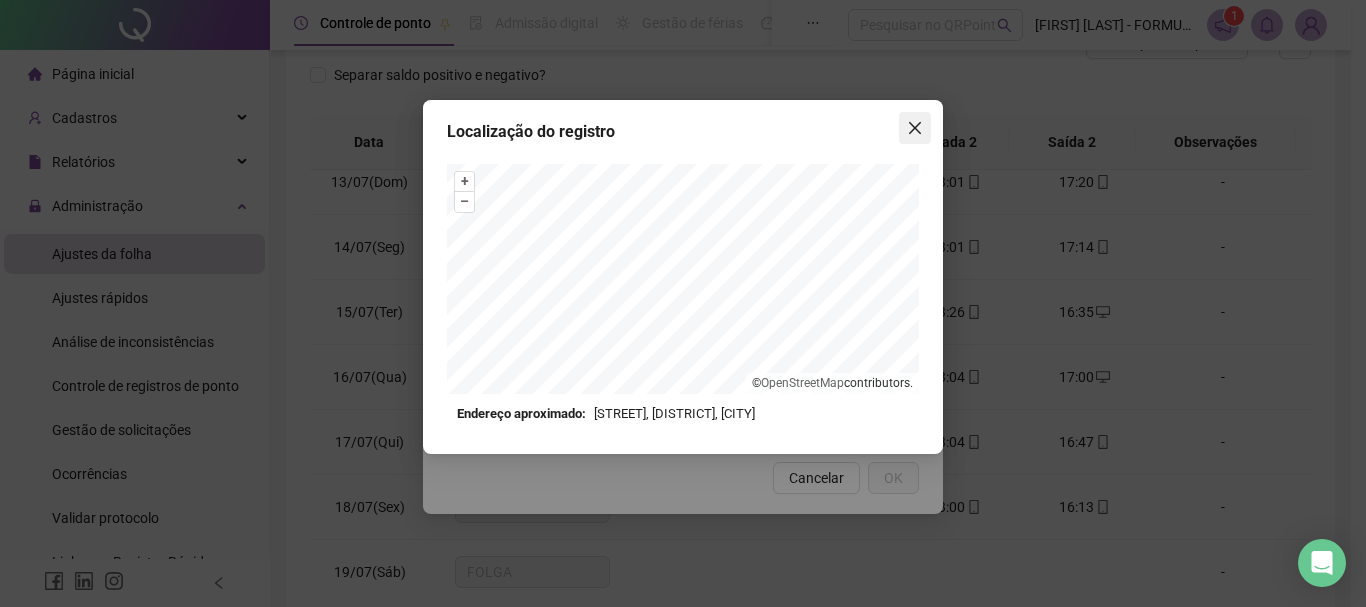 click 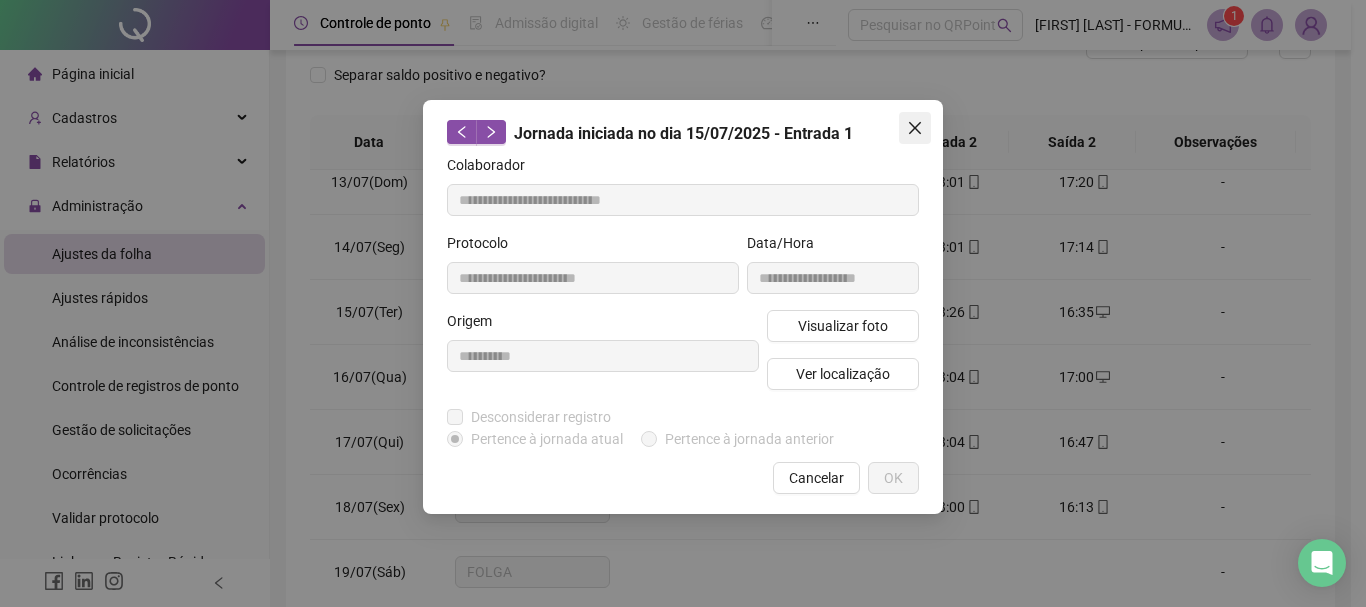 drag, startPoint x: 907, startPoint y: 127, endPoint x: 754, endPoint y: 370, distance: 287.155 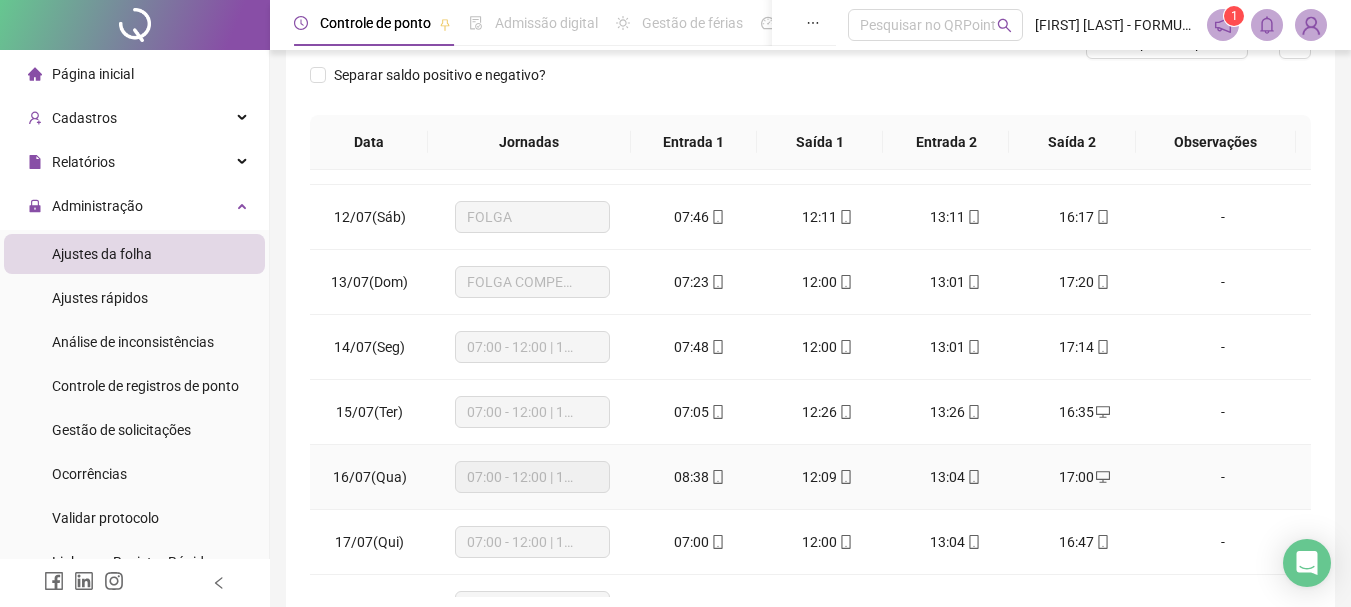 scroll, scrollTop: 500, scrollLeft: 0, axis: vertical 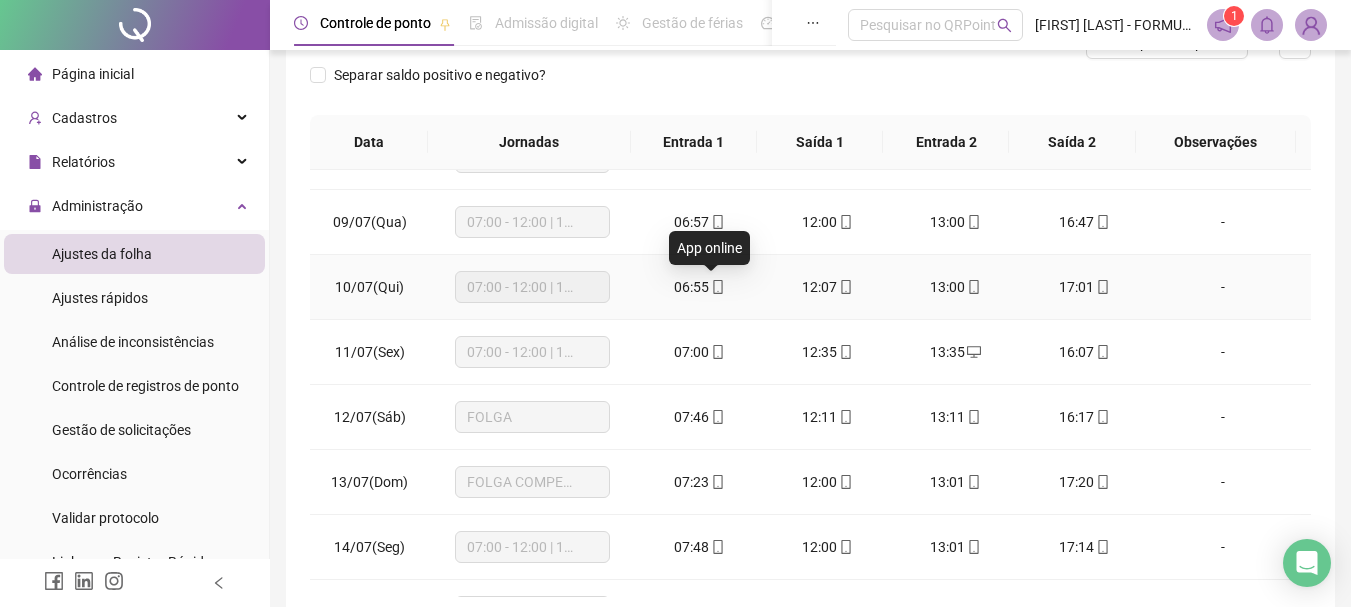 click 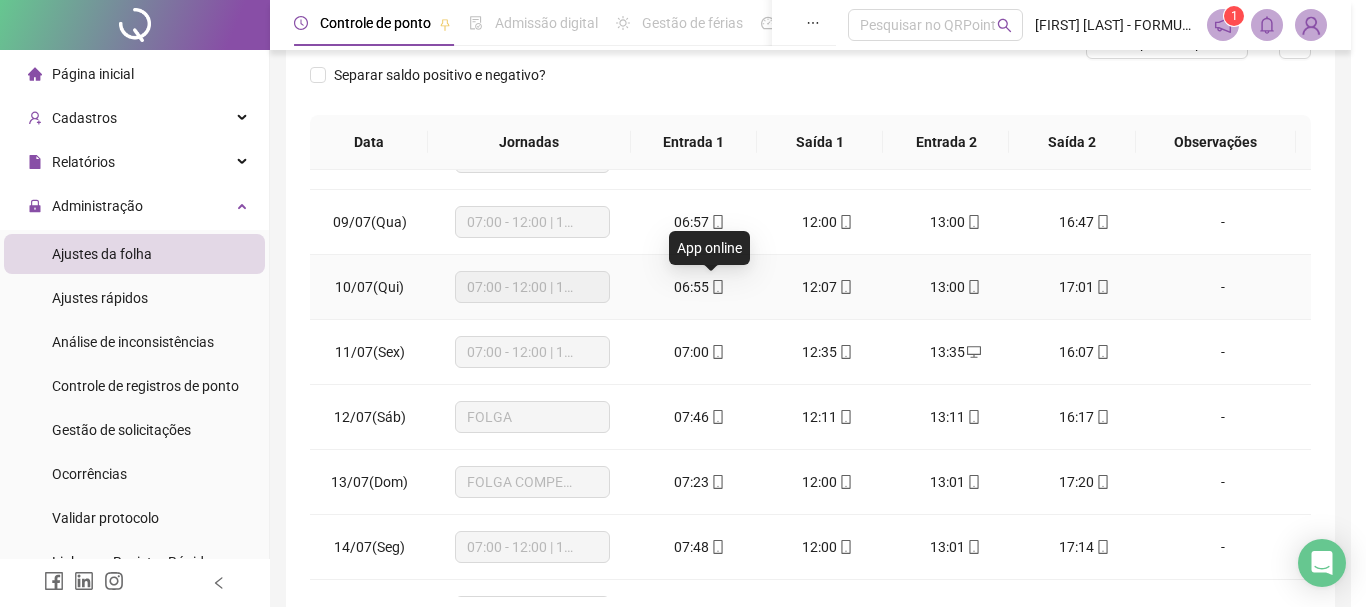 type on "**********" 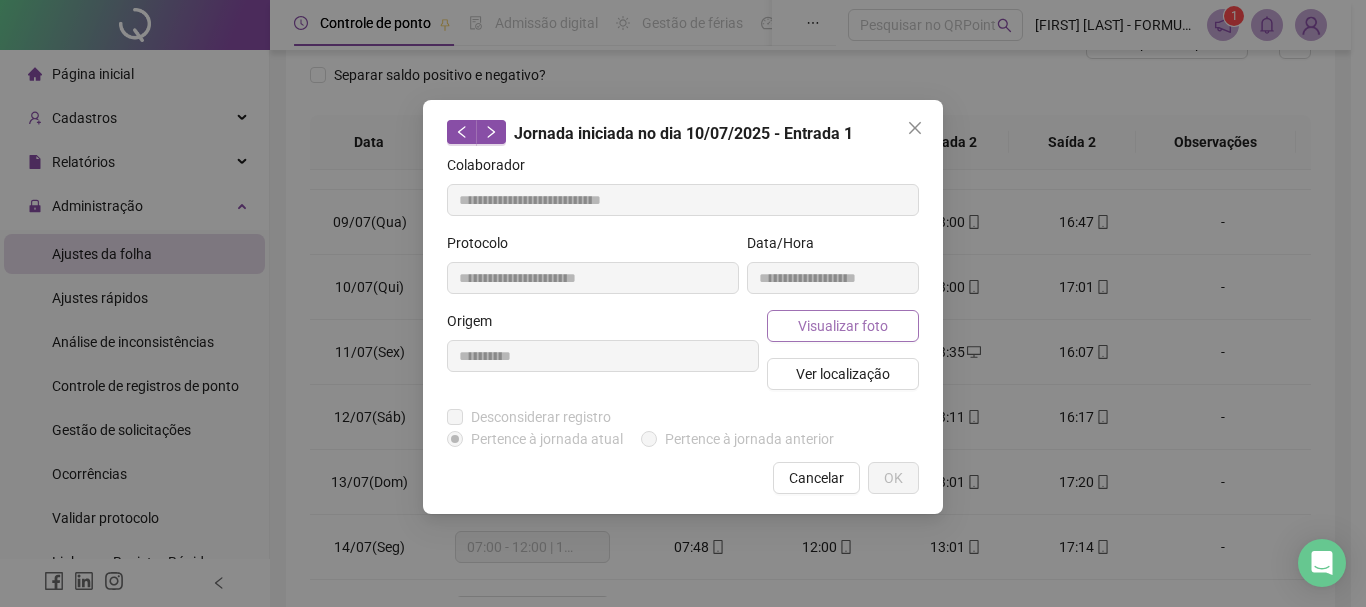 click on "Visualizar foto" at bounding box center (843, 326) 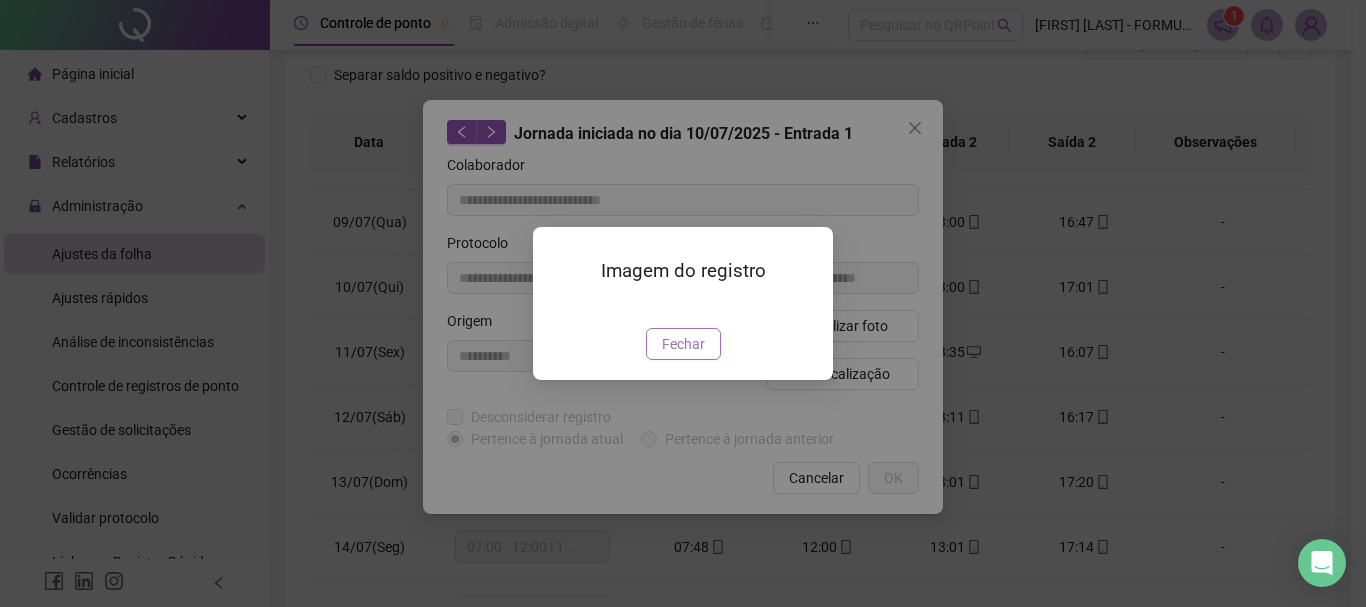 click on "Fechar" at bounding box center [683, 344] 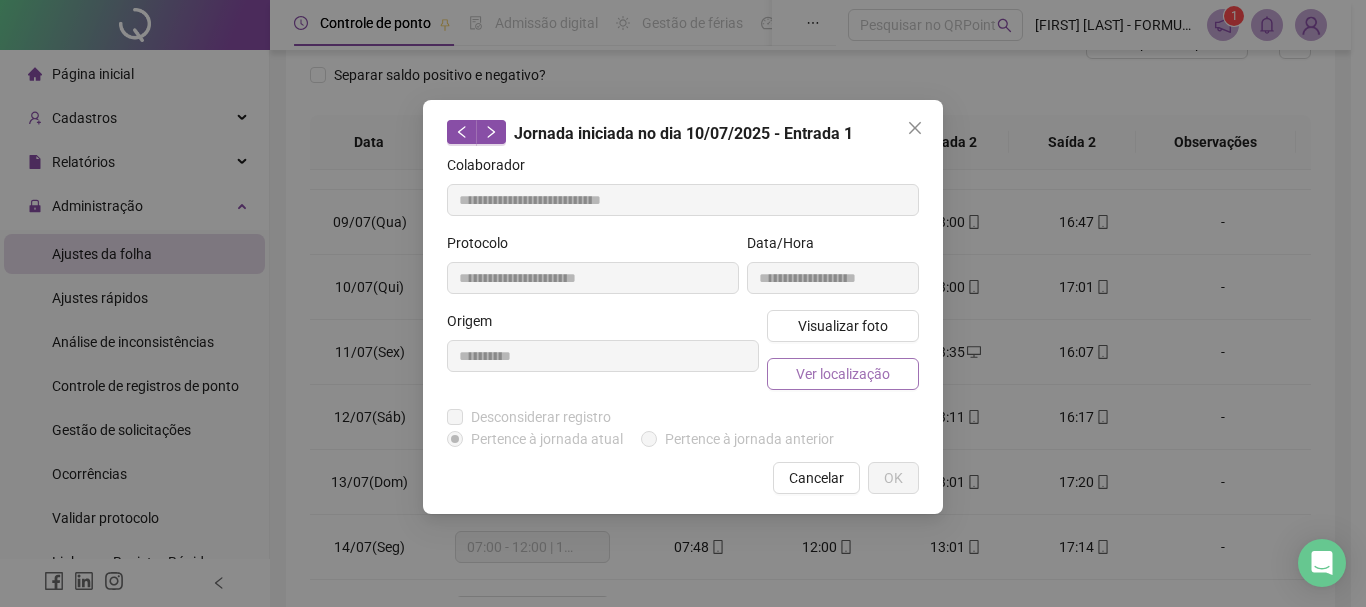 click on "Ver localização" at bounding box center [843, 374] 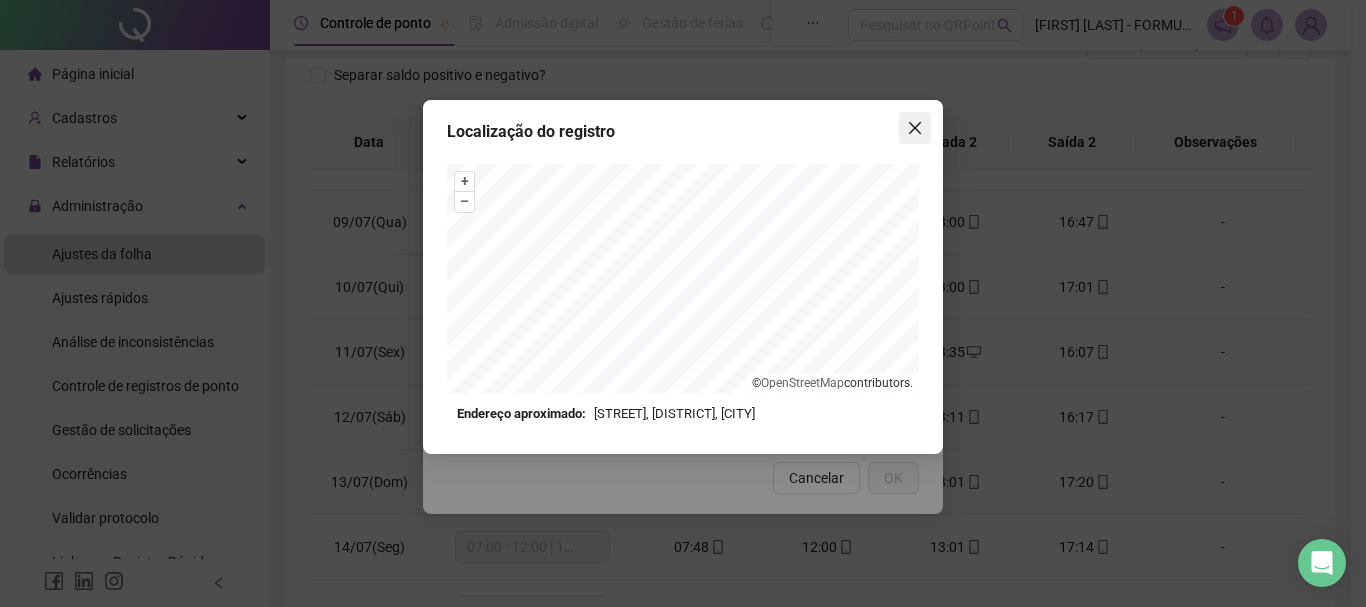 click 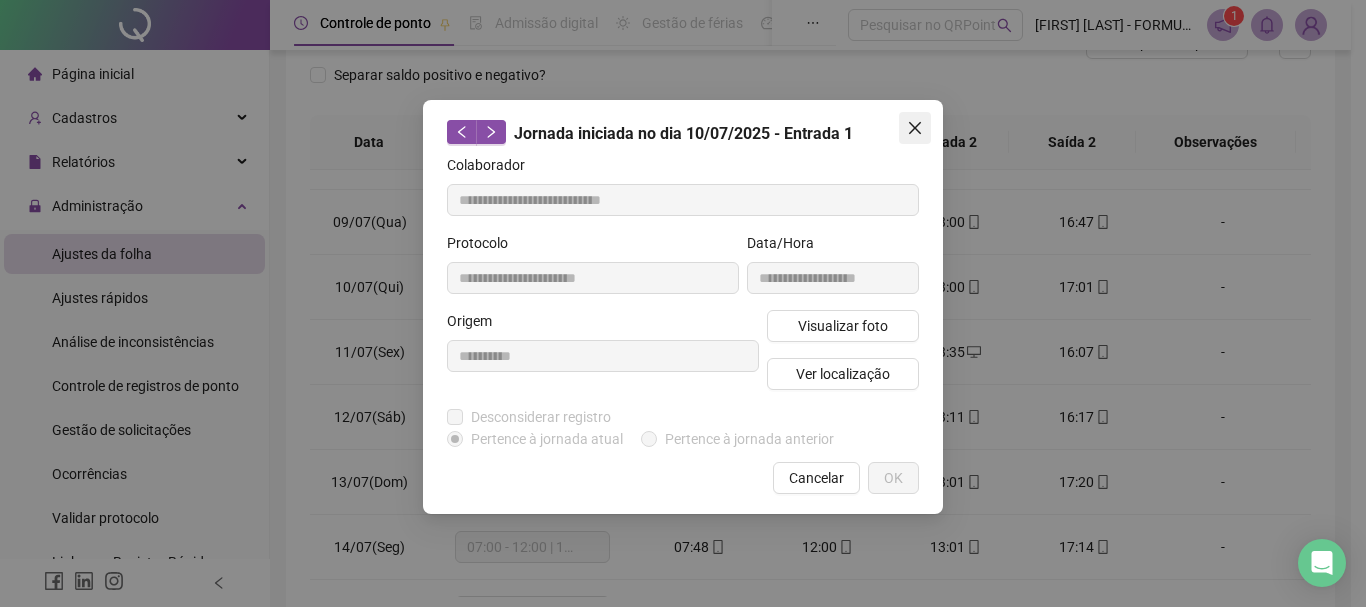 click 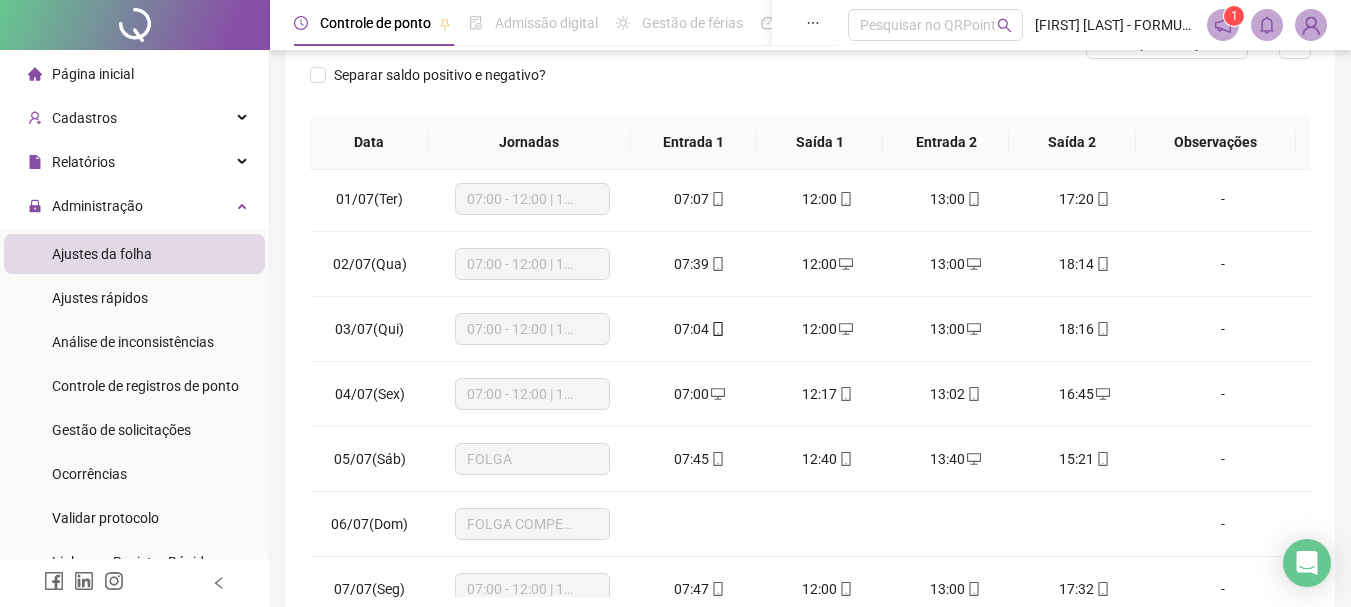 scroll, scrollTop: 0, scrollLeft: 0, axis: both 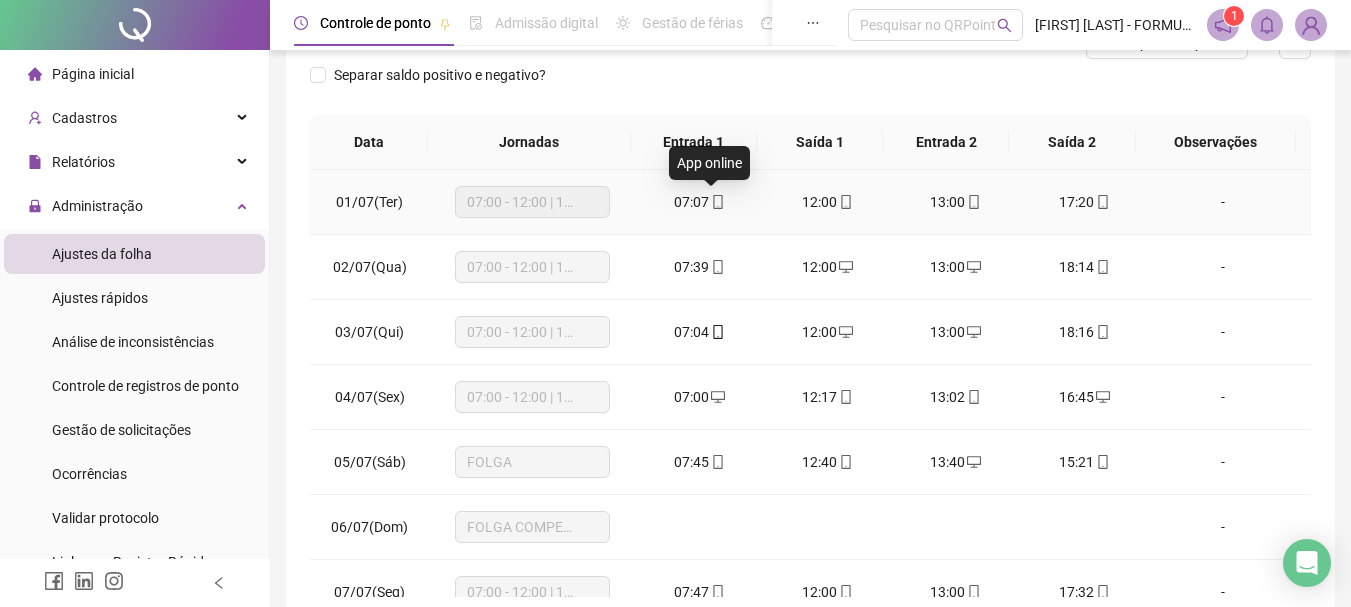 click 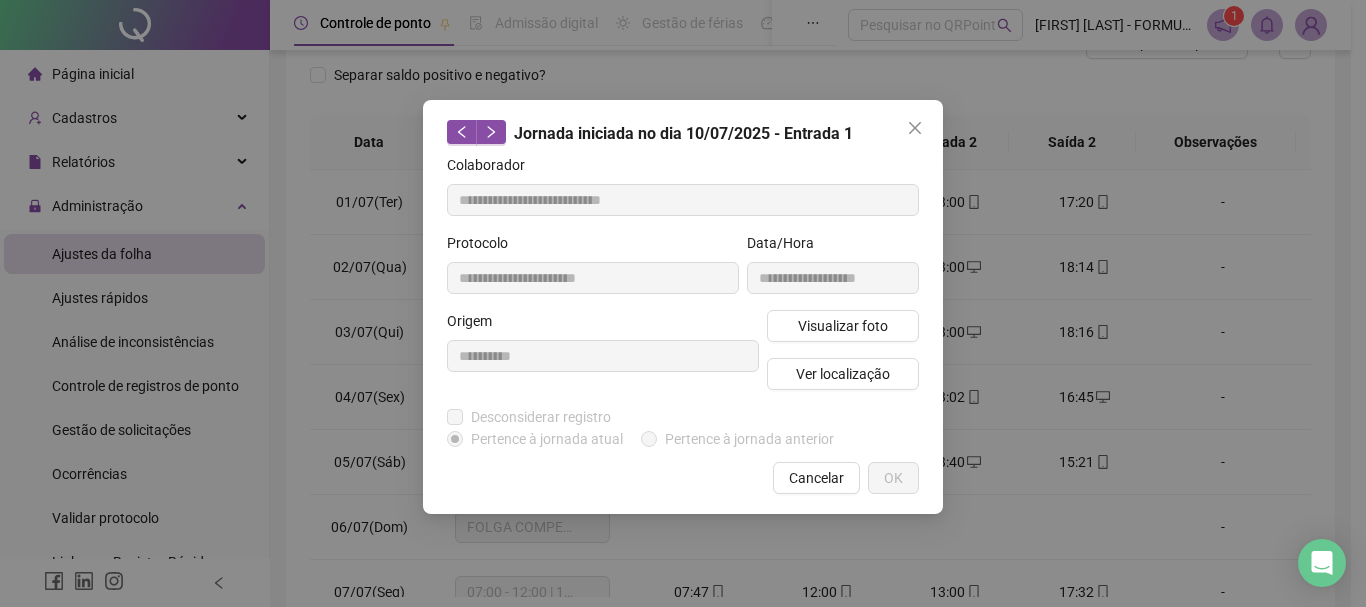 type on "**********" 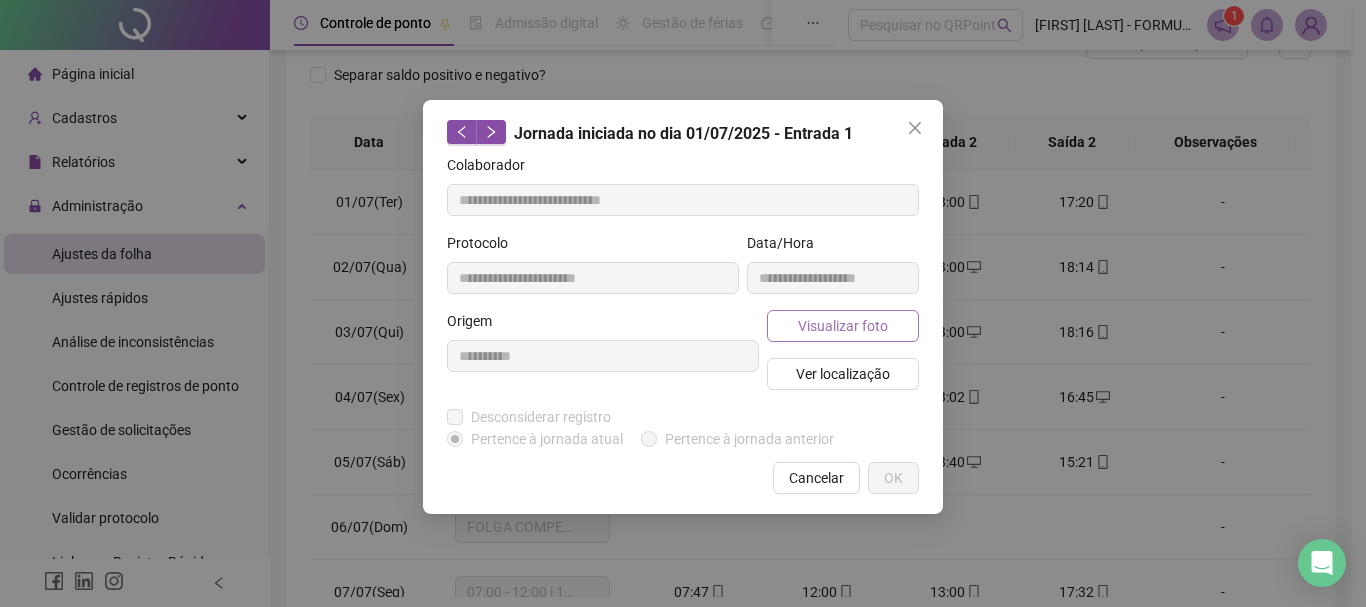 click on "Visualizar foto" at bounding box center (843, 326) 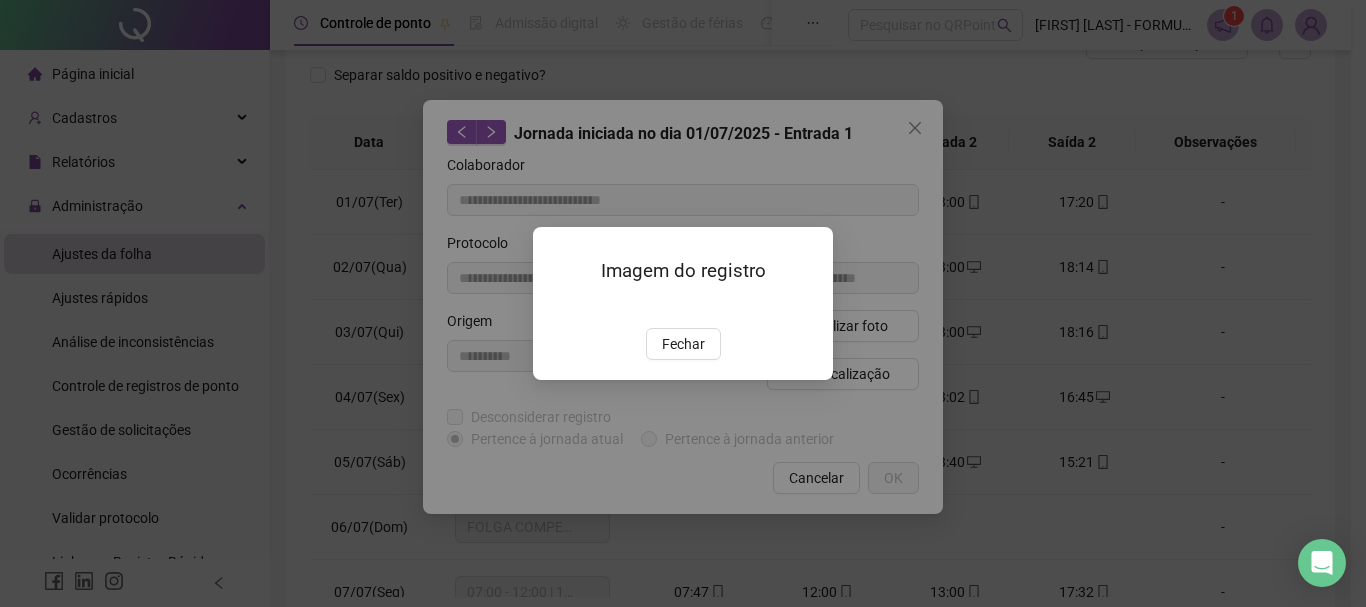 drag, startPoint x: 679, startPoint y: 464, endPoint x: 760, endPoint y: 437, distance: 85.3815 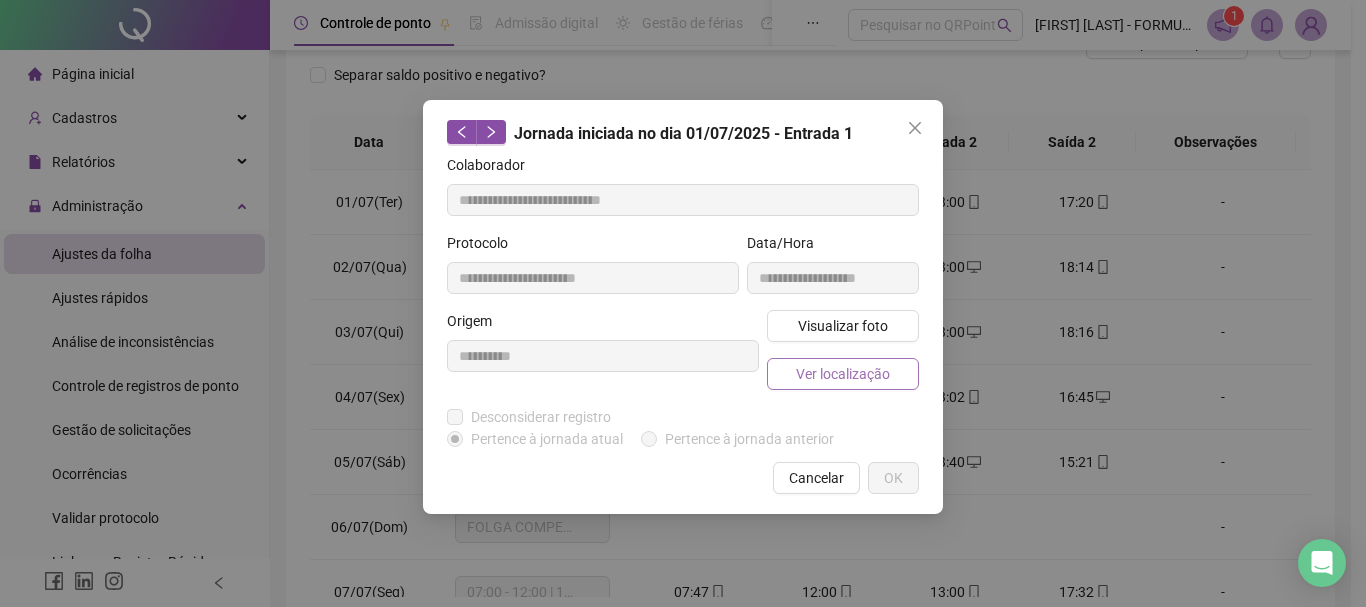 click on "Ver localização" at bounding box center (843, 374) 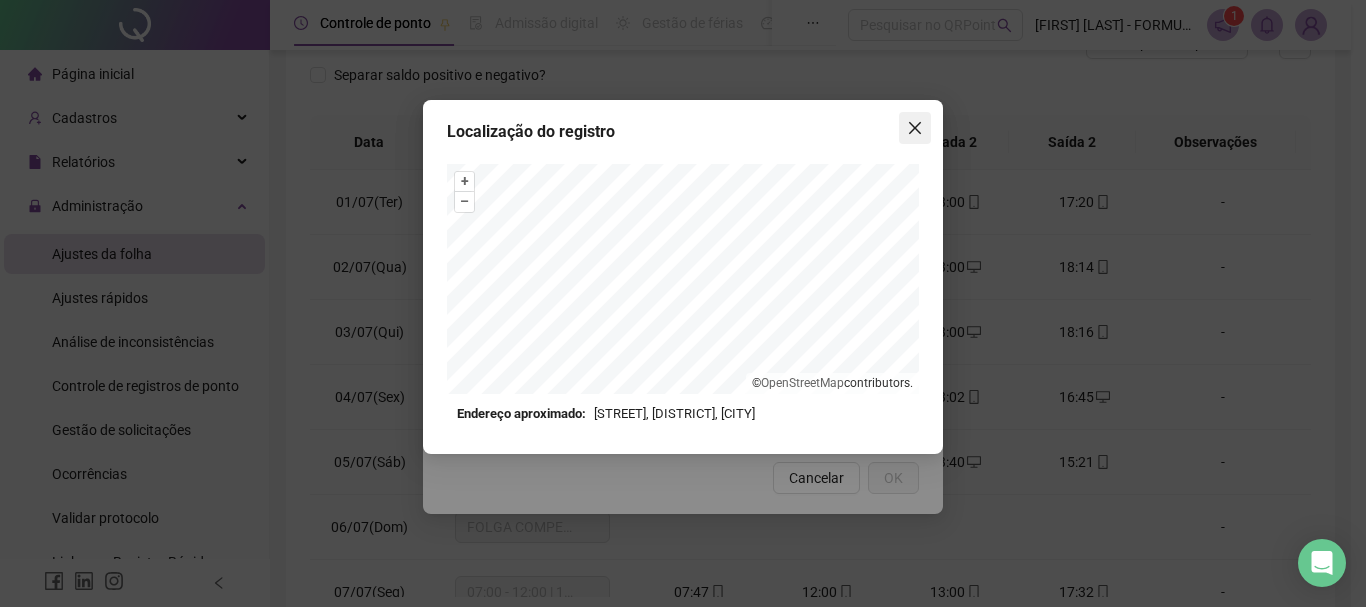 click 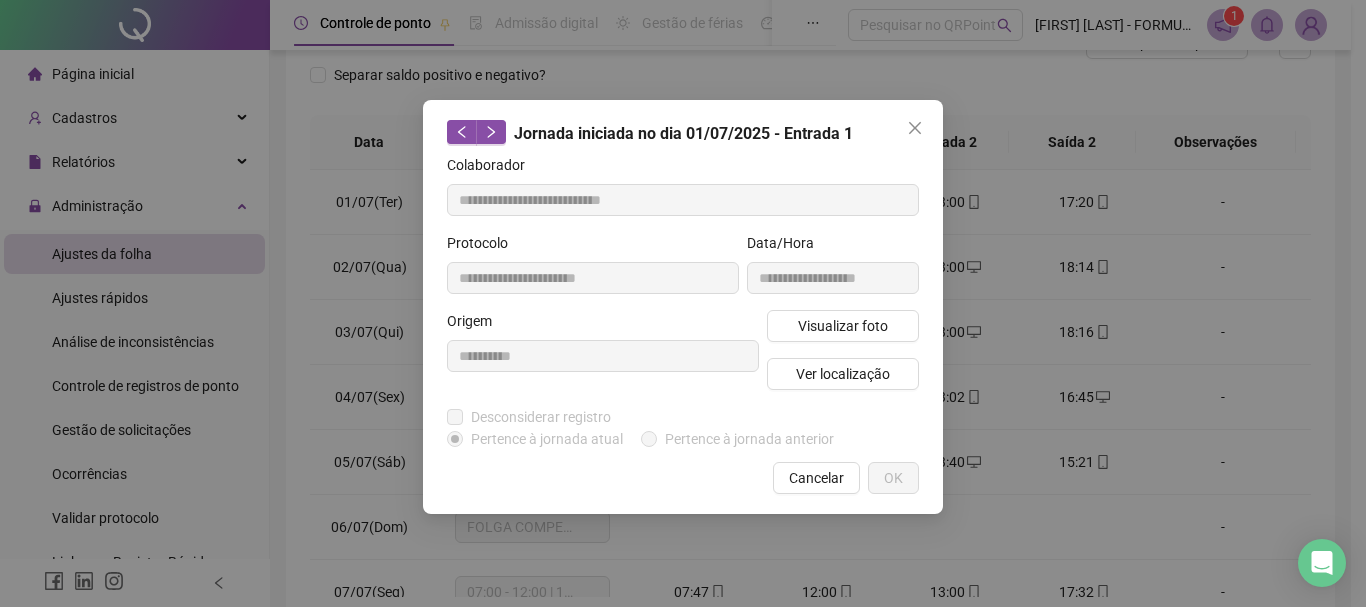 drag, startPoint x: 918, startPoint y: 124, endPoint x: 827, endPoint y: 185, distance: 109.55364 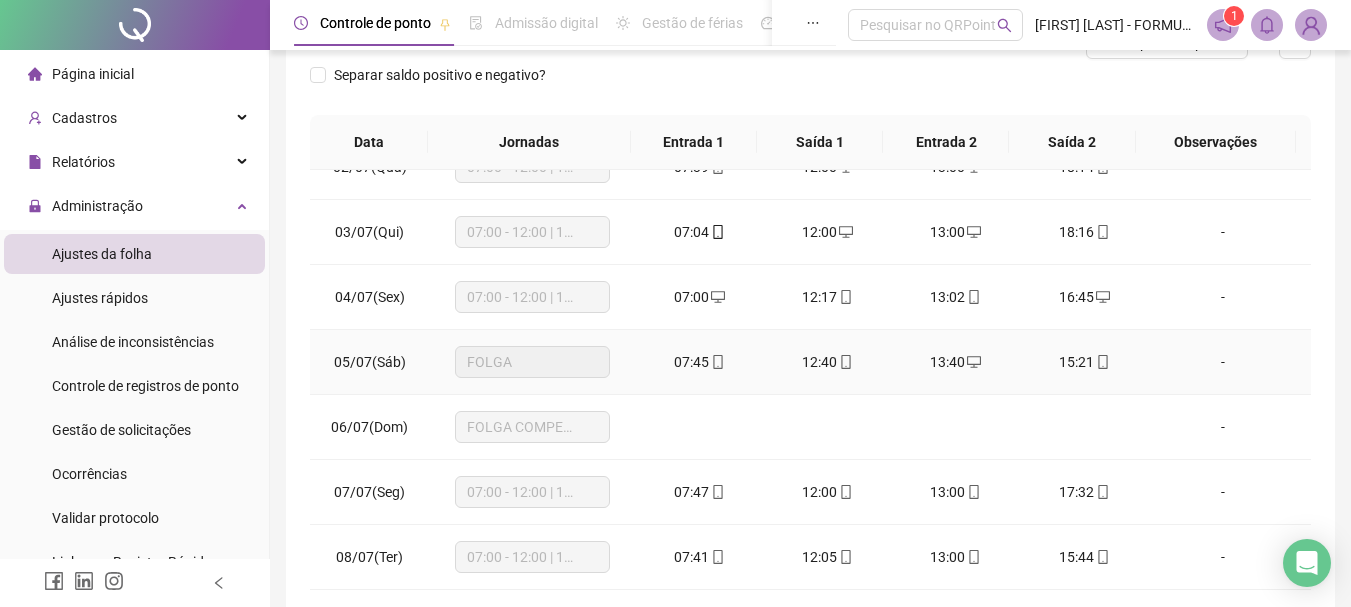 scroll, scrollTop: 0, scrollLeft: 0, axis: both 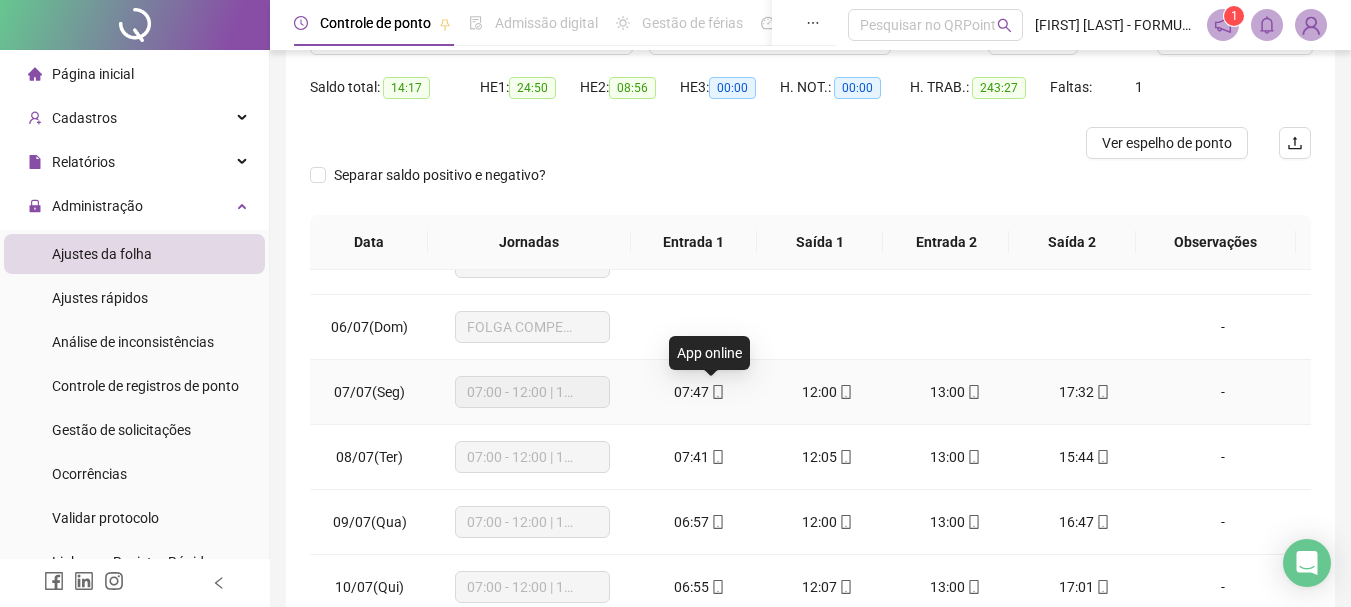 click 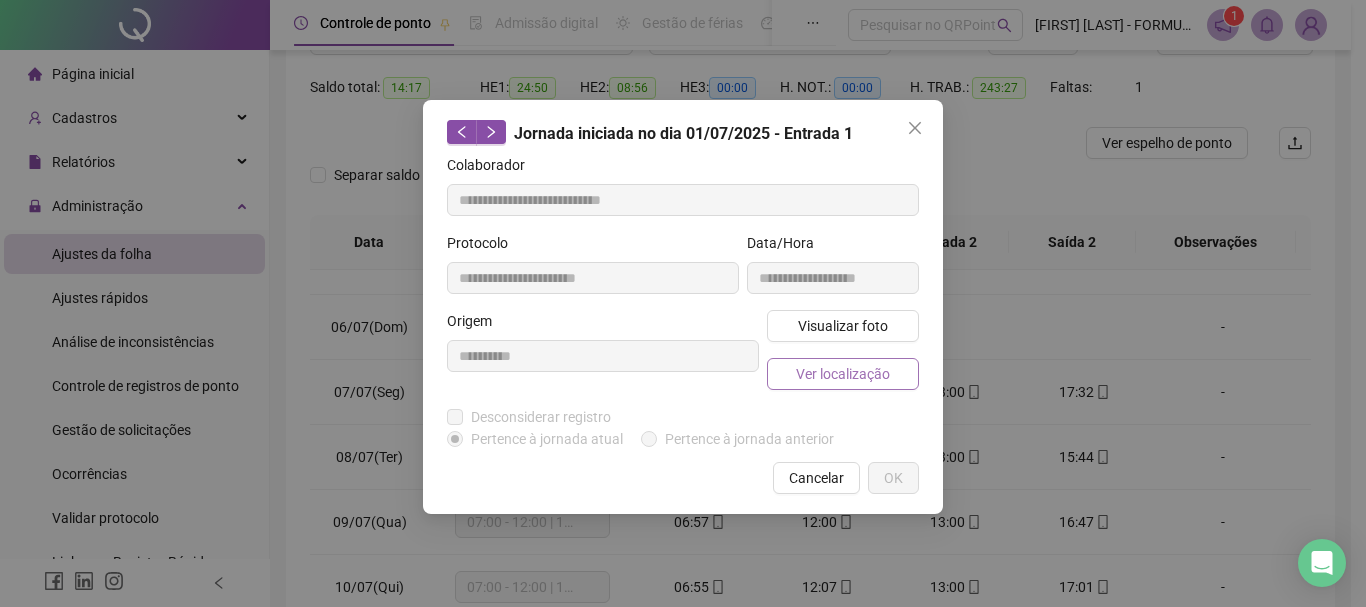 type on "**********" 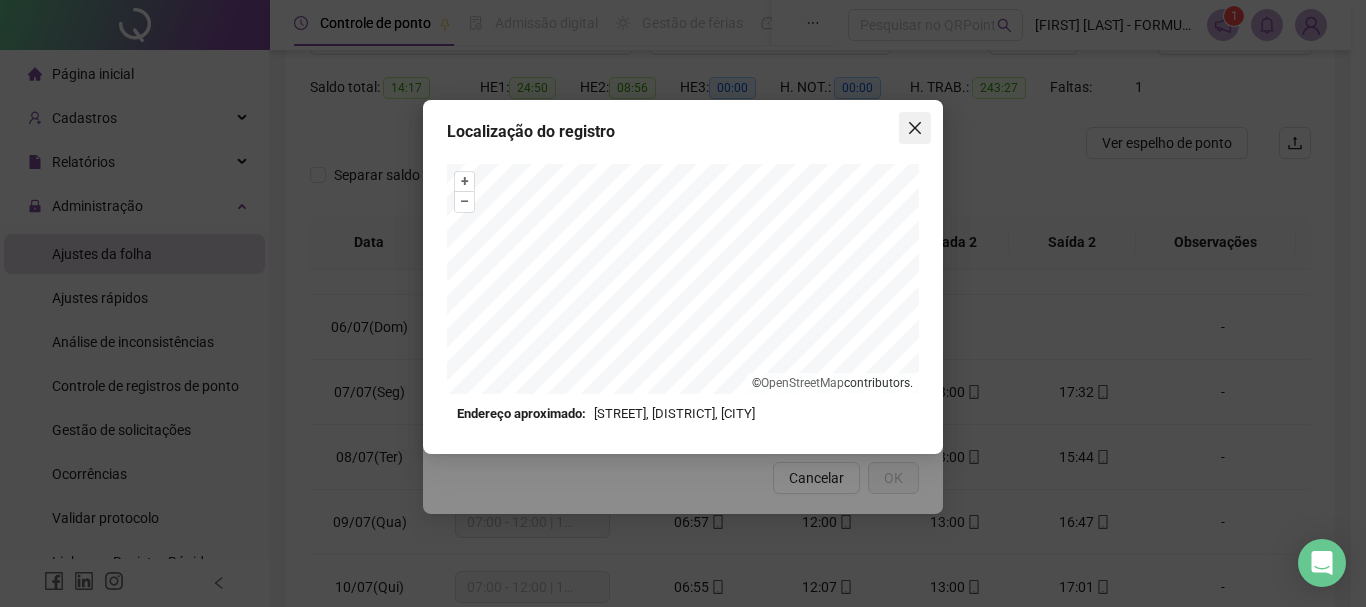 click 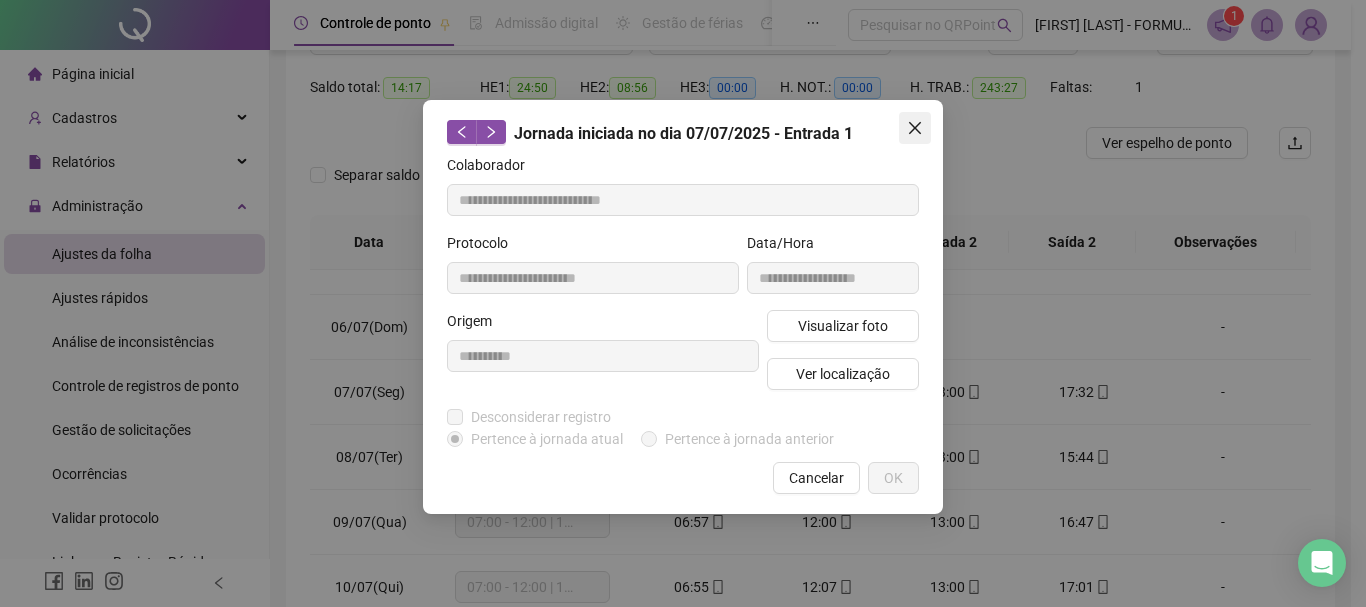 drag, startPoint x: 912, startPoint y: 123, endPoint x: 716, endPoint y: 350, distance: 299.90833 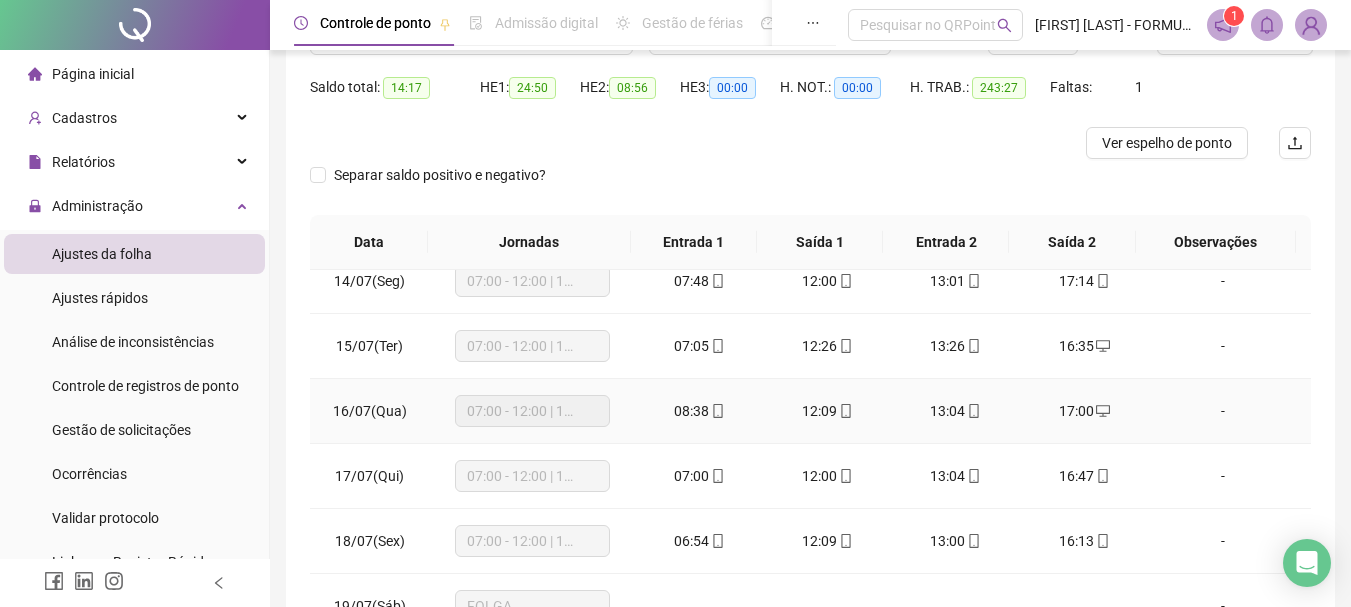 scroll, scrollTop: 900, scrollLeft: 0, axis: vertical 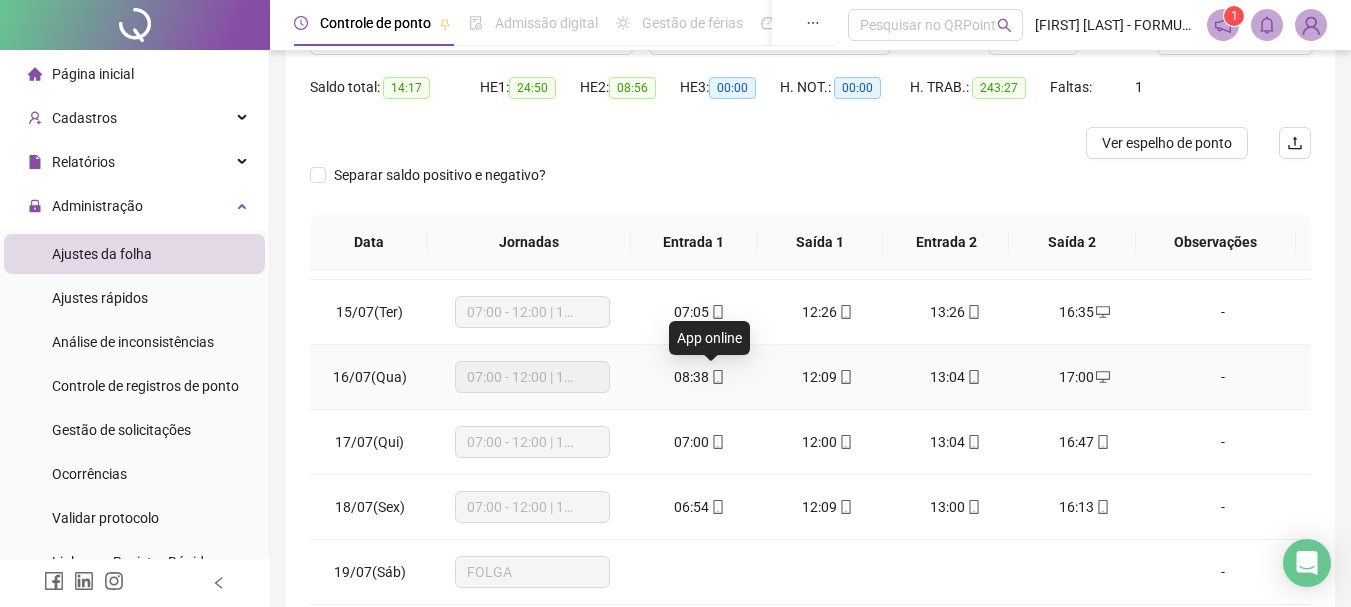 click 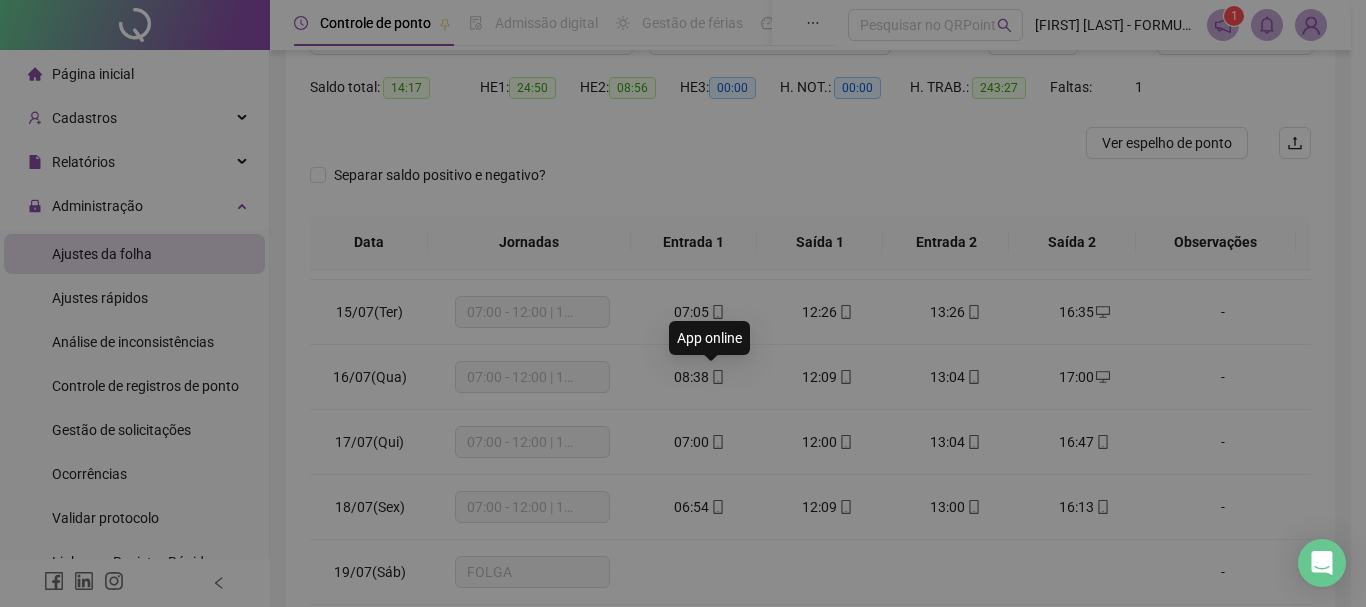 type on "**********" 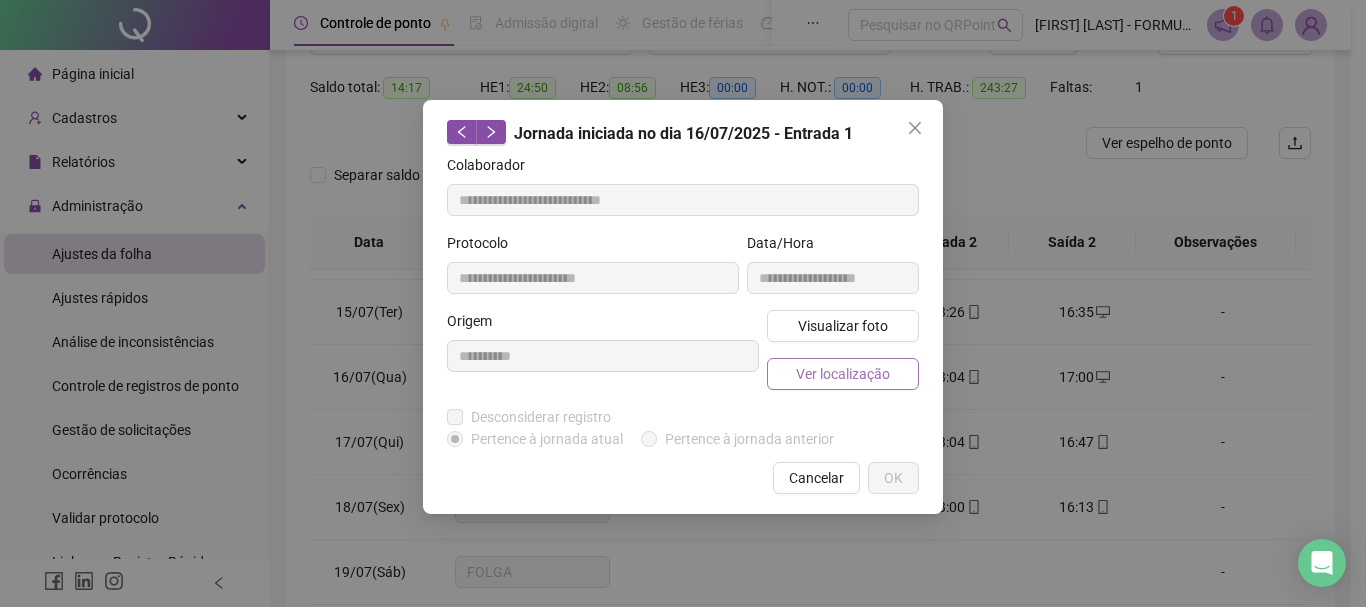 click on "Ver localização" at bounding box center (843, 374) 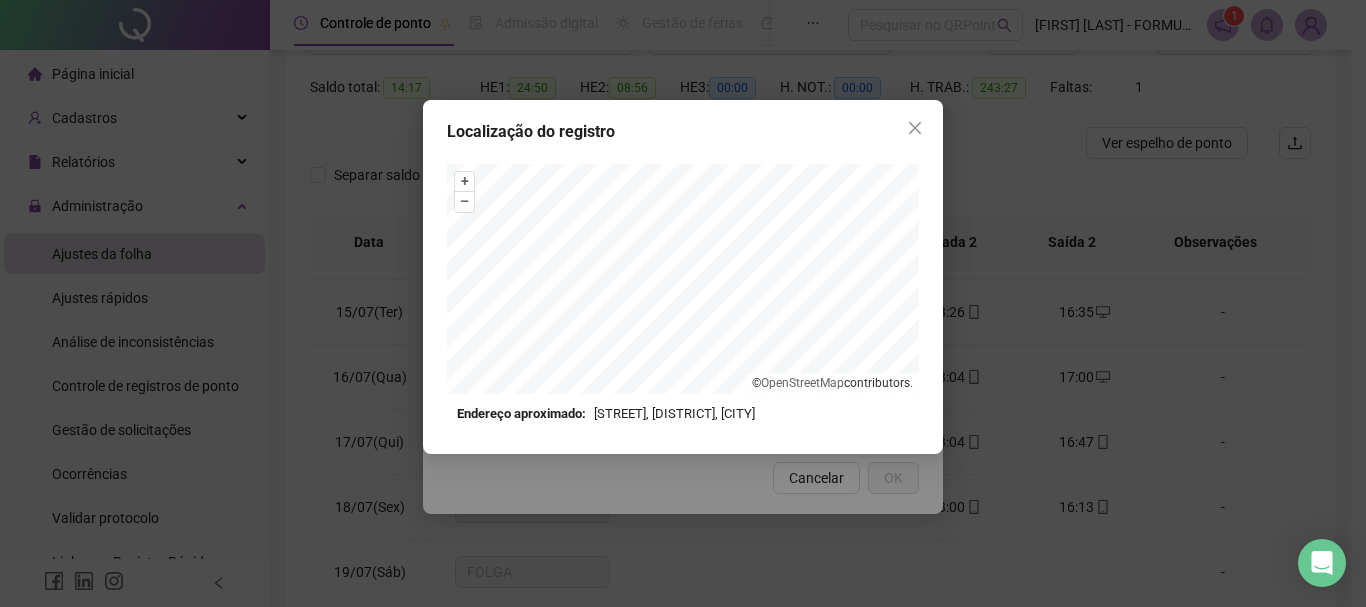 drag, startPoint x: 912, startPoint y: 125, endPoint x: 894, endPoint y: 156, distance: 35.846897 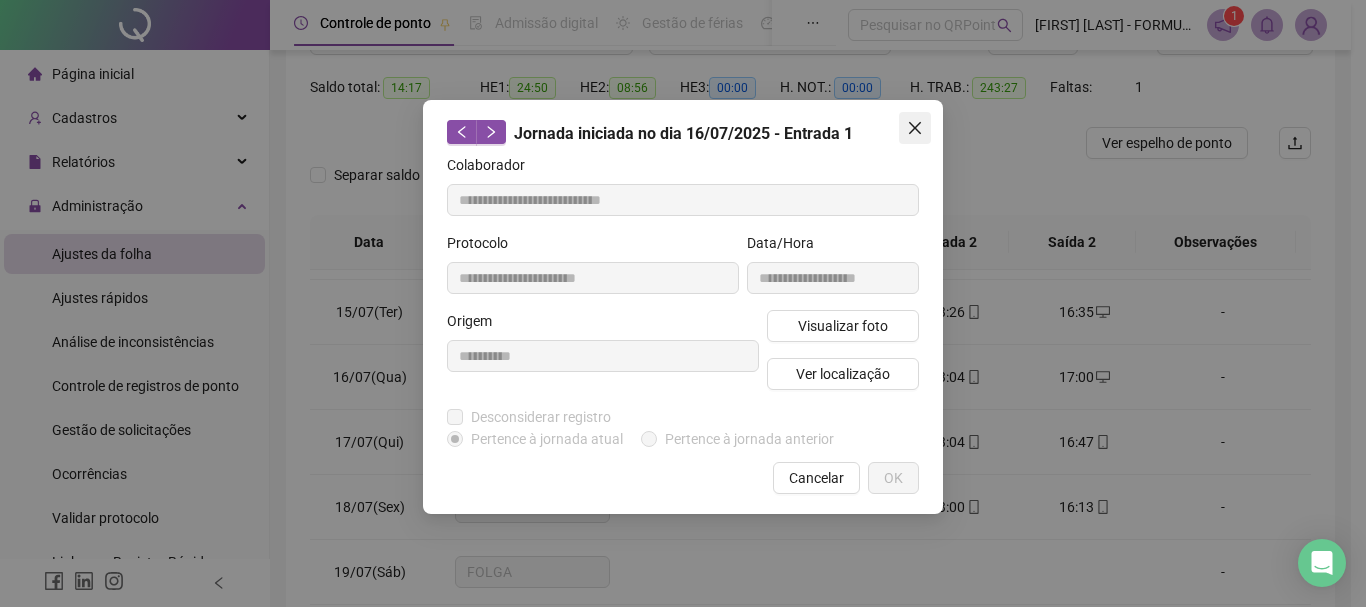 click 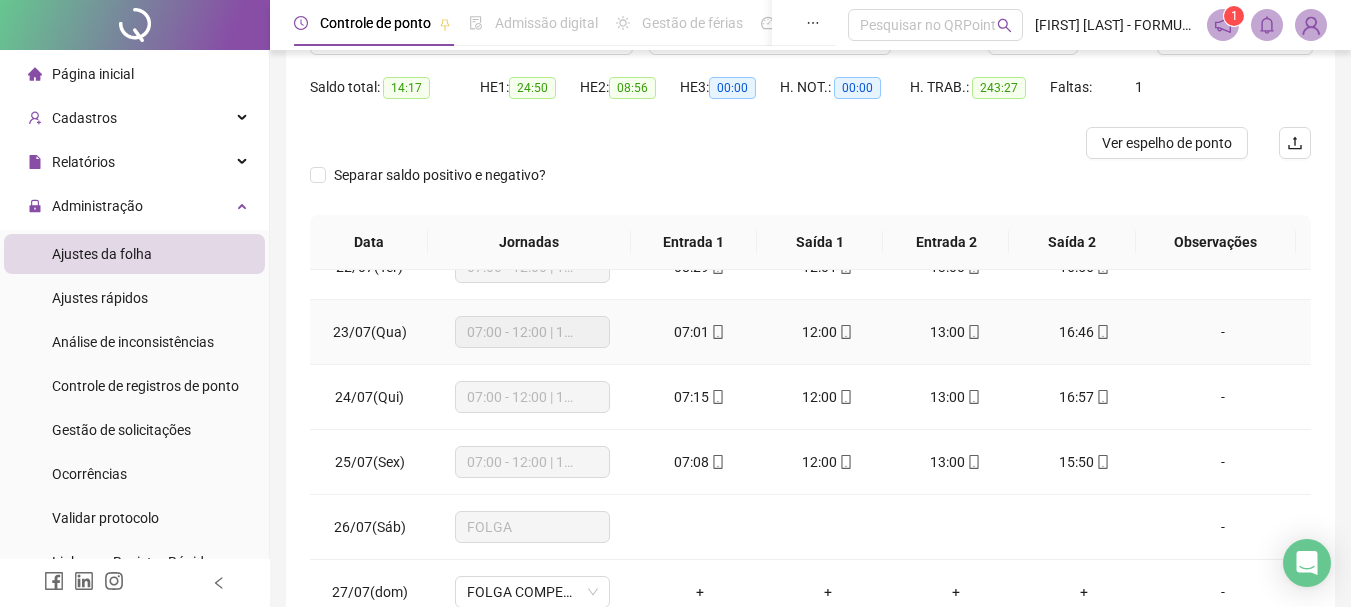 scroll, scrollTop: 1300, scrollLeft: 0, axis: vertical 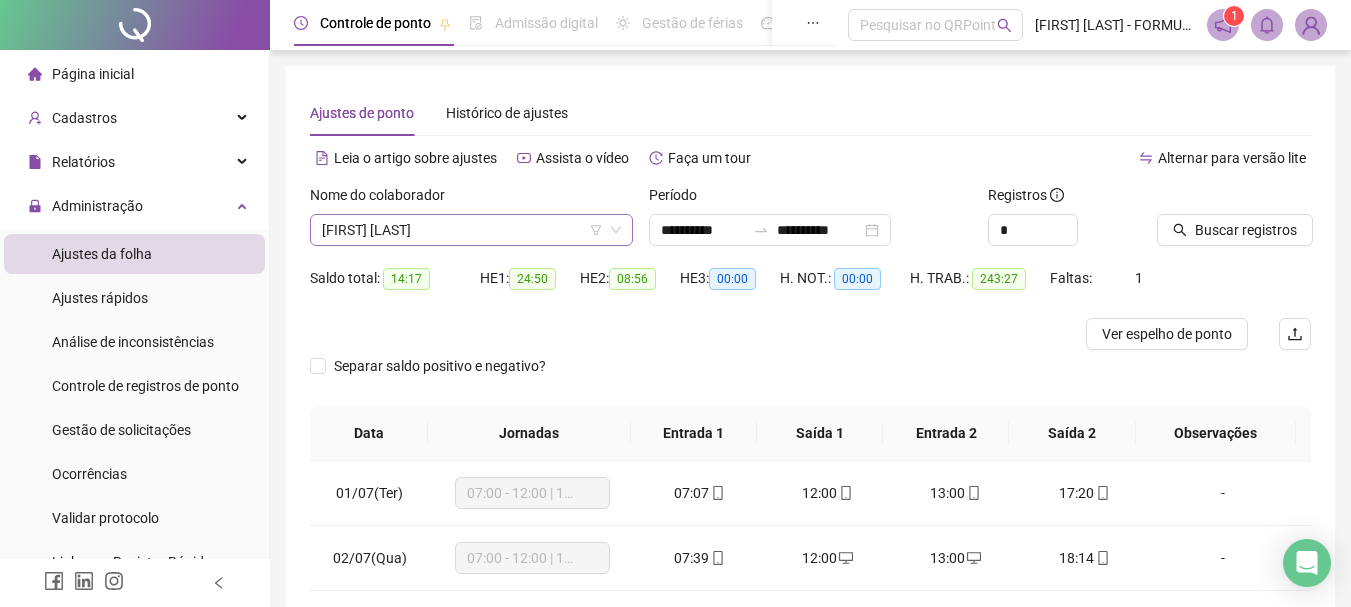 click on "[FIRST] [LAST]" at bounding box center (471, 230) 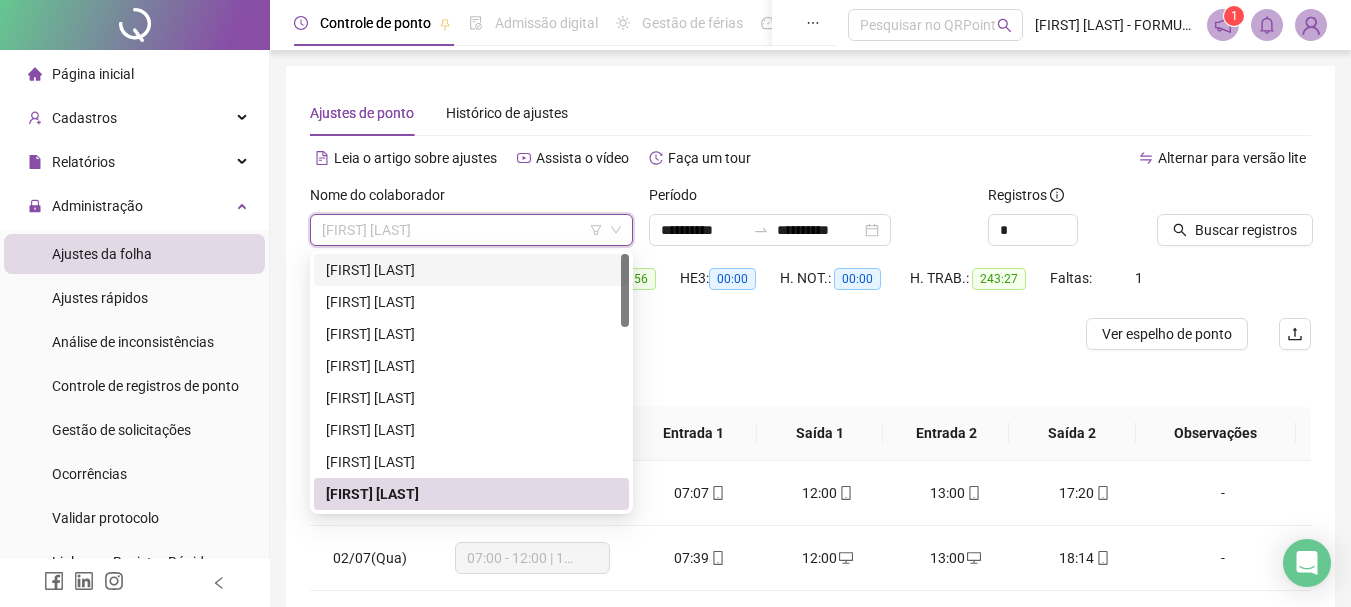 click on "[FIRST] [LAST]" at bounding box center (471, 270) 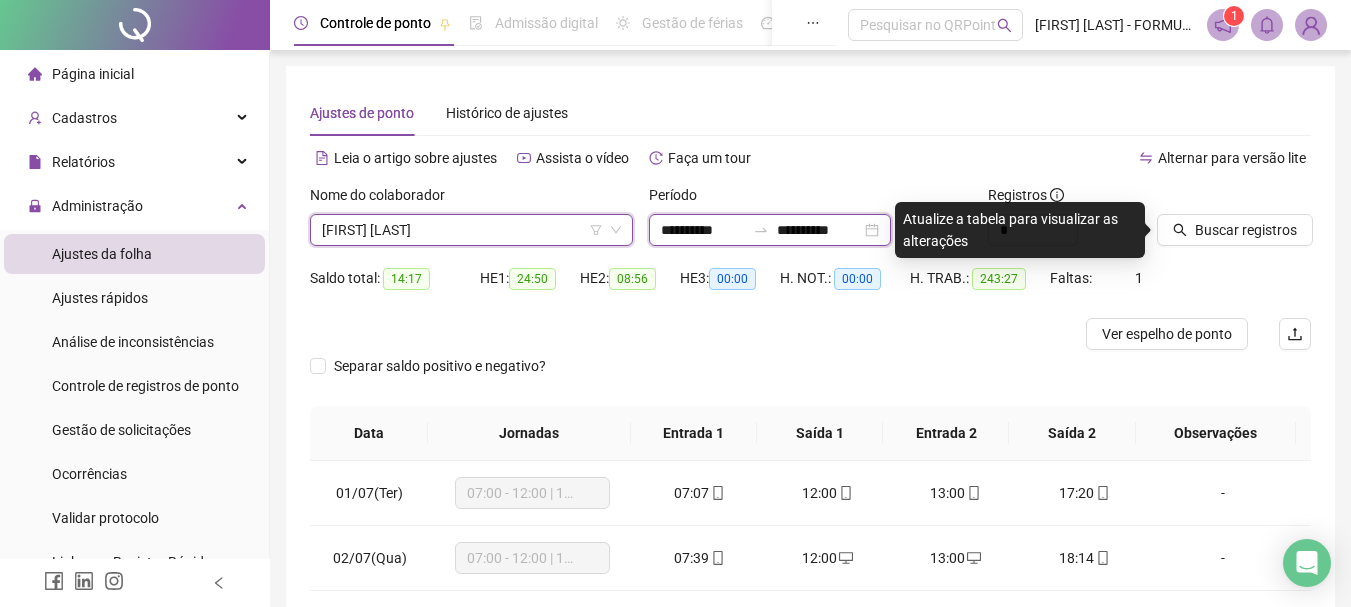 click on "**********" at bounding box center (703, 230) 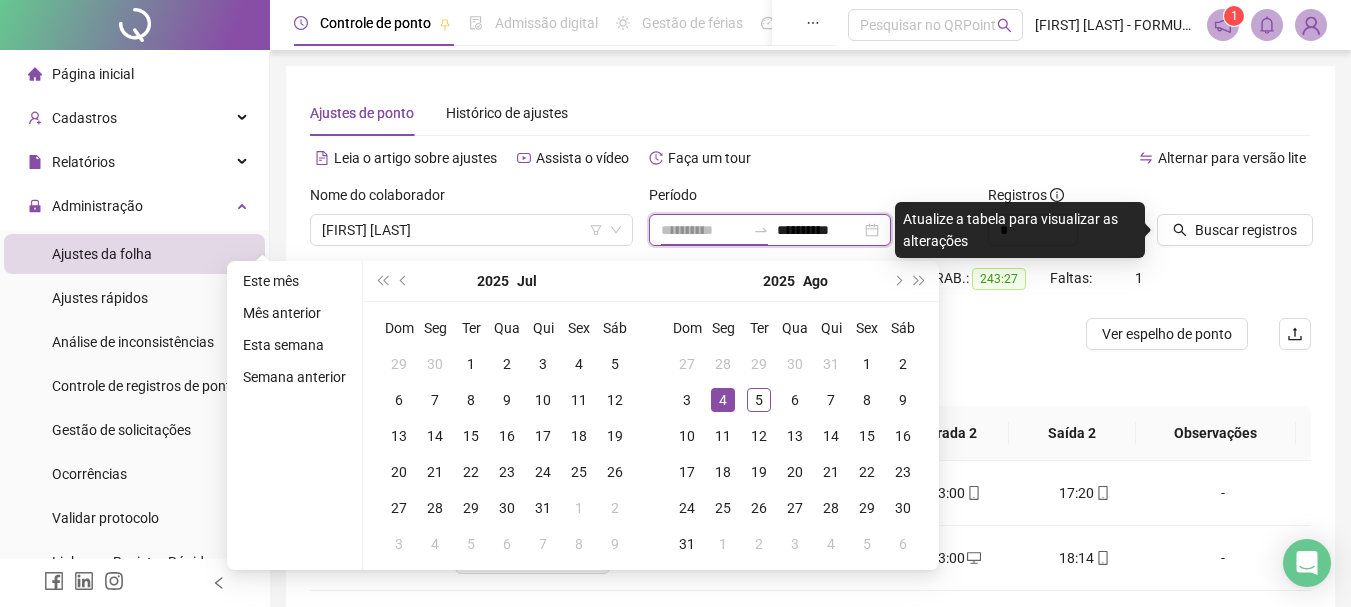 type on "**********" 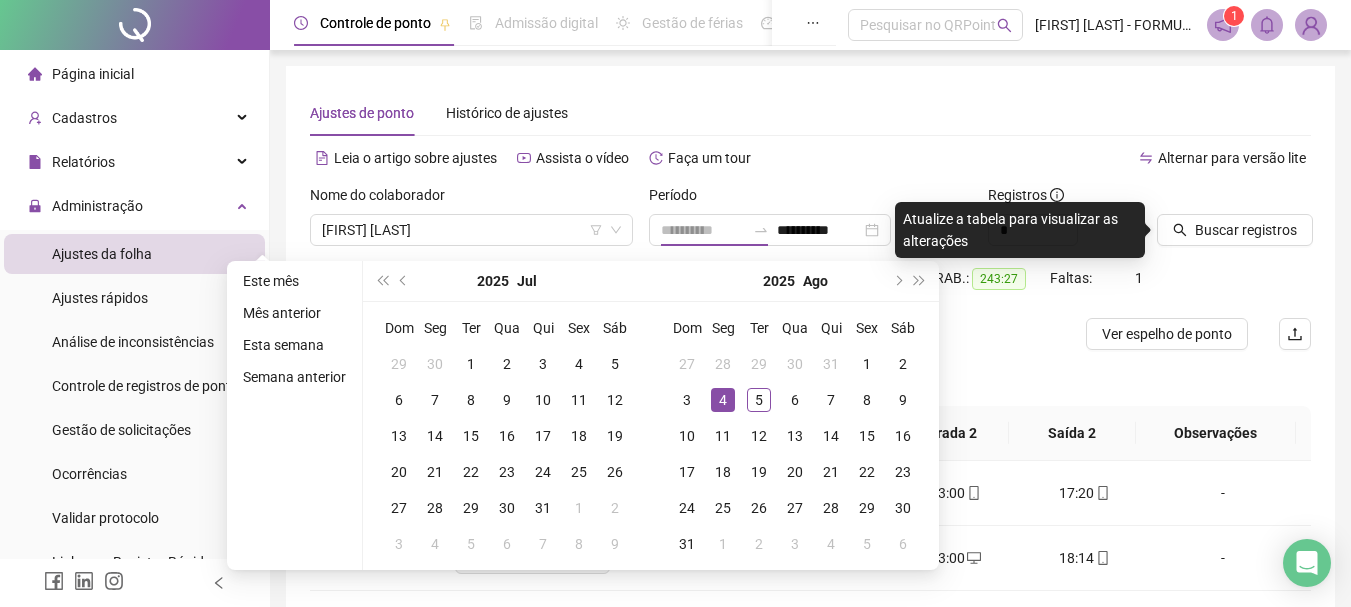 click on "4" at bounding box center (723, 400) 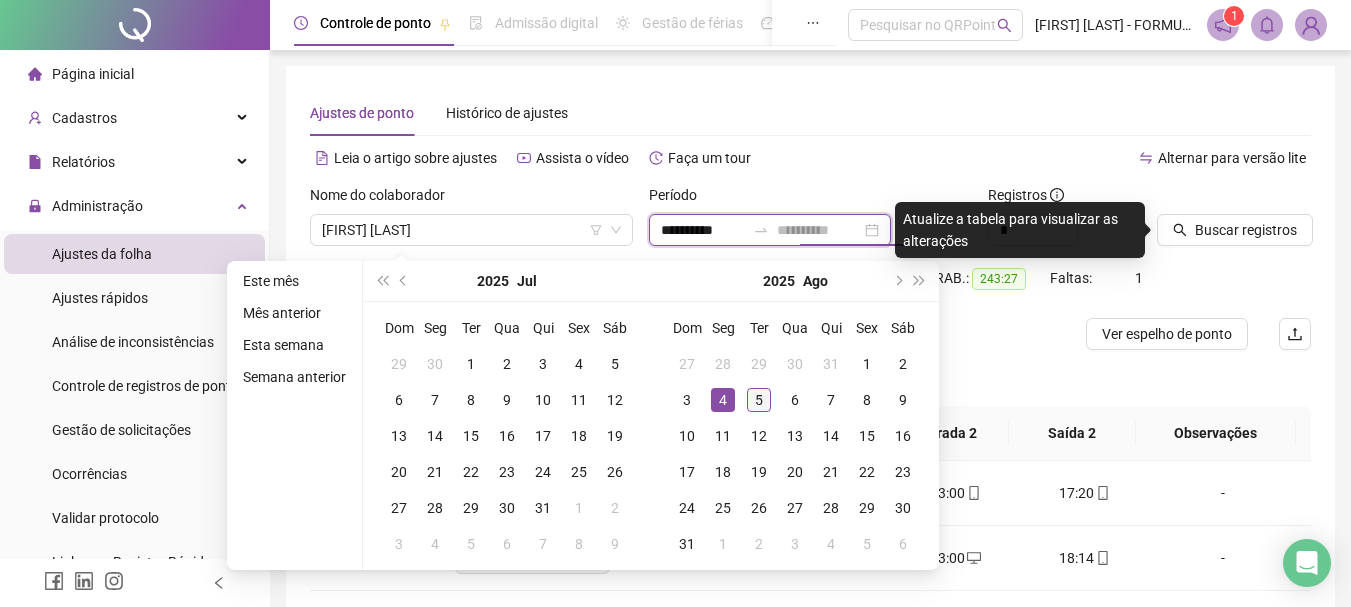 type on "**********" 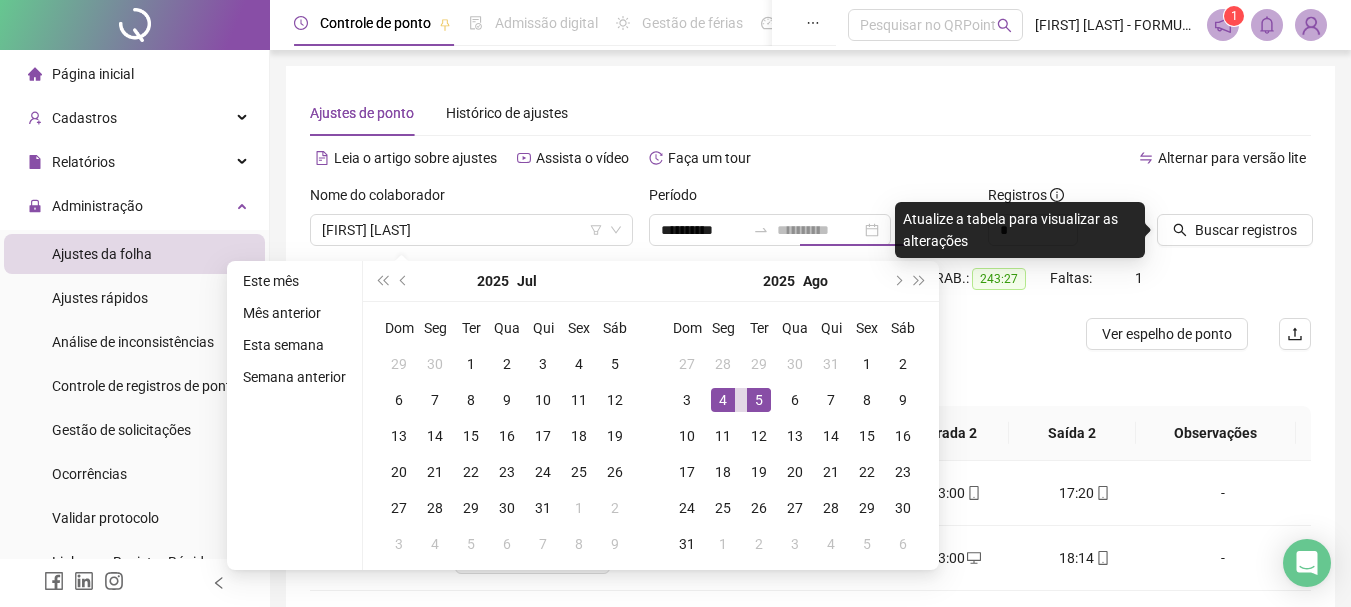click on "5" at bounding box center [759, 400] 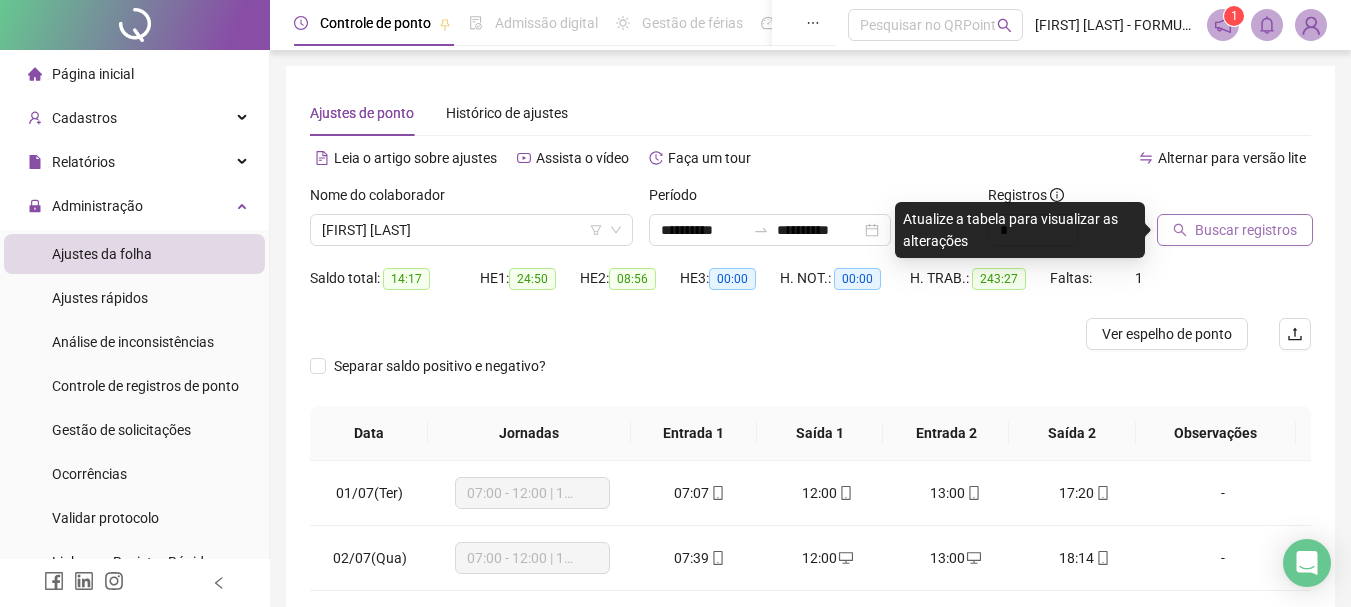 click on "Buscar registros" at bounding box center [1246, 230] 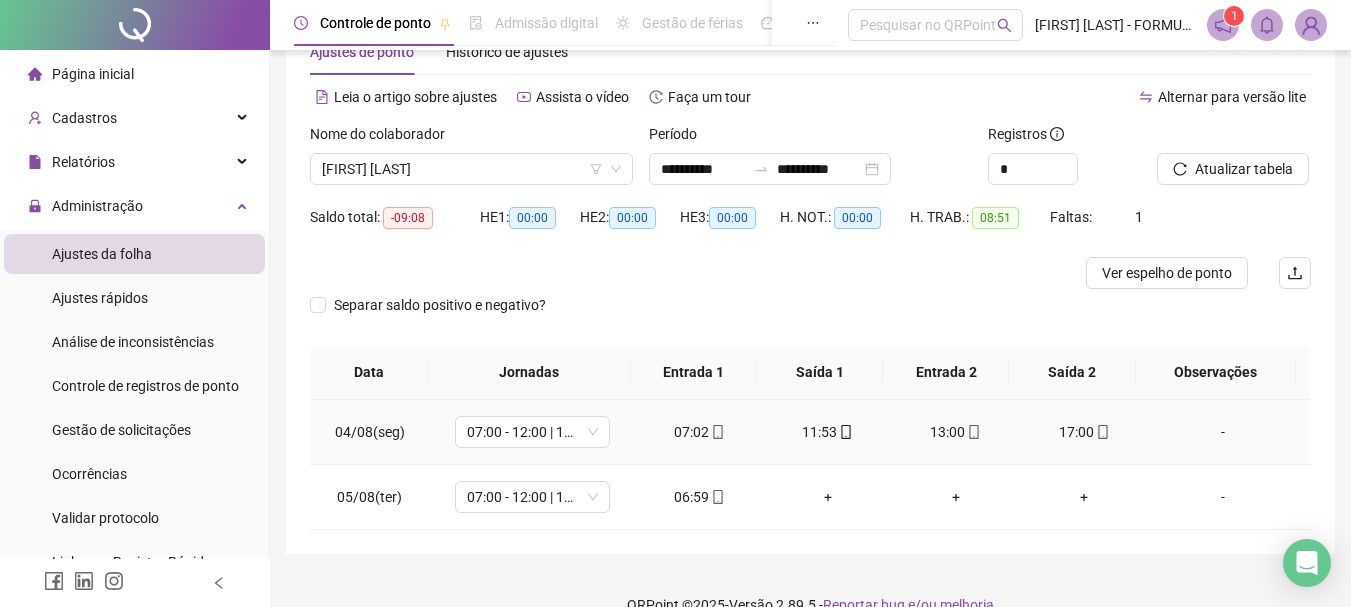 scroll, scrollTop: 94, scrollLeft: 0, axis: vertical 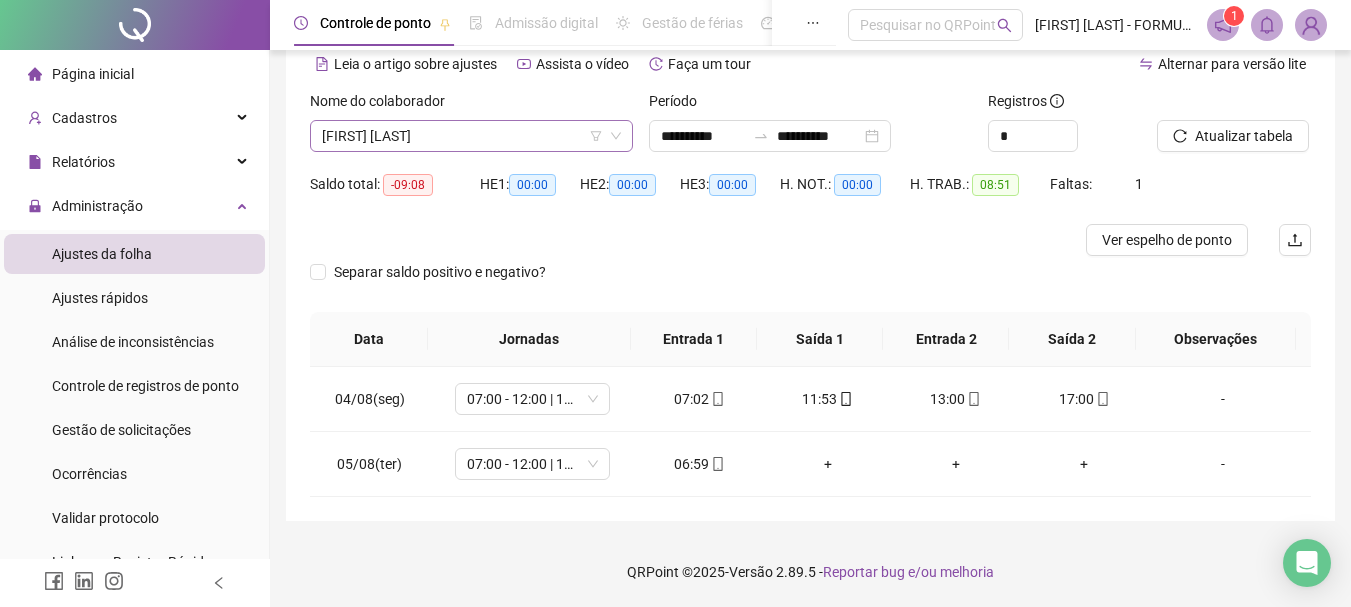 click on "[FIRST] [LAST]" at bounding box center [471, 136] 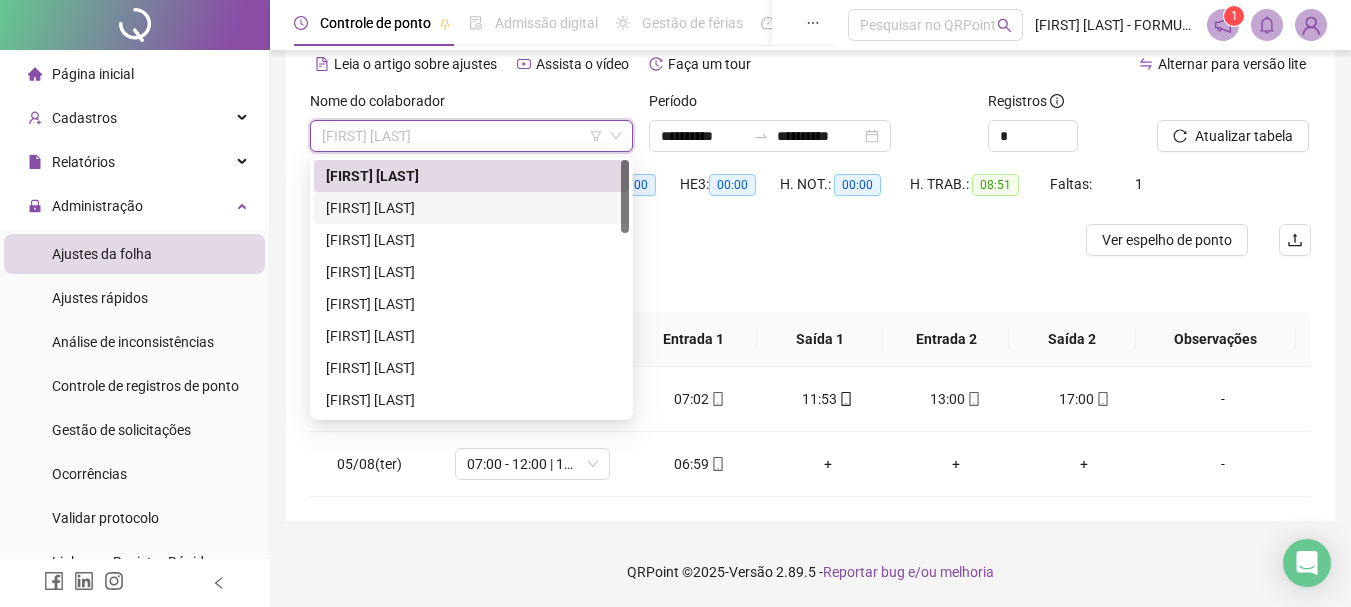 click on "[FIRST] [LAST]" at bounding box center [471, 208] 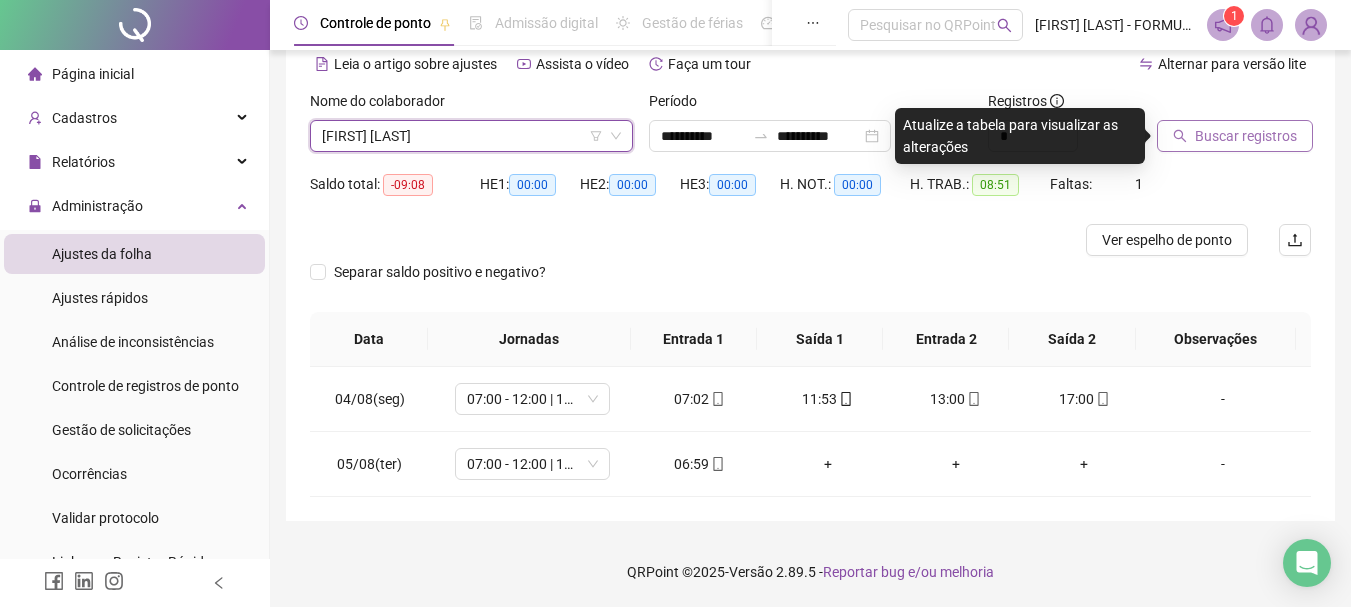 click on "Buscar registros" at bounding box center (1246, 136) 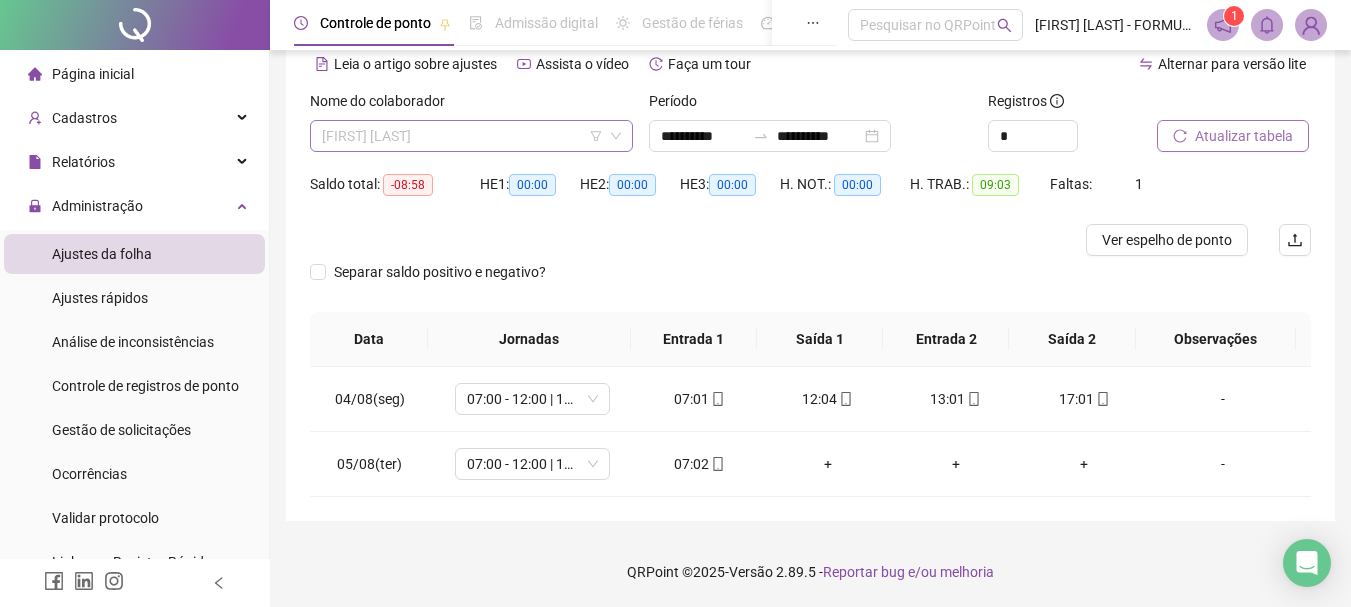 click on "[FIRST] [LAST]" at bounding box center [471, 136] 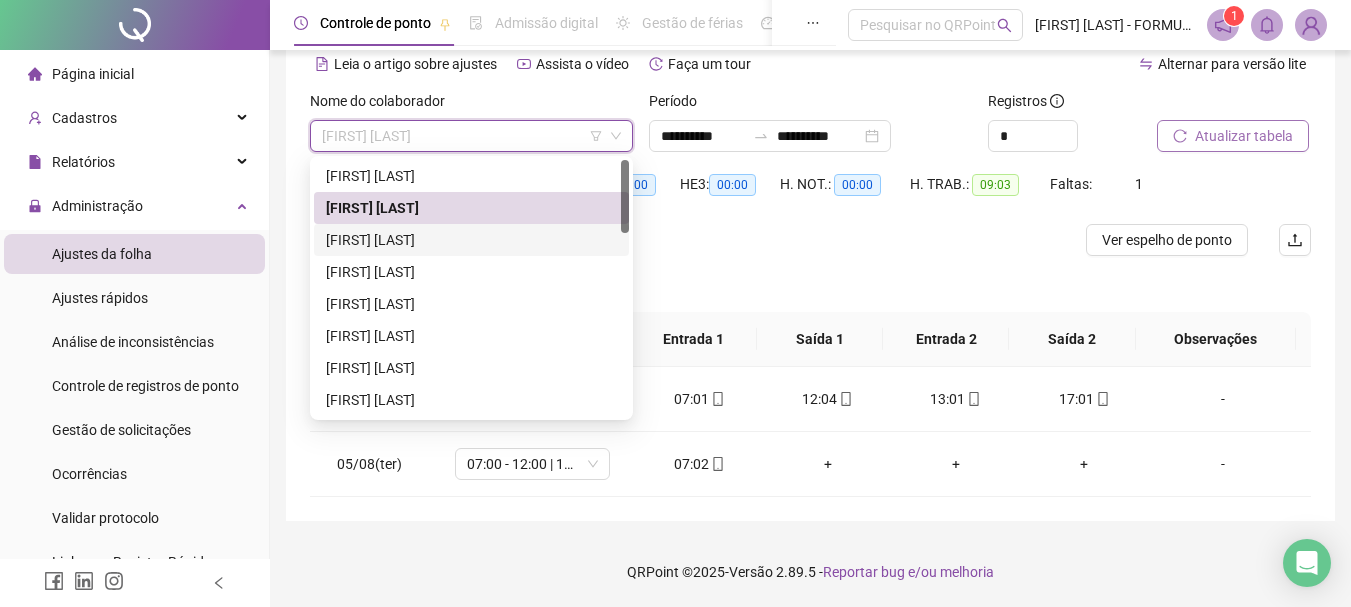 click on "[FIRST] [LAST]" at bounding box center (471, 240) 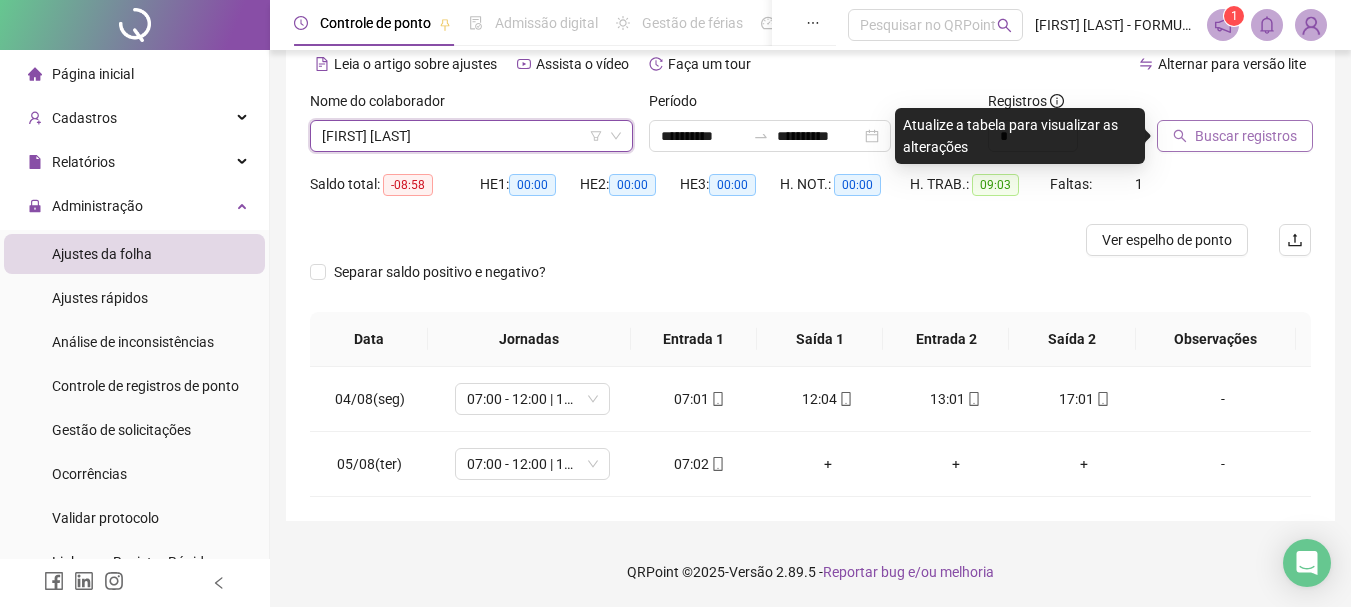 click on "Buscar registros" at bounding box center (1246, 136) 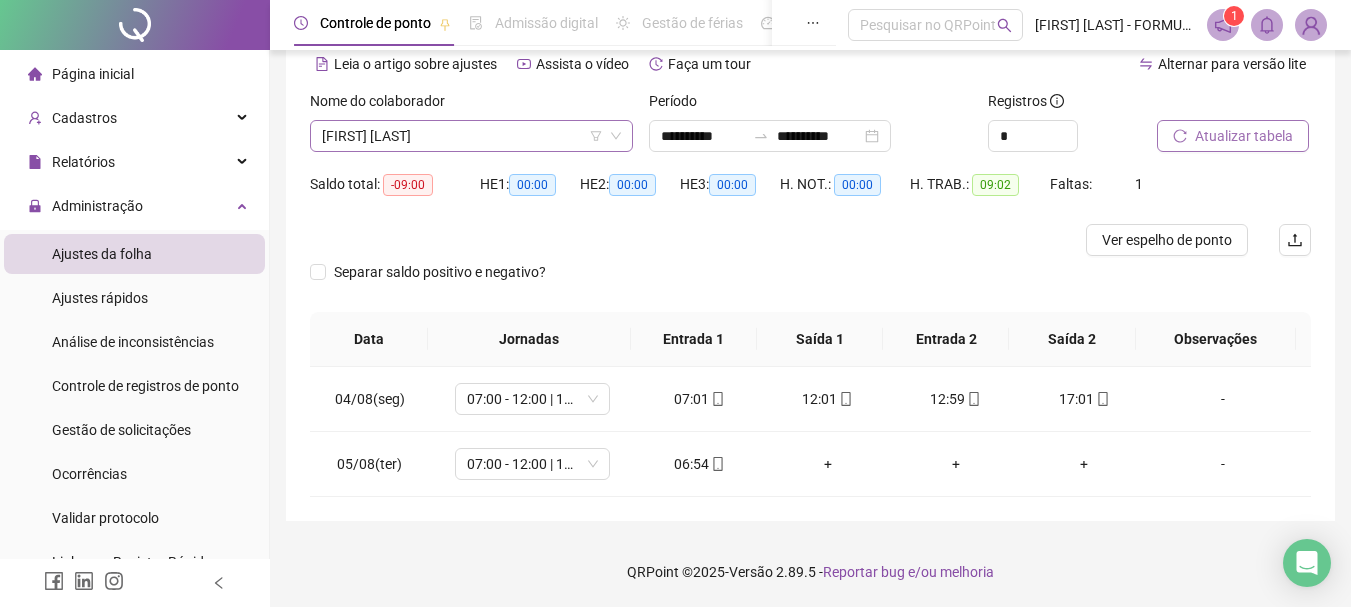 click on "[FIRST] [LAST]" at bounding box center [471, 136] 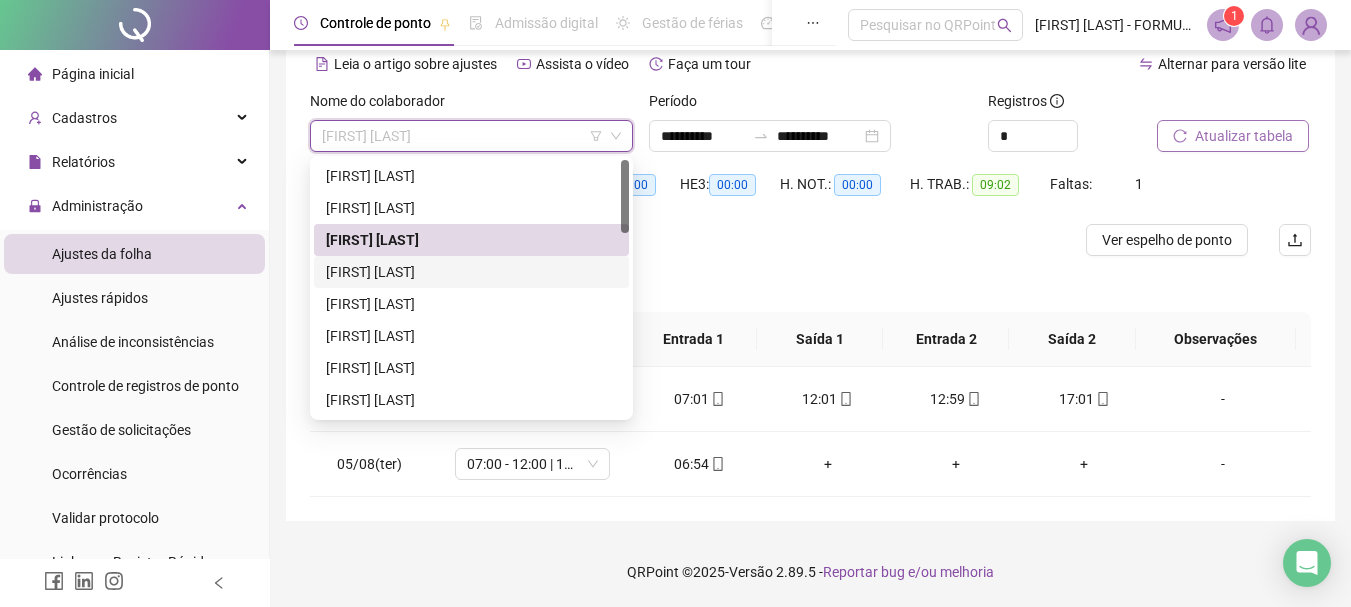 click on "[FIRST] [LAST]" at bounding box center (471, 272) 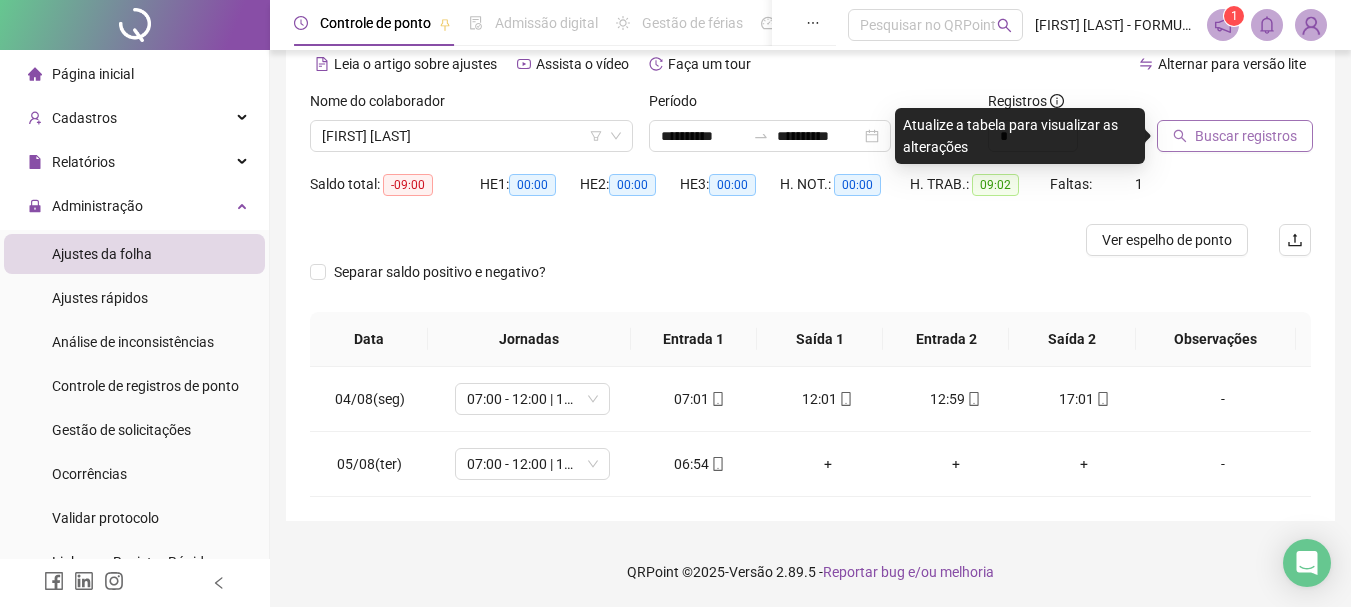 click on "Buscar registros" at bounding box center (1246, 136) 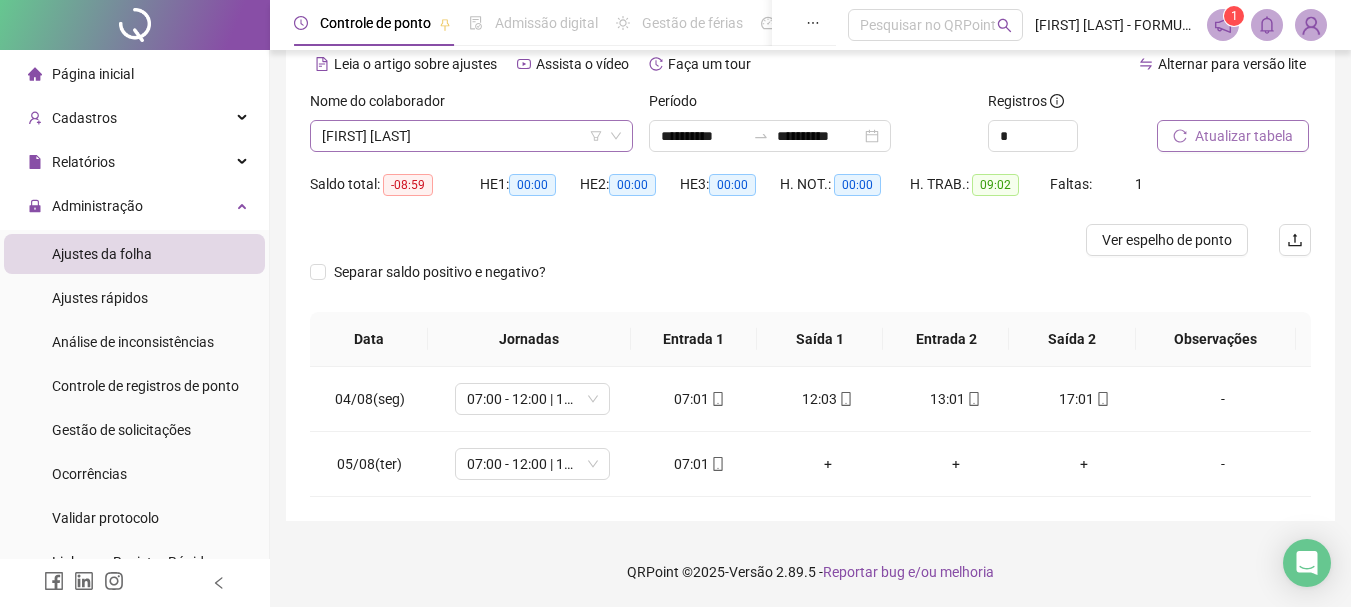 click on "[FIRST] [LAST]" at bounding box center [471, 136] 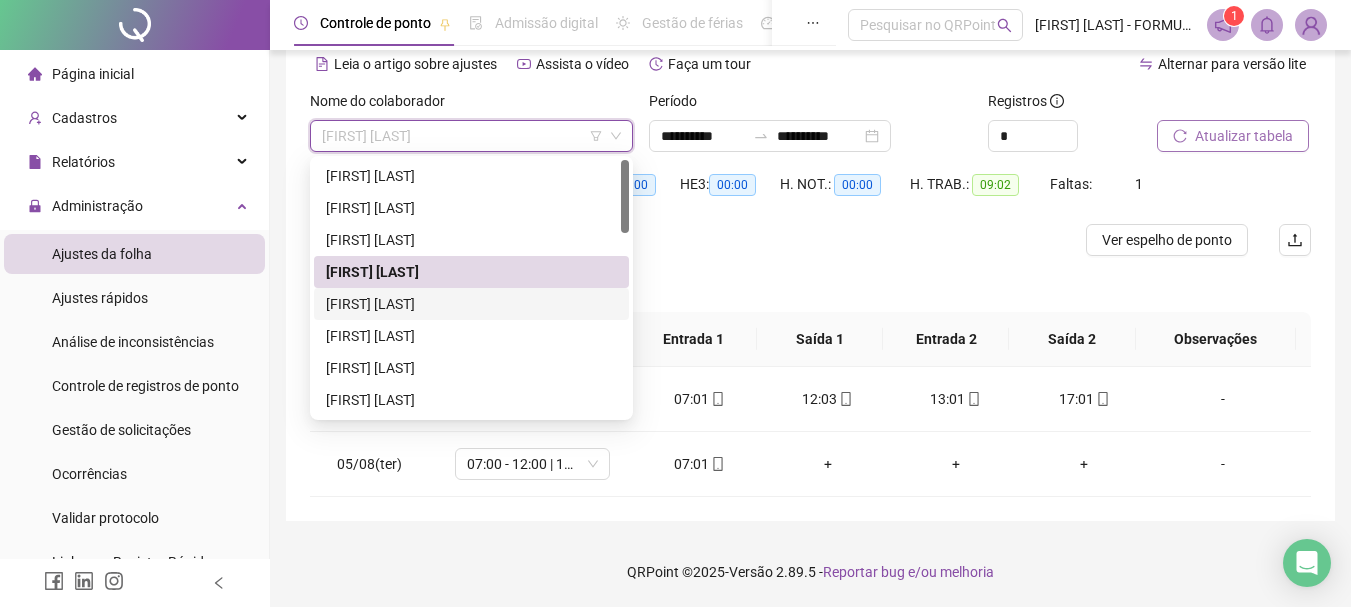 click on "[FIRST] [LAST]" at bounding box center (471, 304) 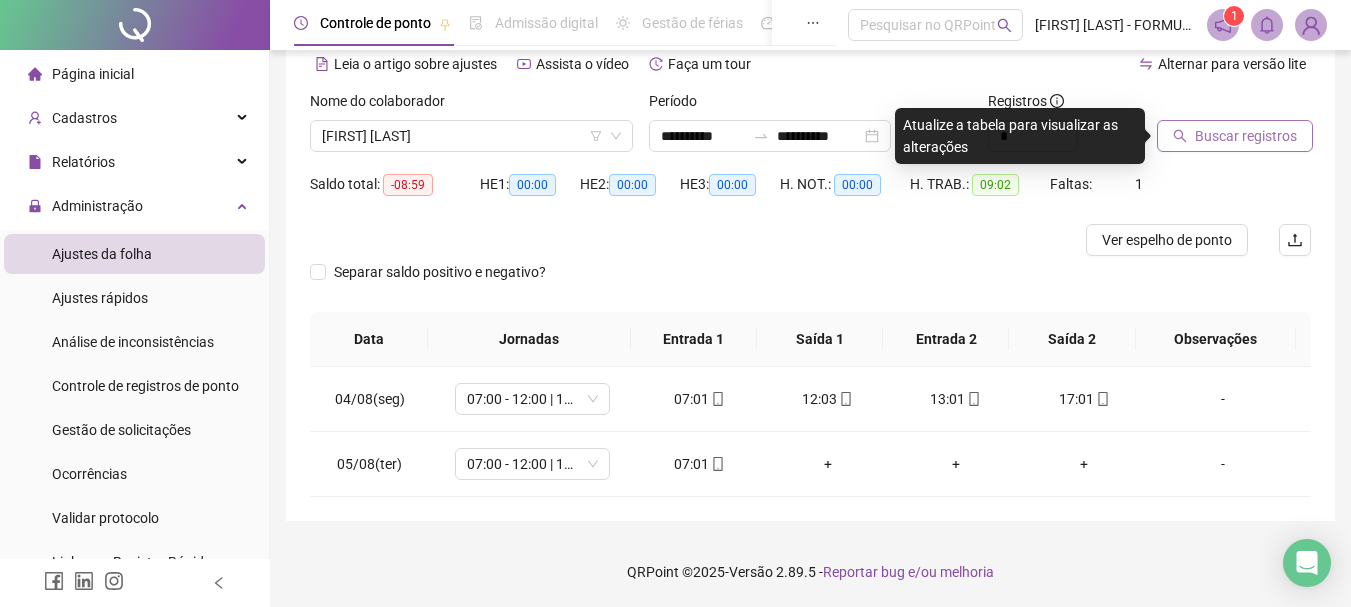 click on "Buscar registros" at bounding box center [1246, 136] 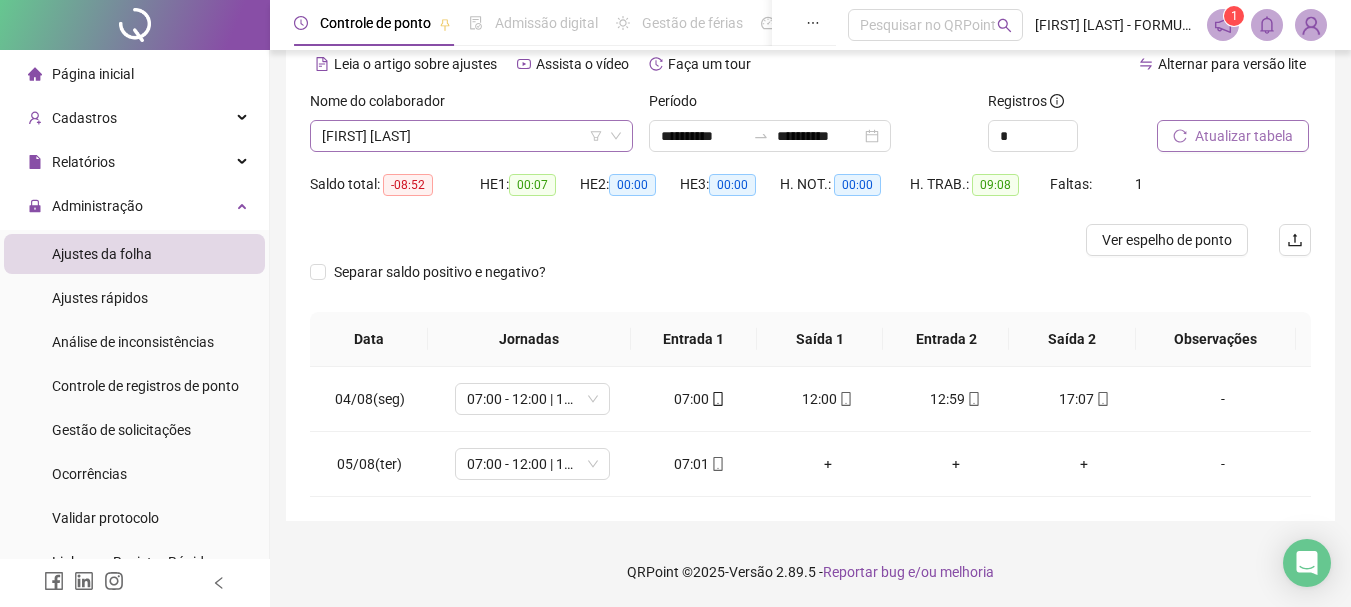 click on "[FIRST] [LAST]" at bounding box center [471, 136] 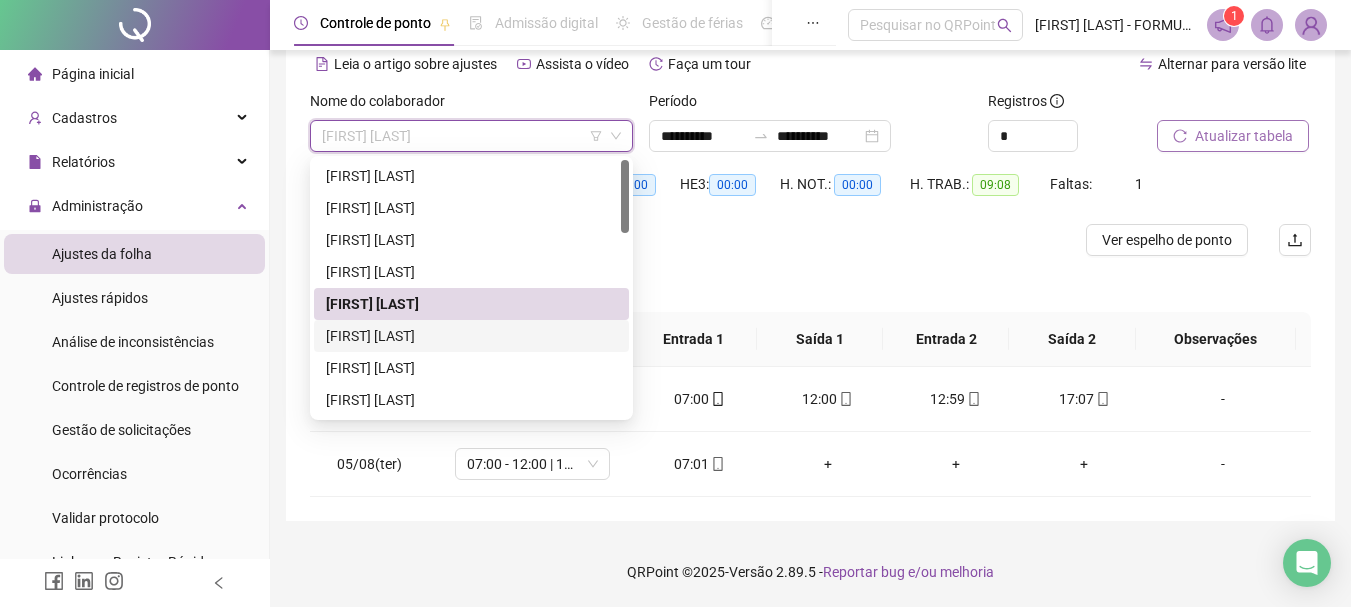 click on "[FIRST] [LAST]" at bounding box center [471, 336] 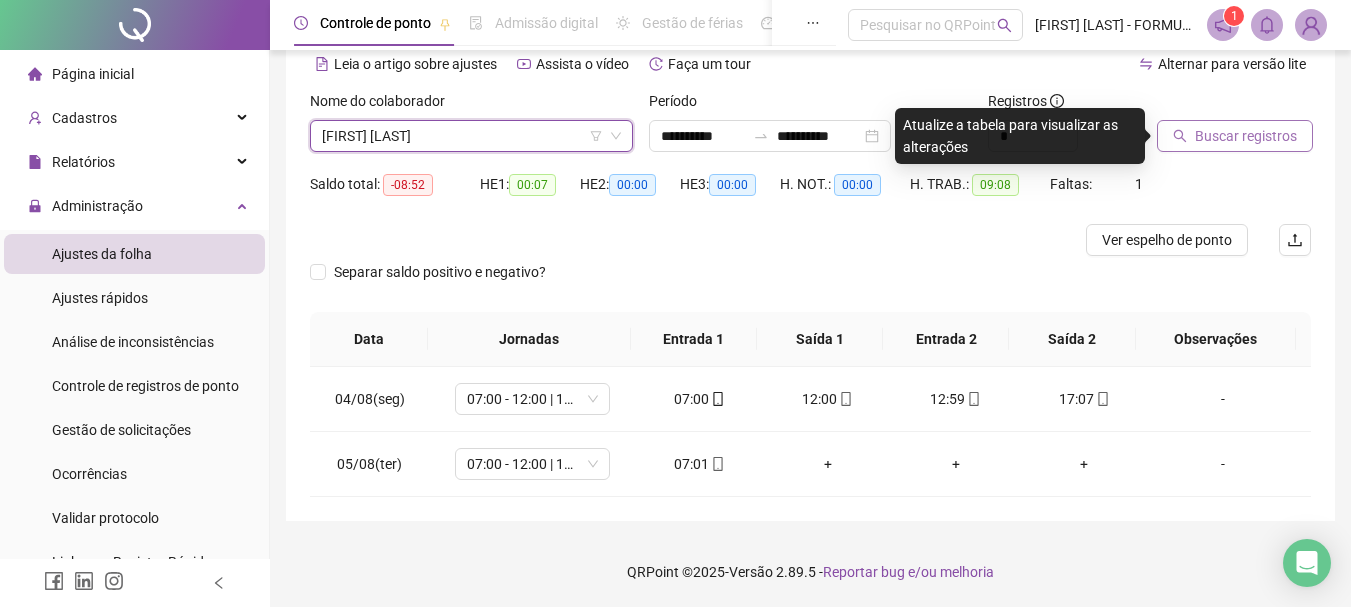 click on "Buscar registros" at bounding box center [1246, 136] 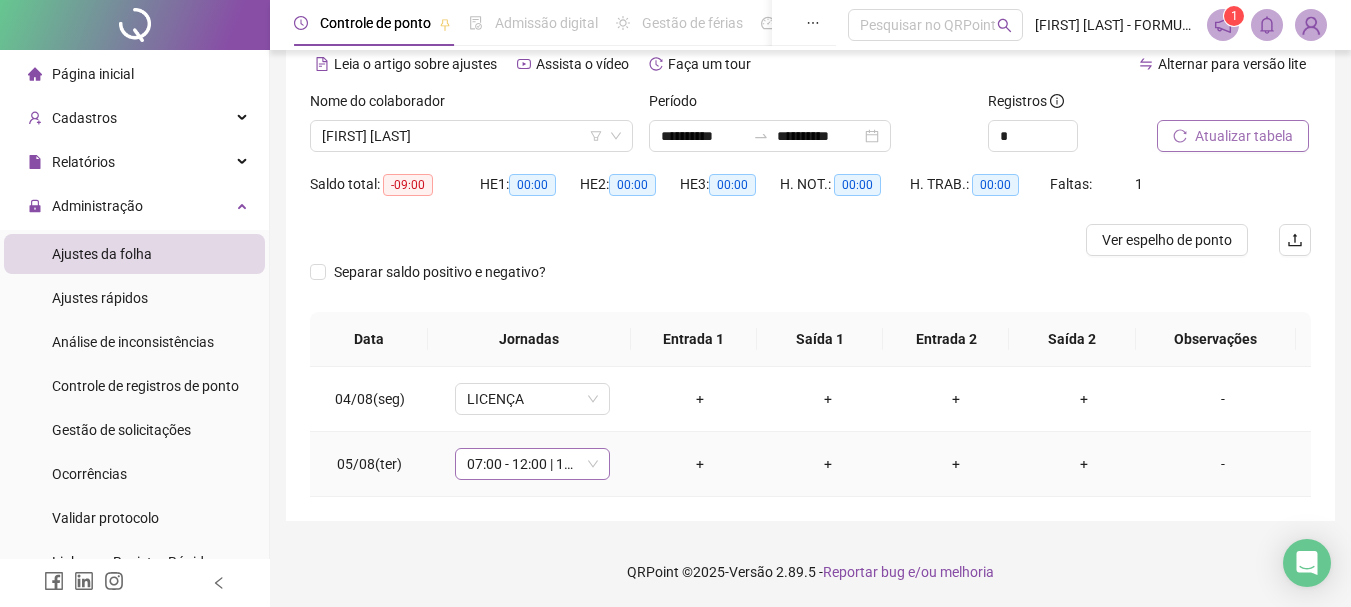click on "07:00 - 12:00 | 13:00 - 17:00" at bounding box center (532, 464) 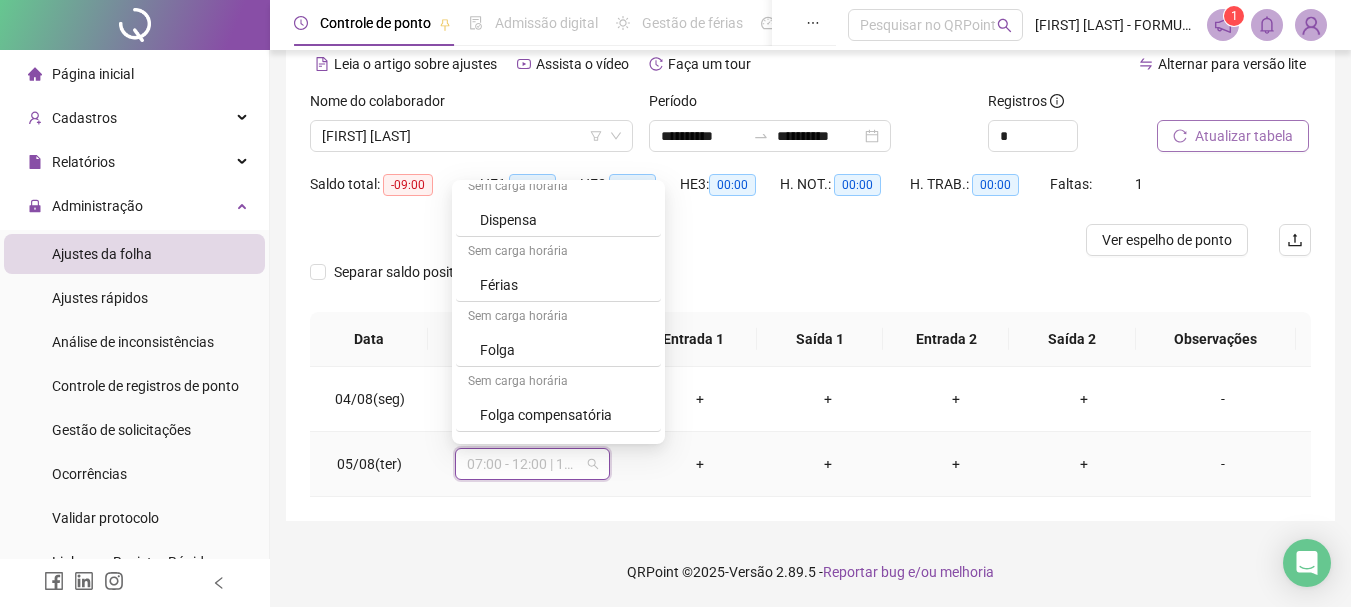 scroll, scrollTop: 589, scrollLeft: 0, axis: vertical 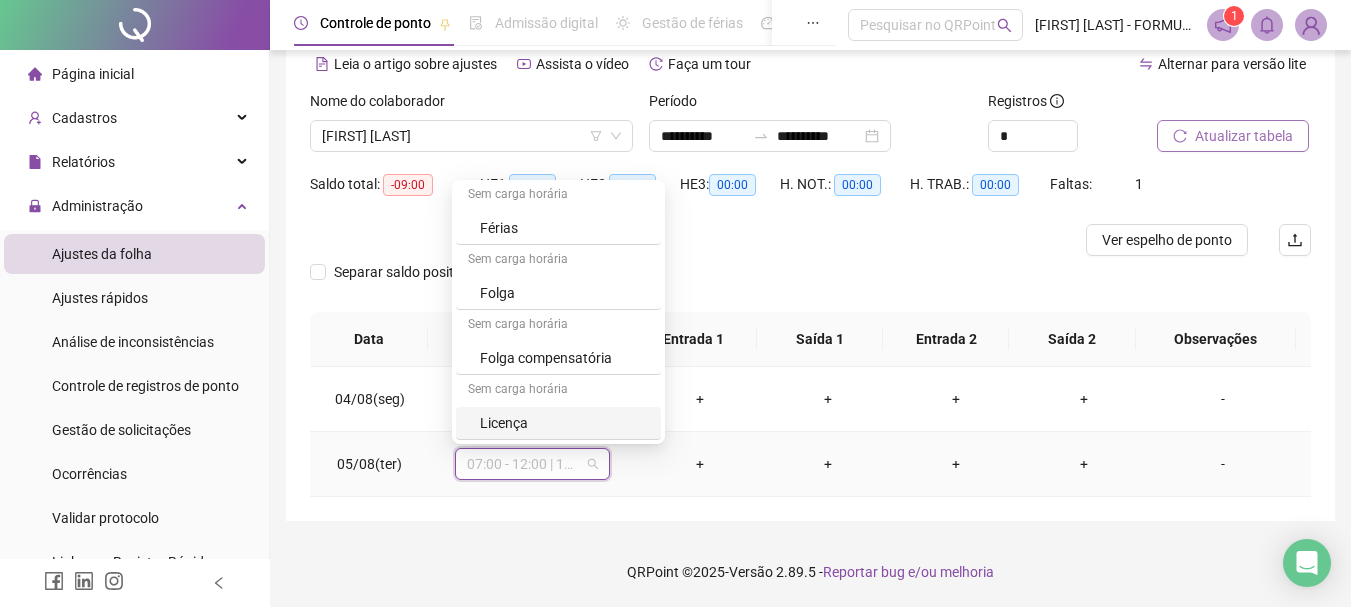 click on "Licença" at bounding box center [564, 423] 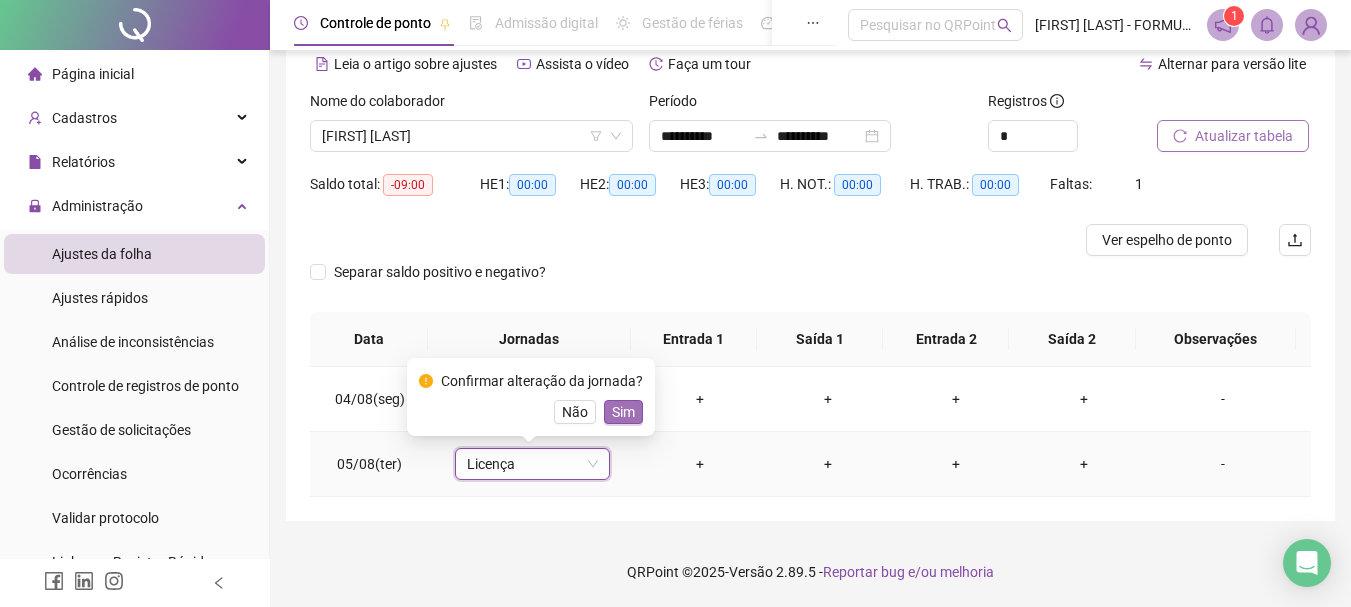 click on "Sim" at bounding box center [623, 412] 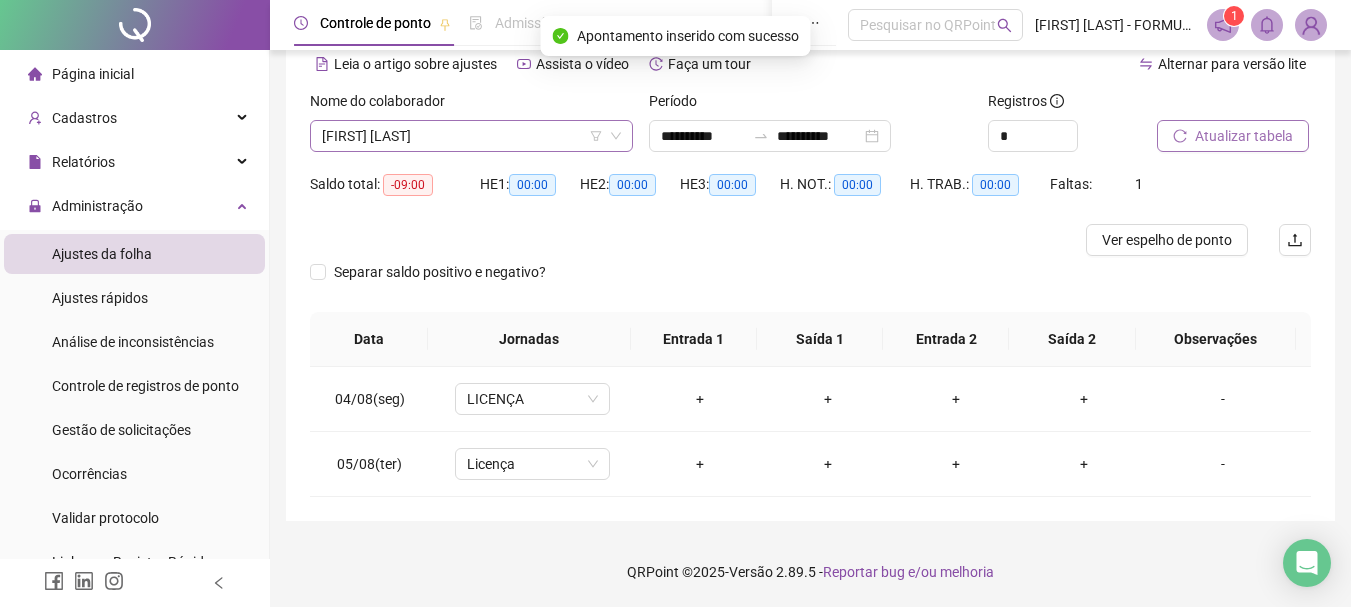 click on "[FIRST] [LAST]" at bounding box center [471, 136] 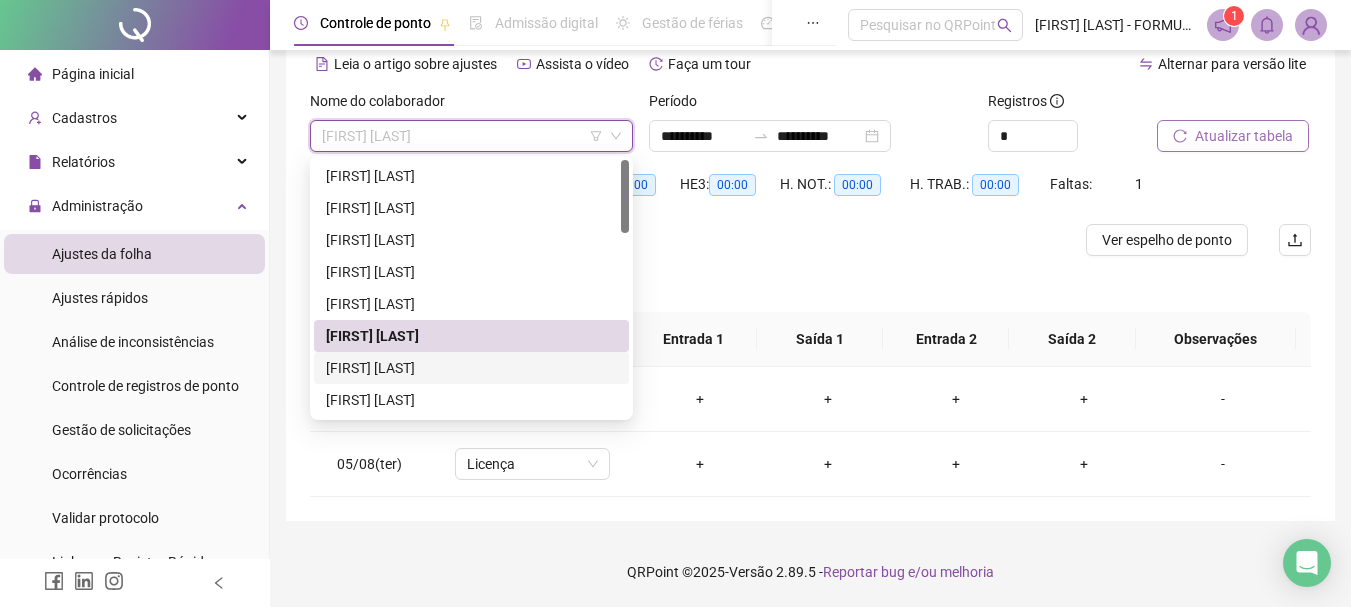 click on "[FIRST] [LAST]" at bounding box center [471, 368] 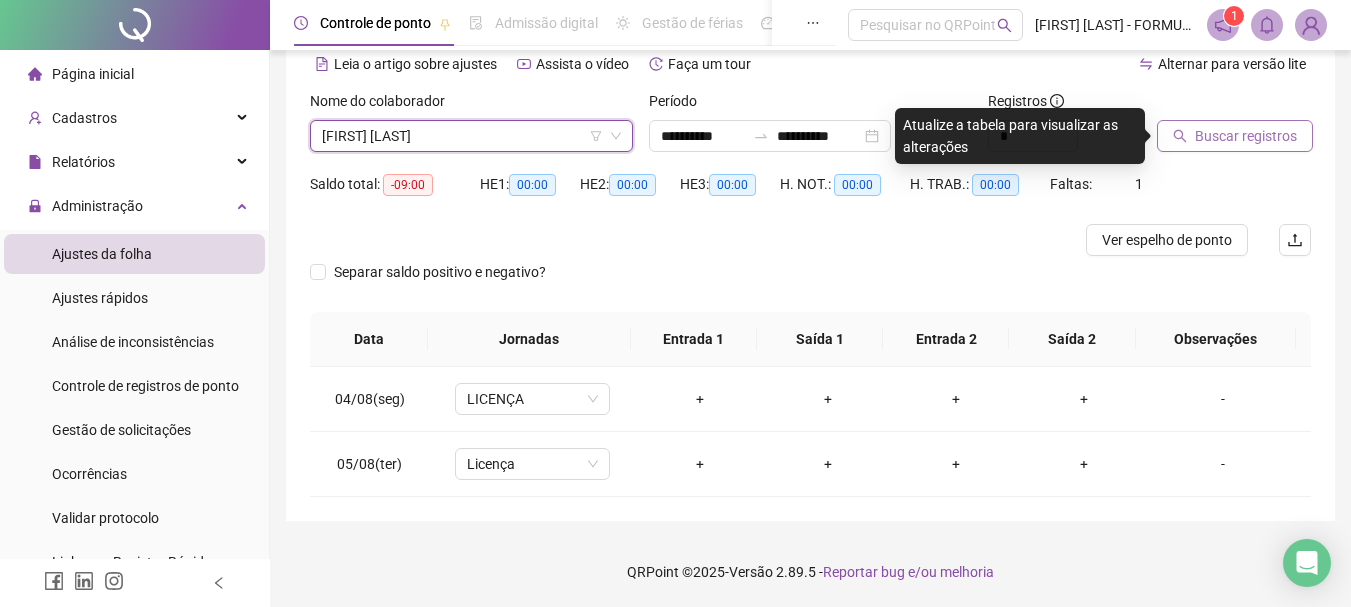 click on "Buscar registros" at bounding box center (1246, 136) 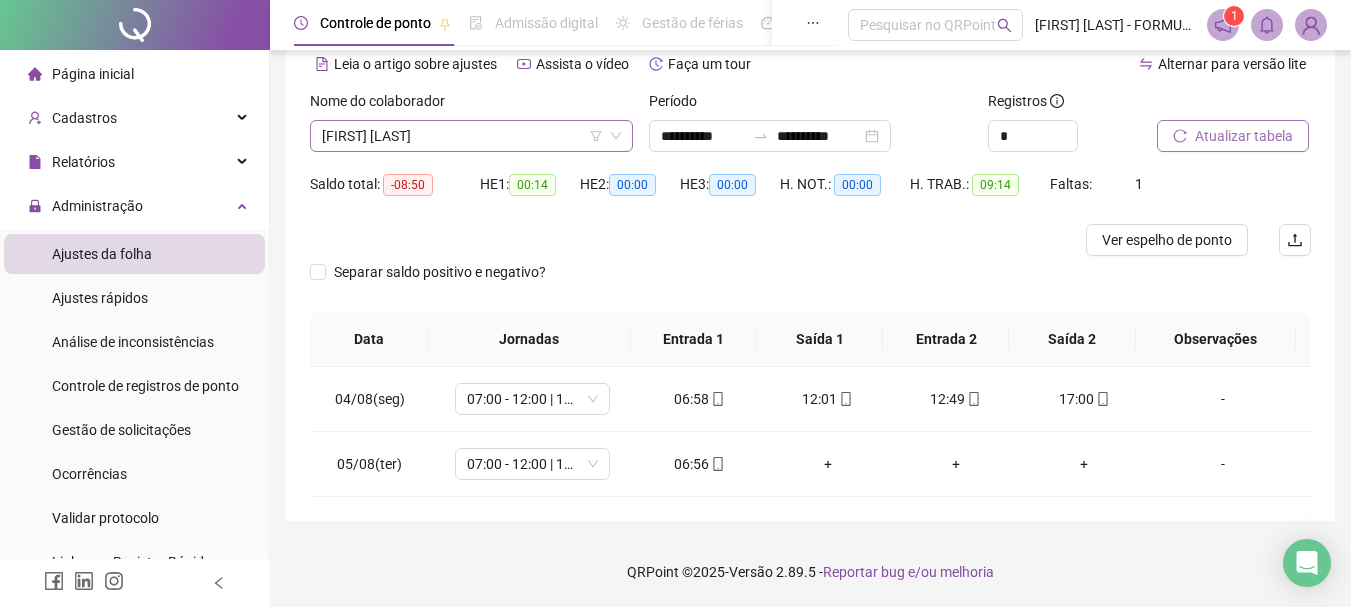 click on "[FIRST] [LAST]" at bounding box center (471, 136) 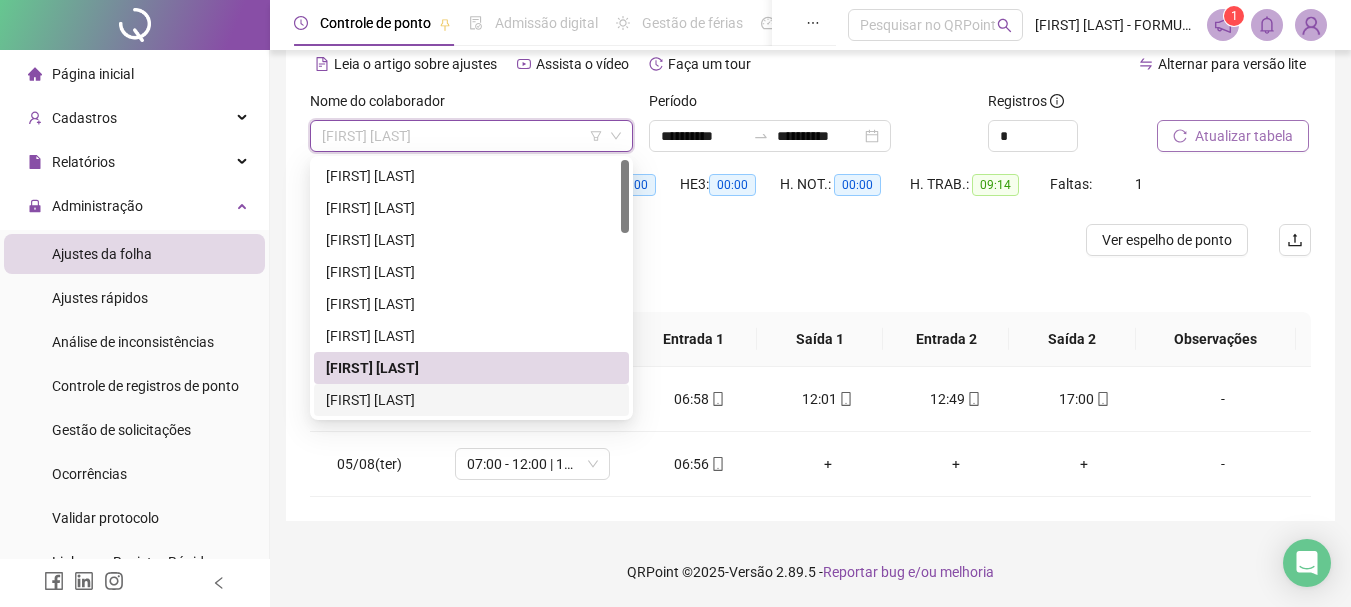 click on "[FIRST] [LAST]" at bounding box center (471, 400) 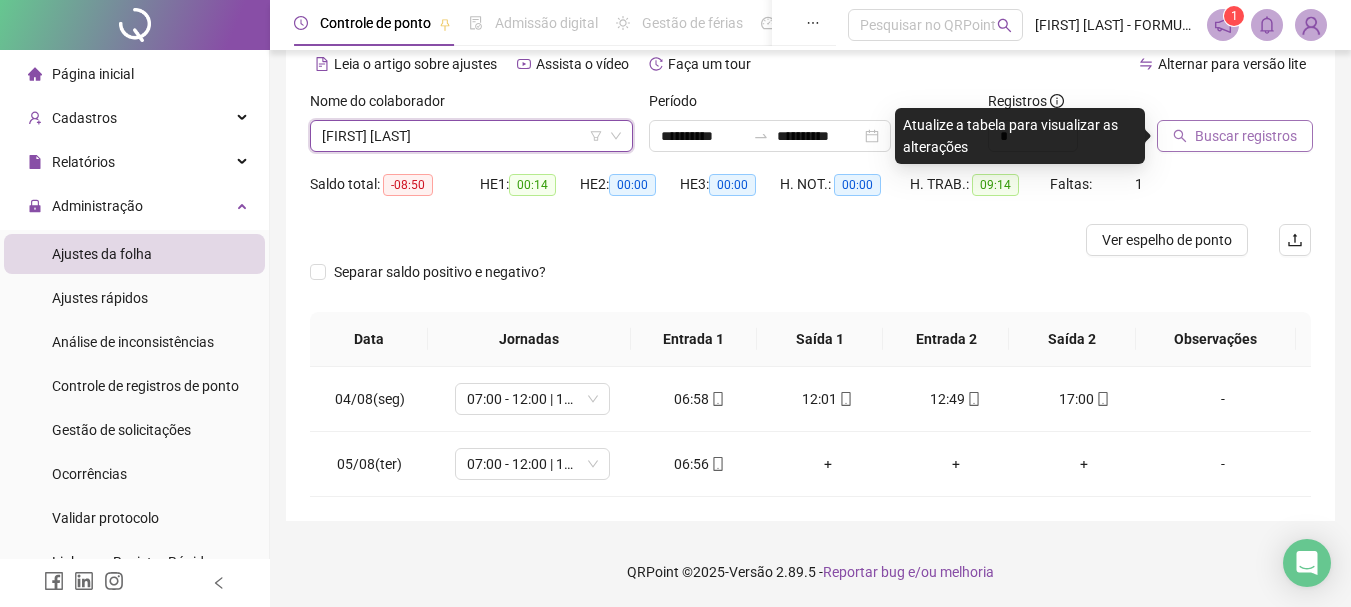 click on "Buscar registros" at bounding box center (1235, 136) 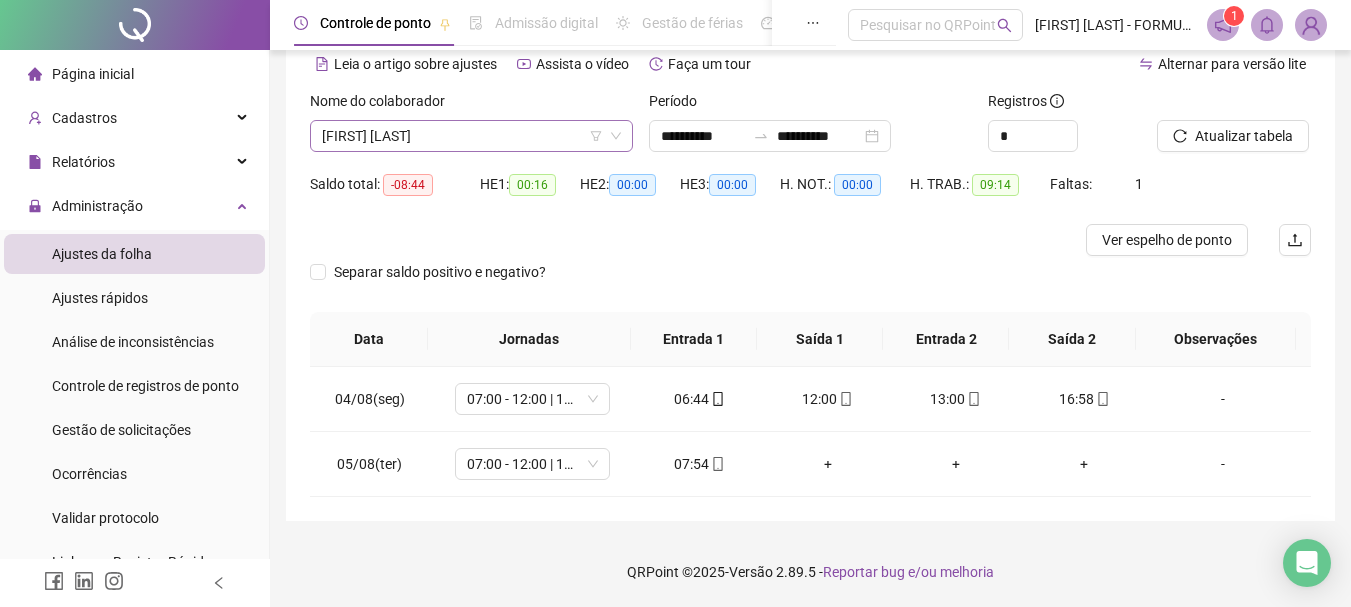 click on "[FIRST] [LAST]" at bounding box center [471, 136] 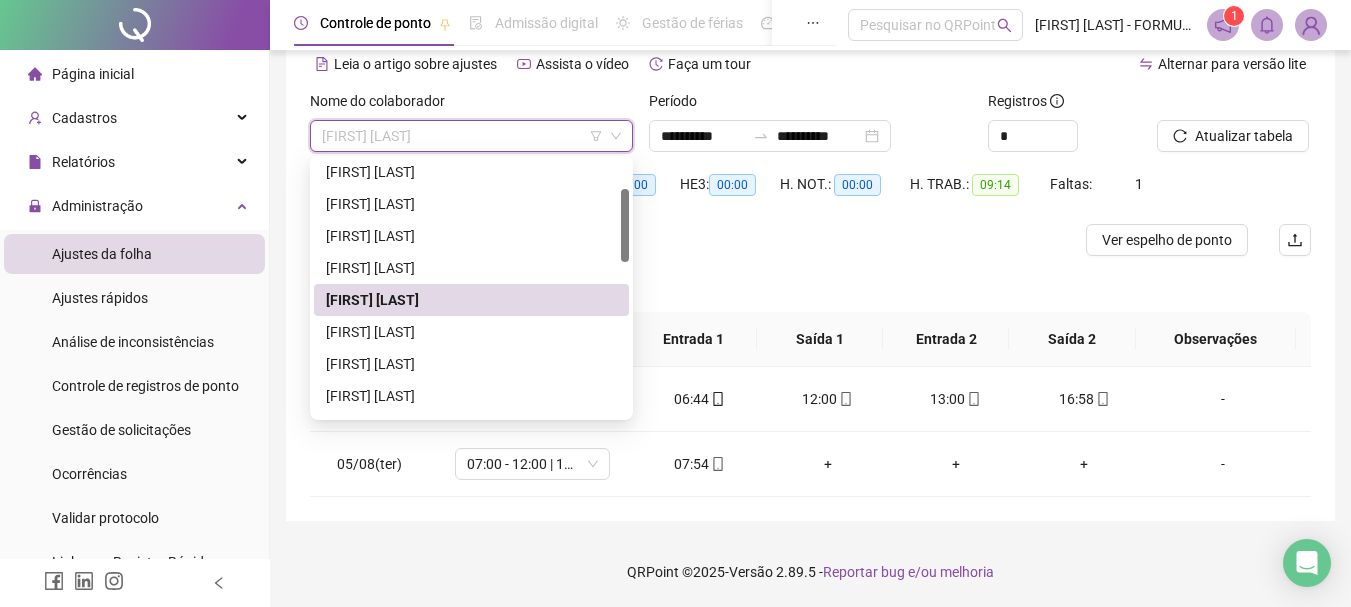 scroll, scrollTop: 200, scrollLeft: 0, axis: vertical 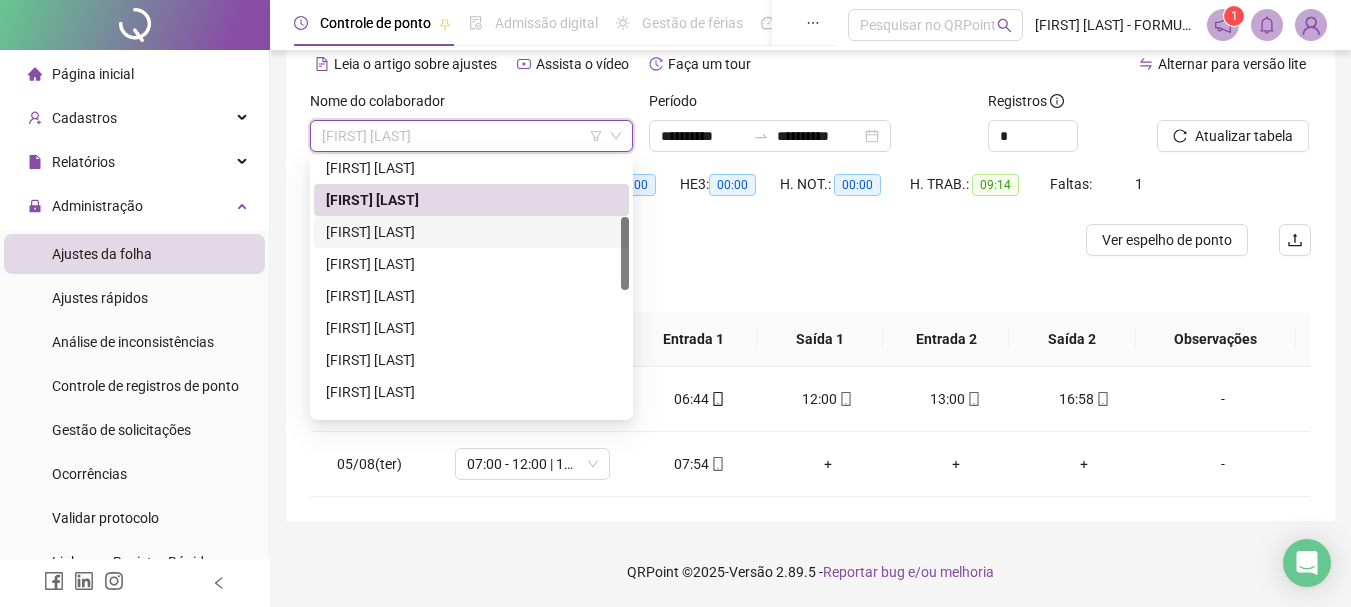 click on "[FIRST] [LAST]" at bounding box center (471, 232) 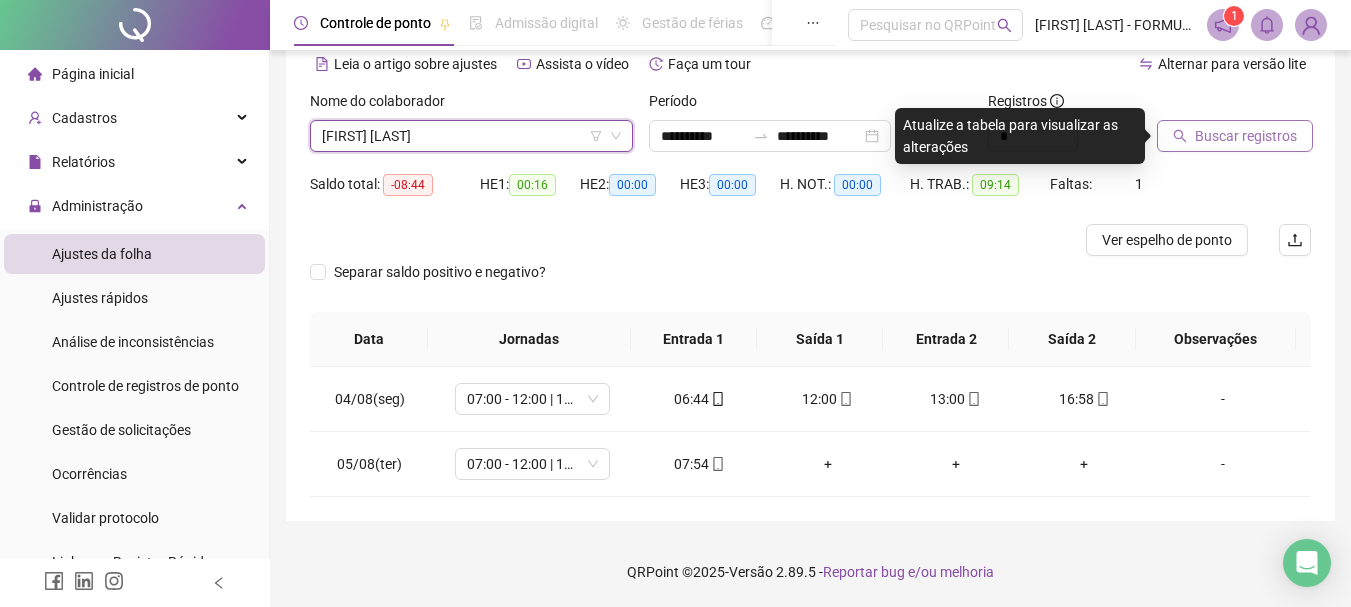 click on "Buscar registros" at bounding box center [1246, 136] 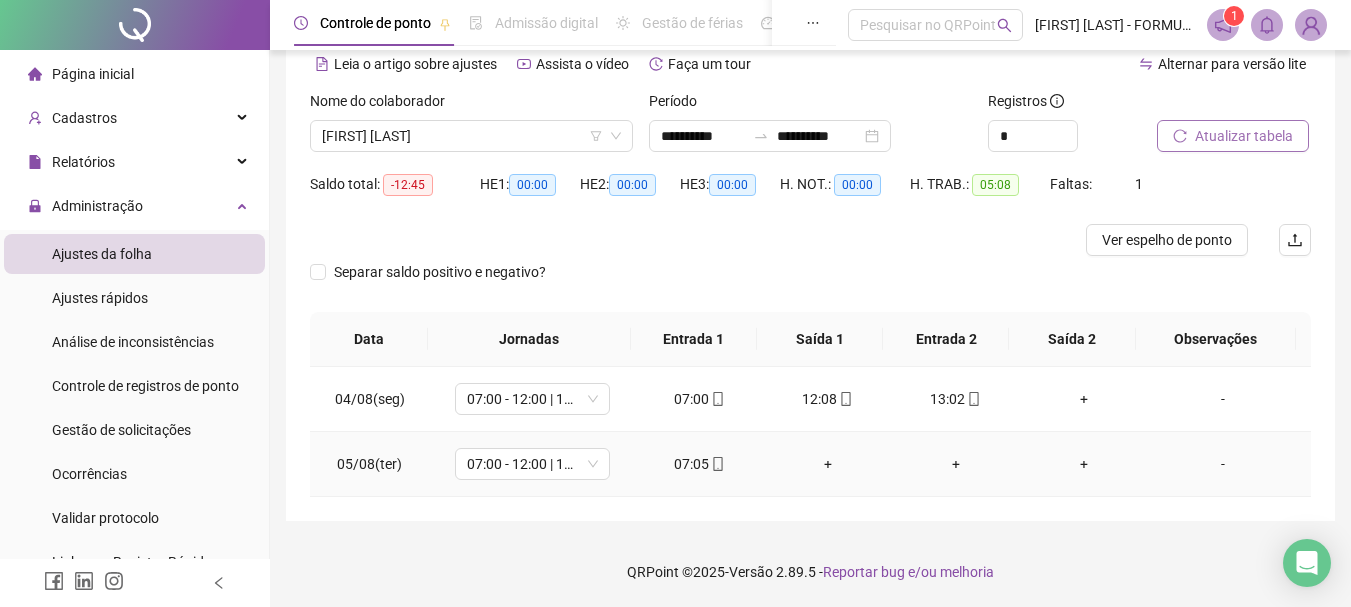 click 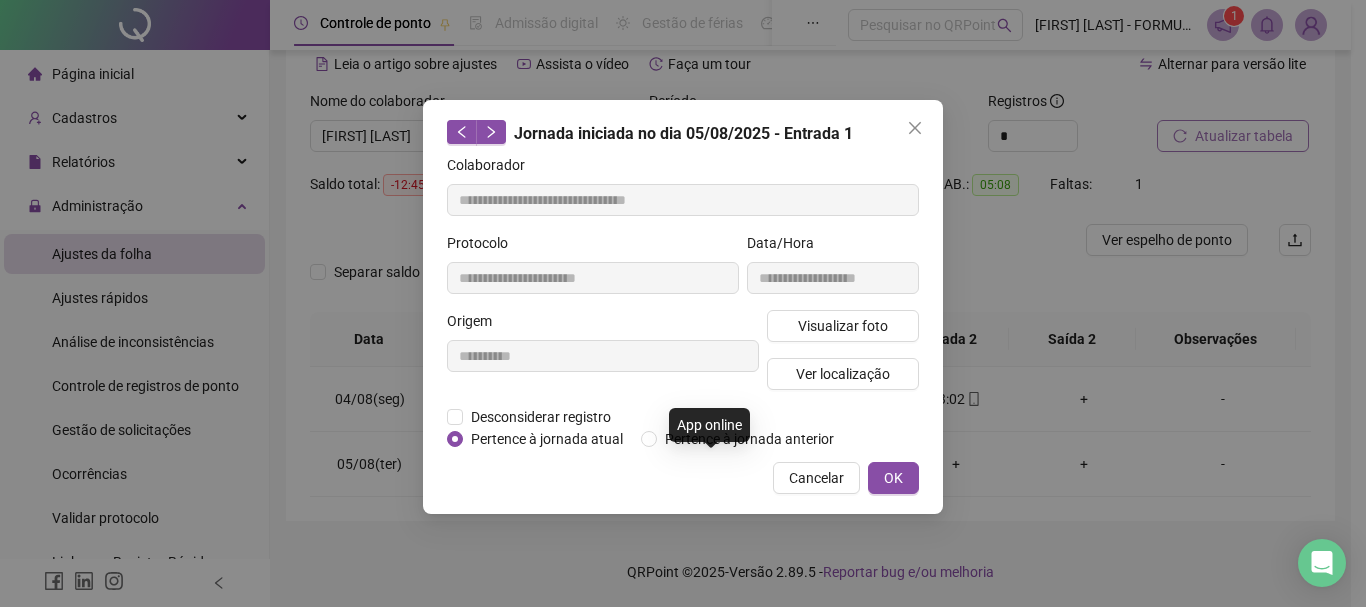 type on "**********" 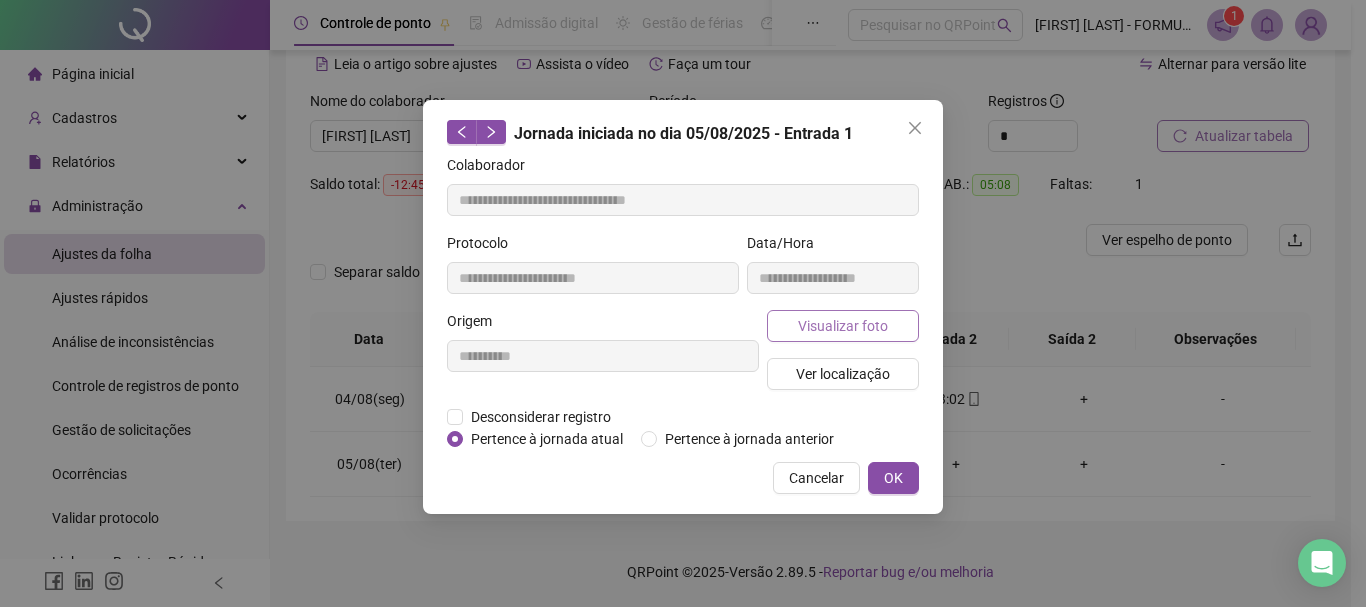 click on "Visualizar foto" at bounding box center (843, 326) 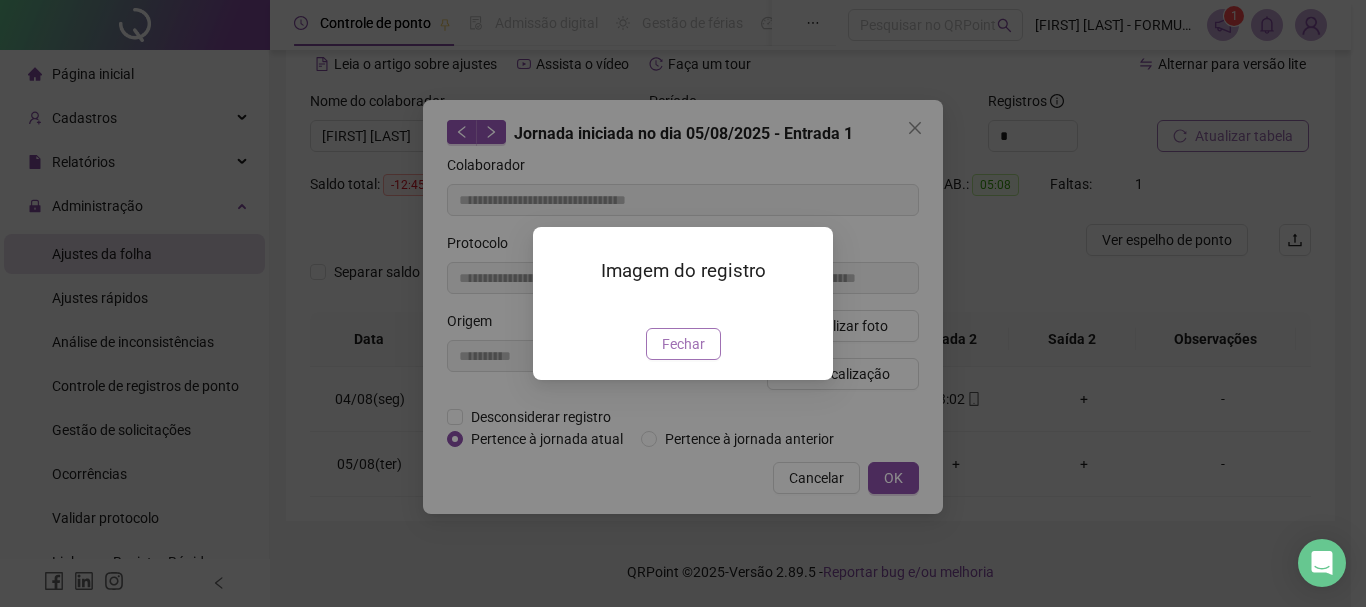 click on "Fechar" at bounding box center (683, 344) 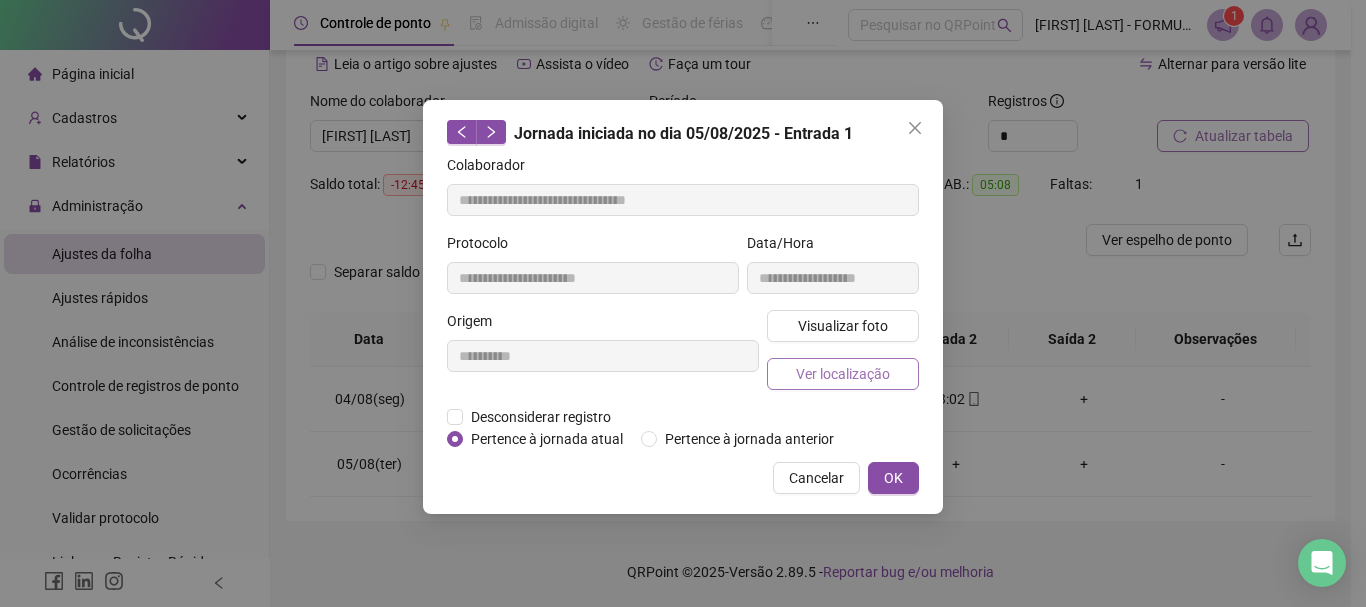 click on "Ver localização" at bounding box center (843, 374) 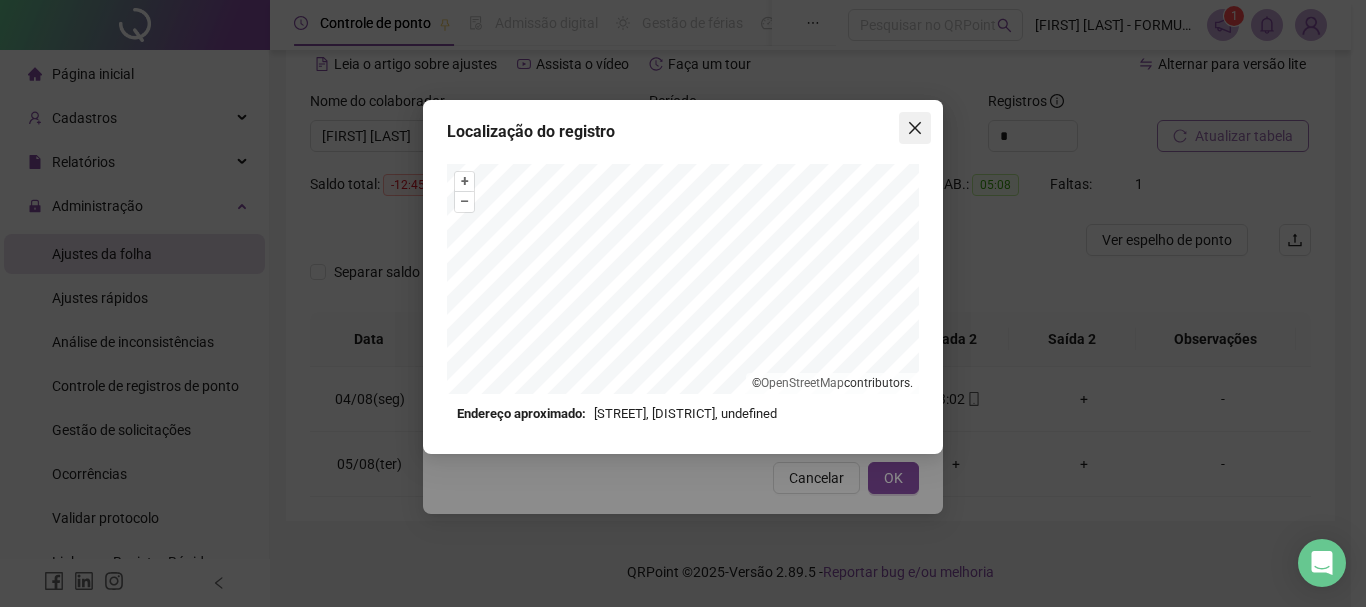 click 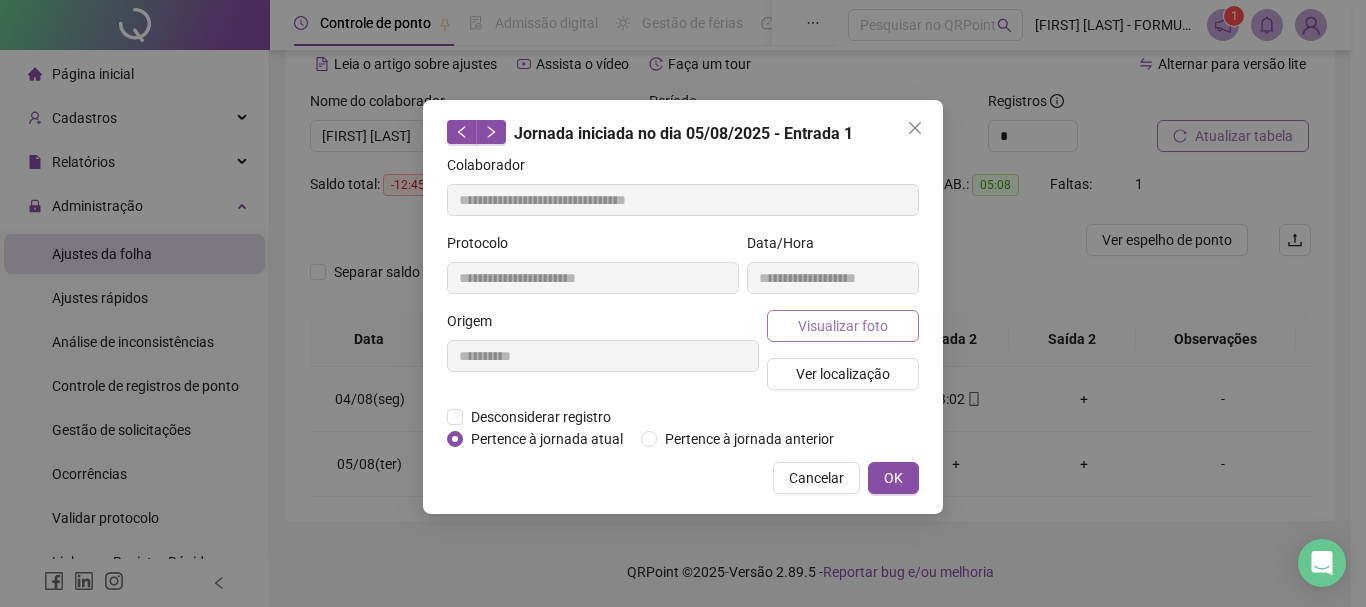 click on "Visualizar foto" at bounding box center (843, 326) 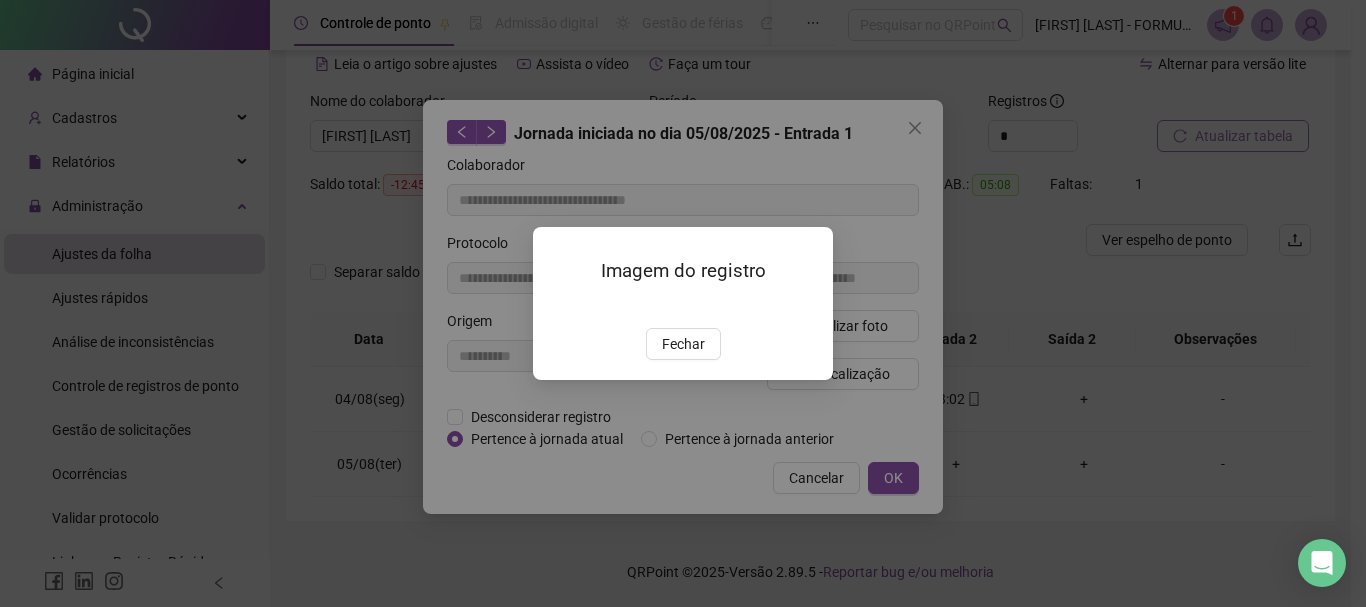 click at bounding box center [557, 307] 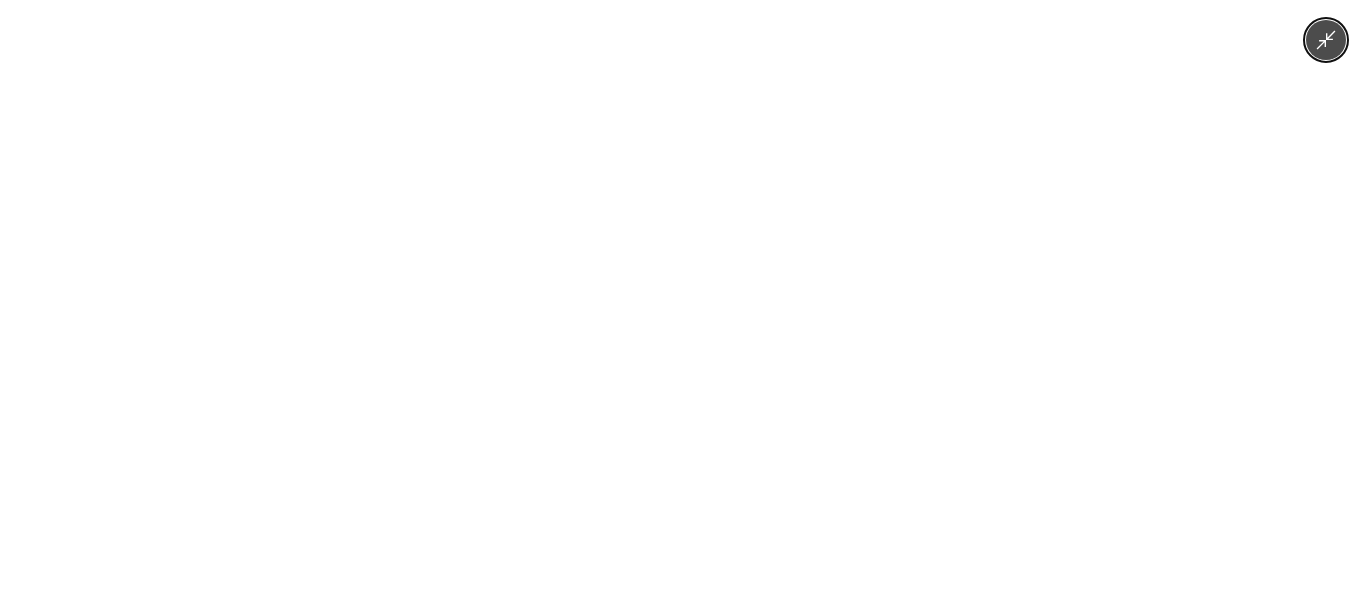 click at bounding box center [683, 303] 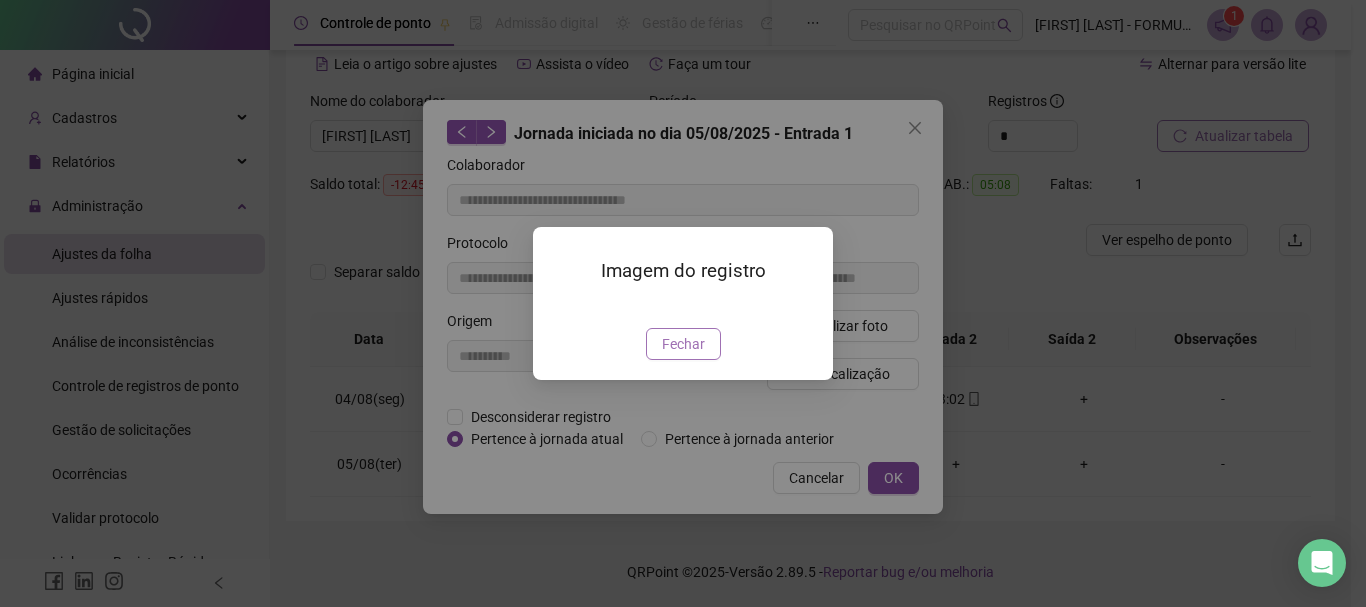 click on "Fechar" at bounding box center [683, 344] 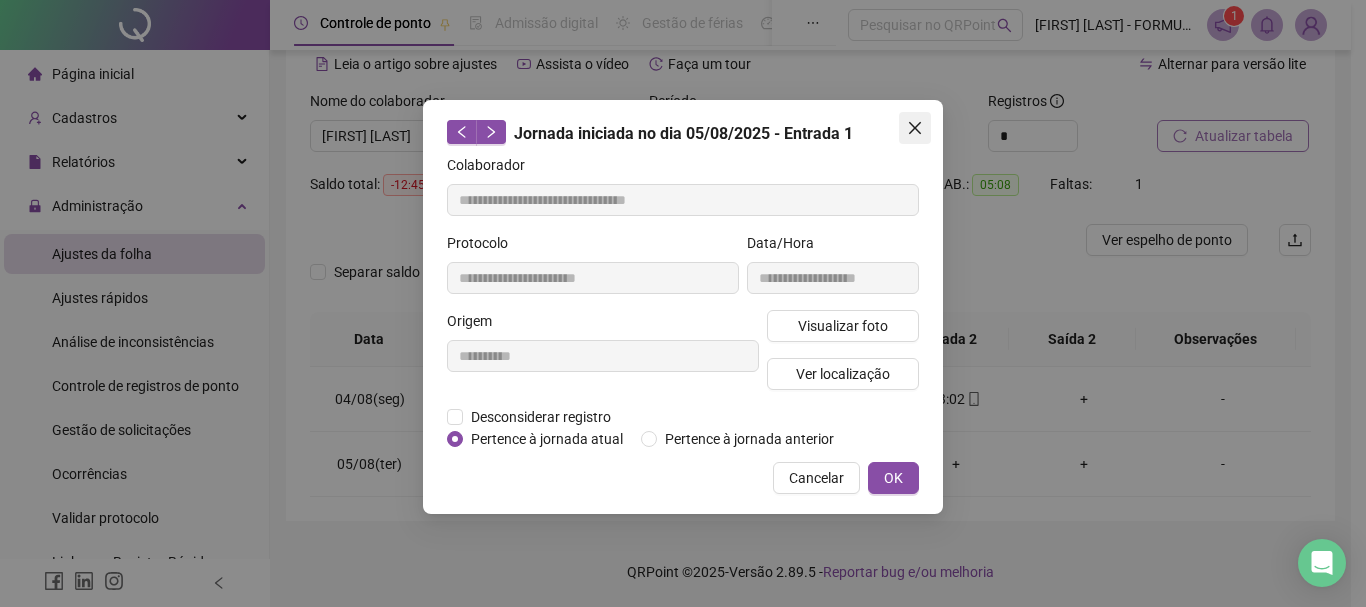 click 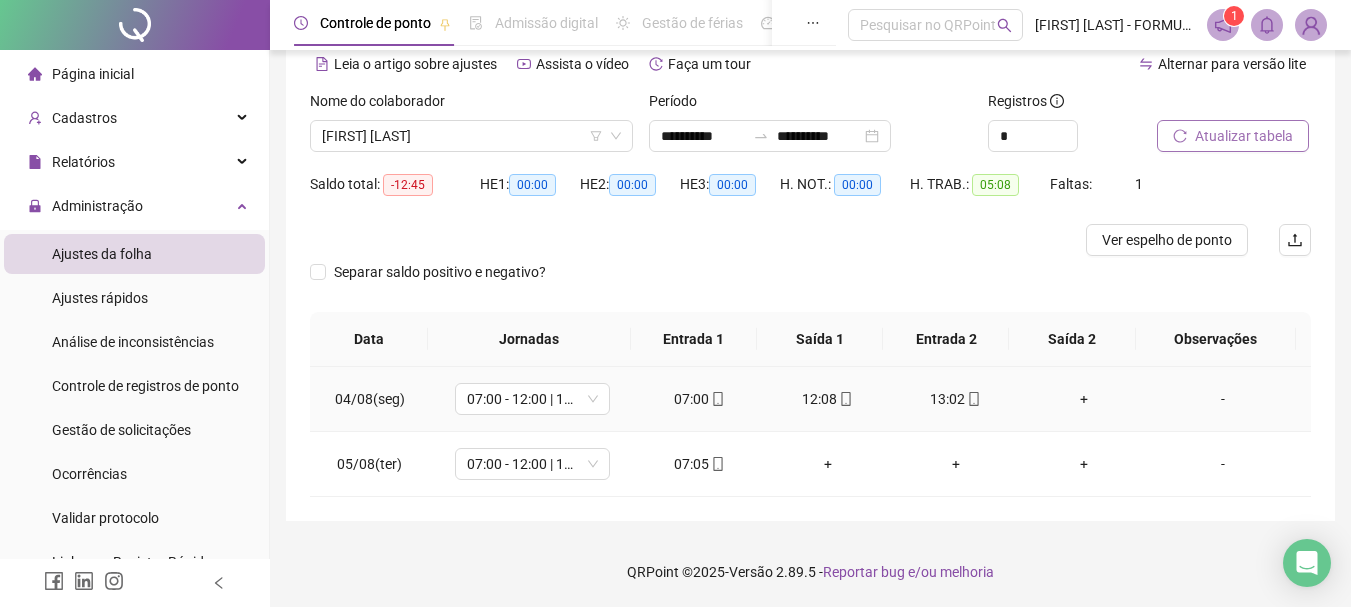 click on "+" at bounding box center [1084, 399] 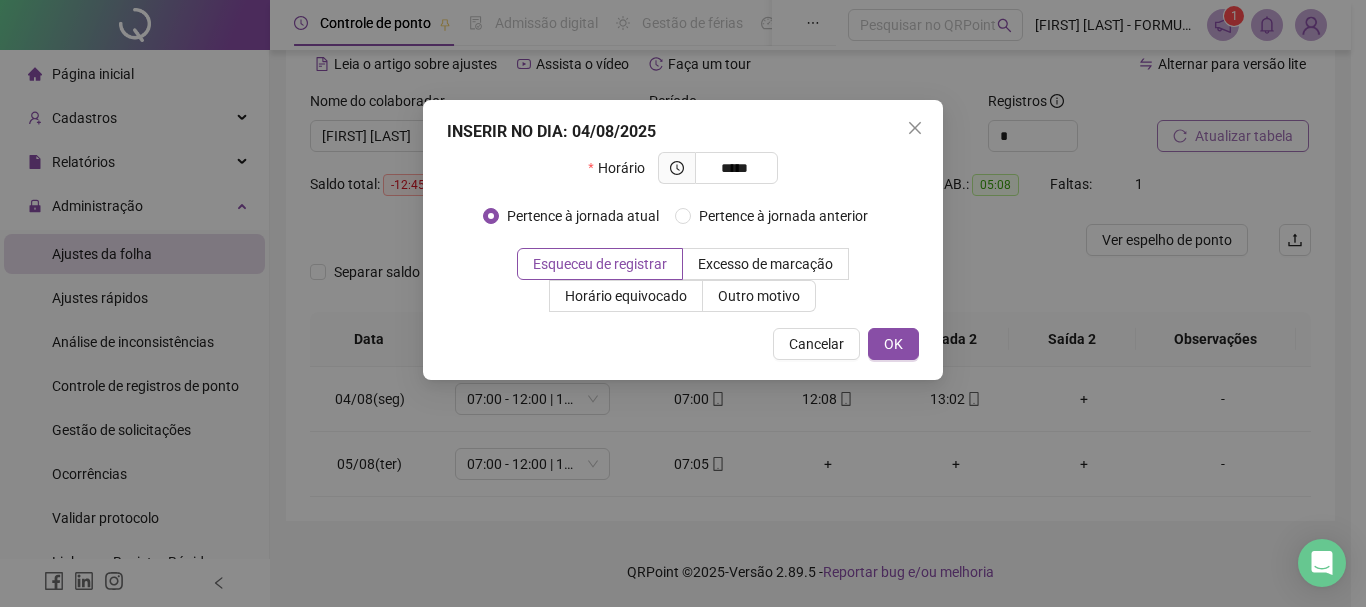 type on "*****" 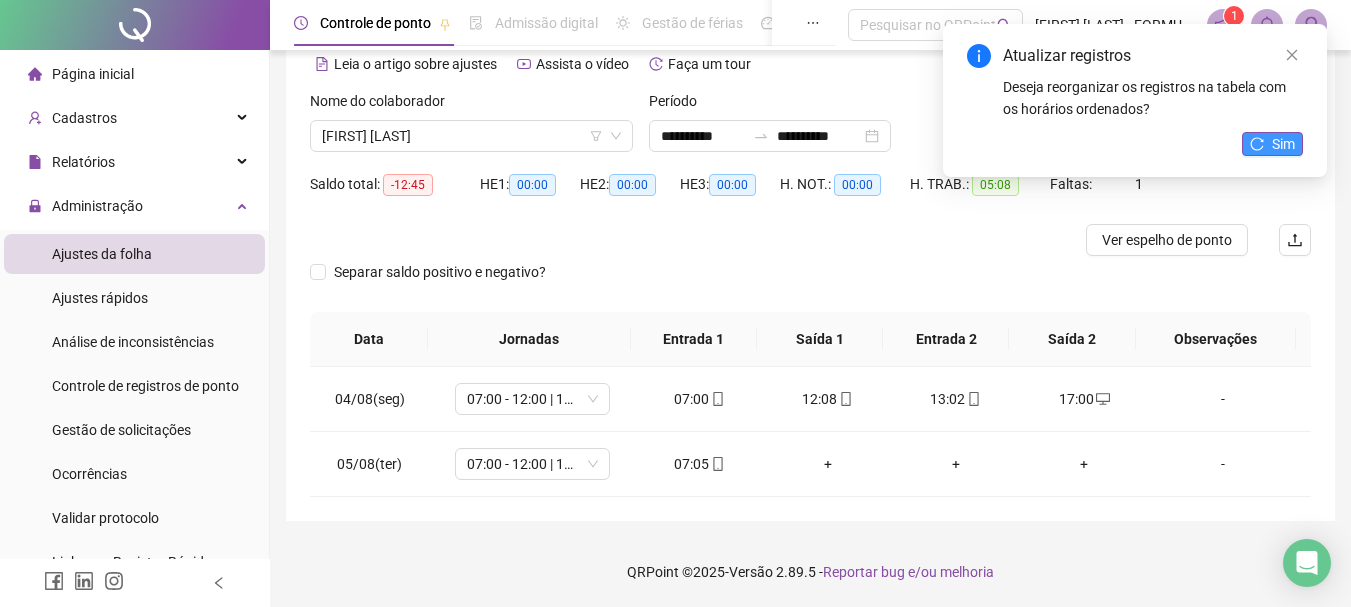 click on "Sim" at bounding box center (1283, 144) 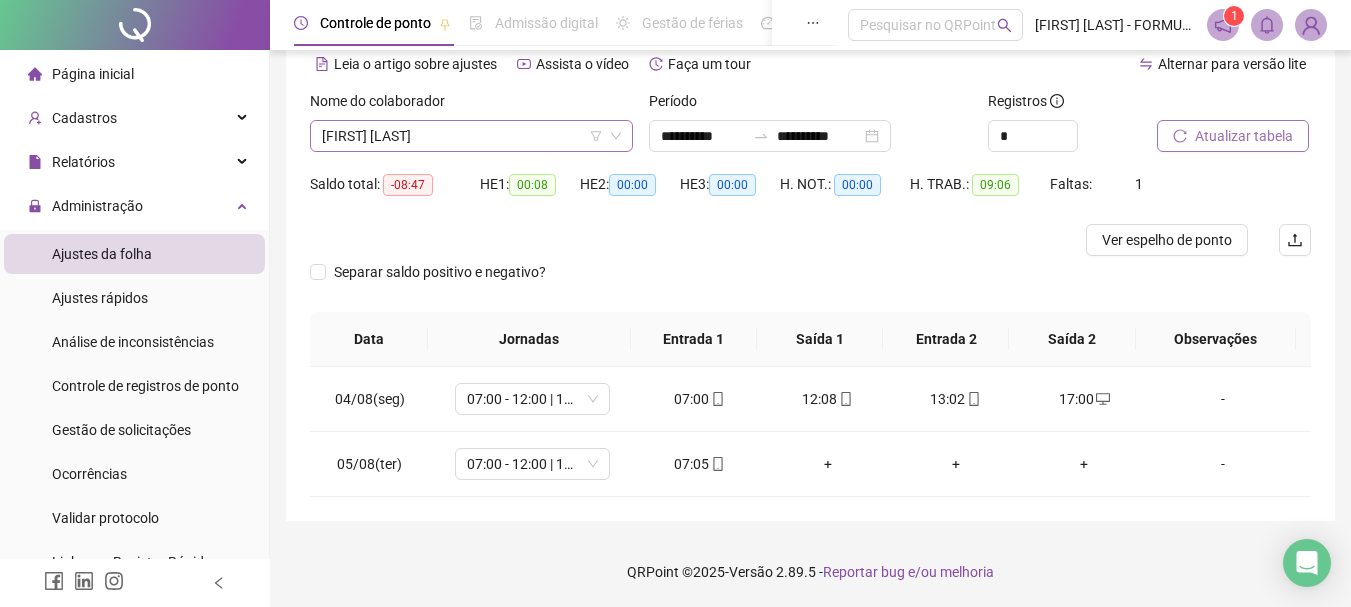 click on "[FIRST] [LAST]" at bounding box center [471, 136] 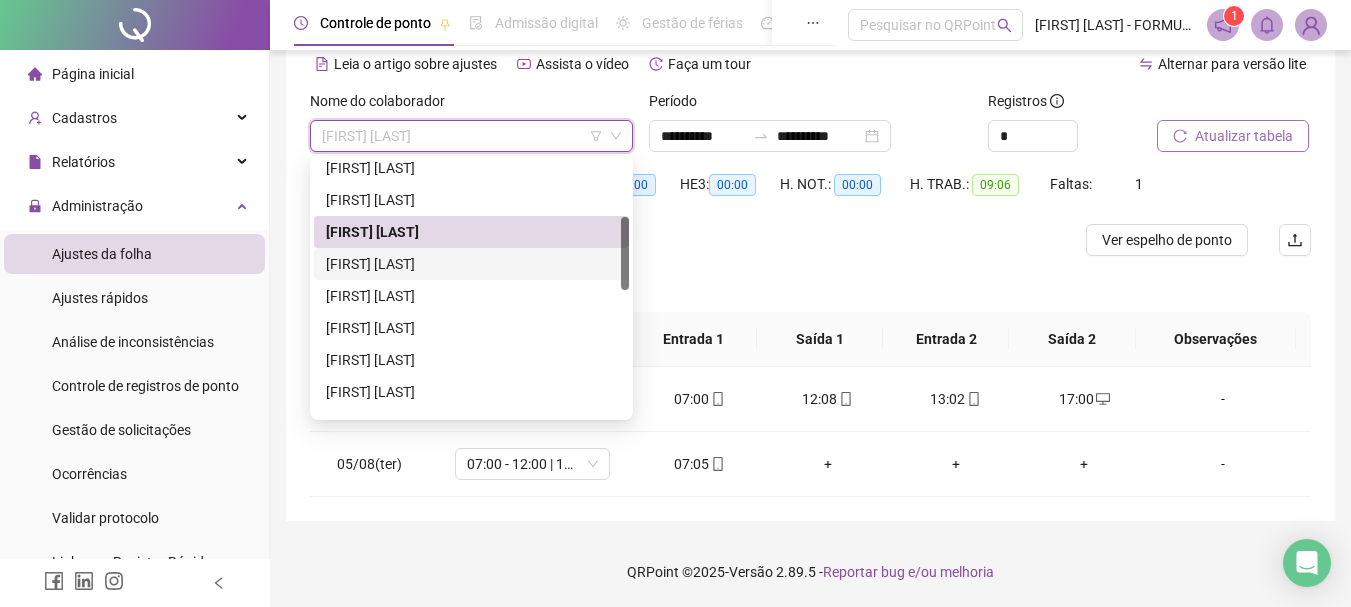click on "[FIRST] [LAST]" at bounding box center (471, 264) 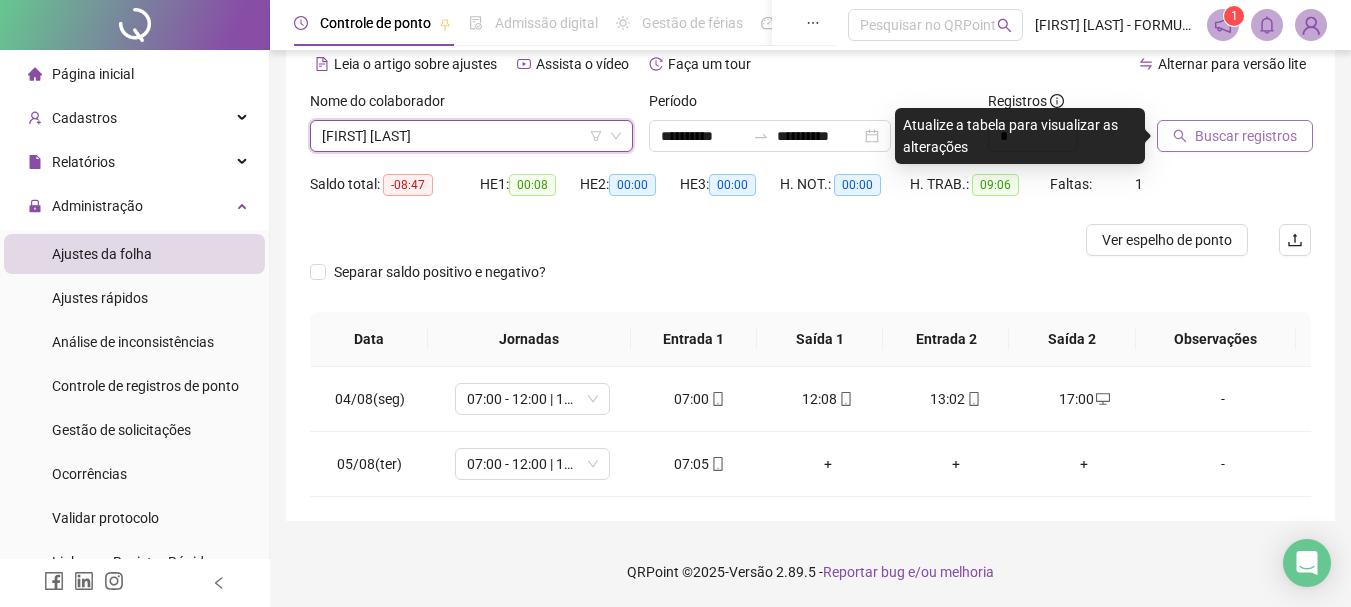 click on "Buscar registros" at bounding box center [1246, 136] 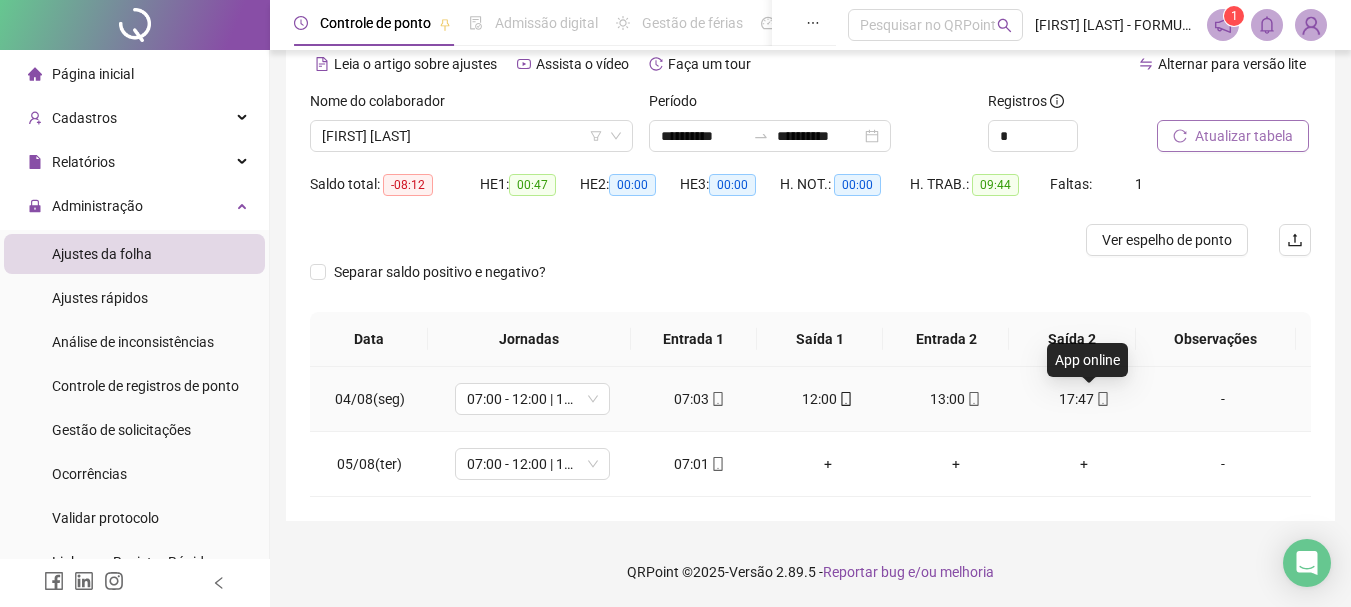 click 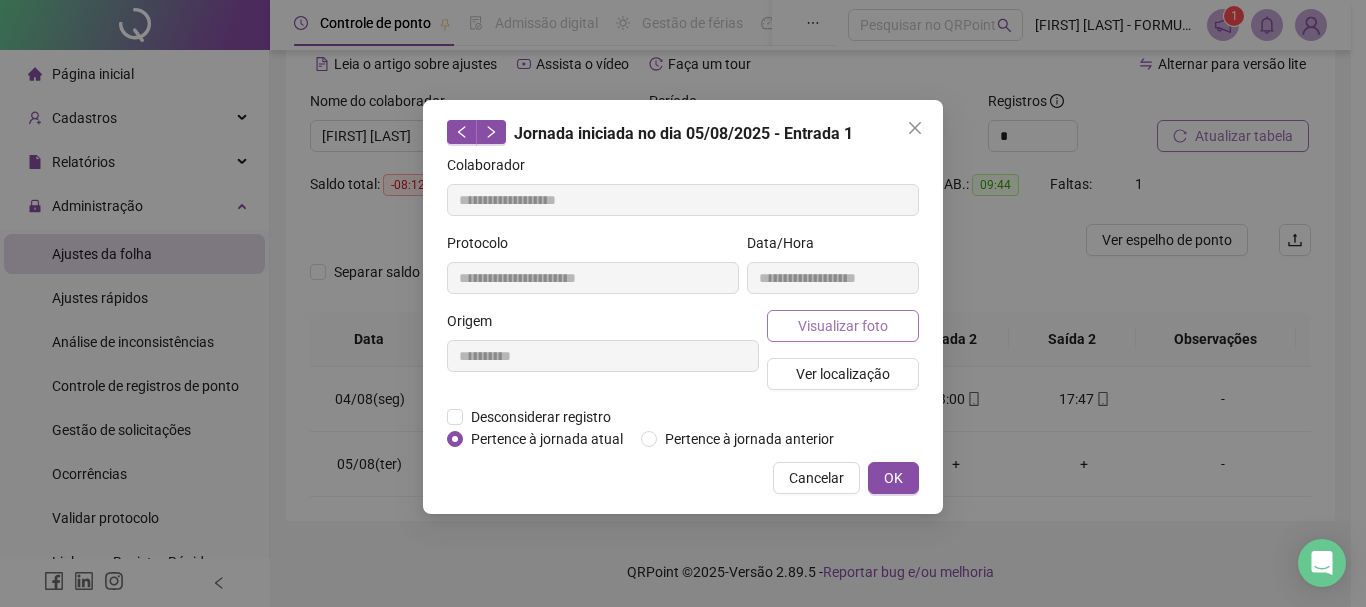 click on "Visualizar foto" at bounding box center [843, 326] 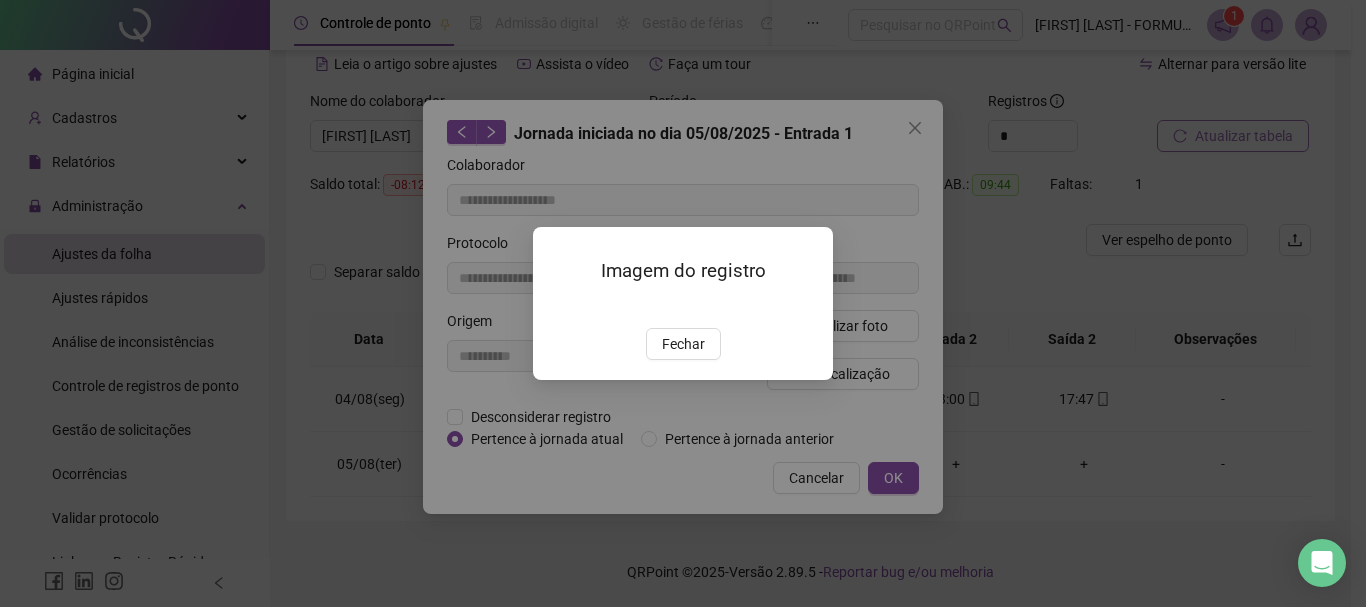 type on "**********" 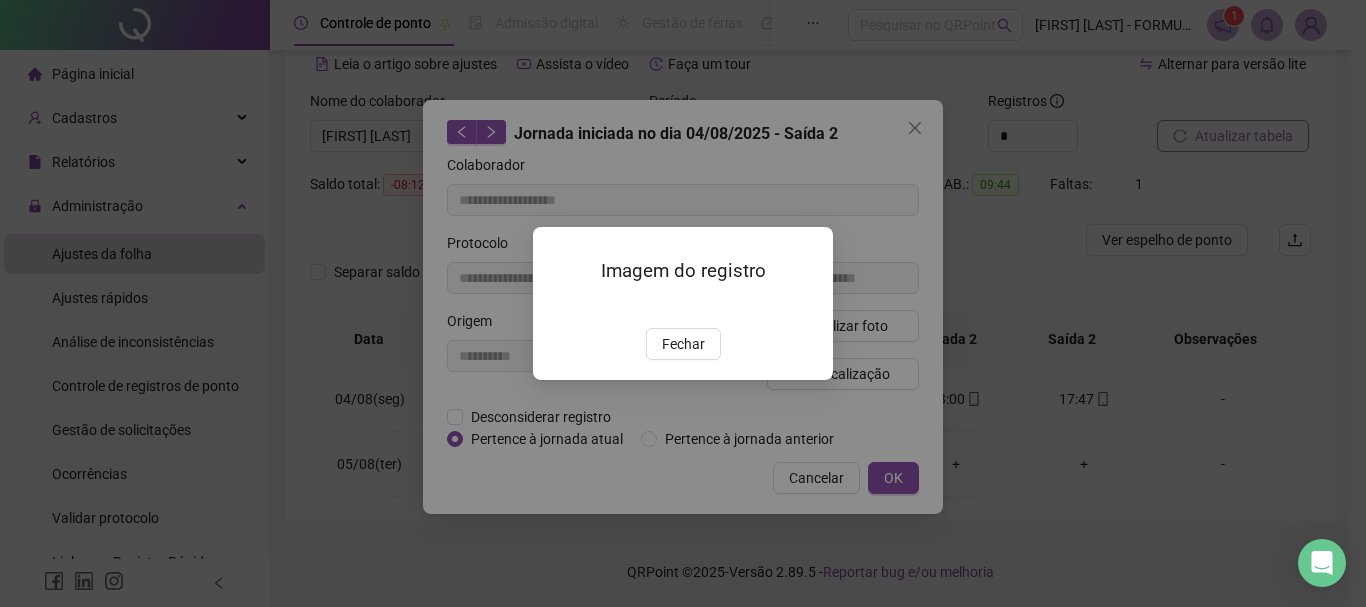 click on "Fechar" at bounding box center [683, 344] 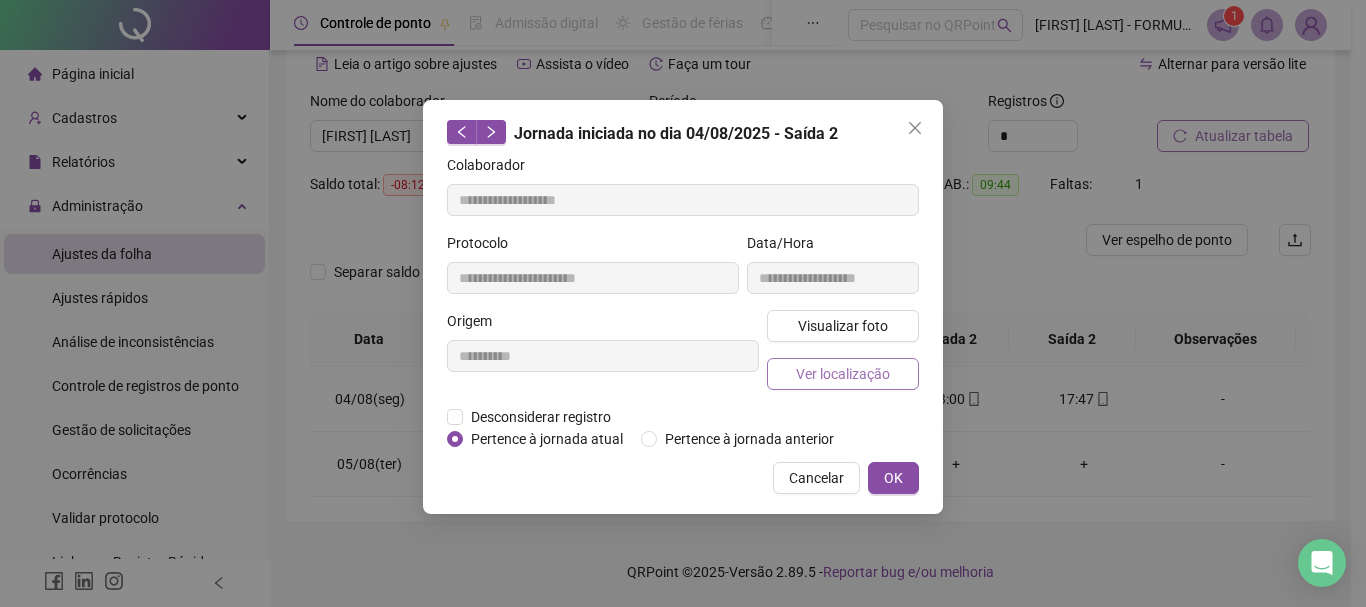 click on "Ver localização" at bounding box center [843, 374] 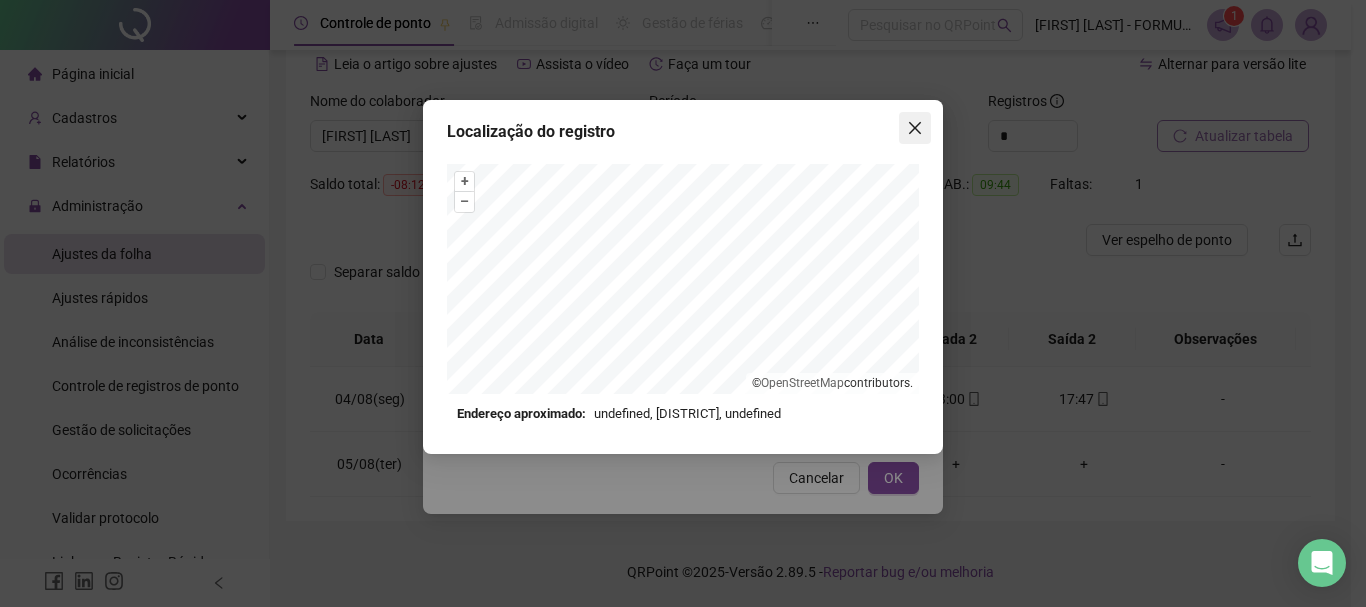 click 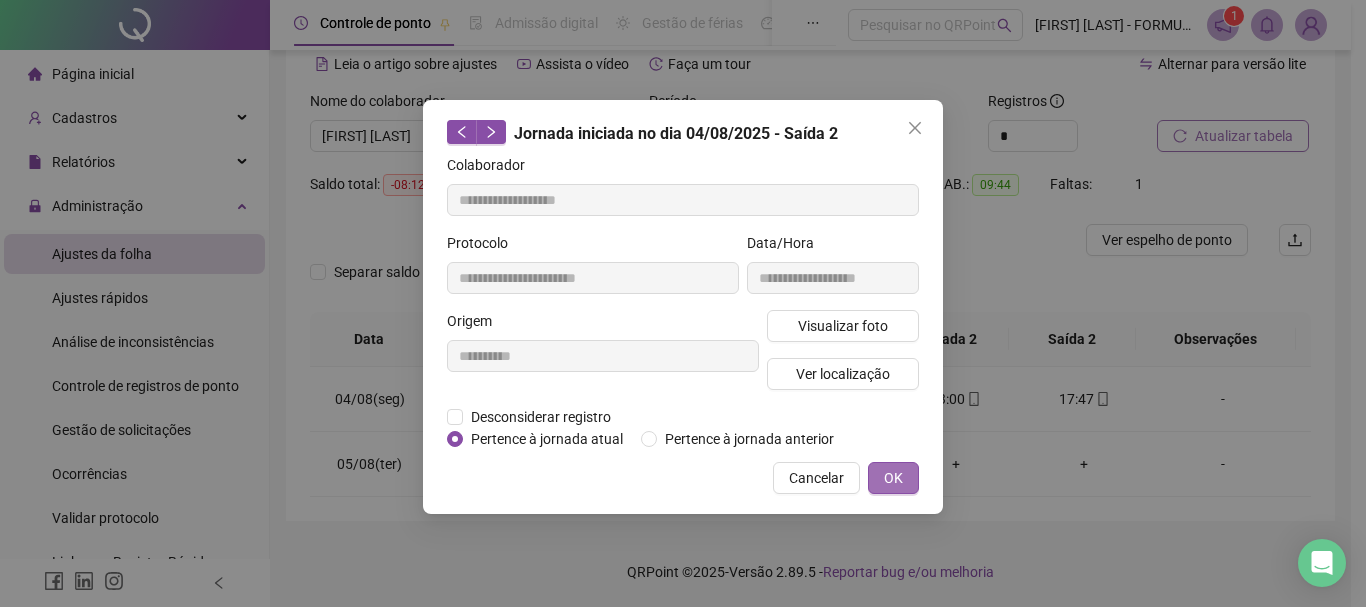 click on "OK" at bounding box center [893, 478] 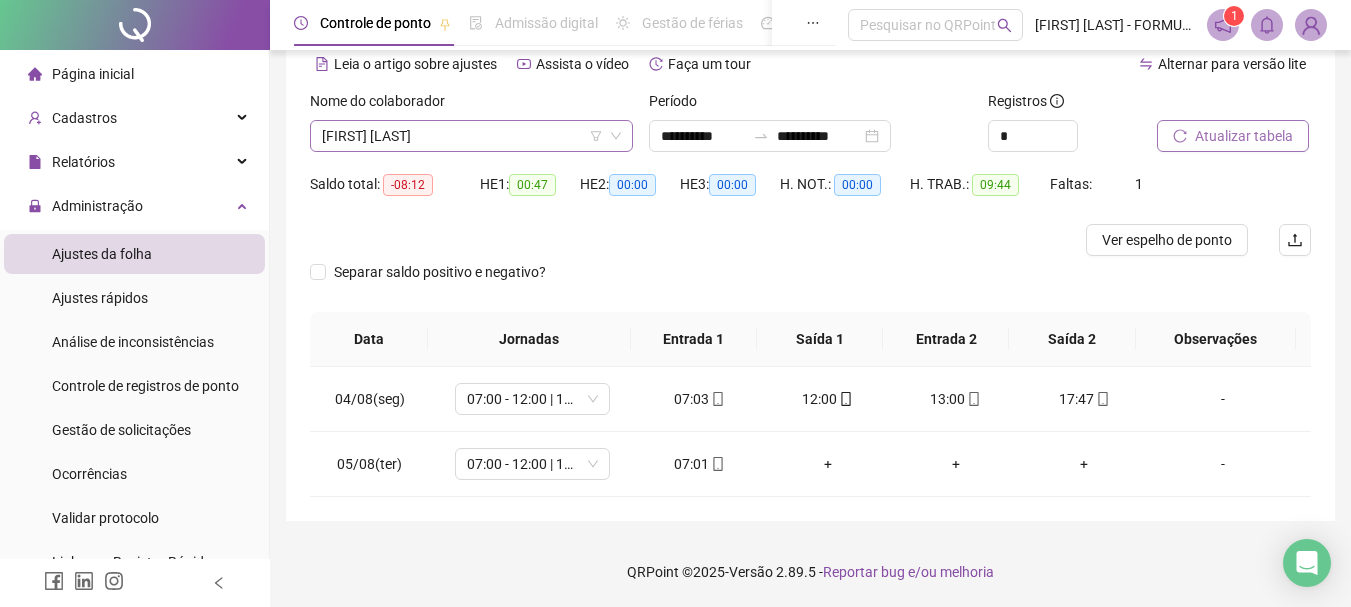 click on "[FIRST] [LAST]" at bounding box center [471, 136] 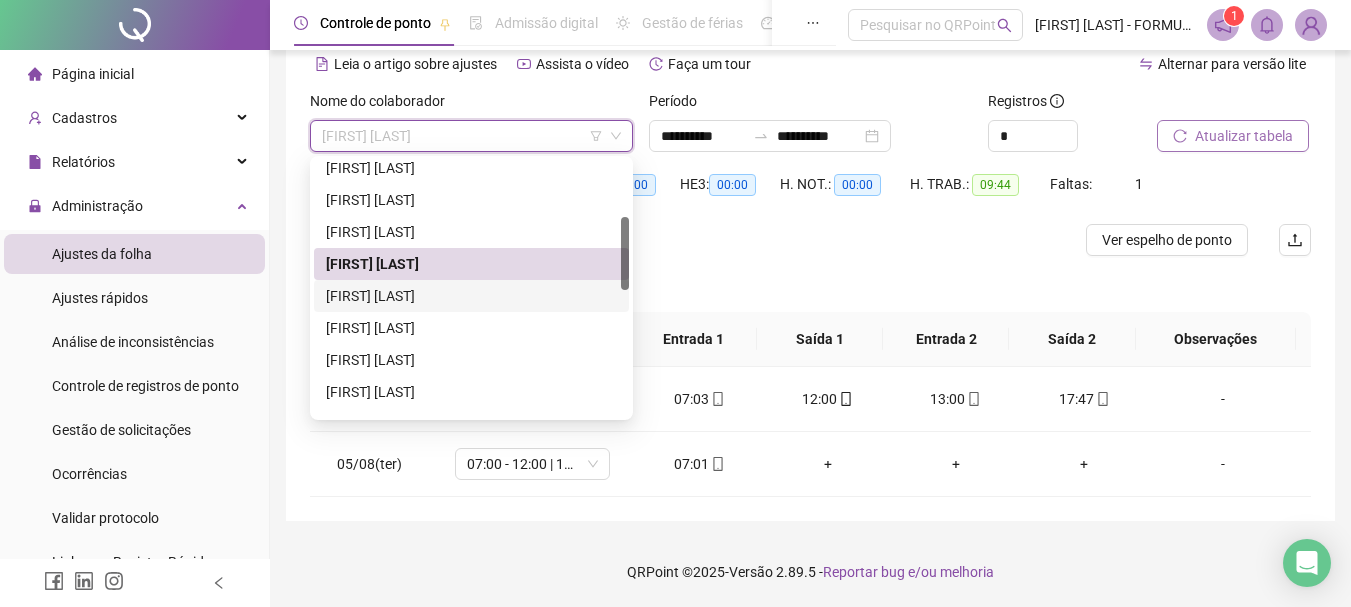 click on "[FIRST] [LAST]" at bounding box center [471, 296] 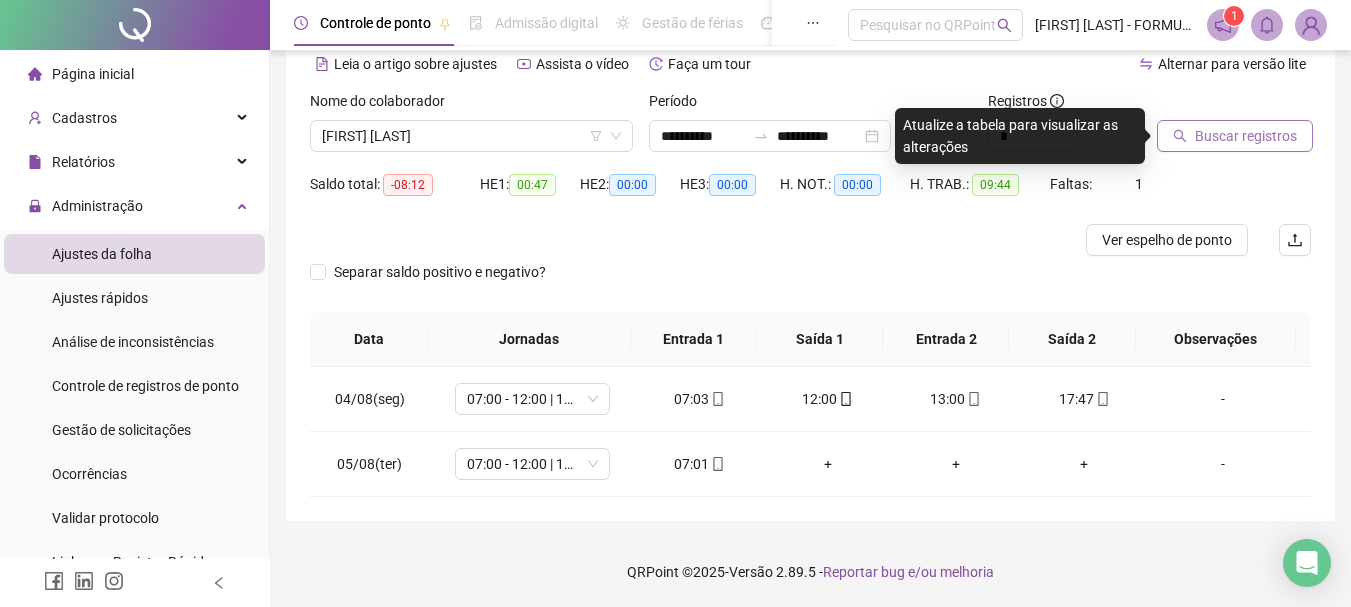 click on "Buscar registros" at bounding box center [1235, 136] 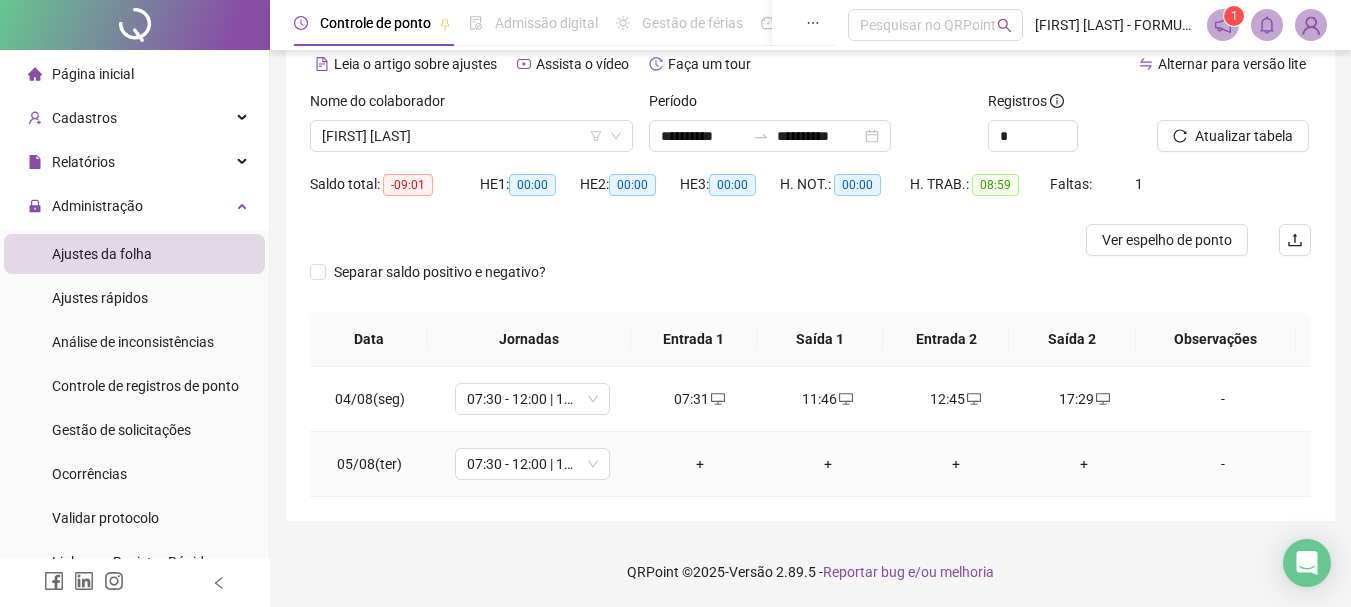 click on "+" at bounding box center [700, 464] 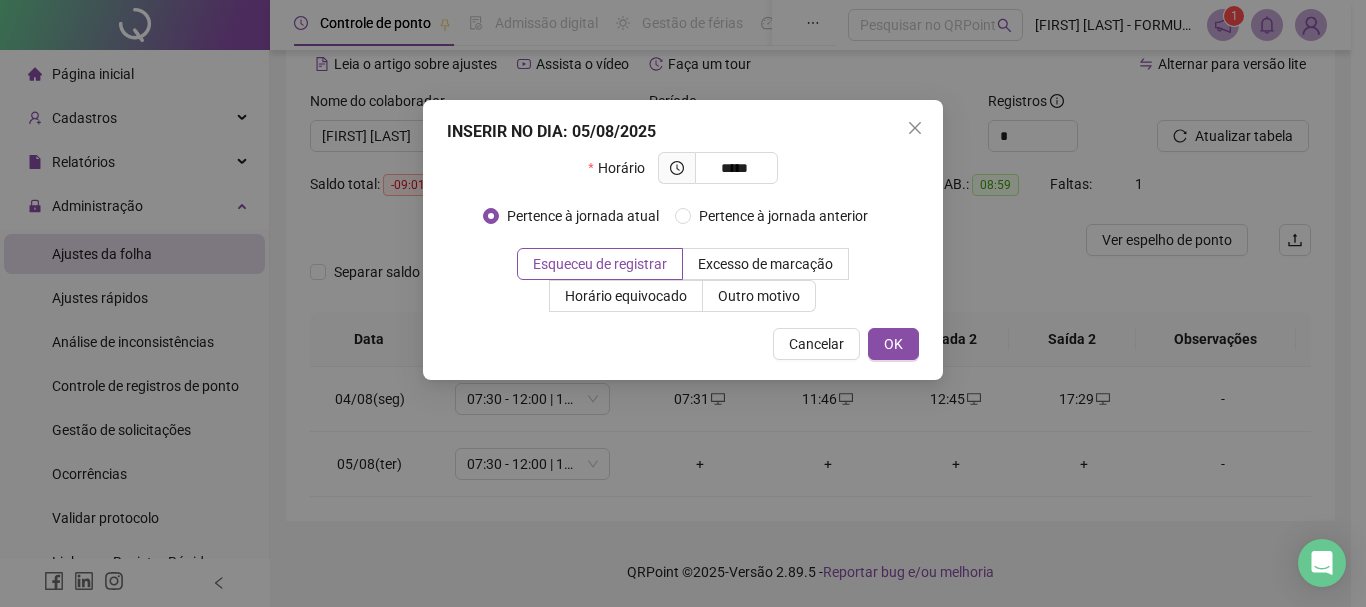 type on "*****" 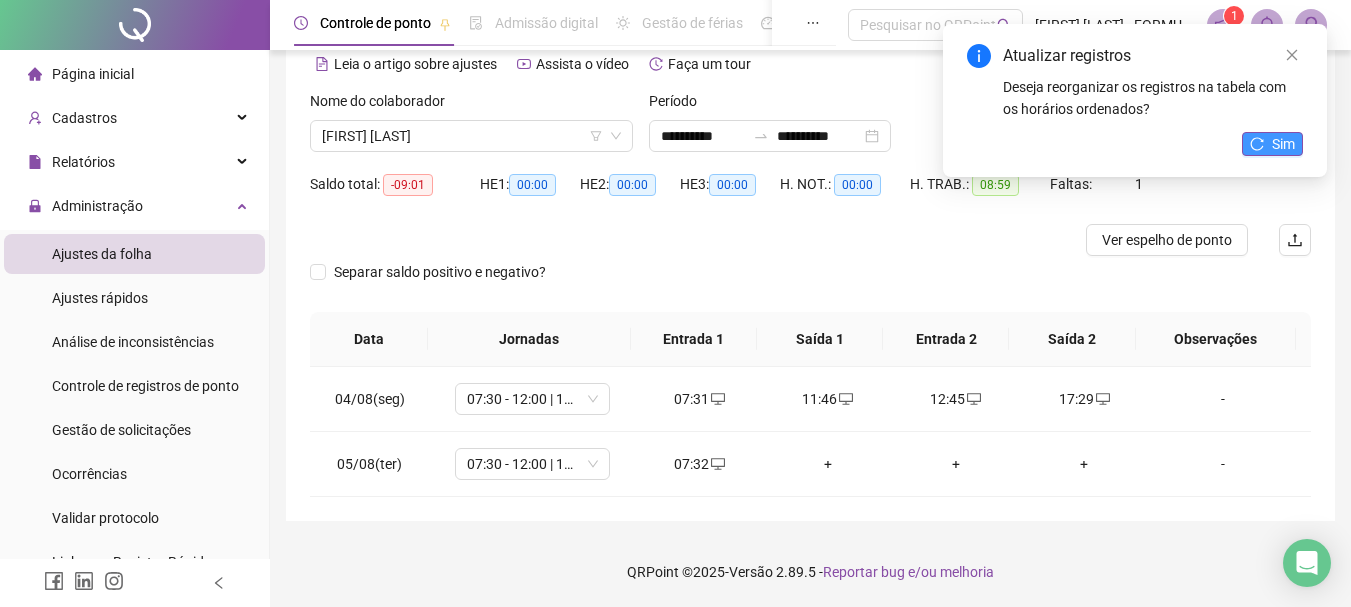 click on "Sim" at bounding box center (1283, 144) 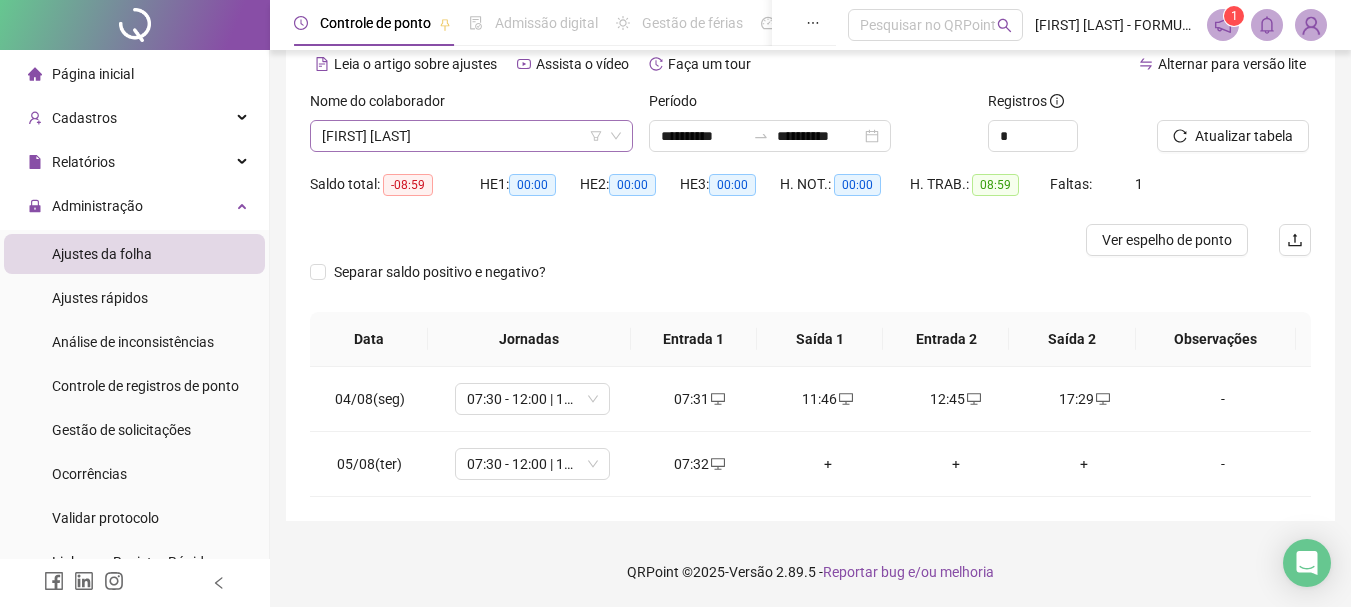click on "[FIRST] [LAST]" at bounding box center [471, 136] 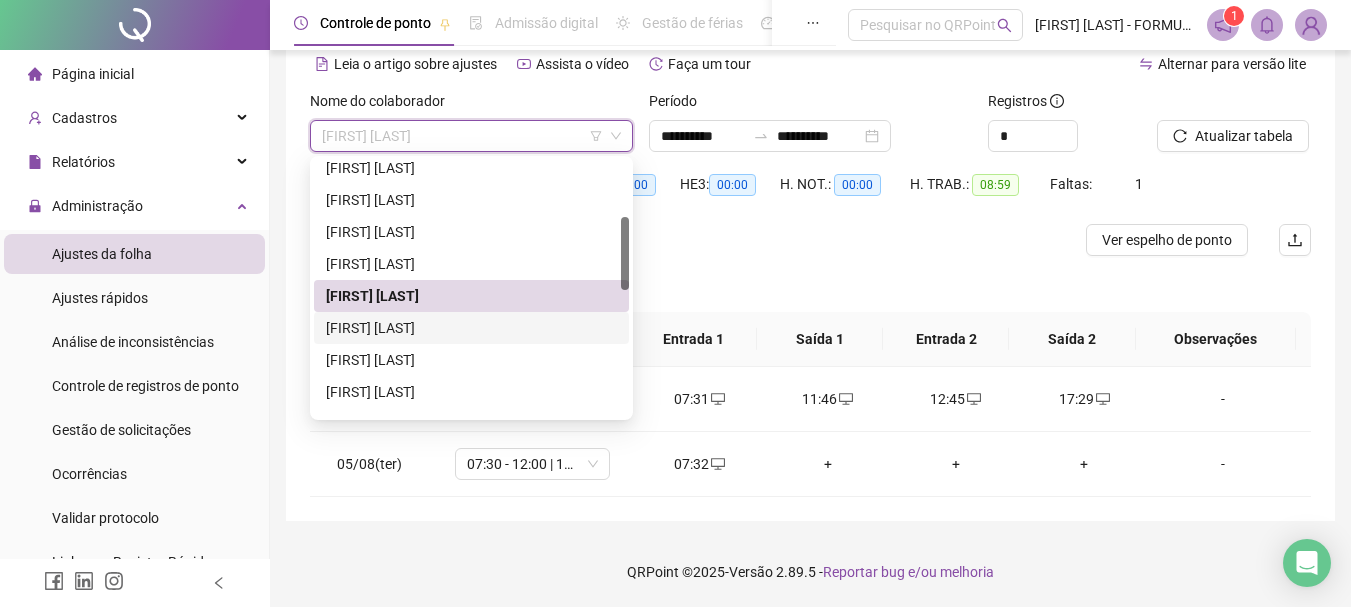 click on "[FIRST] [LAST]" at bounding box center [471, 328] 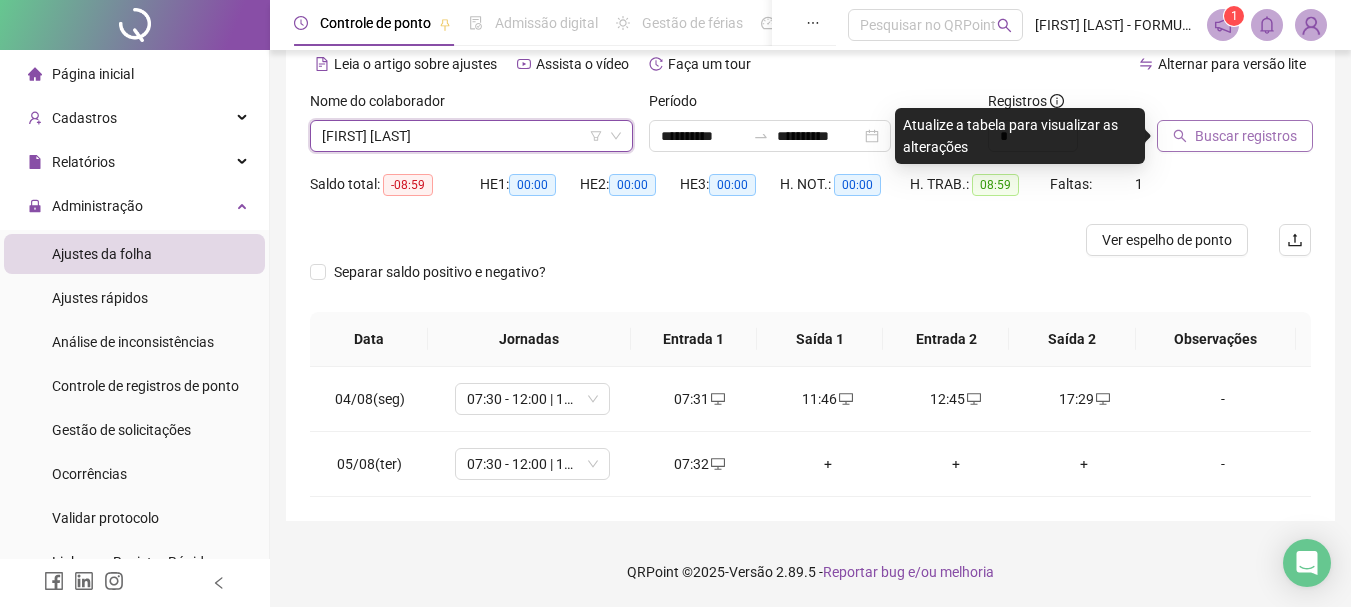 click on "Buscar registros" at bounding box center (1246, 136) 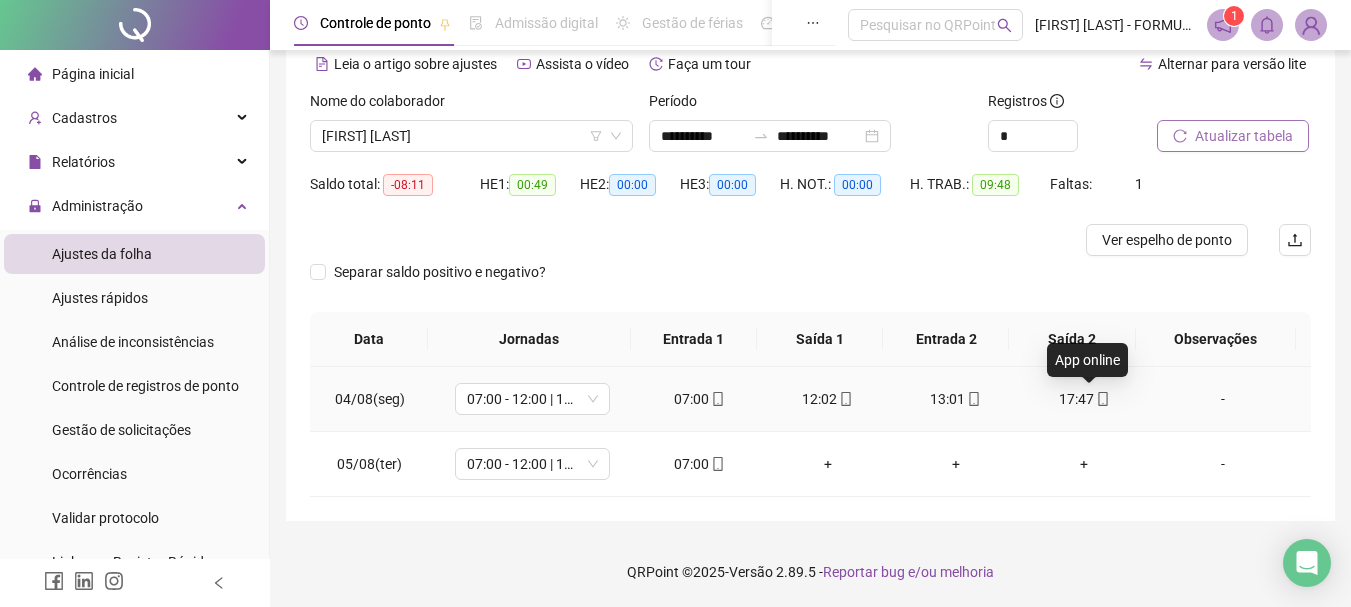 click 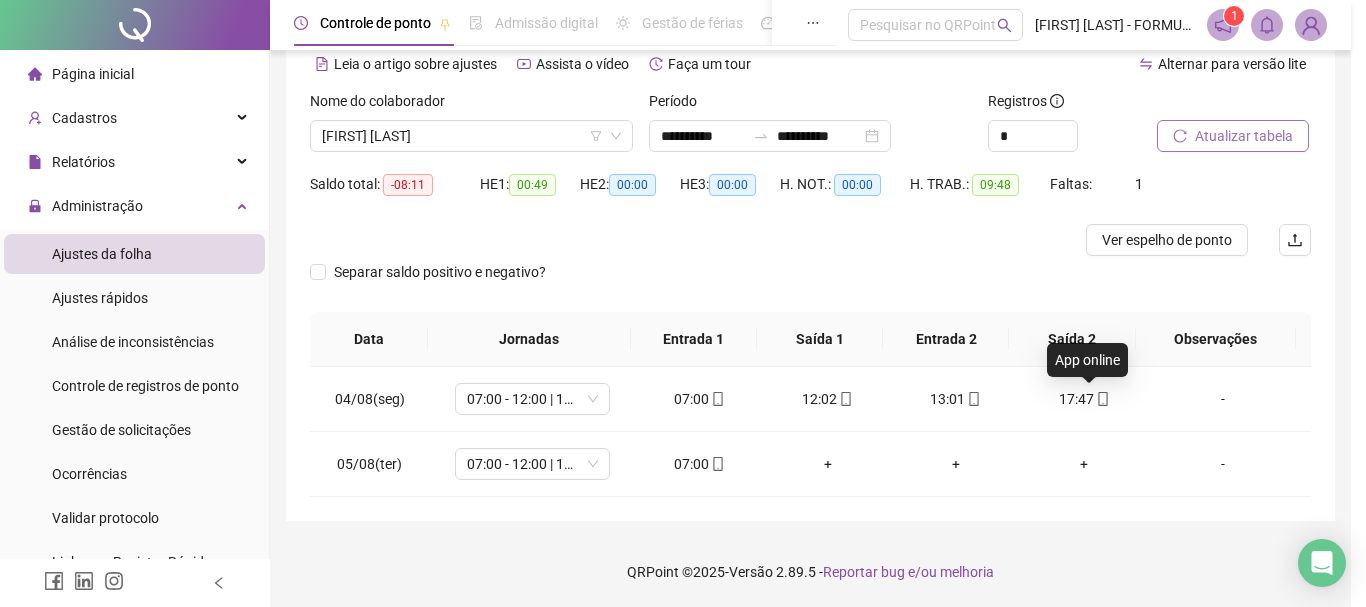 type on "**********" 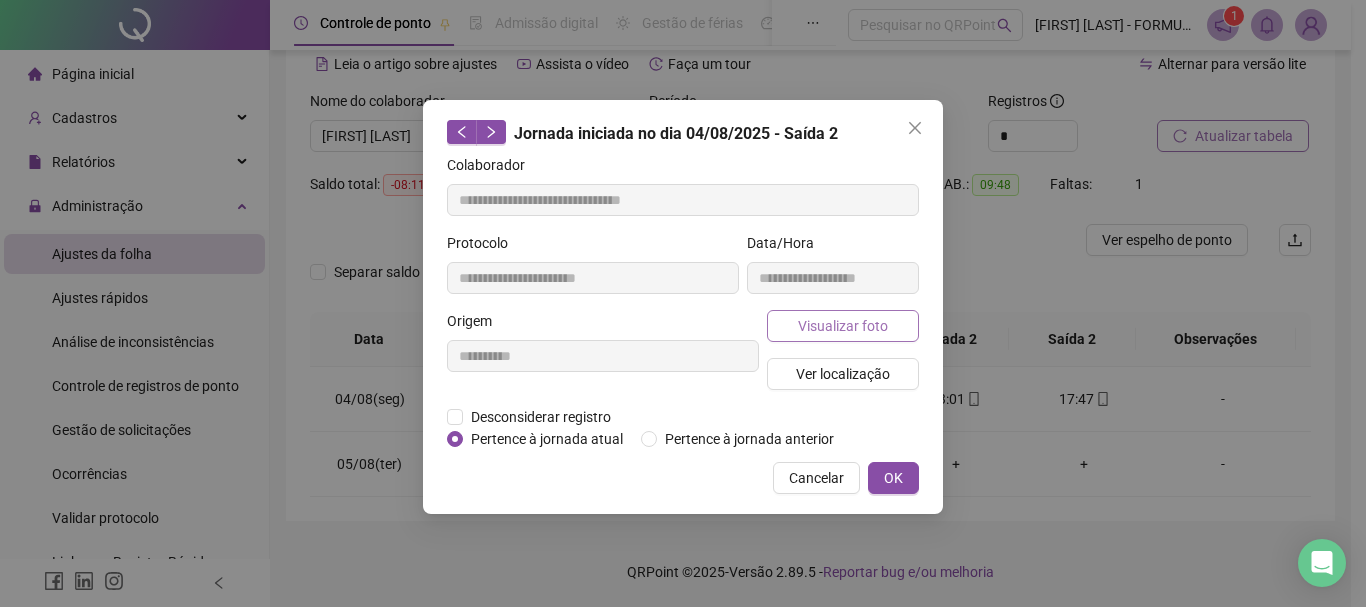 click on "Visualizar foto" at bounding box center (843, 326) 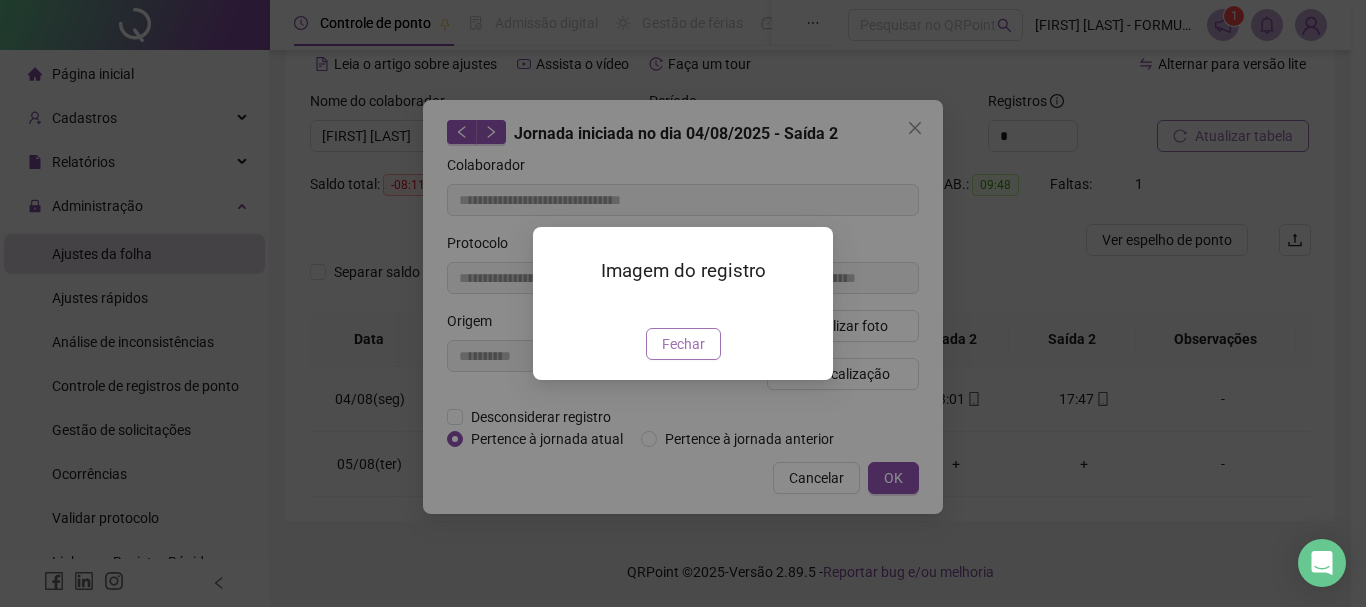 click on "Fechar" at bounding box center (683, 344) 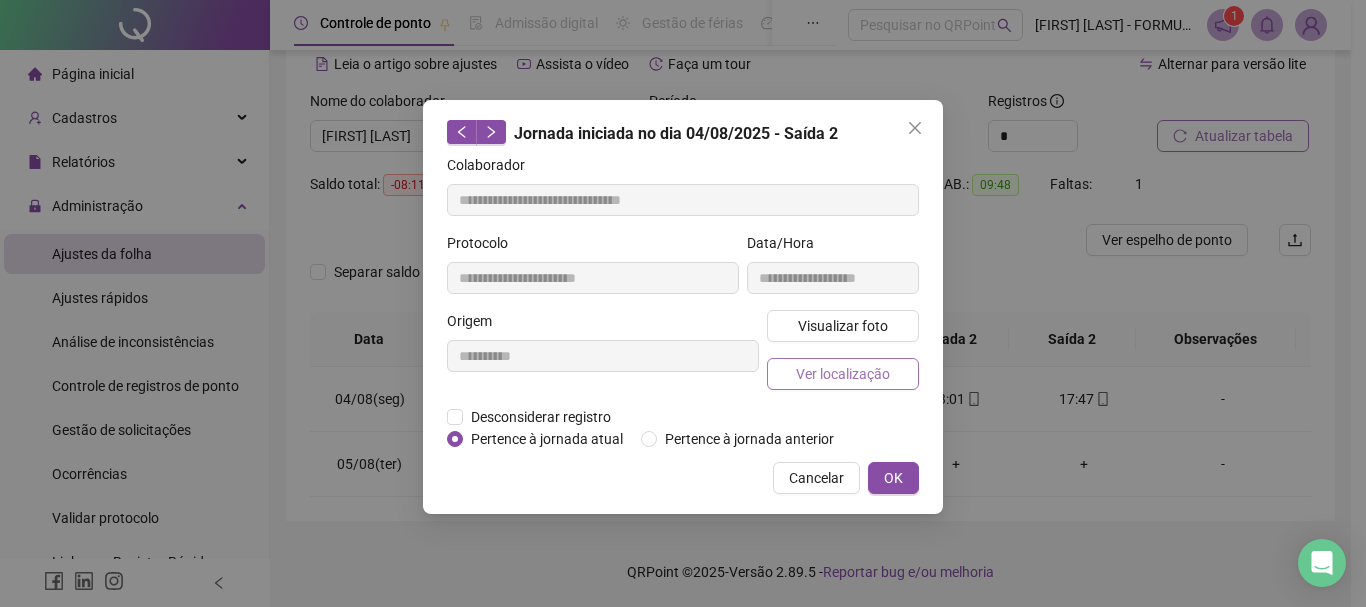 click on "Ver localização" at bounding box center [843, 374] 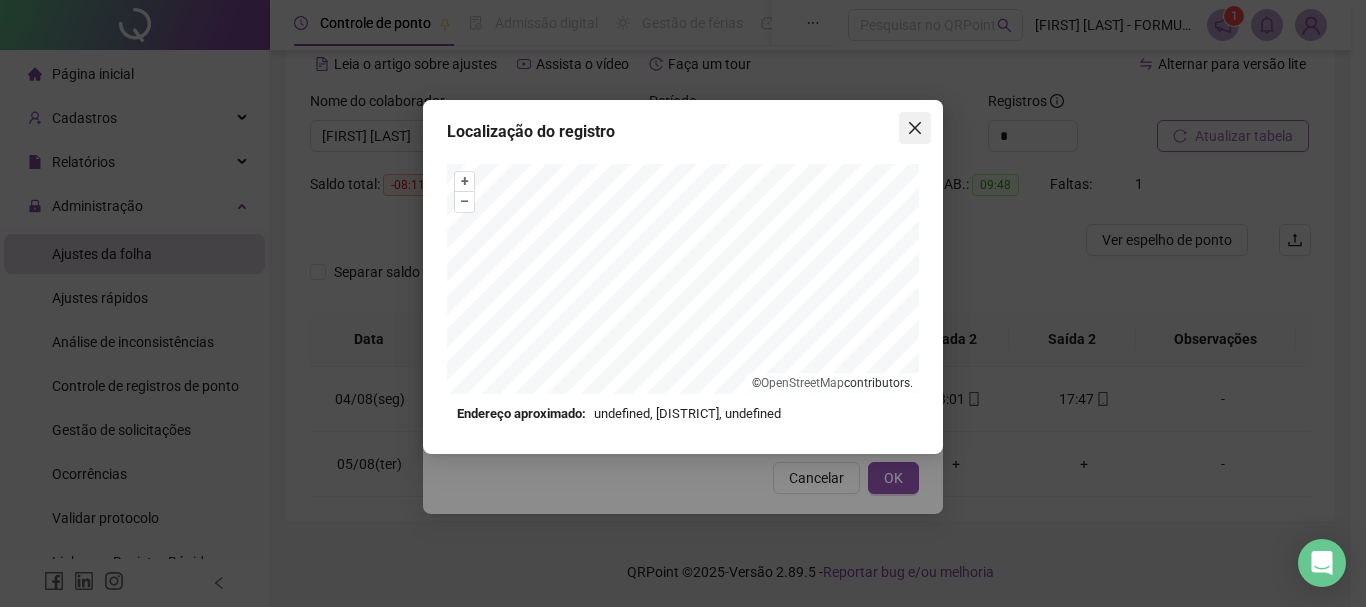 click 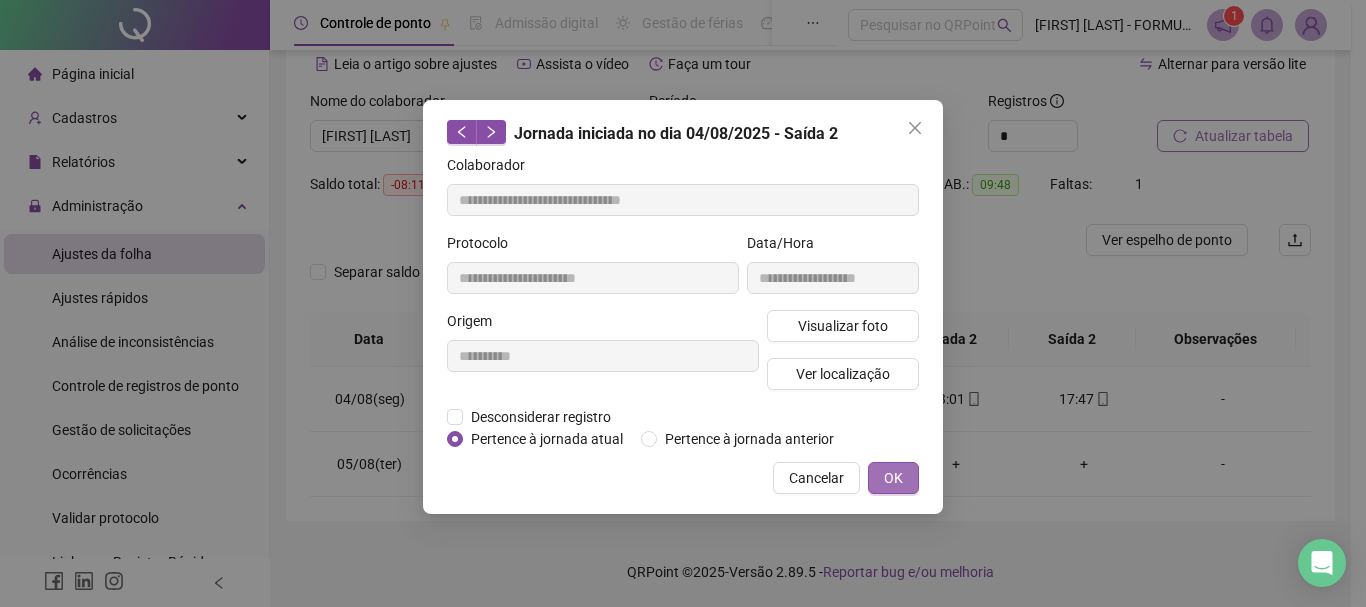 click on "OK" at bounding box center (893, 478) 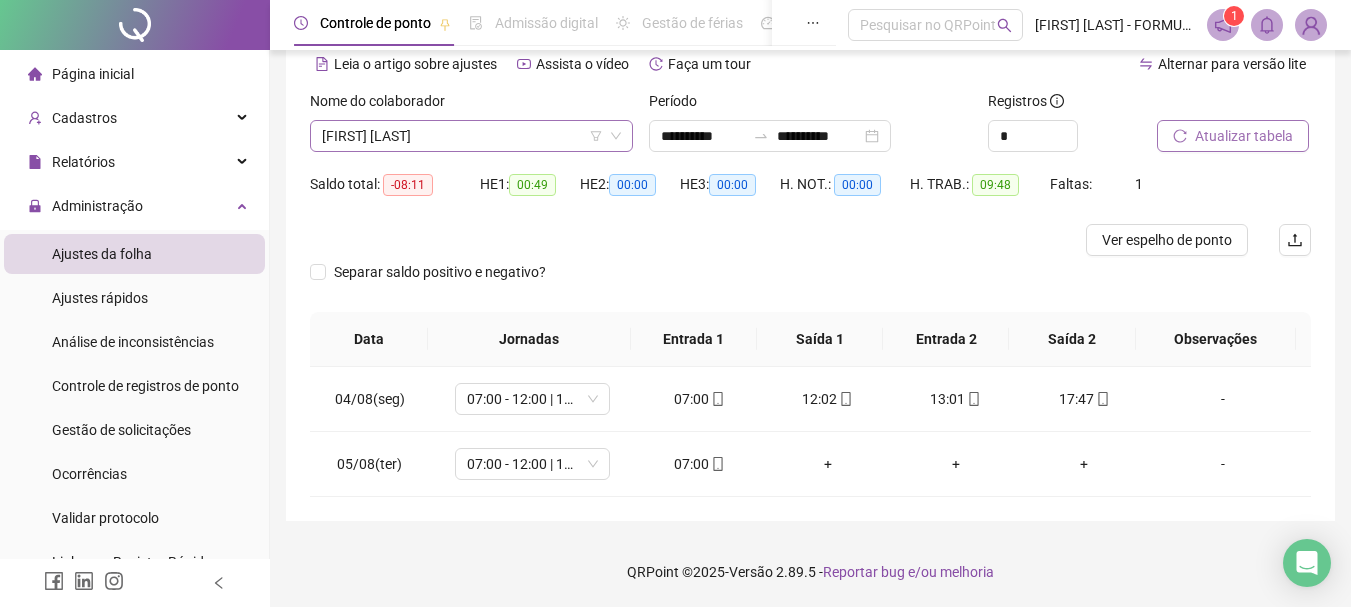click on "[FIRST] [LAST]" at bounding box center [471, 136] 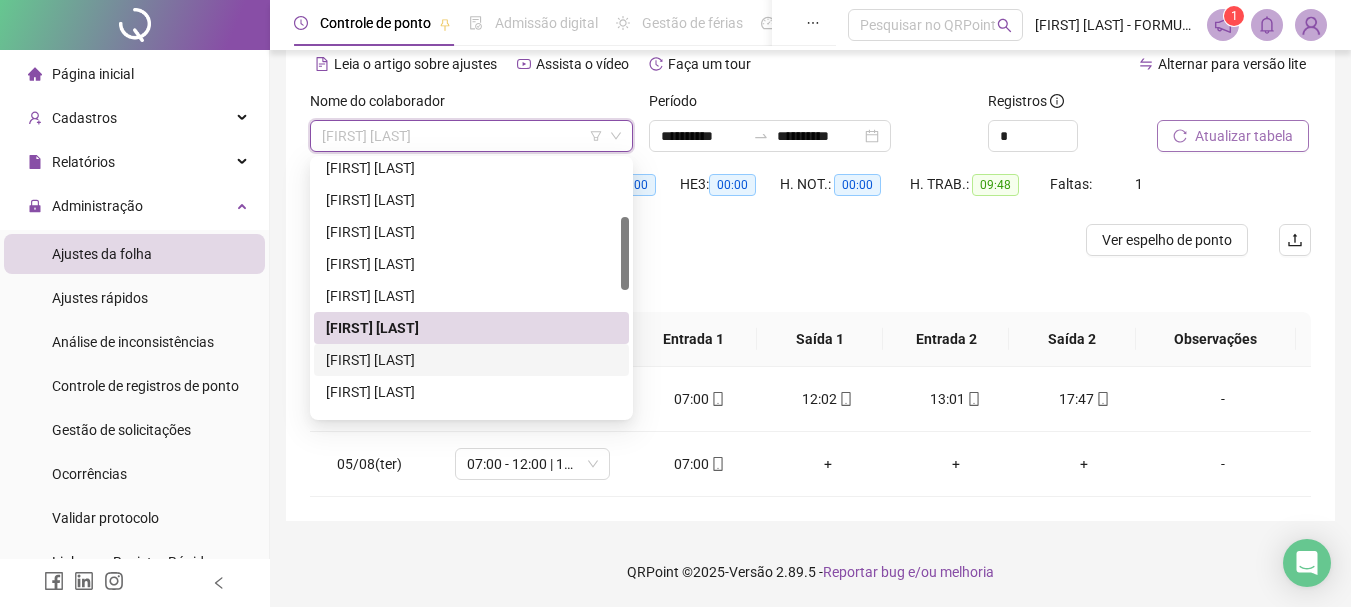 click on "[FIRST] [LAST]" at bounding box center [471, 360] 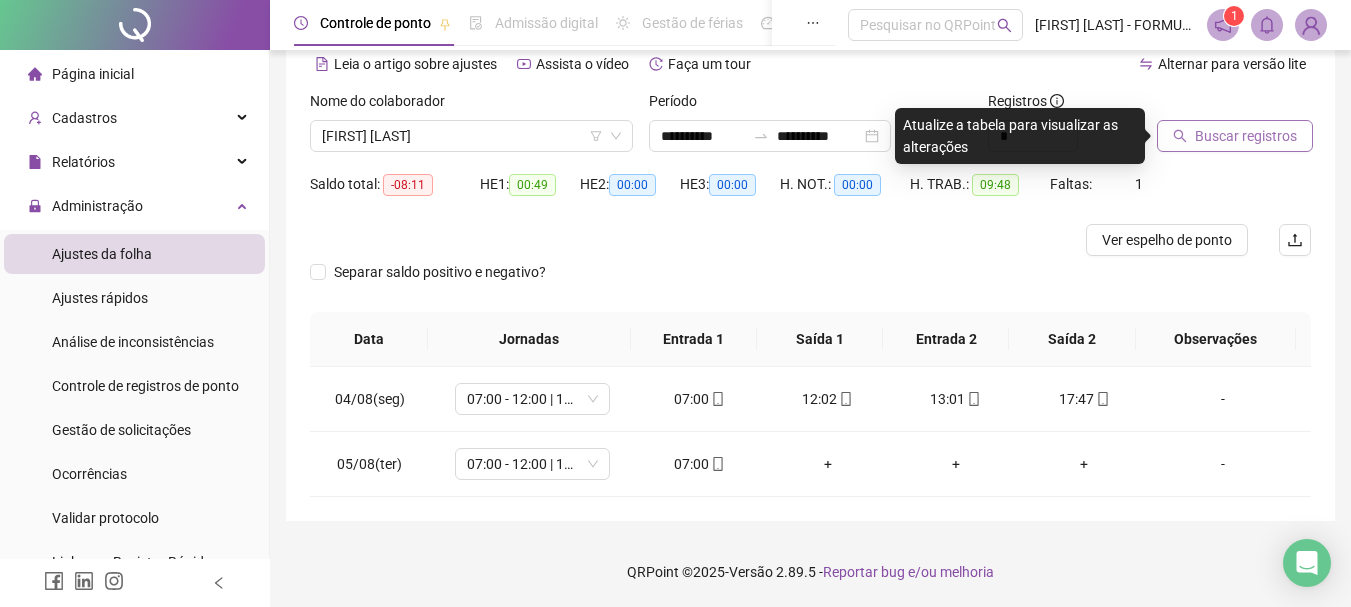 click on "Buscar registros" at bounding box center [1246, 136] 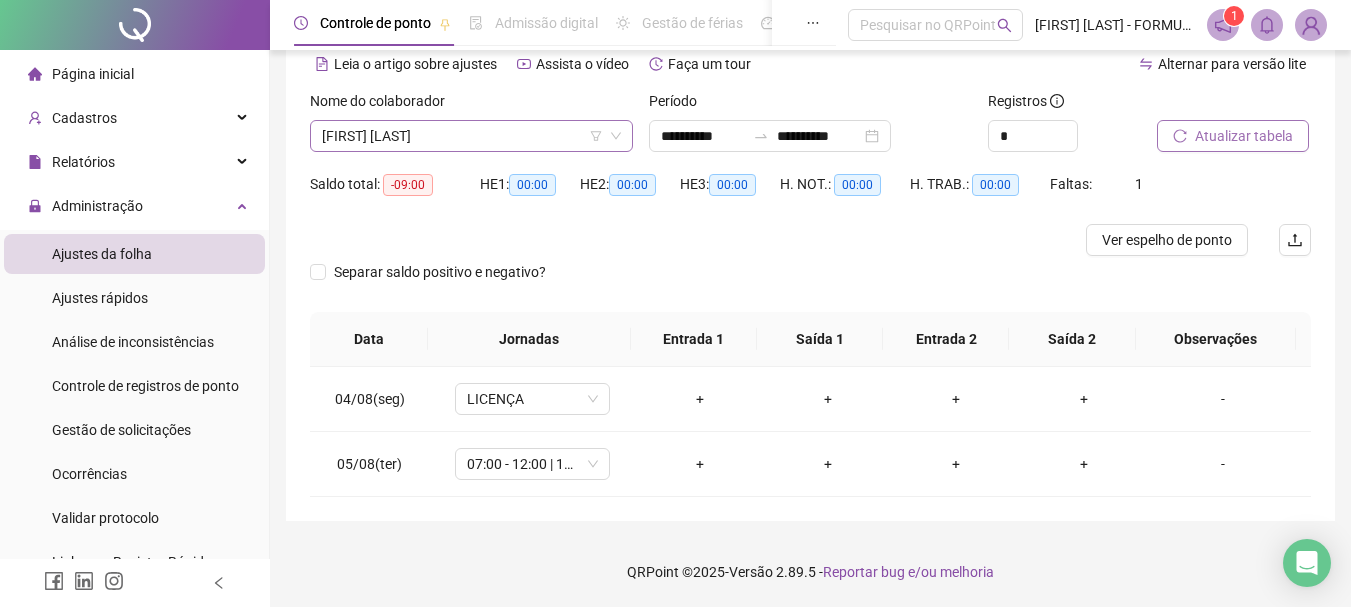 click on "[FIRST] [LAST]" at bounding box center [471, 136] 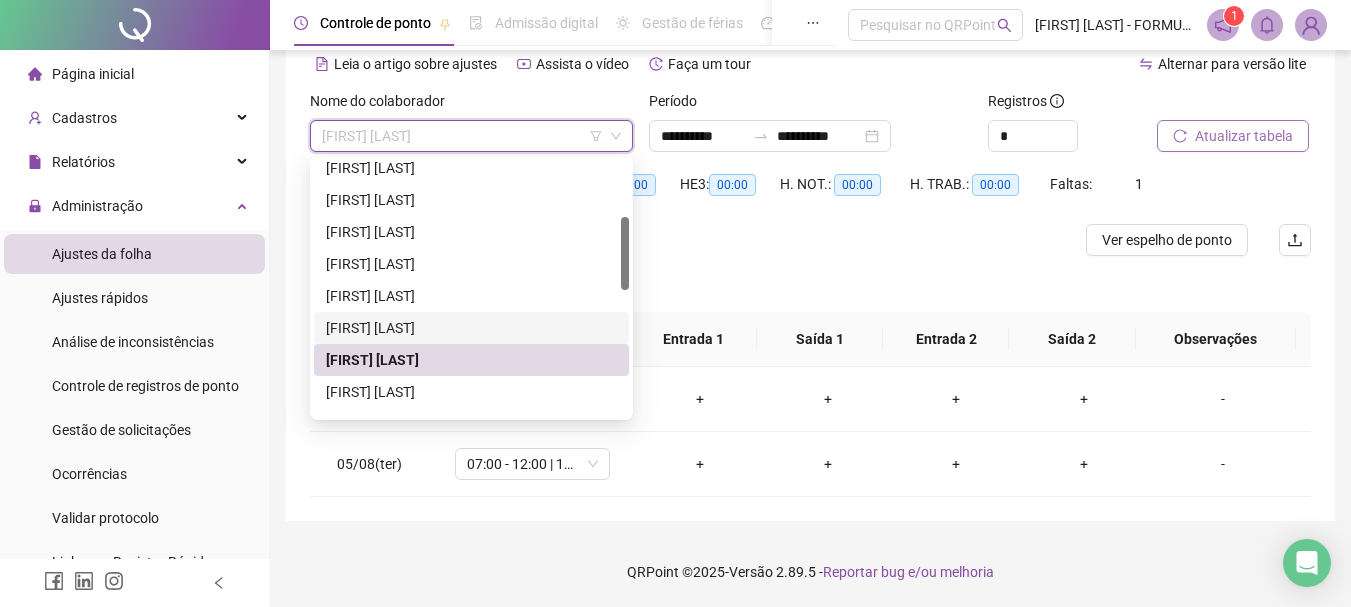 click on "[FIRST] [LAST]" at bounding box center [471, 328] 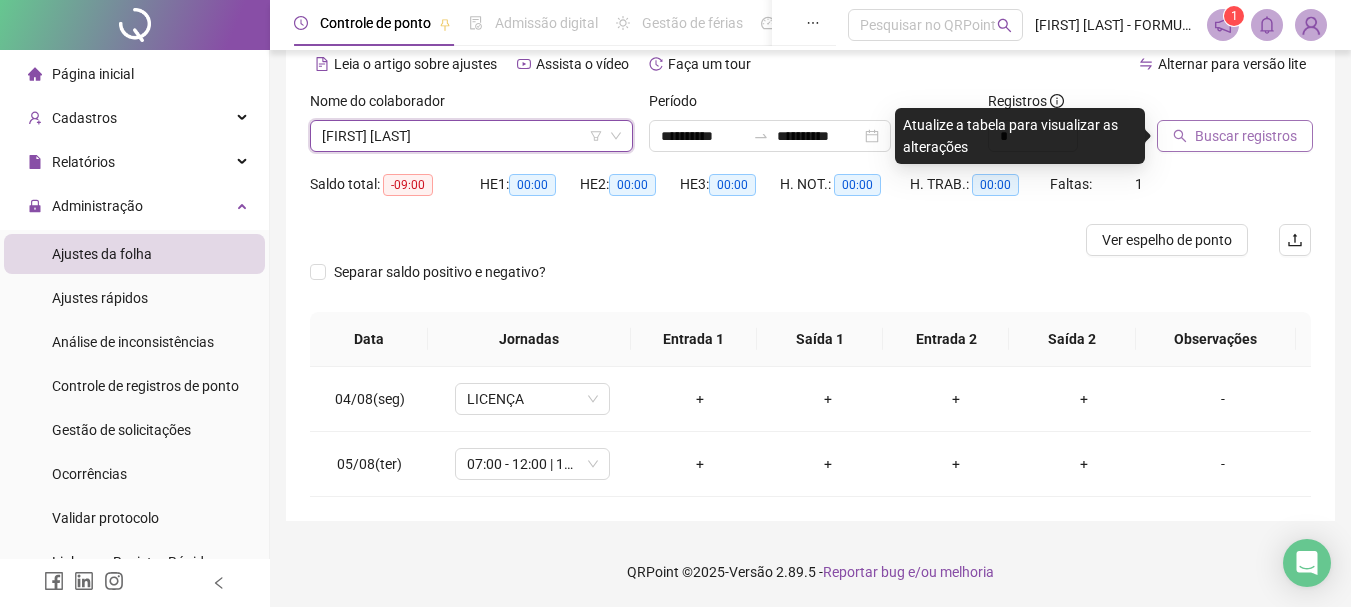 click on "Buscar registros" at bounding box center [1246, 136] 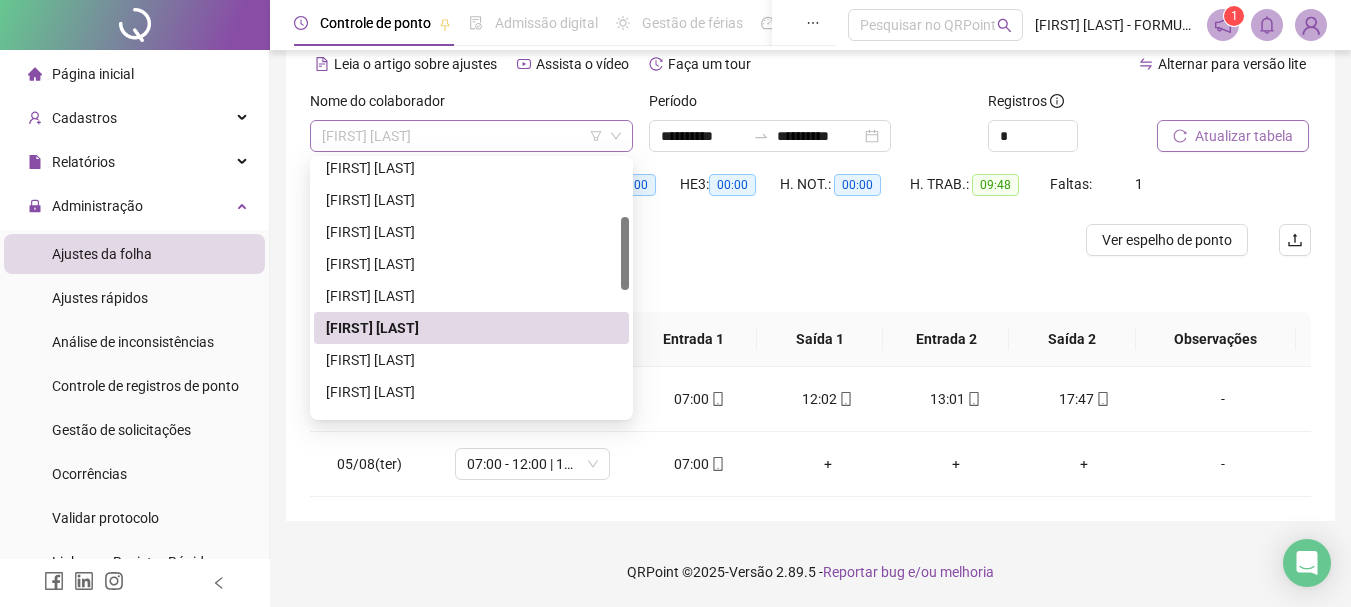 click on "[FIRST] [LAST]" at bounding box center [471, 136] 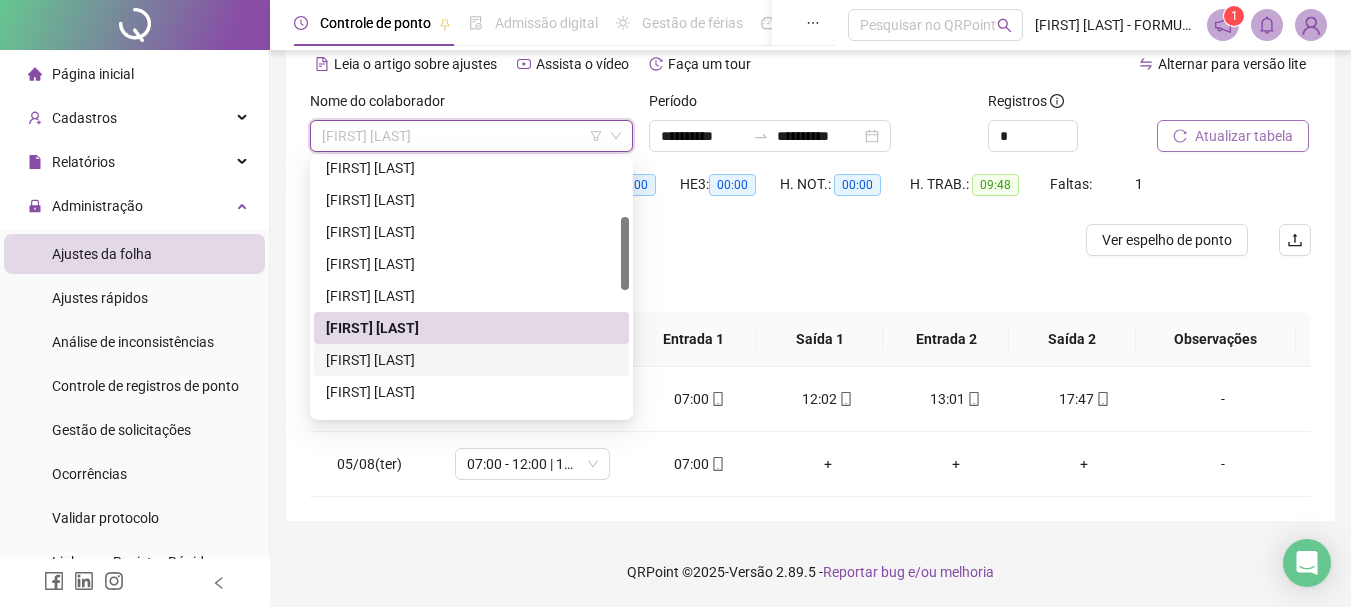 click on "[FIRST] [LAST]" at bounding box center (471, 360) 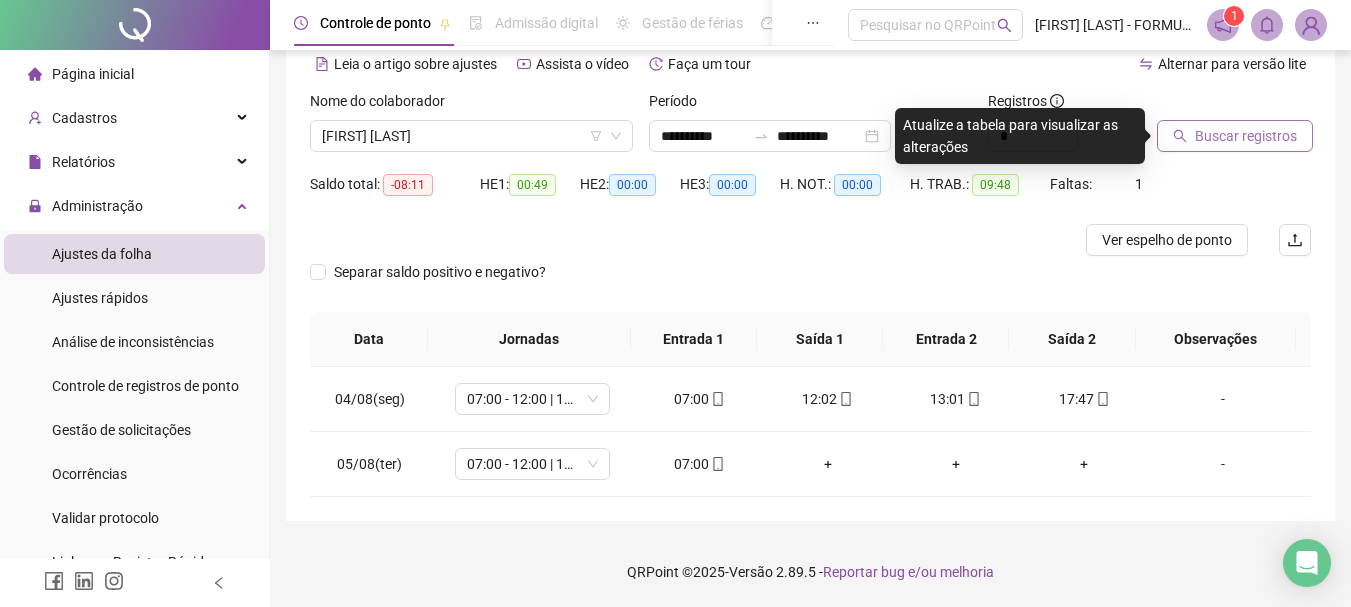 click on "Buscar registros" at bounding box center [1246, 136] 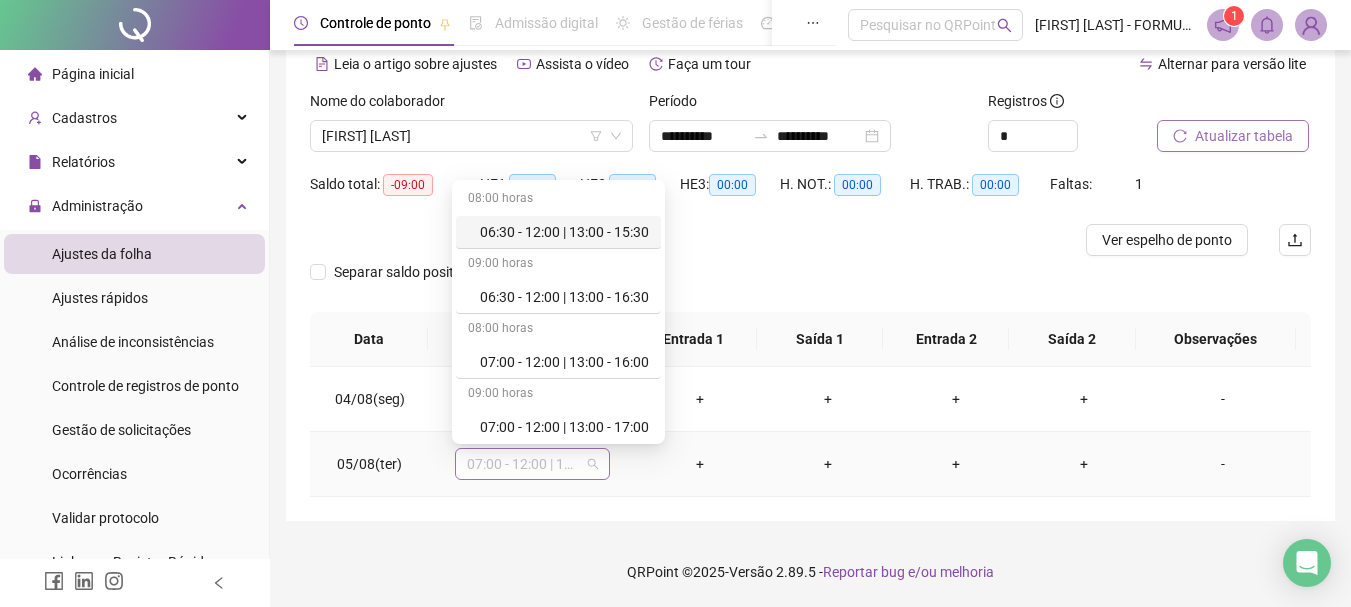 click on "07:00 - 12:00 | 13:00 - 17:00" at bounding box center [532, 464] 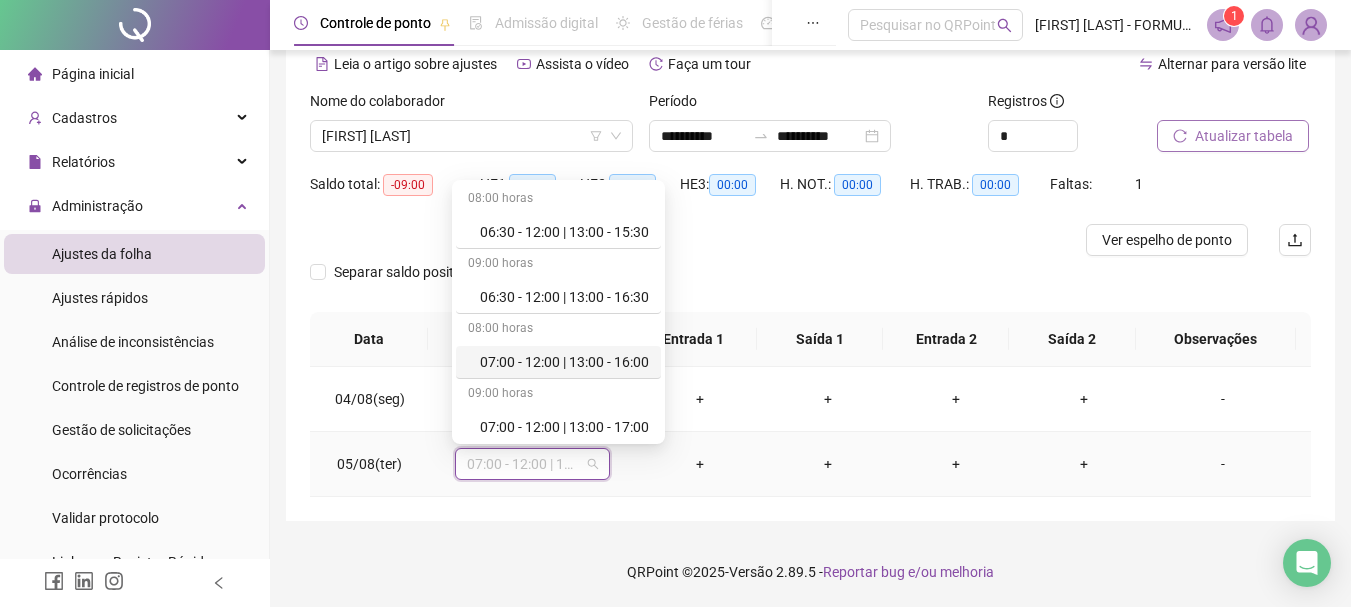 scroll, scrollTop: 589, scrollLeft: 0, axis: vertical 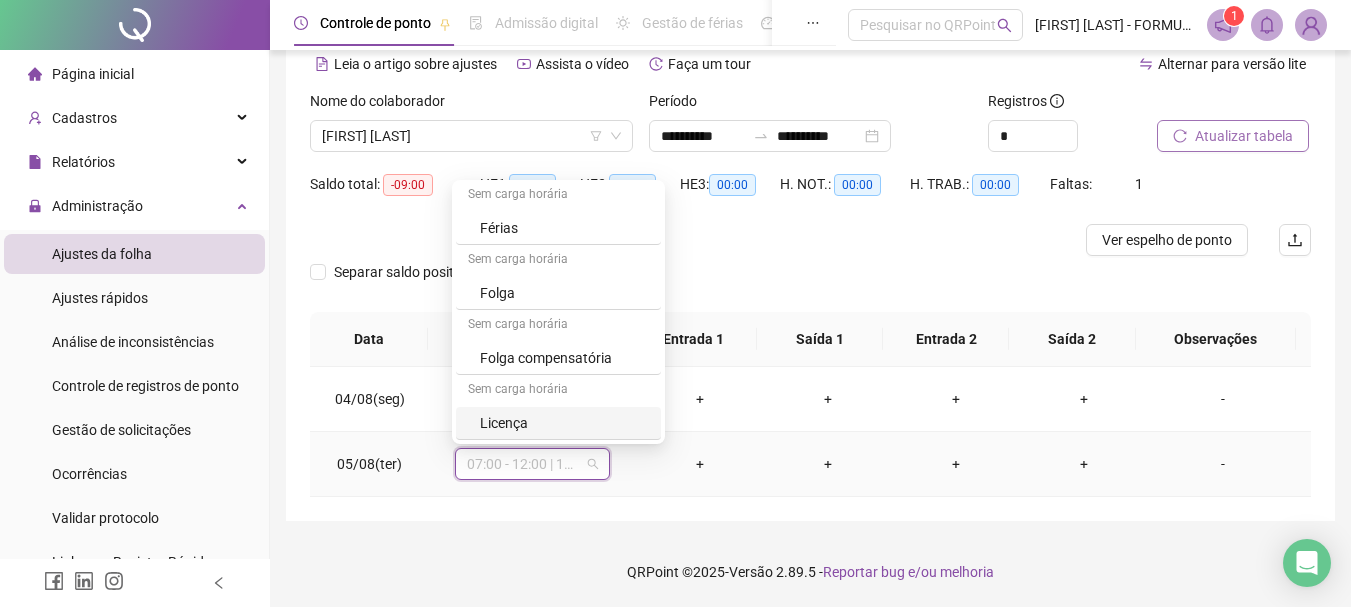 click on "Licença" at bounding box center (564, 423) 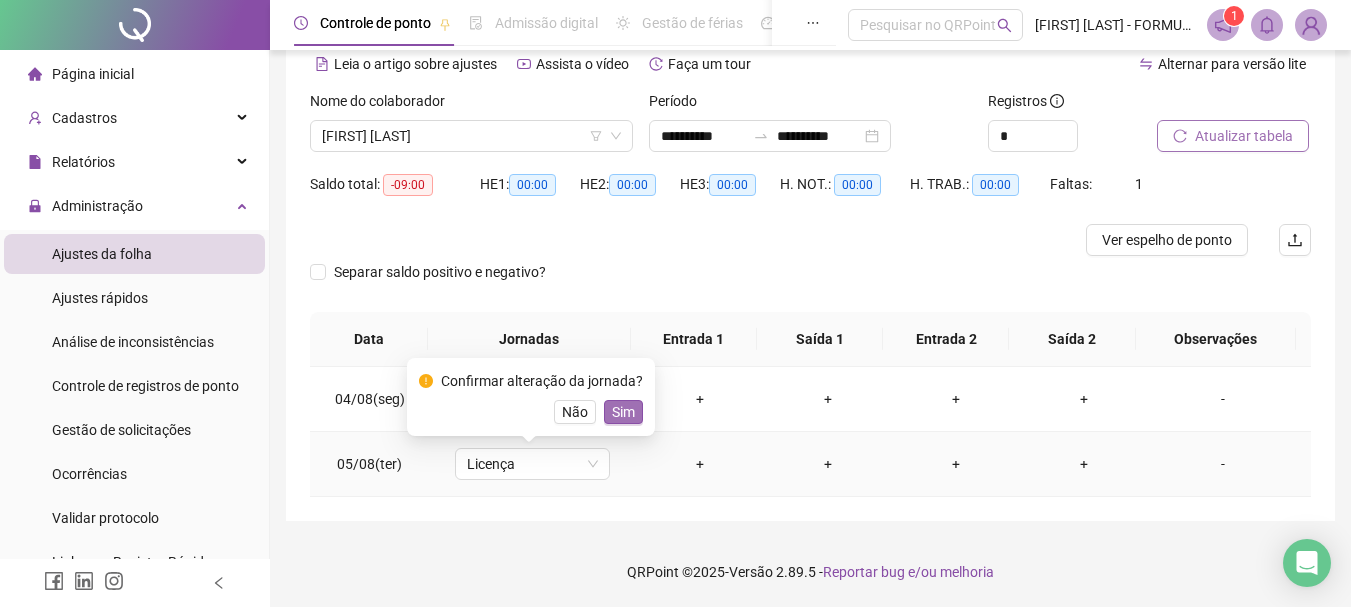 click on "Sim" at bounding box center [623, 412] 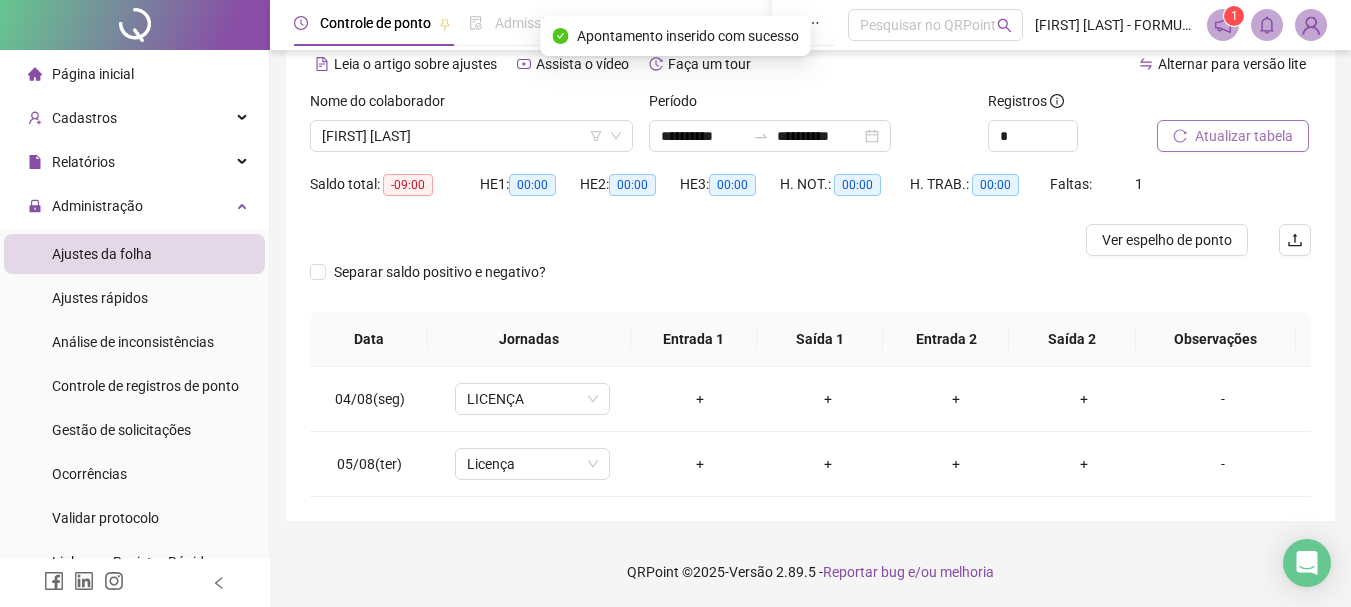 click on "Atualizar tabela" at bounding box center [1244, 136] 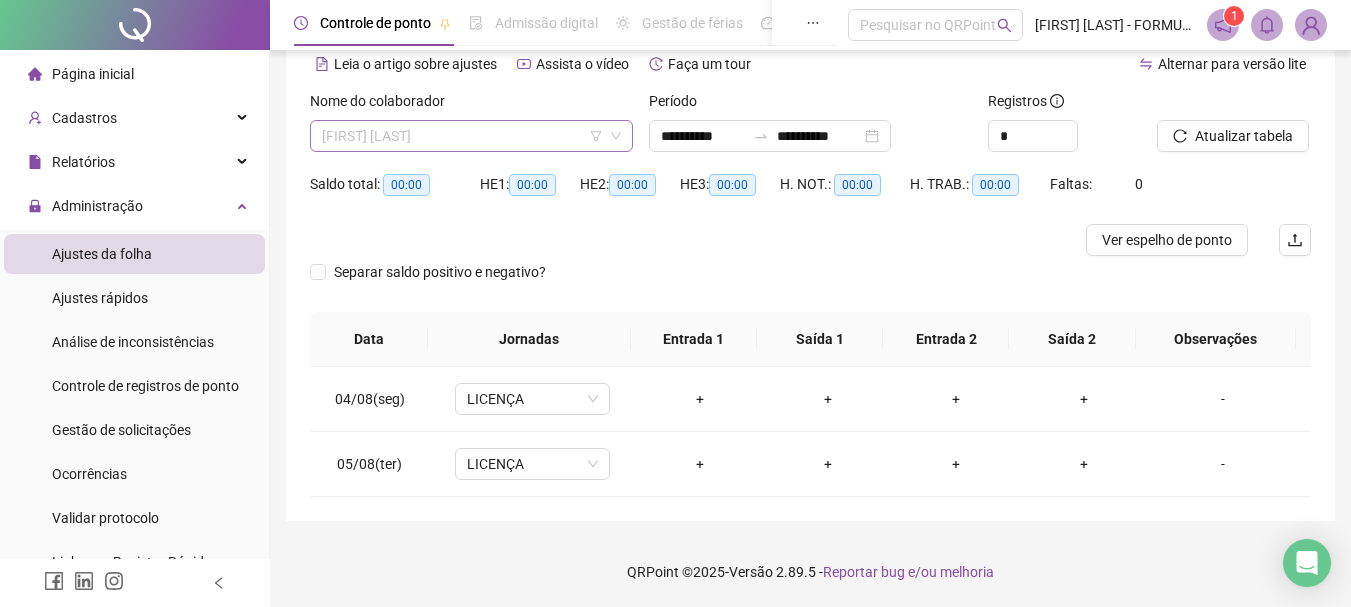 click on "[FIRST] [LAST]" at bounding box center [471, 136] 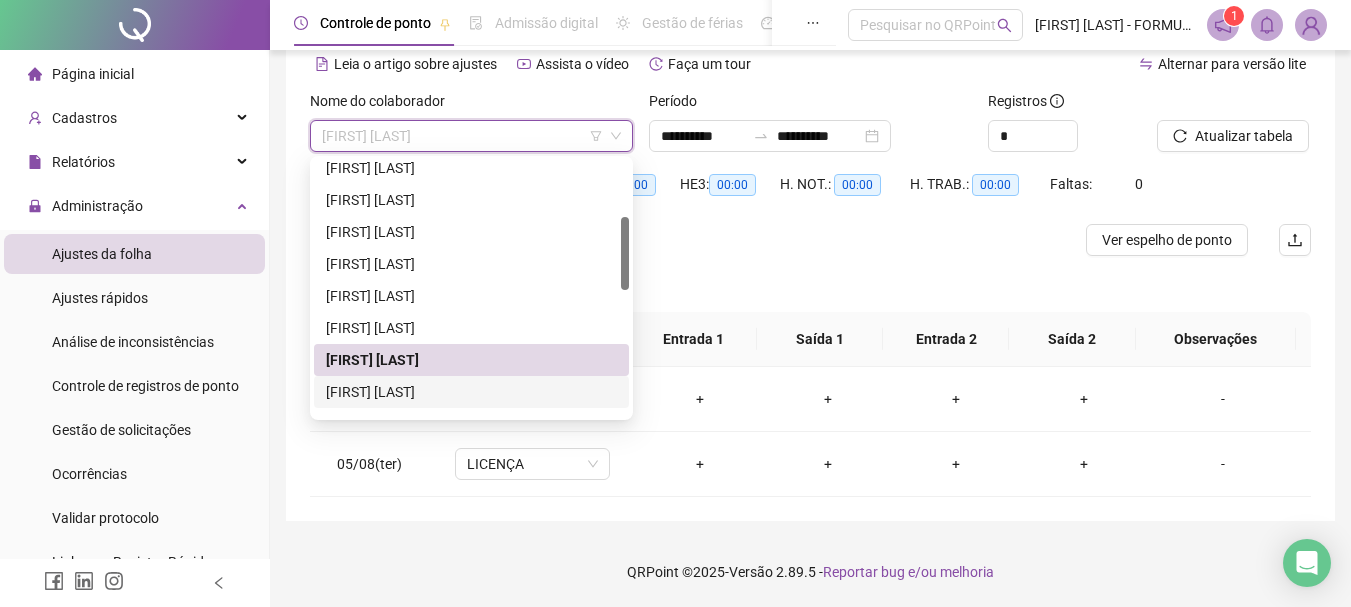 click on "[FIRST] [LAST]" at bounding box center [471, 392] 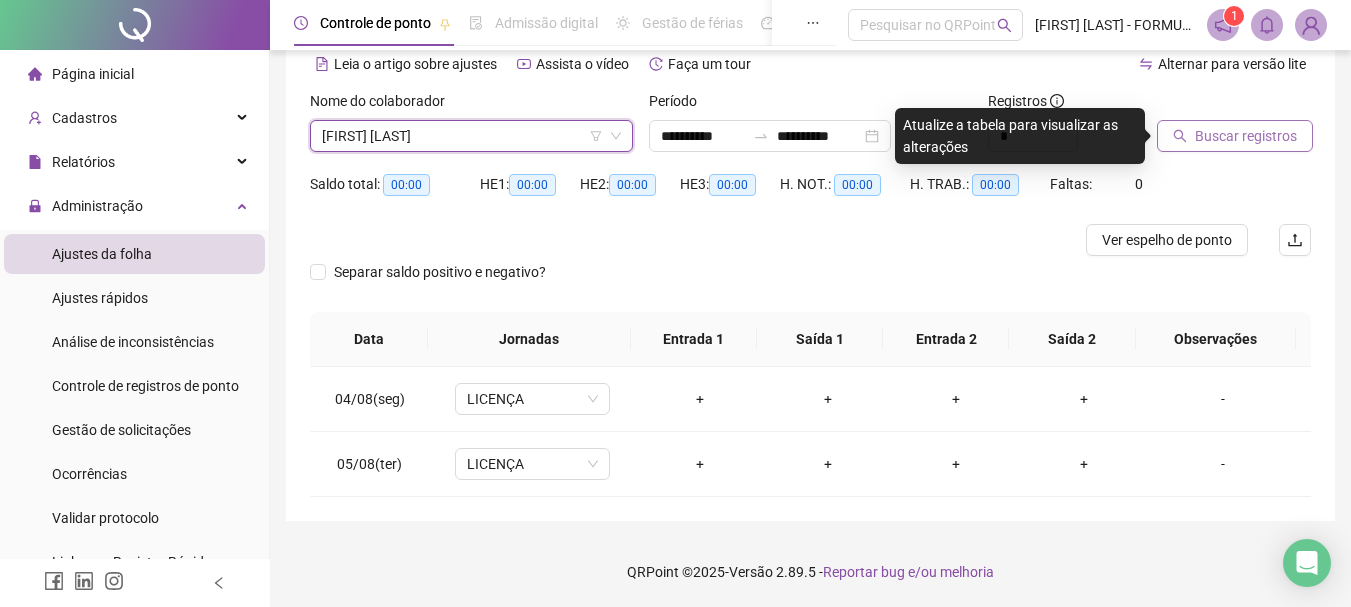click on "Buscar registros" at bounding box center [1246, 136] 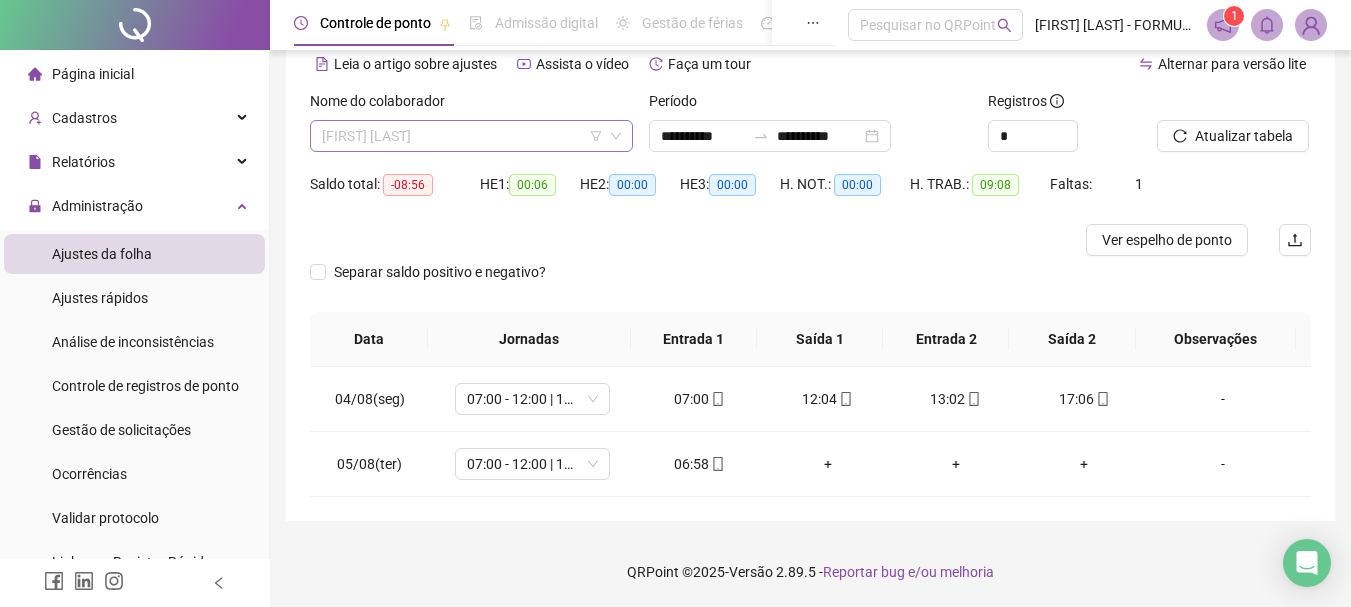 click on "[FIRST] [LAST]" at bounding box center (471, 136) 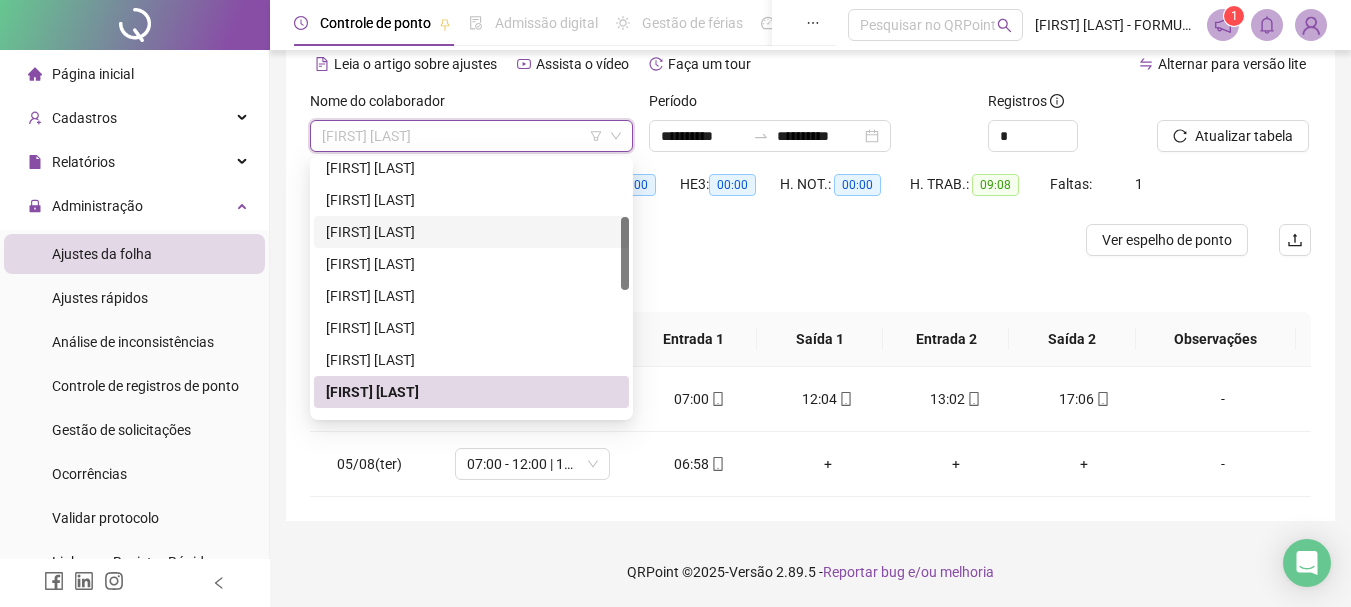drag, startPoint x: 629, startPoint y: 244, endPoint x: 627, endPoint y: 263, distance: 19.104973 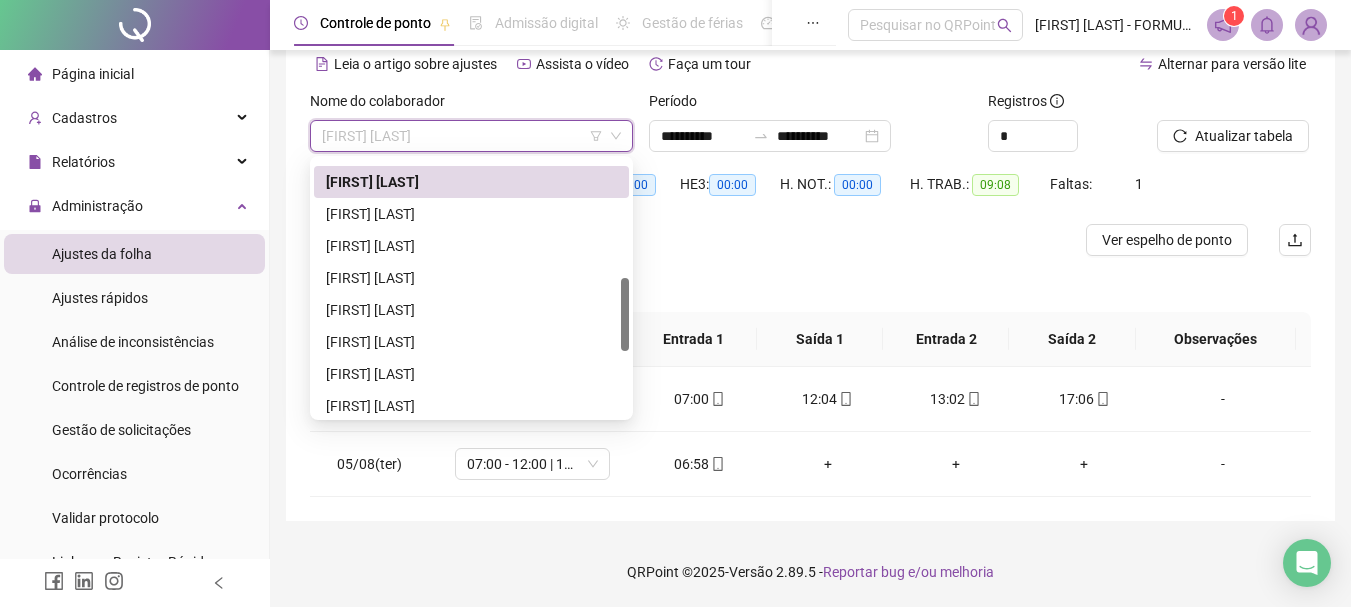 scroll, scrollTop: 414, scrollLeft: 0, axis: vertical 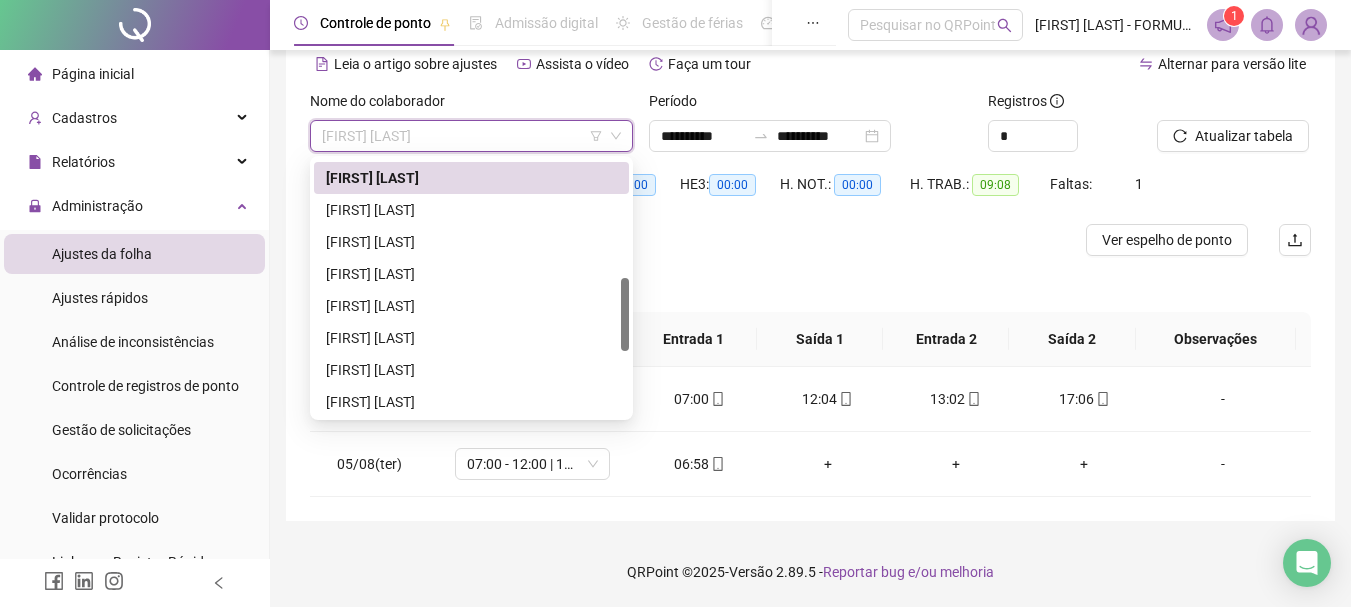 drag, startPoint x: 624, startPoint y: 247, endPoint x: 612, endPoint y: 308, distance: 62.169125 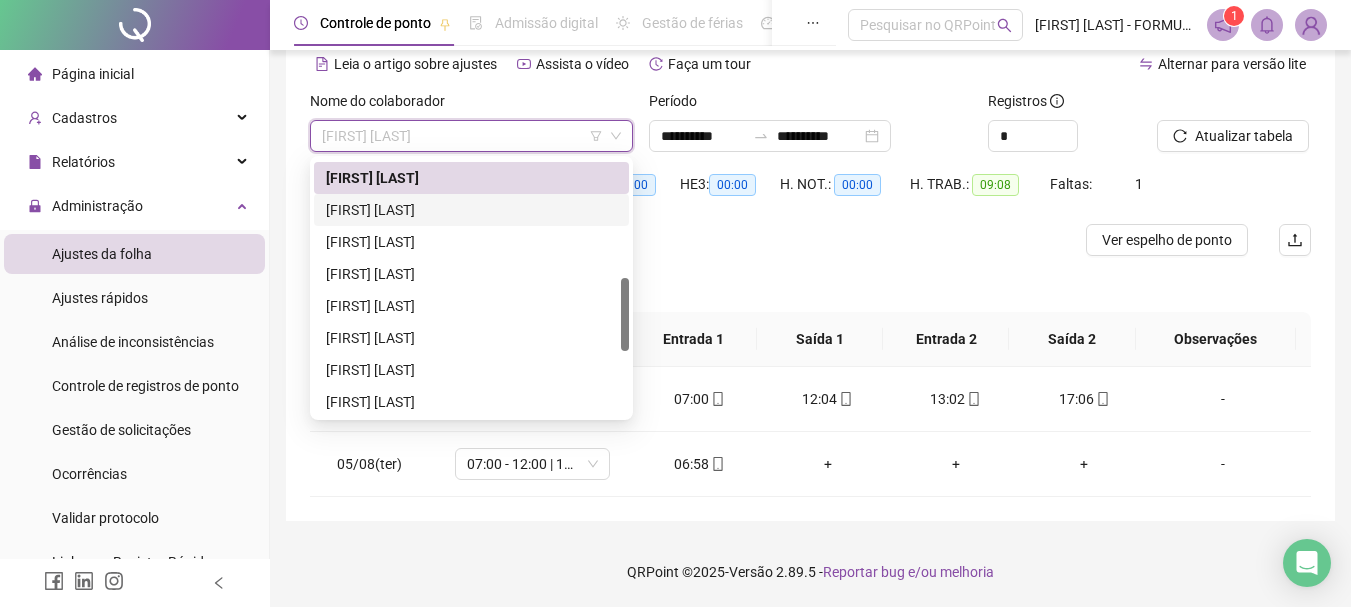 click on "[FIRST] [LAST]" at bounding box center [471, 210] 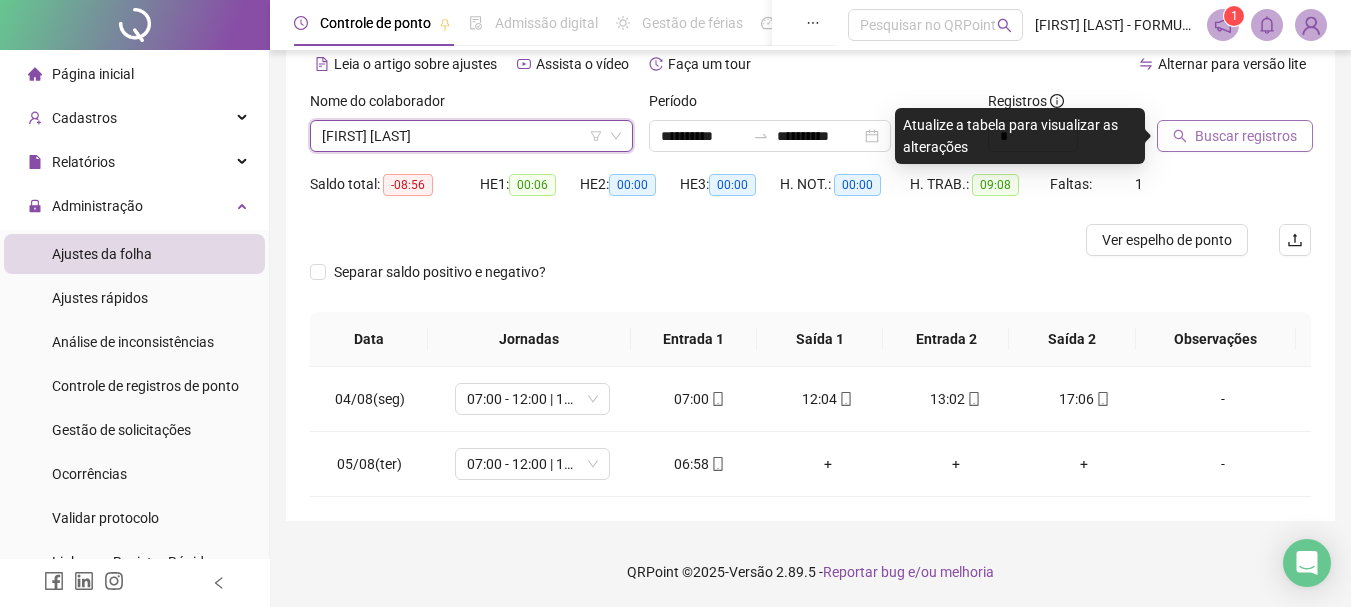 click on "Buscar registros" at bounding box center [1246, 136] 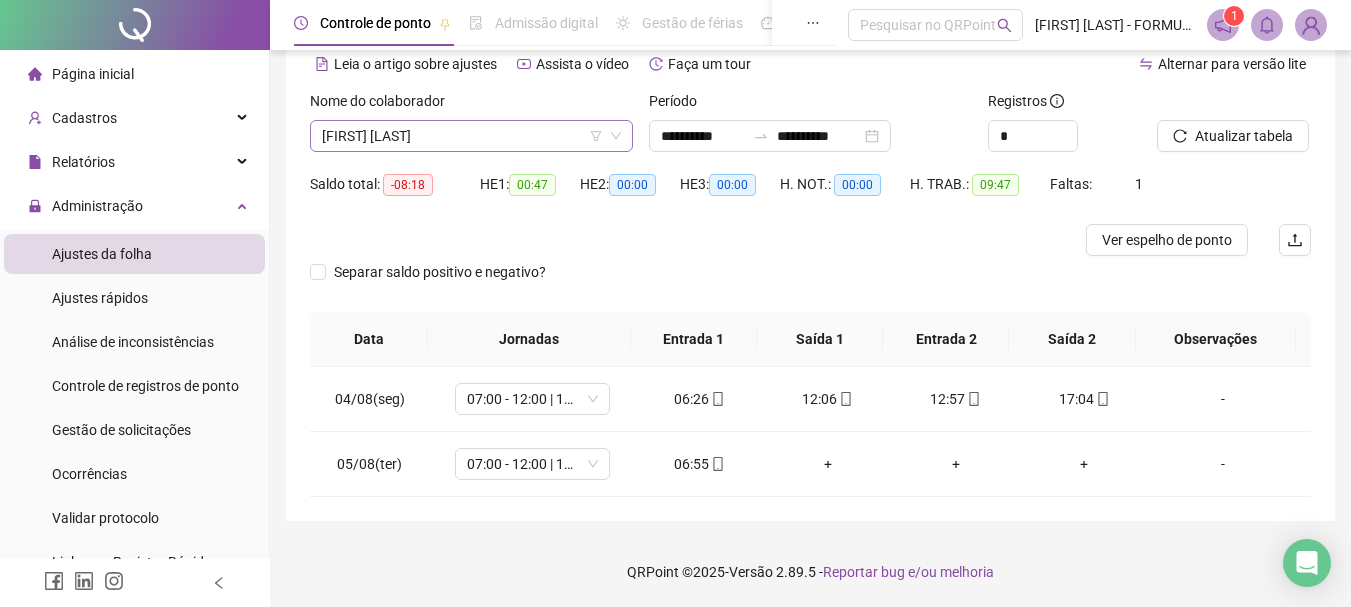 click on "[FIRST] [LAST]" at bounding box center [471, 136] 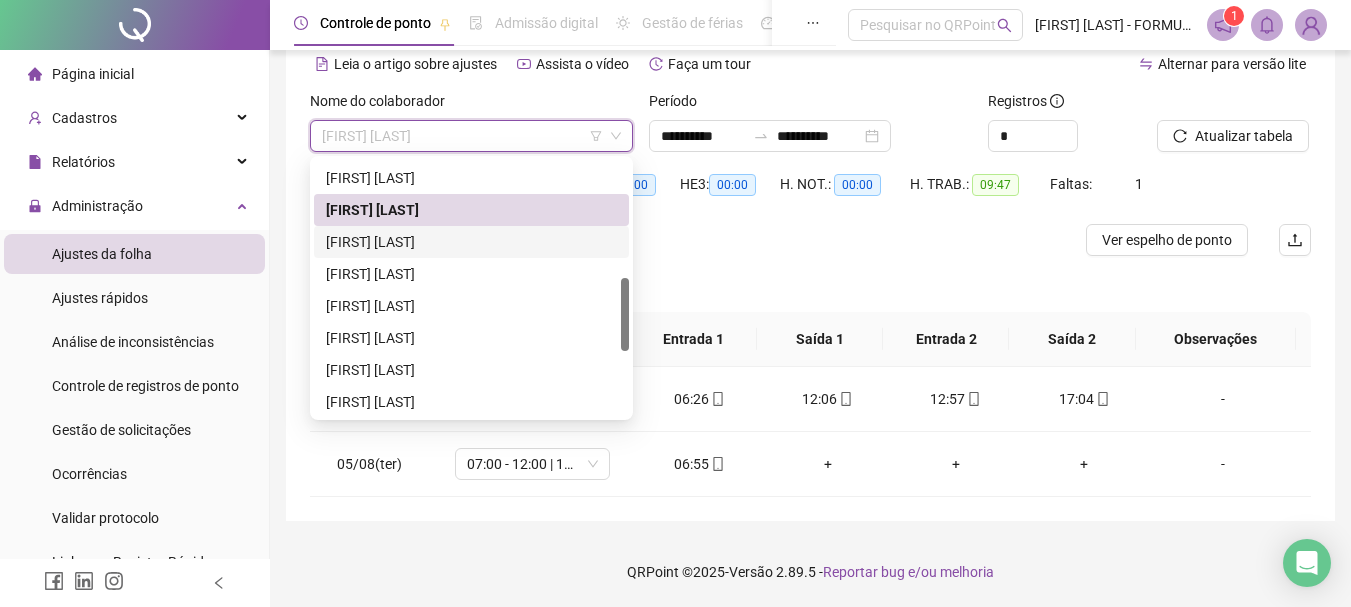 click on "[FIRST] [LAST]" at bounding box center (471, 242) 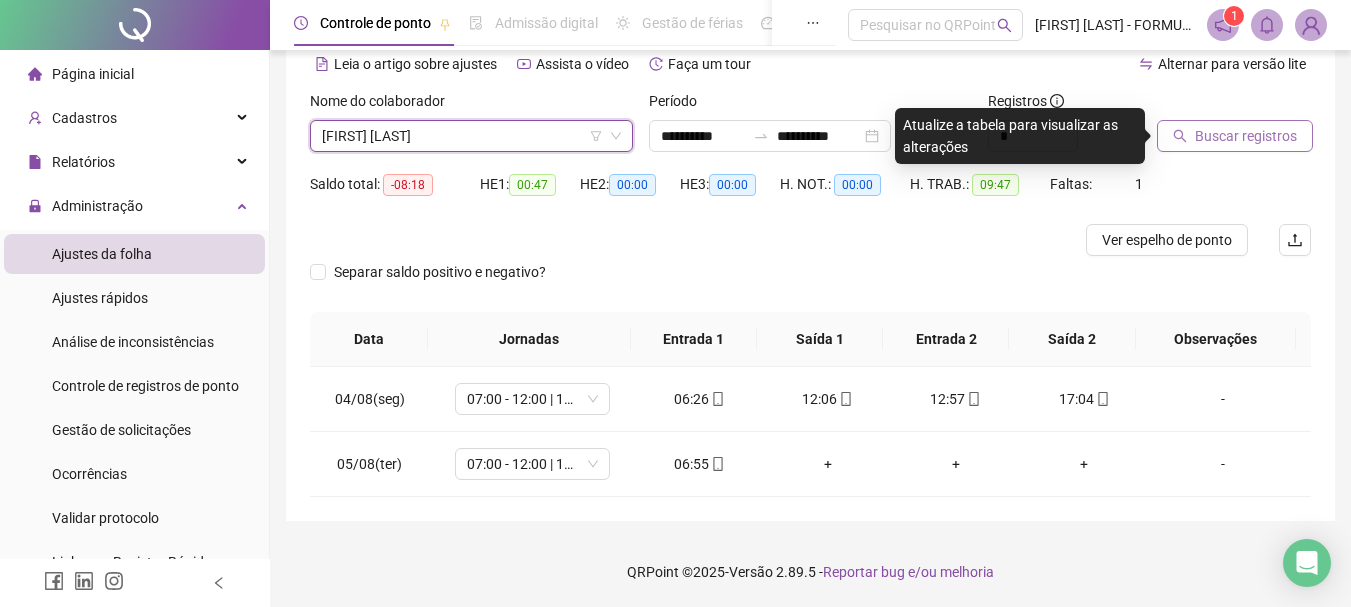 click on "Buscar registros" at bounding box center (1246, 136) 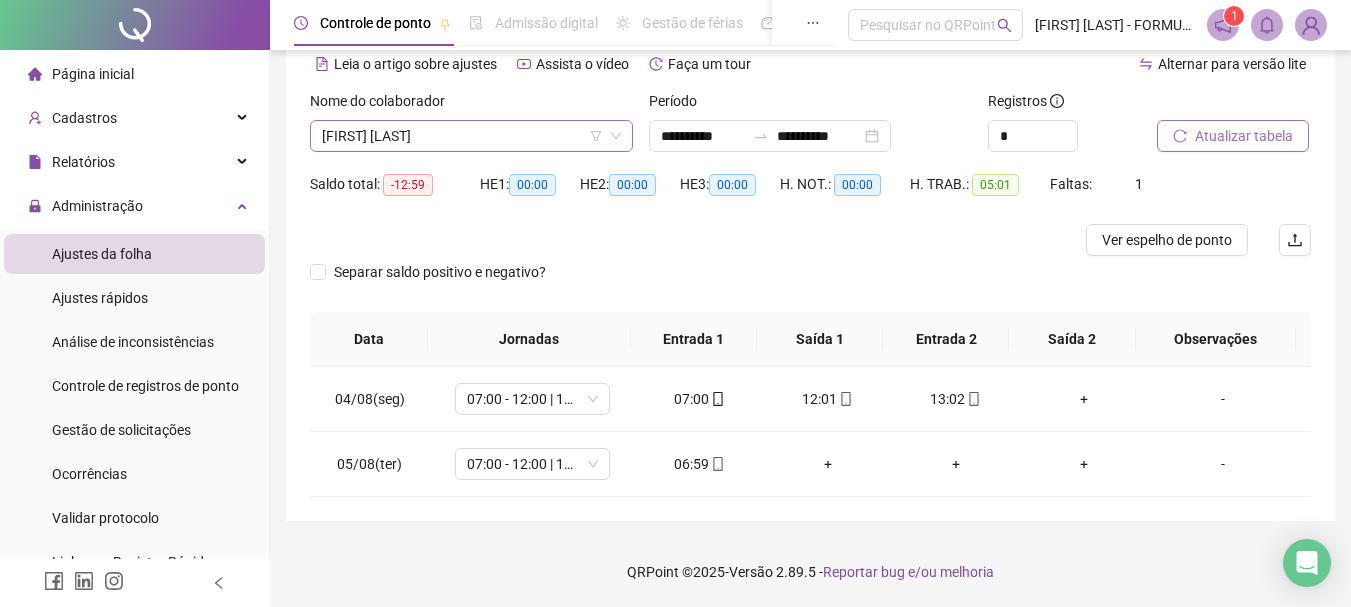 click on "[FIRST] [LAST]" at bounding box center [471, 136] 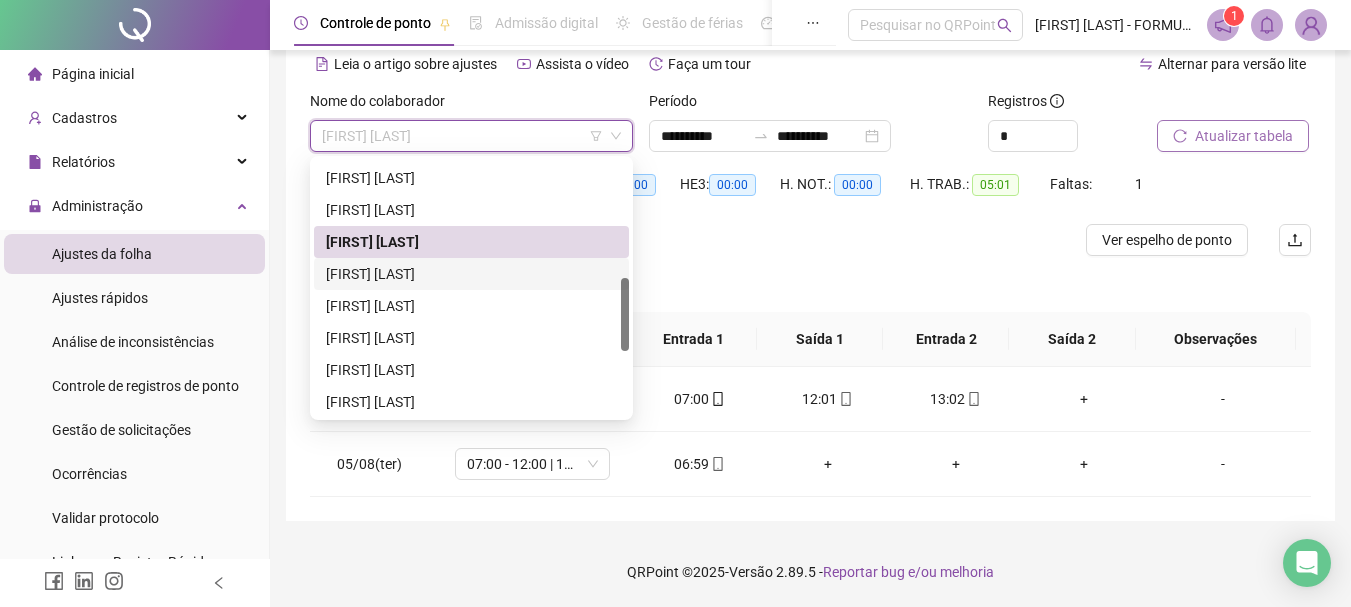 click on "[FIRST] [LAST]" at bounding box center [471, 274] 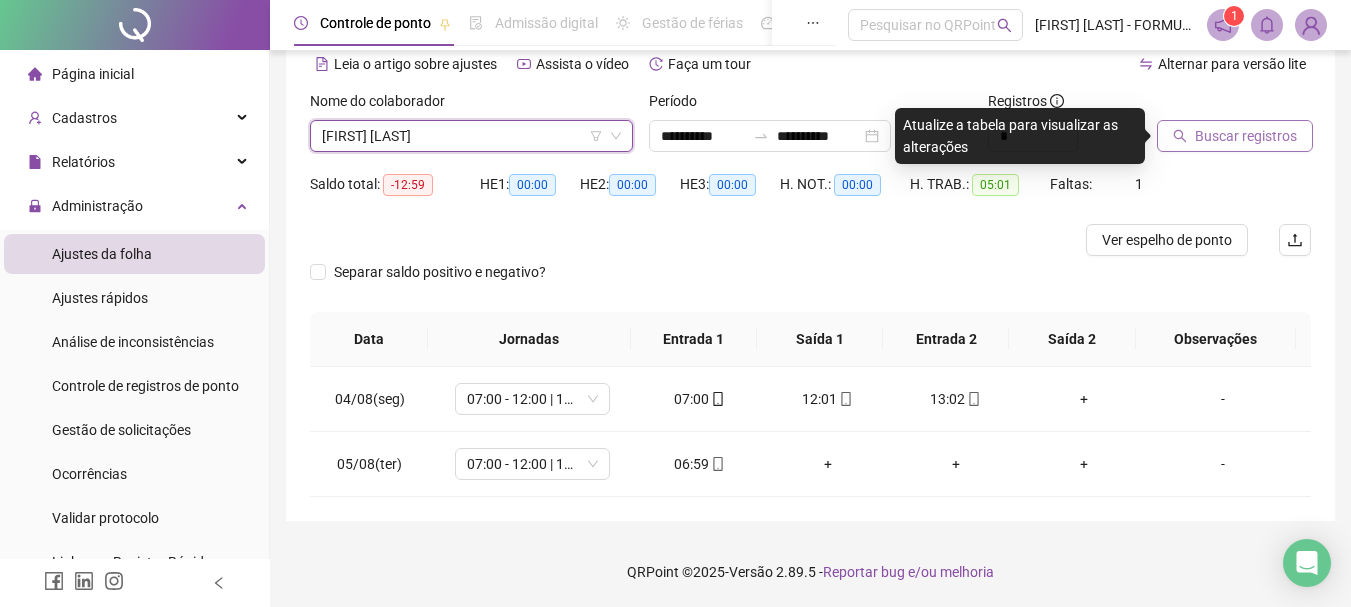 click on "Buscar registros" at bounding box center [1235, 136] 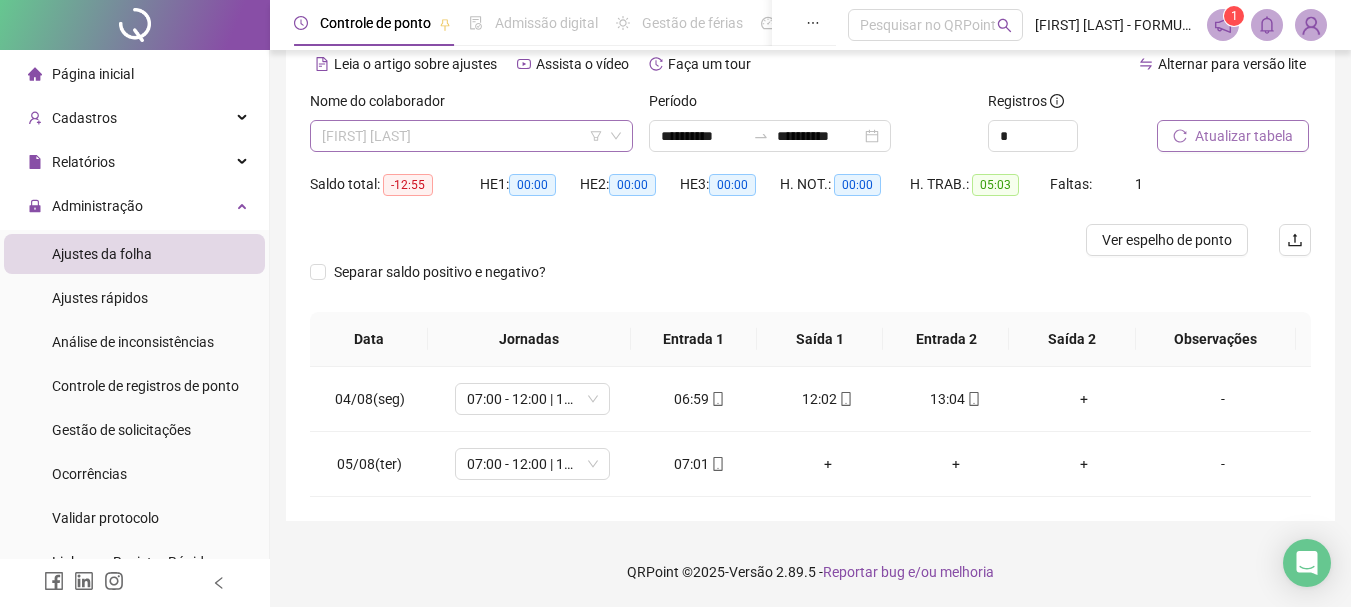 click on "[FIRST] [LAST]" at bounding box center [471, 136] 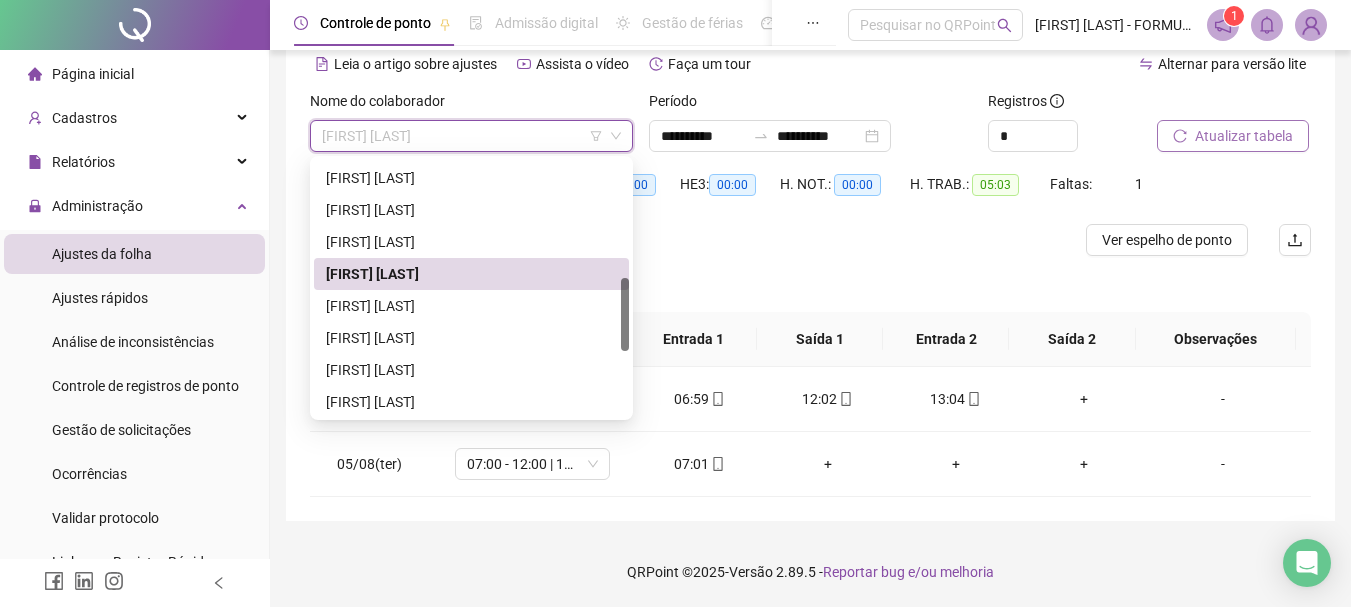 click on "[FIRST] [LAST]" at bounding box center [471, 274] 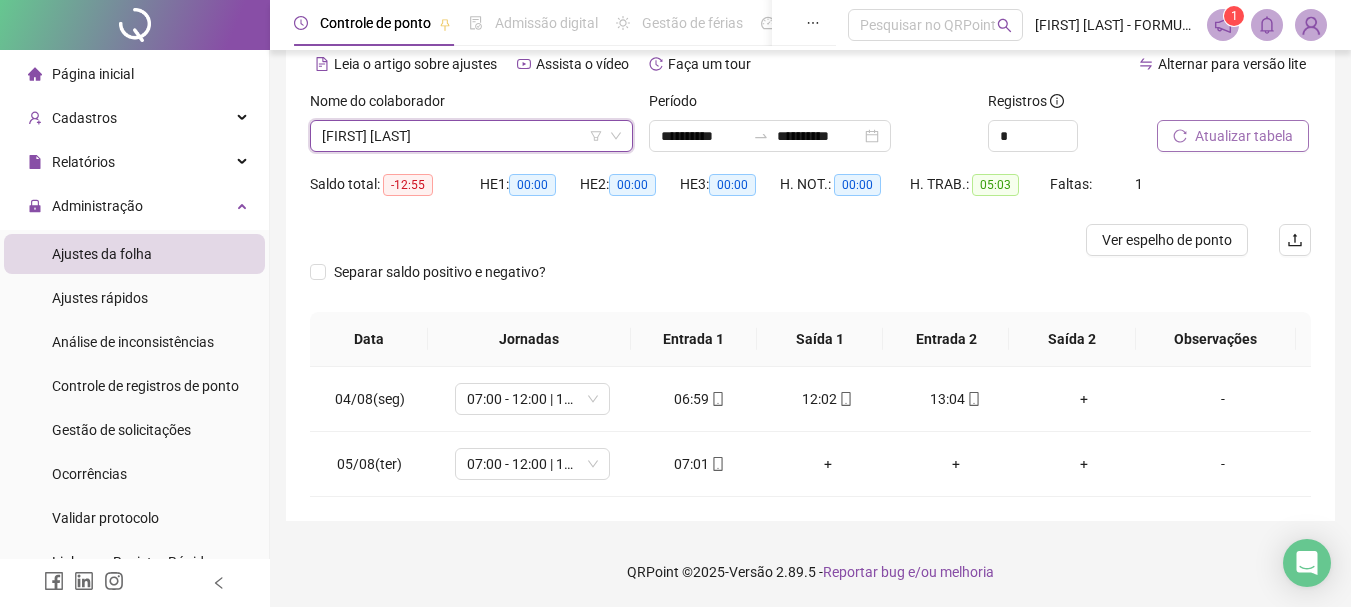 click on "Atualizar tabela" at bounding box center (1244, 136) 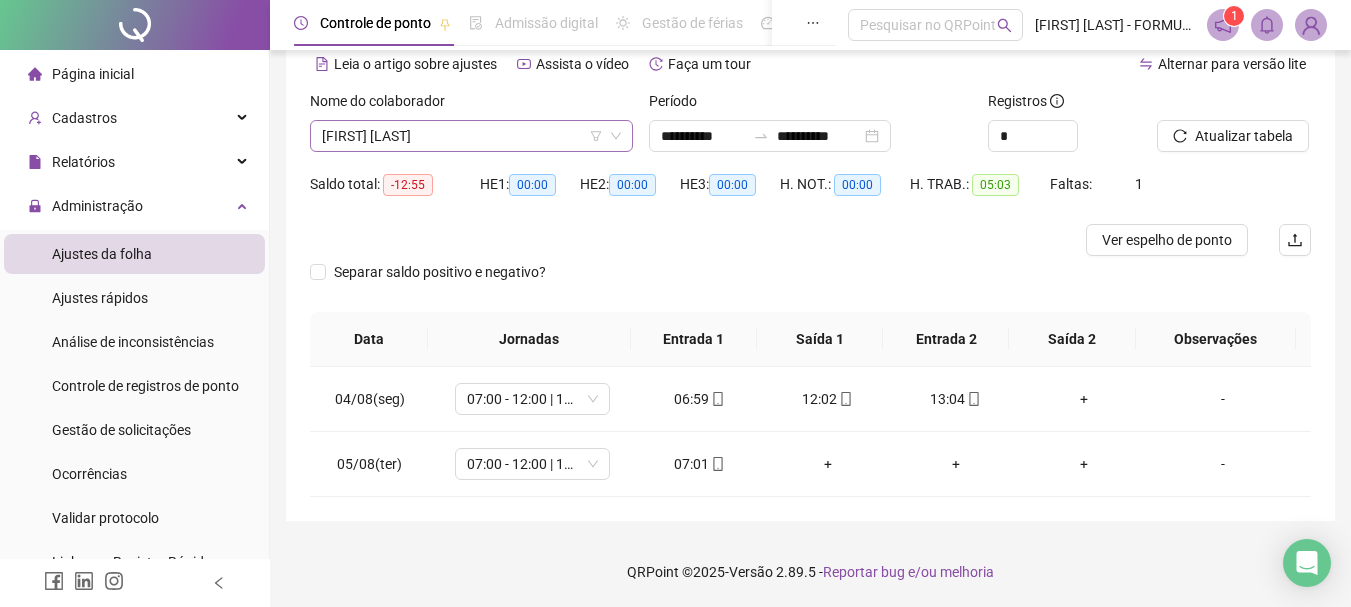 click on "[FIRST] [LAST]" at bounding box center [471, 136] 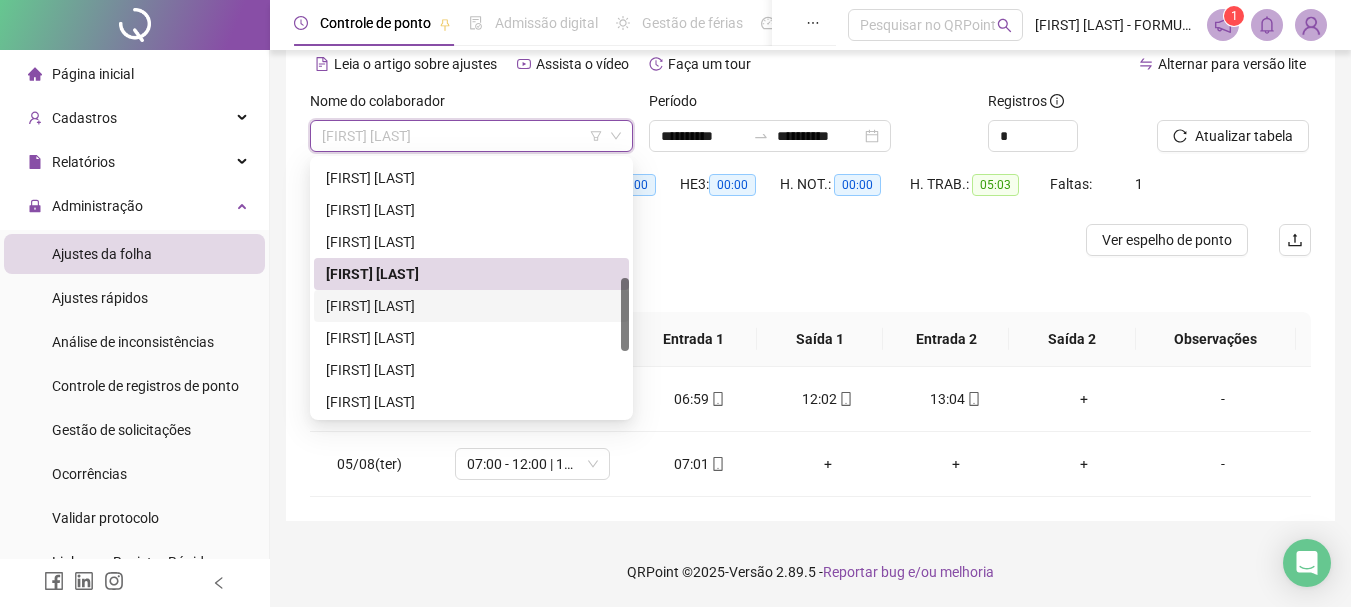 click on "[FIRST] [LAST]" at bounding box center [471, 306] 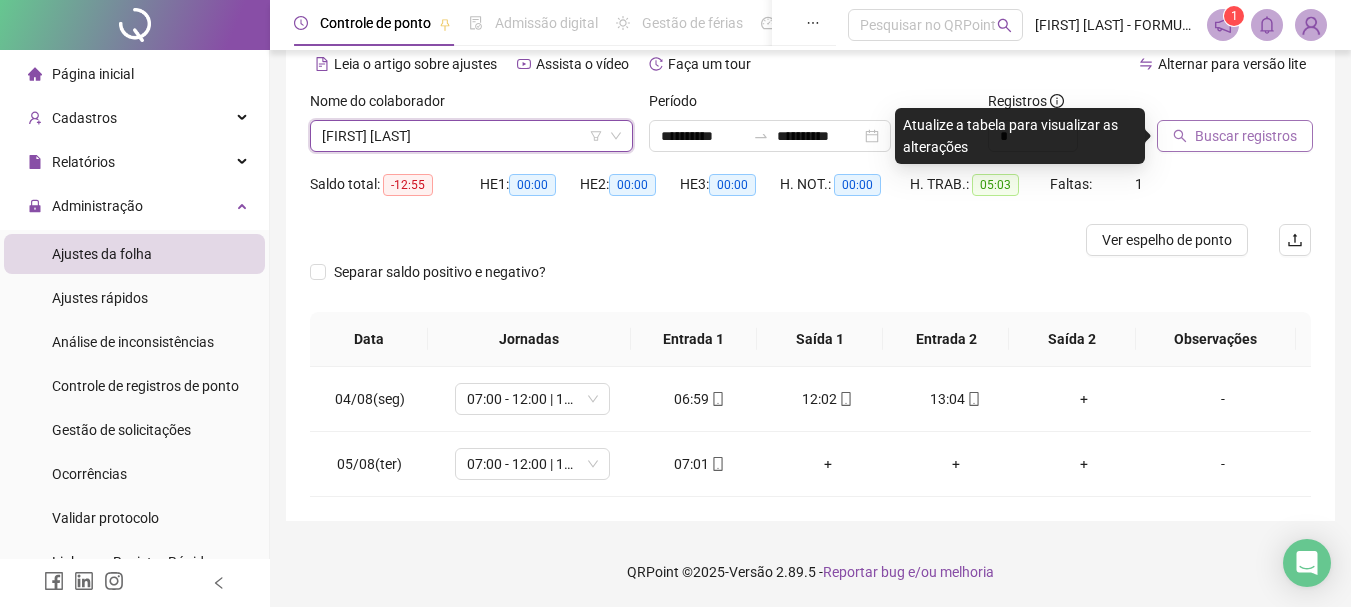 click on "Buscar registros" at bounding box center [1246, 136] 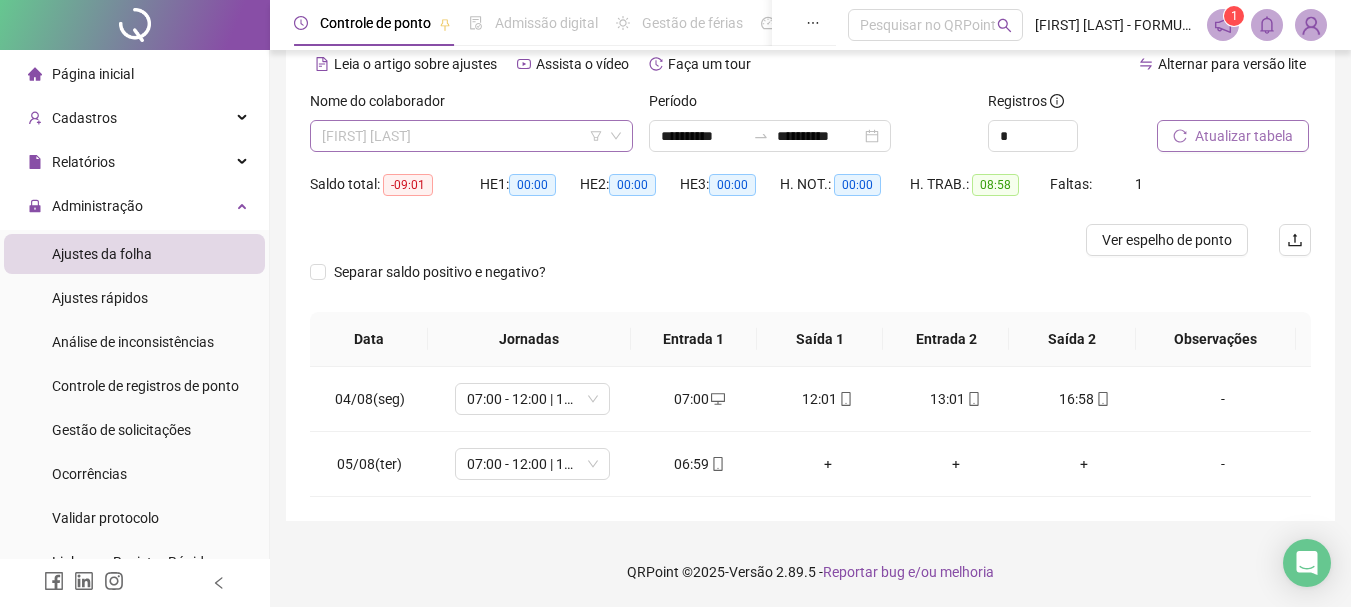 click on "[FIRST] [LAST]" at bounding box center (471, 136) 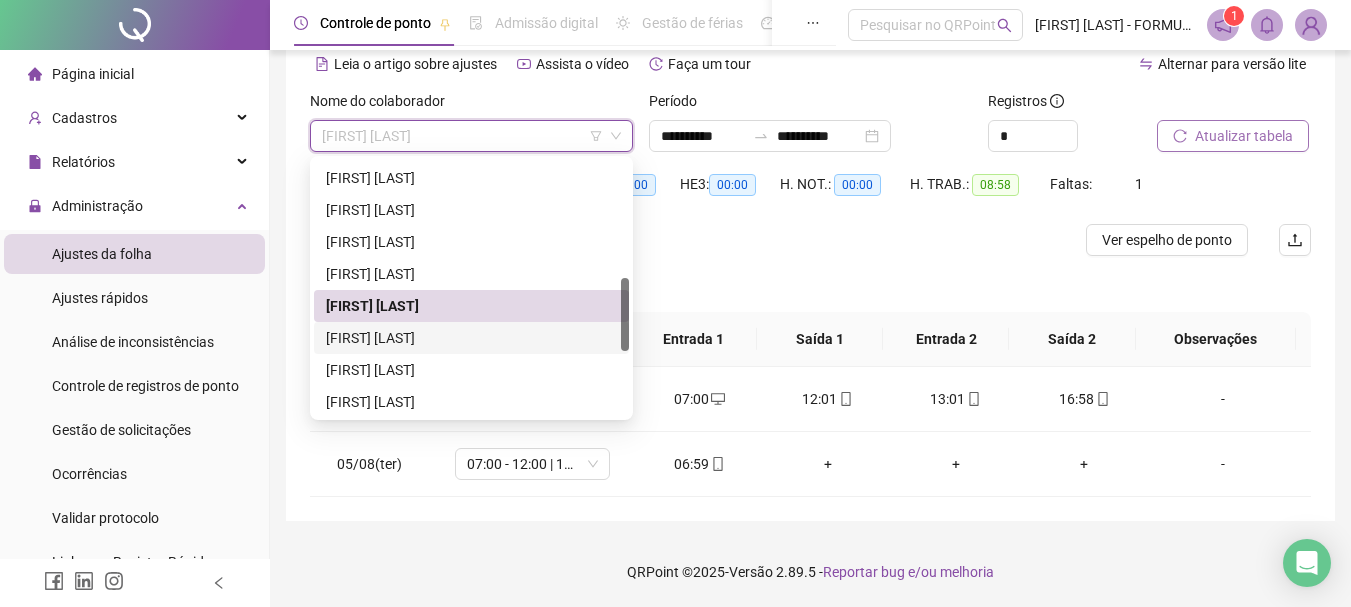 click on "[FIRST] [LAST]" at bounding box center [471, 338] 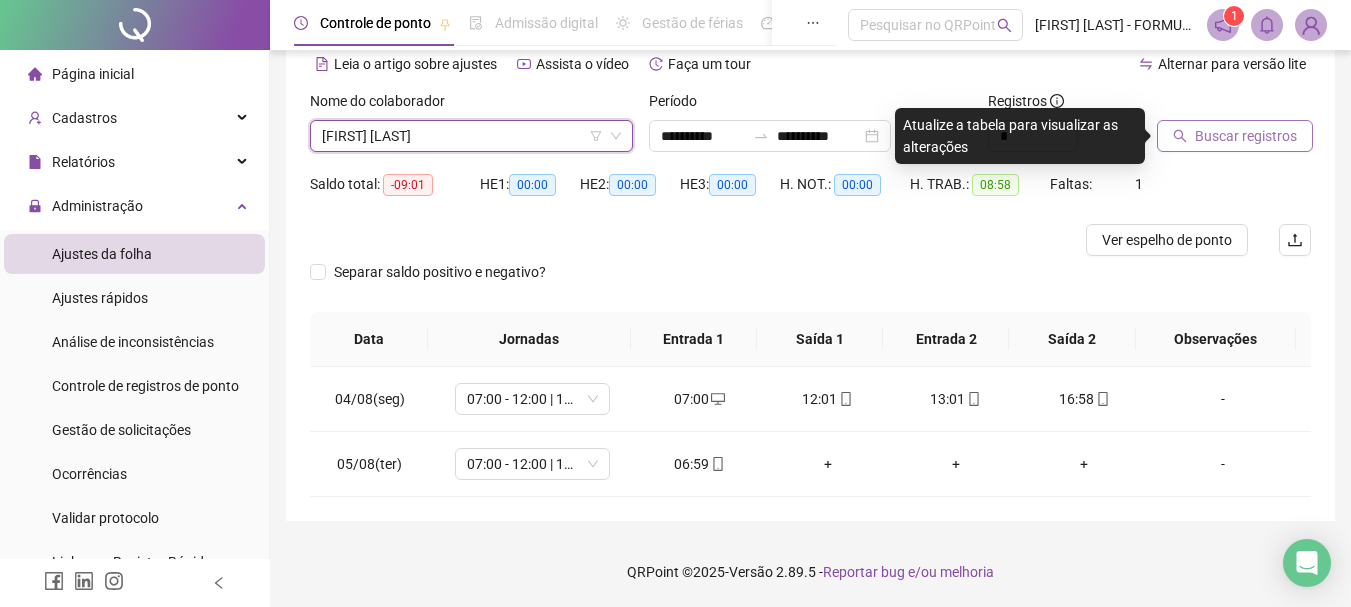 click on "Buscar registros" at bounding box center [1246, 136] 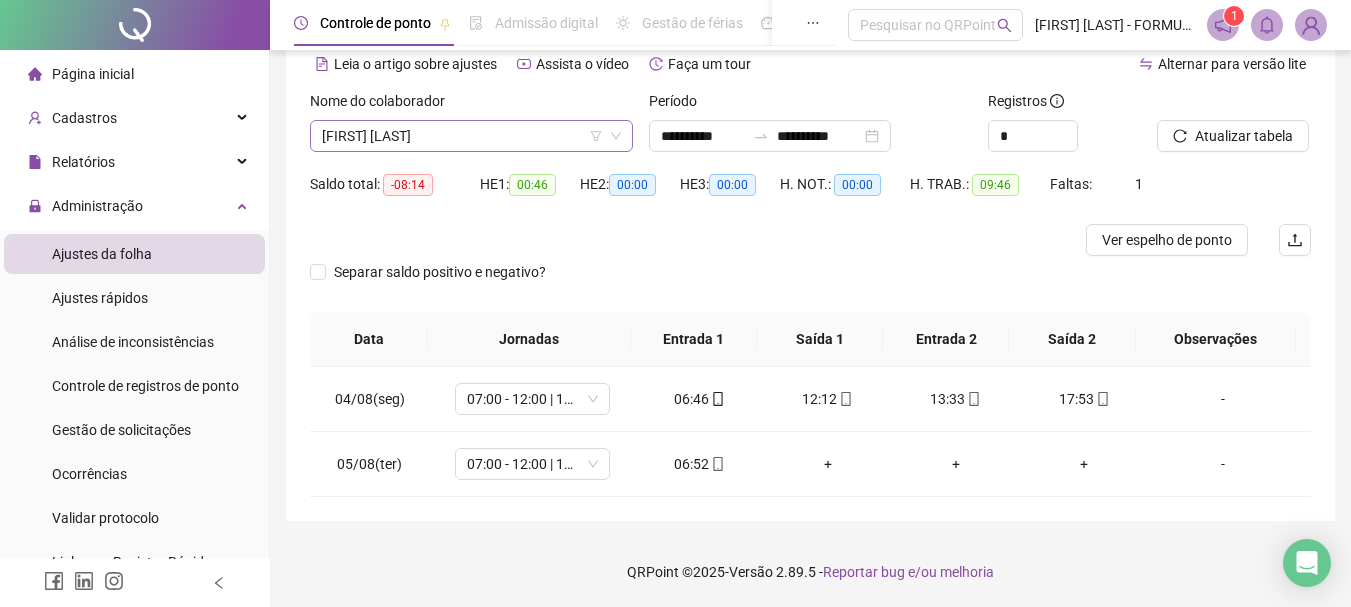 click on "[FIRST] [LAST]" at bounding box center [471, 136] 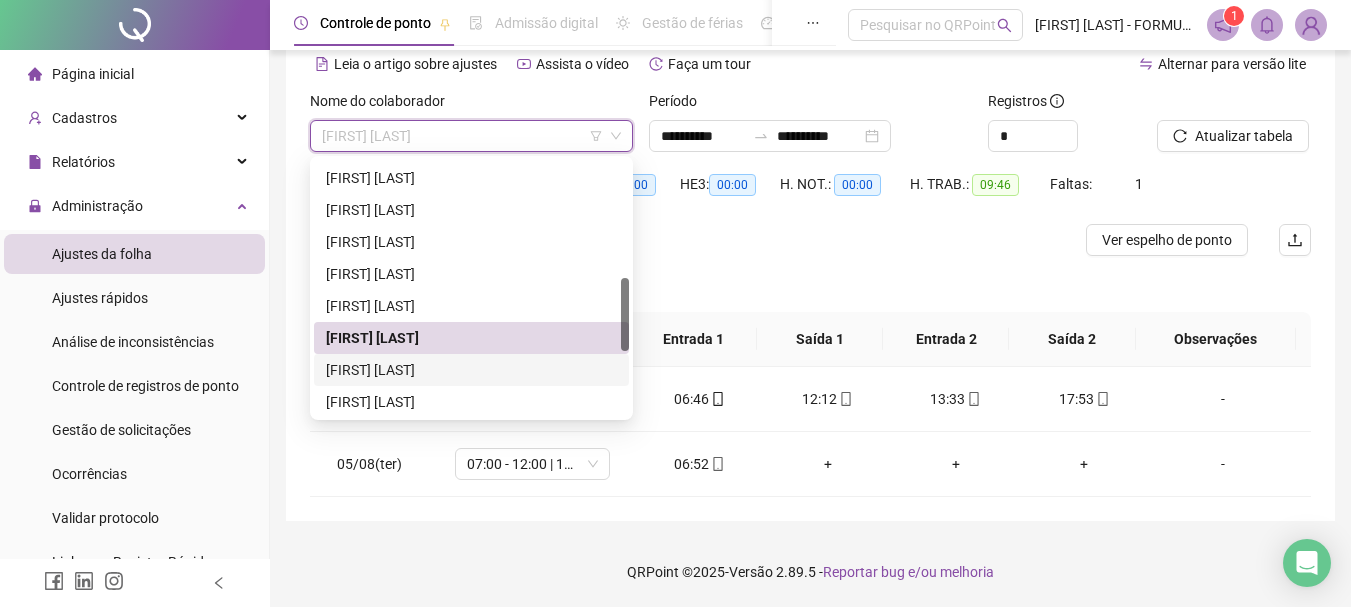 click on "[FIRST] [LAST]" at bounding box center (471, 370) 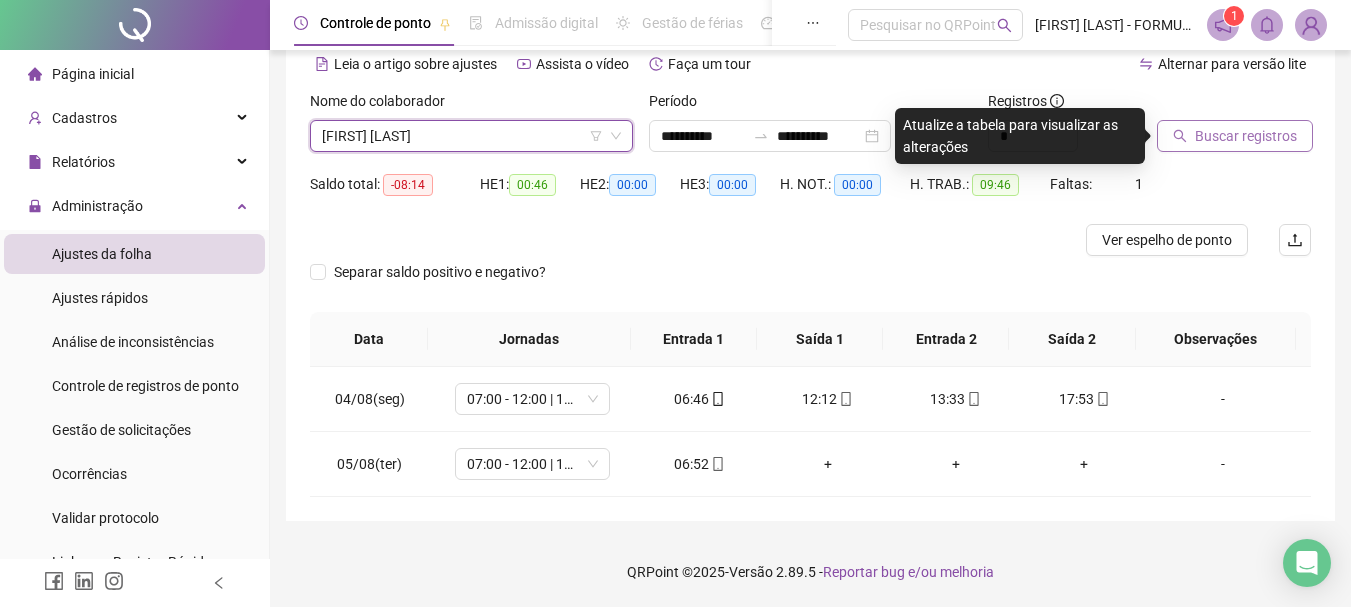 click on "Buscar registros" at bounding box center (1246, 136) 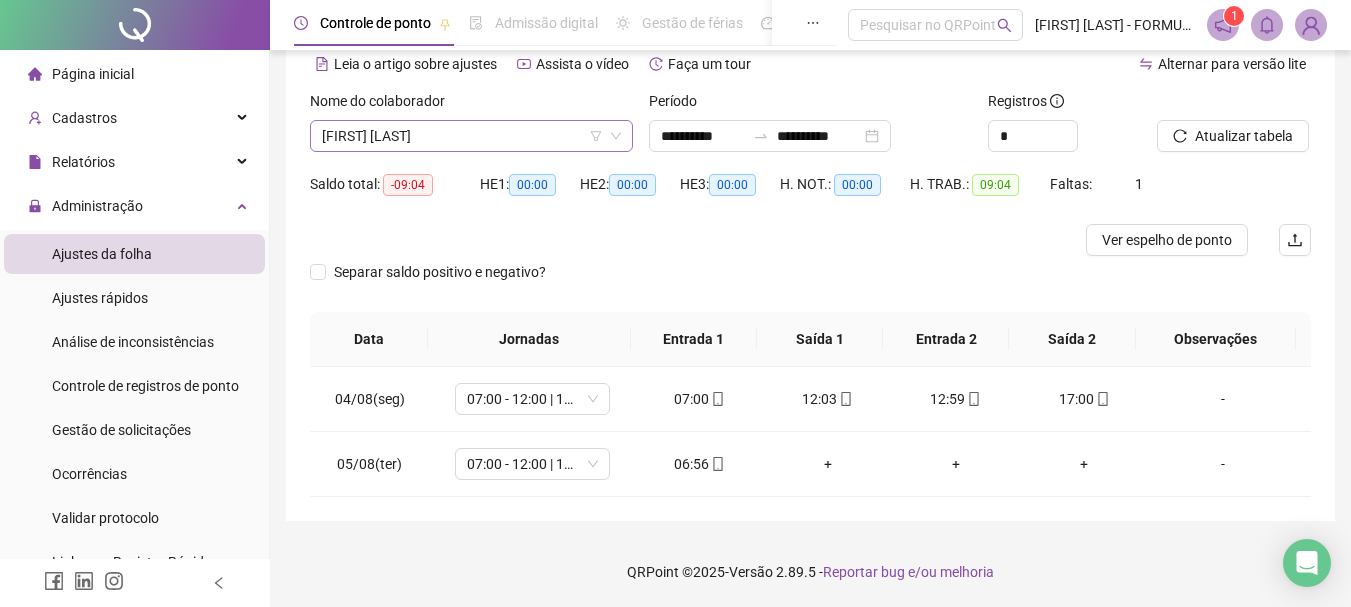 click on "[FIRST] [LAST]" at bounding box center [471, 136] 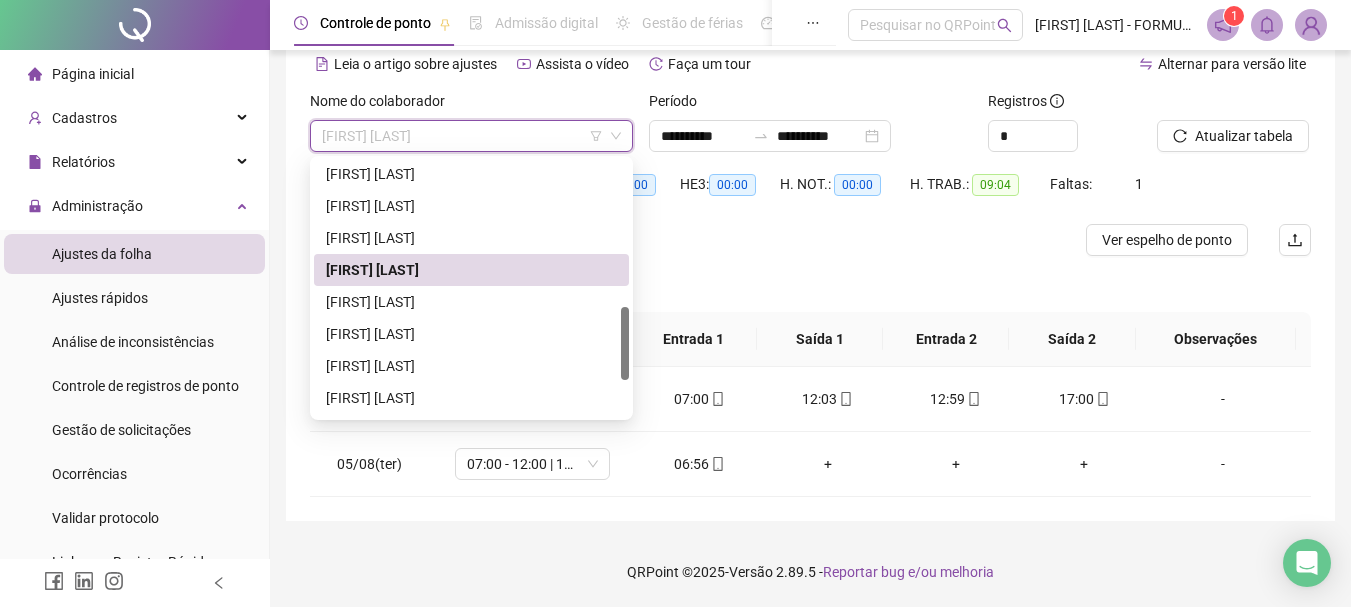 scroll, scrollTop: 614, scrollLeft: 0, axis: vertical 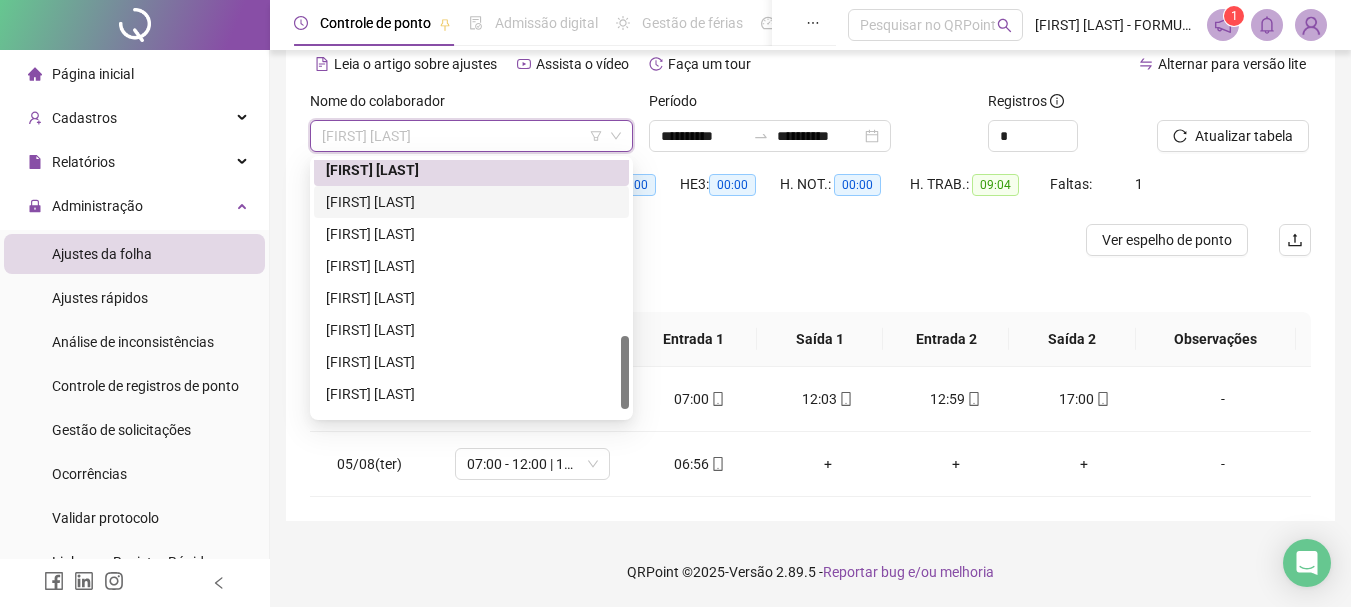 click on "[FIRST] [LAST]" at bounding box center [471, 202] 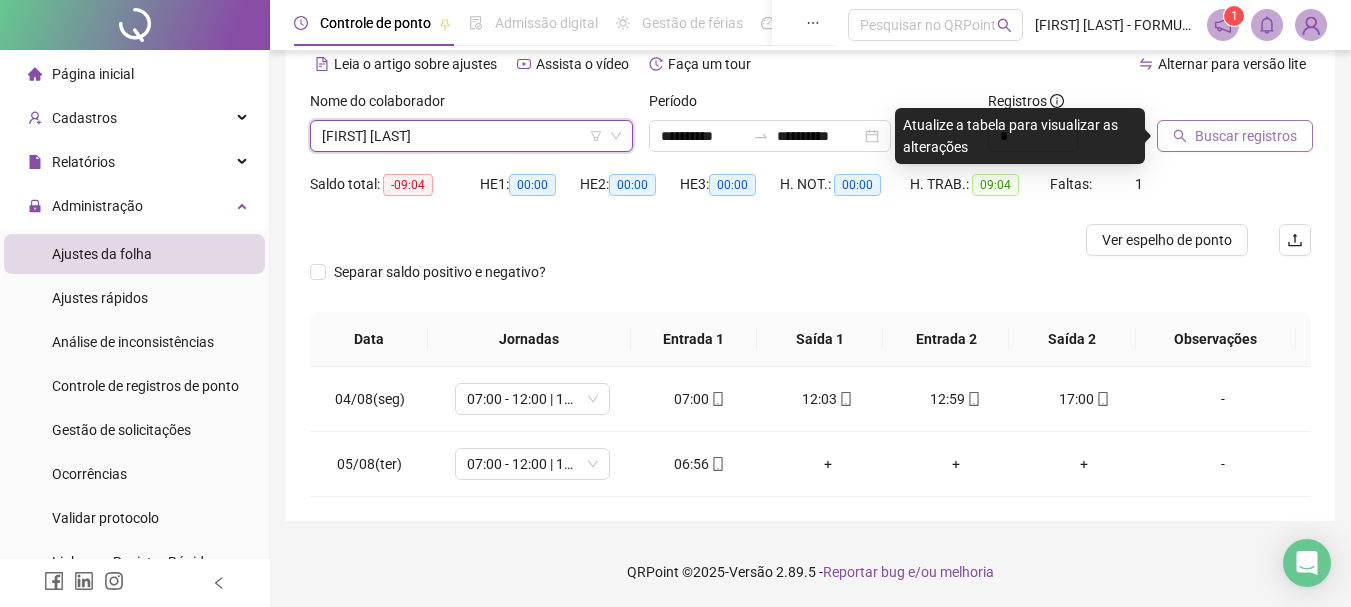 click on "Buscar registros" at bounding box center (1246, 136) 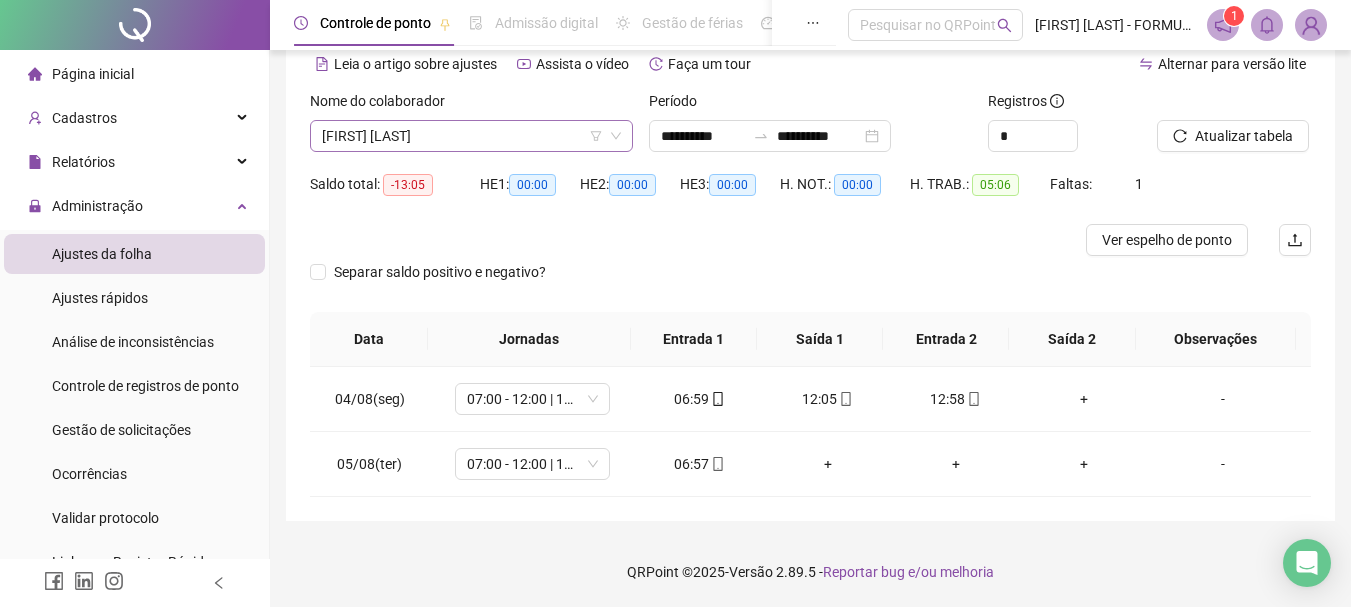 click on "[FIRST] [LAST]" at bounding box center (471, 136) 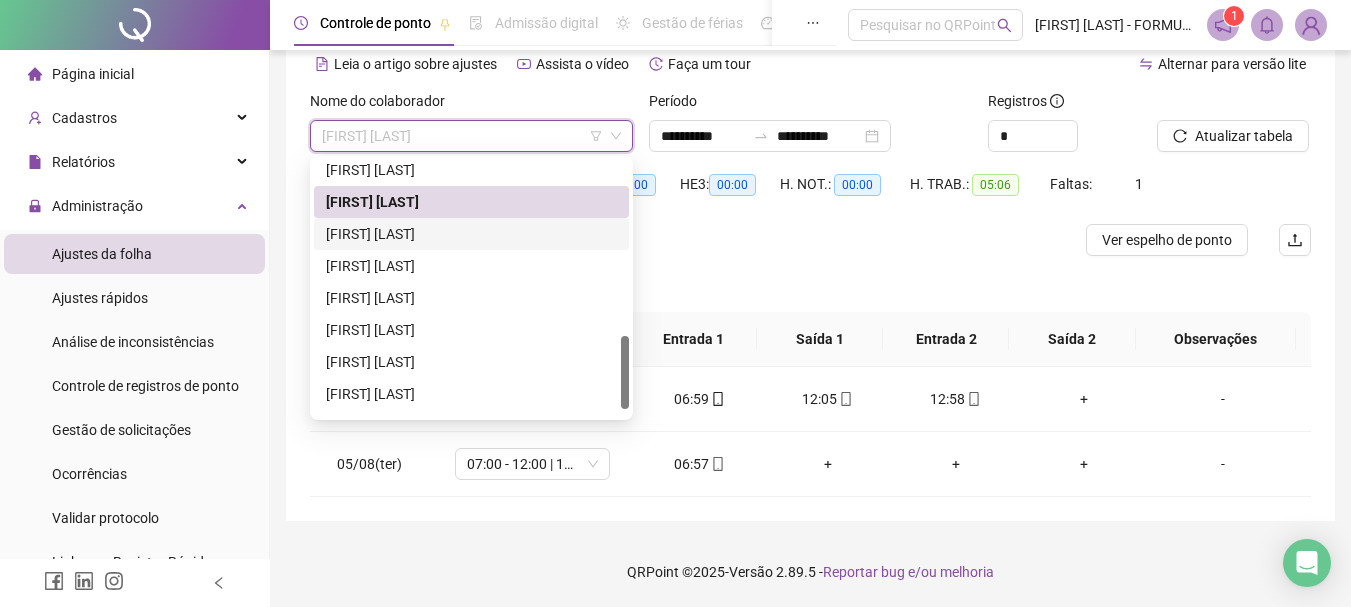 click on "[FIRST] [LAST]" at bounding box center (471, 234) 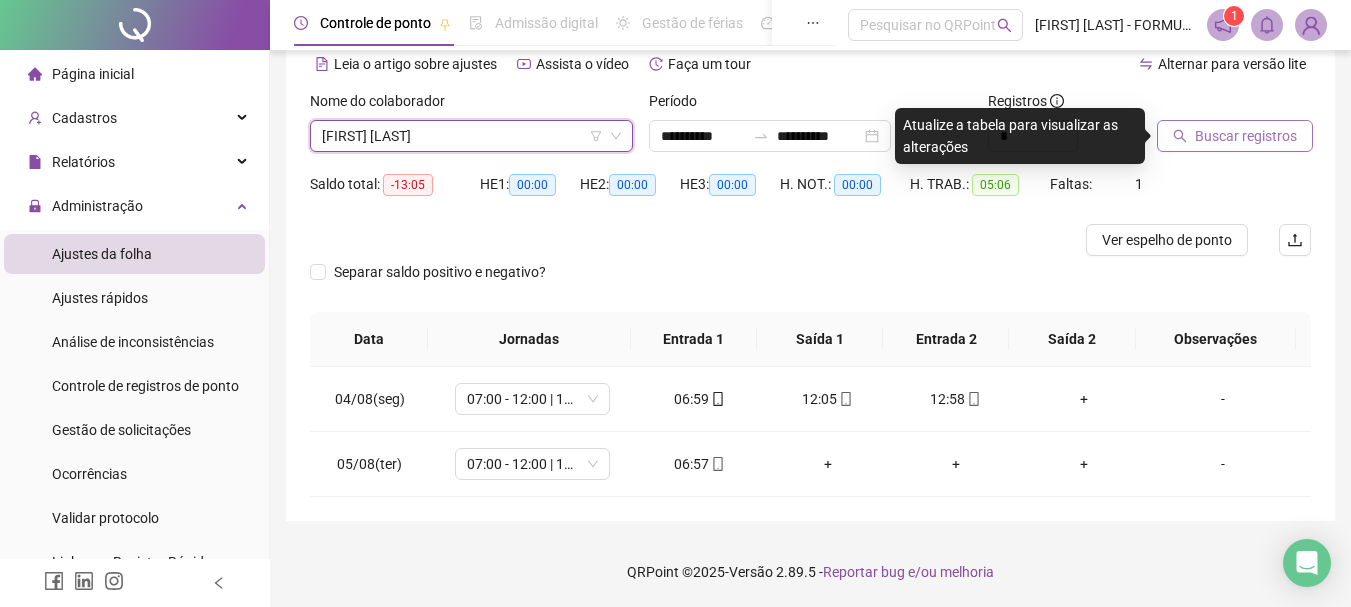 click on "Buscar registros" at bounding box center [1246, 136] 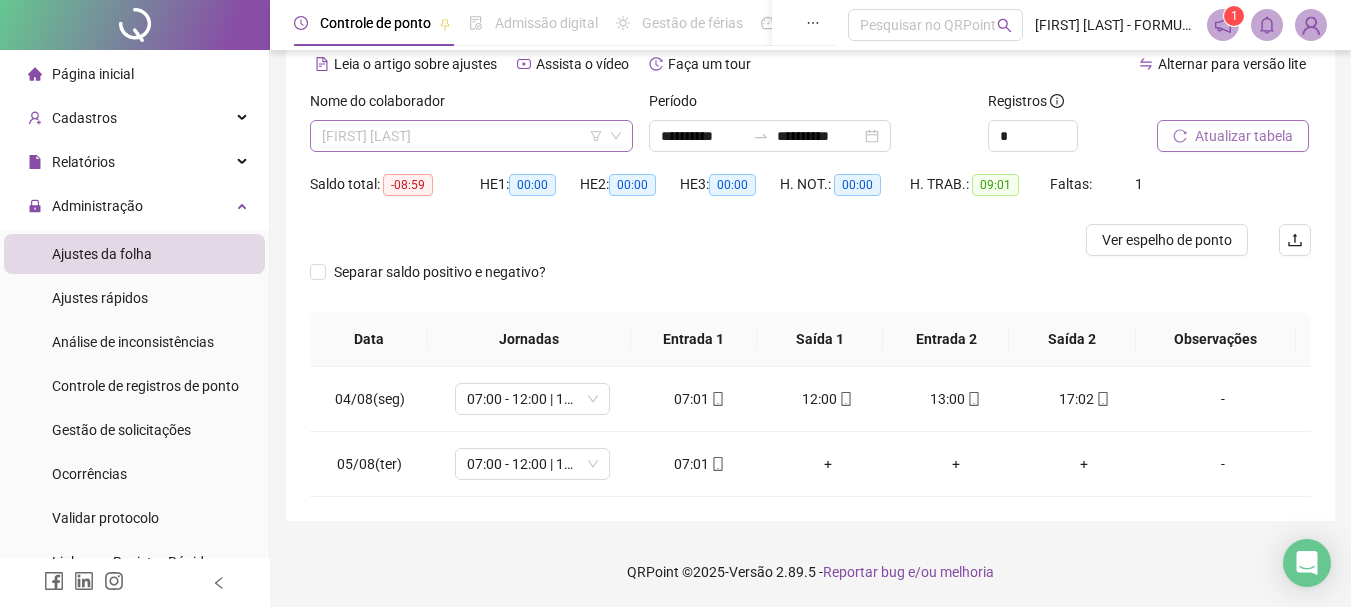 click on "[FIRST] [LAST]" at bounding box center (471, 136) 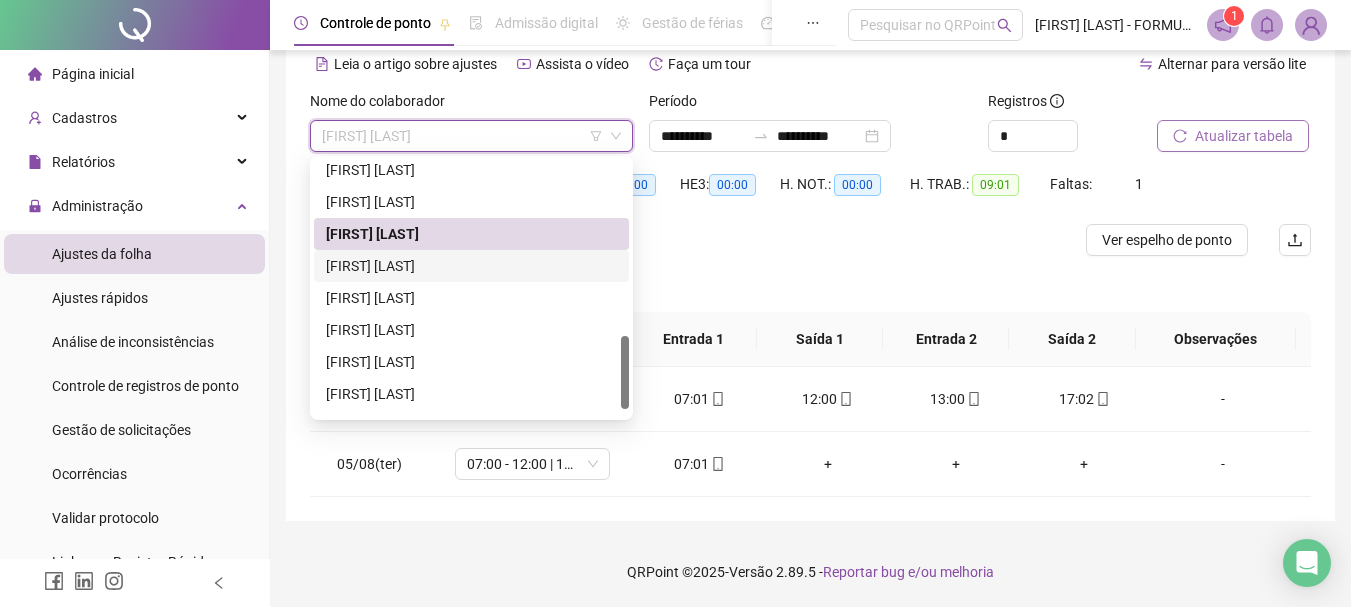 click on "[FIRST] [LAST]" at bounding box center (471, 266) 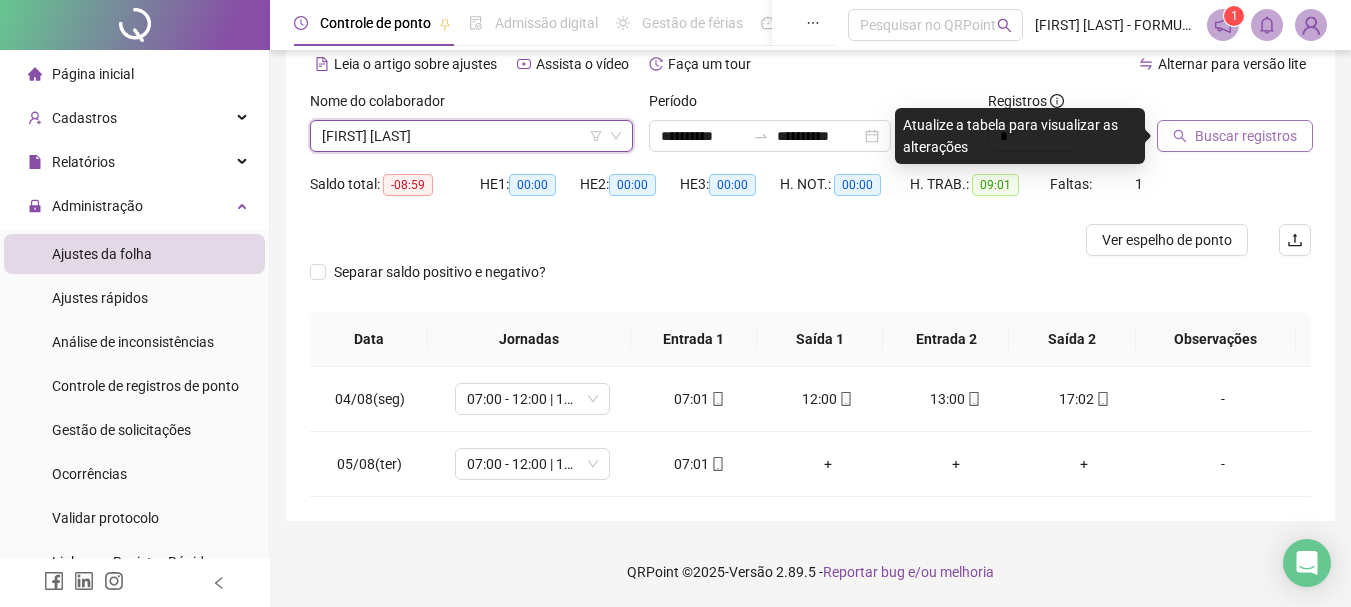 click on "Buscar registros" at bounding box center [1246, 136] 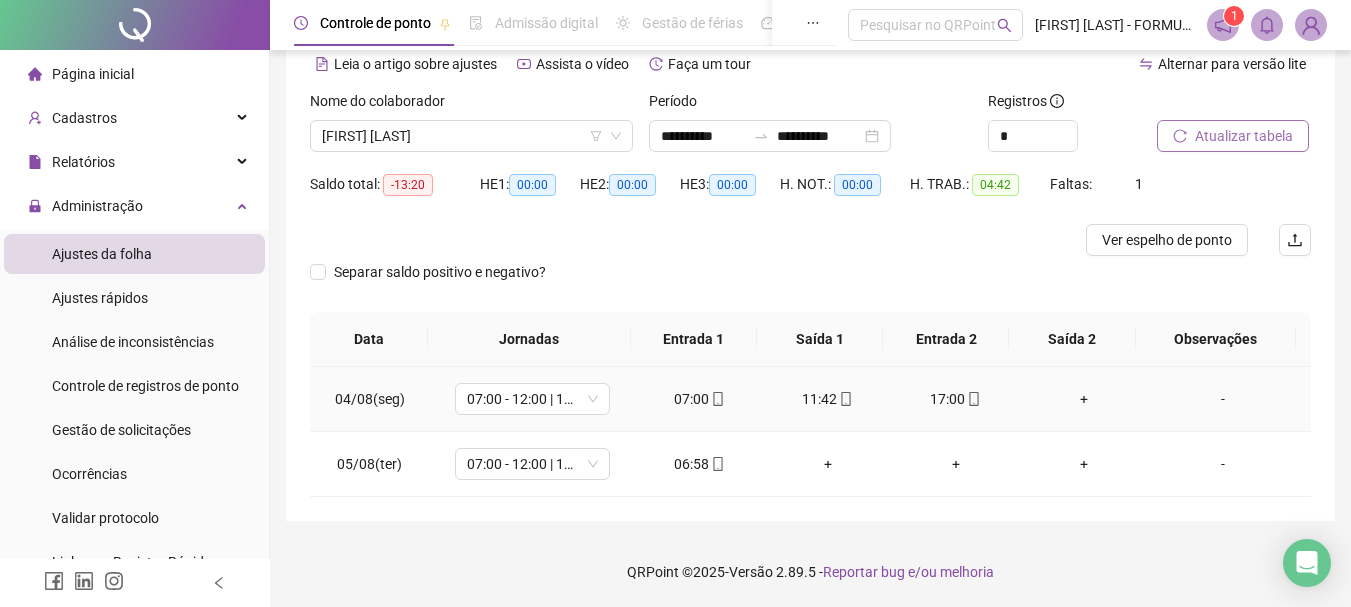 click on "+" at bounding box center [1084, 399] 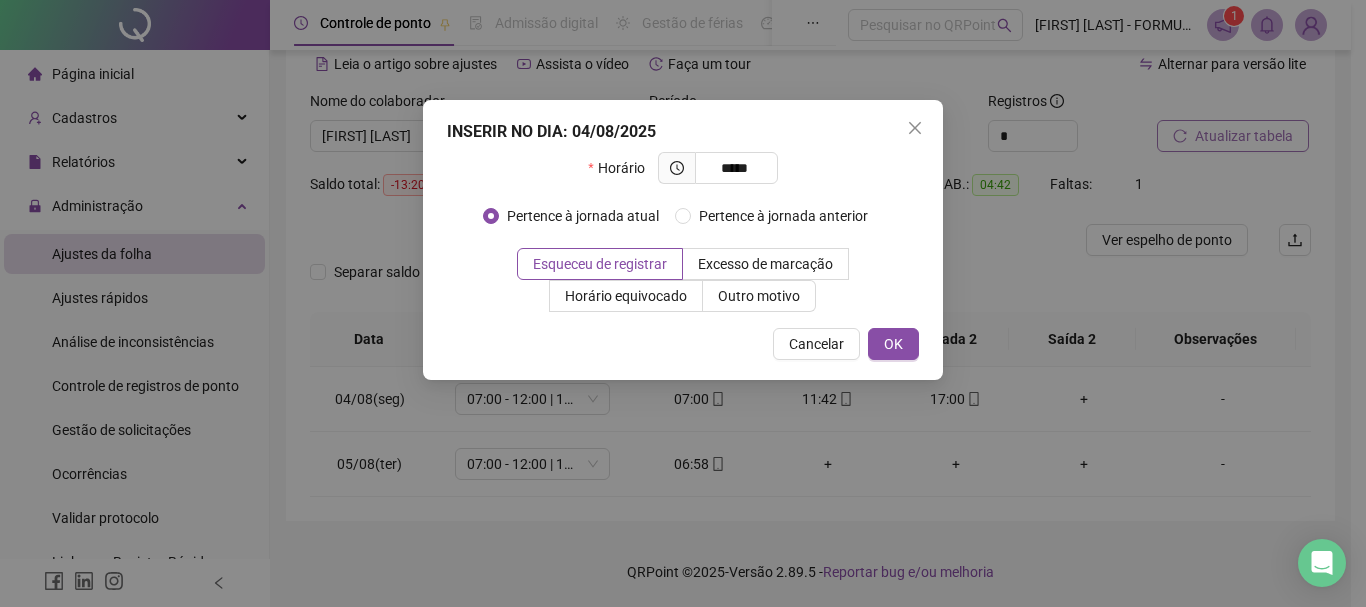 type on "*****" 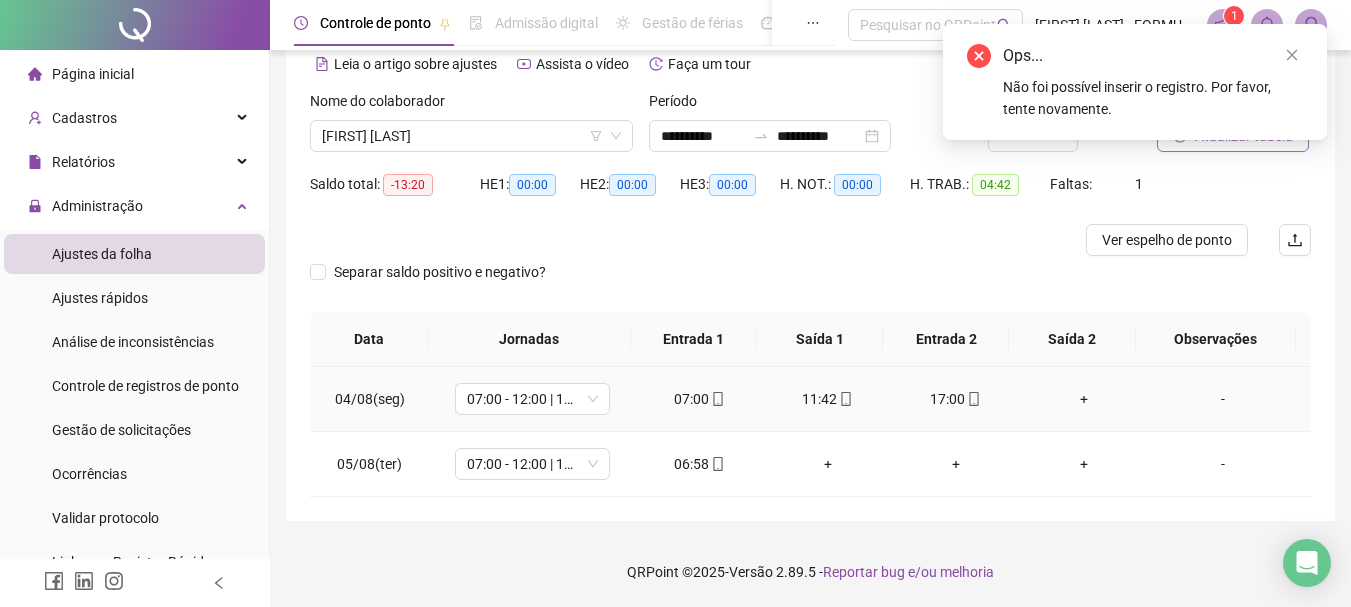 click on "+" at bounding box center (1084, 399) 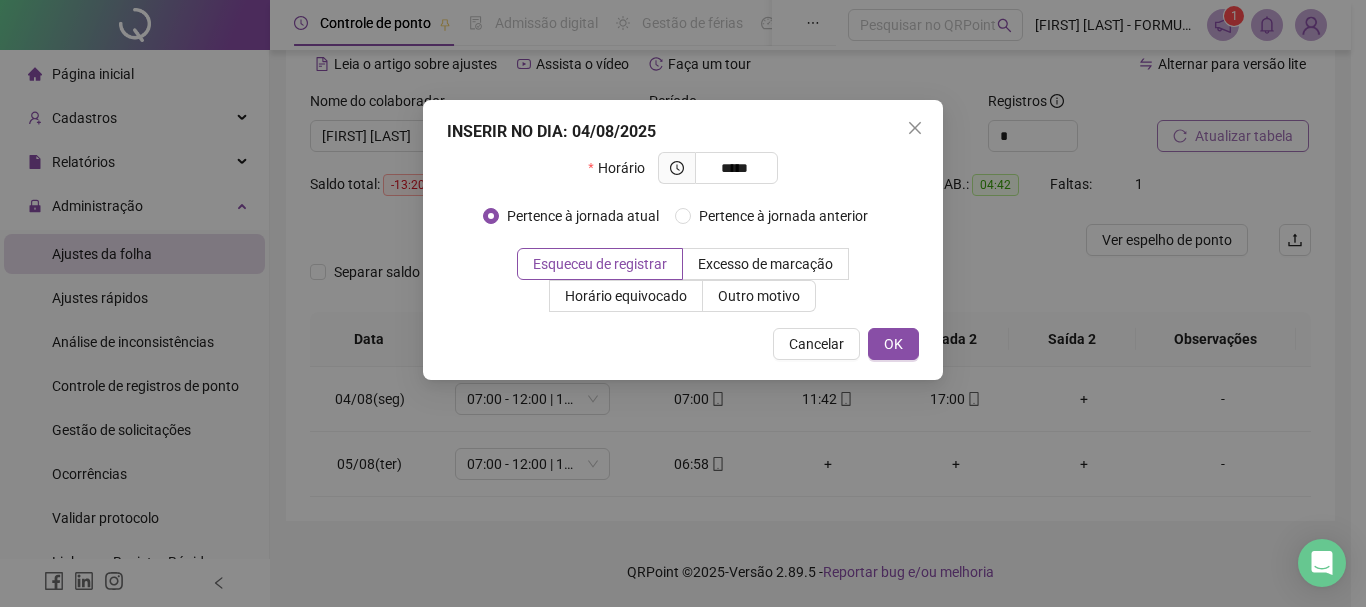 type on "*****" 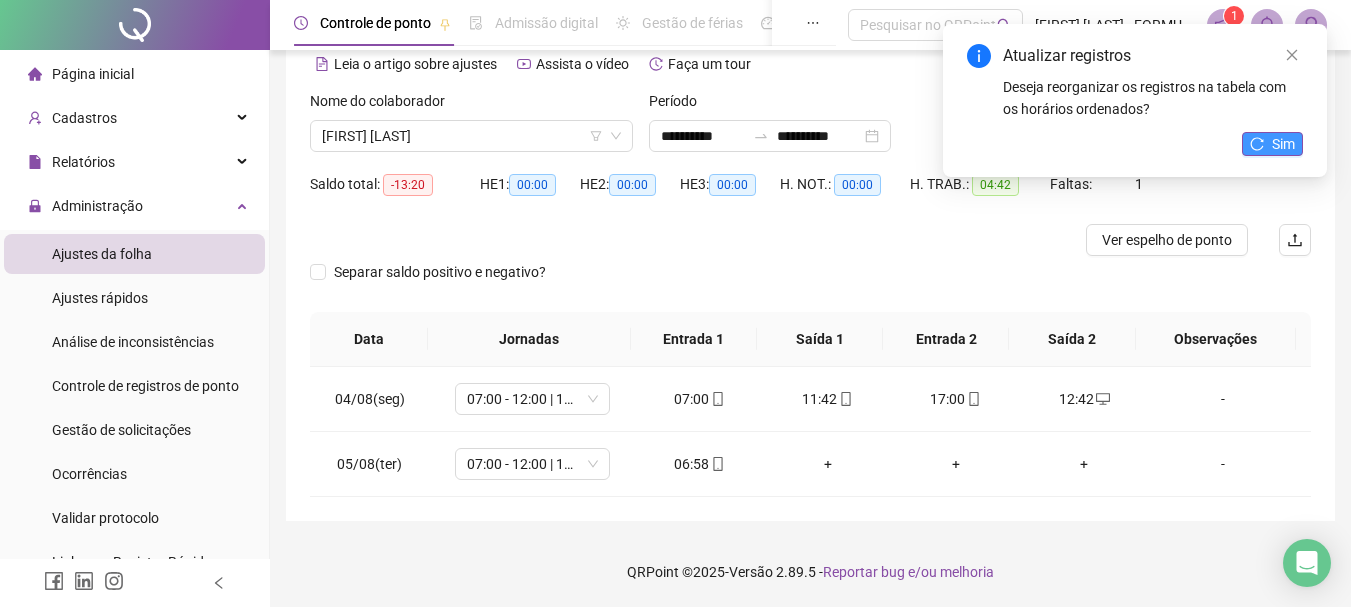 click on "Sim" at bounding box center (1283, 144) 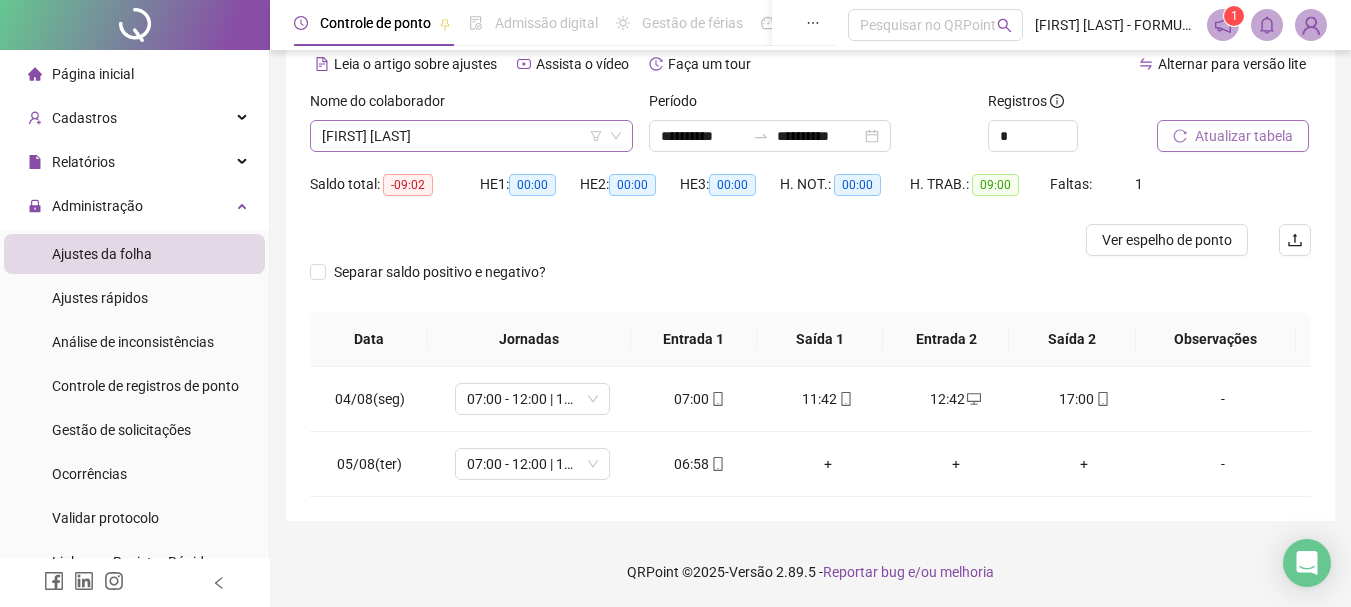 click on "[FIRST] [LAST]" at bounding box center [471, 136] 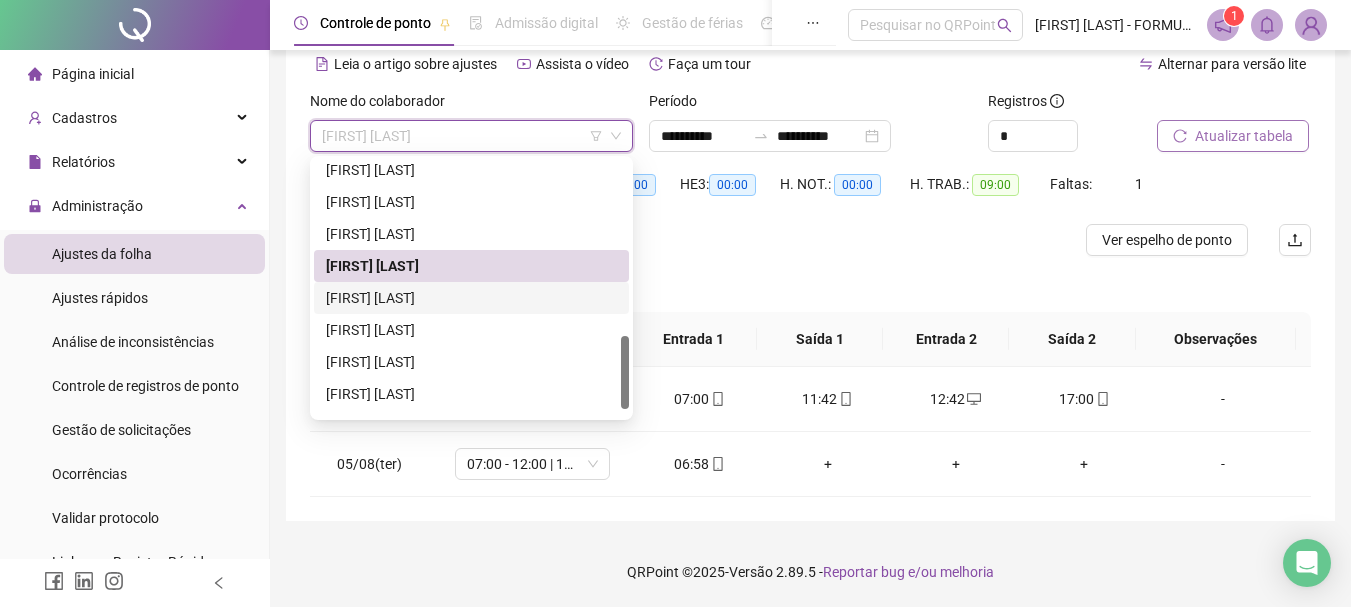 click on "[FIRST] [LAST]" at bounding box center [471, 298] 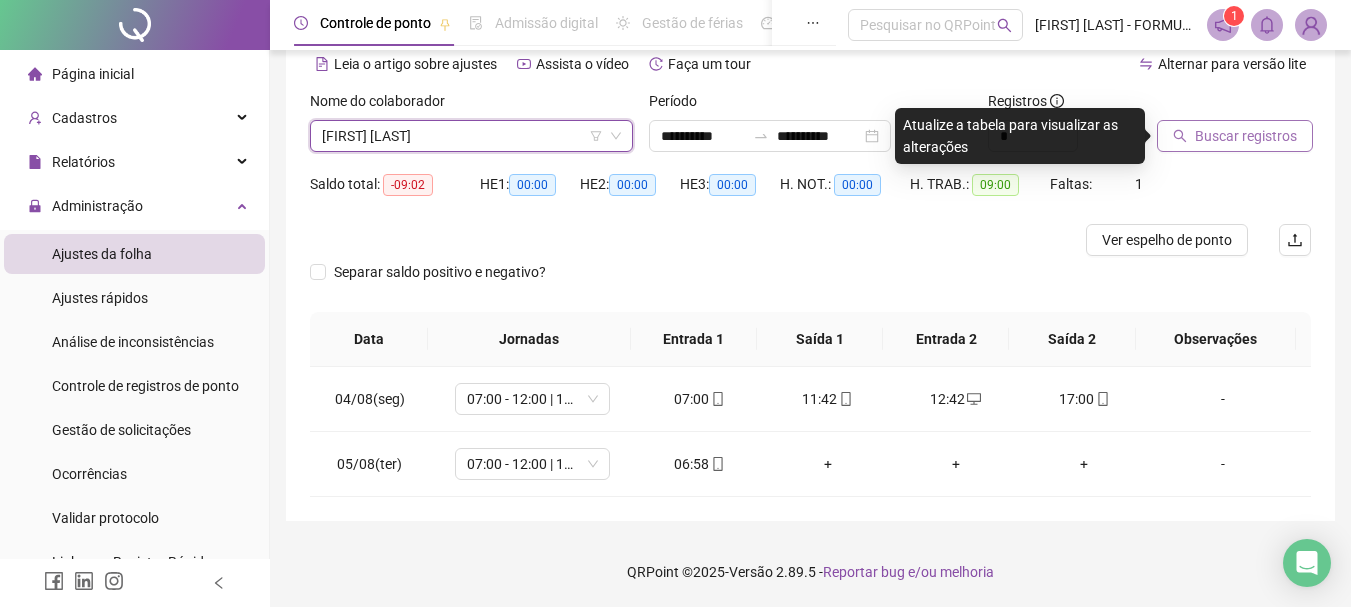 click on "Buscar registros" at bounding box center (1246, 136) 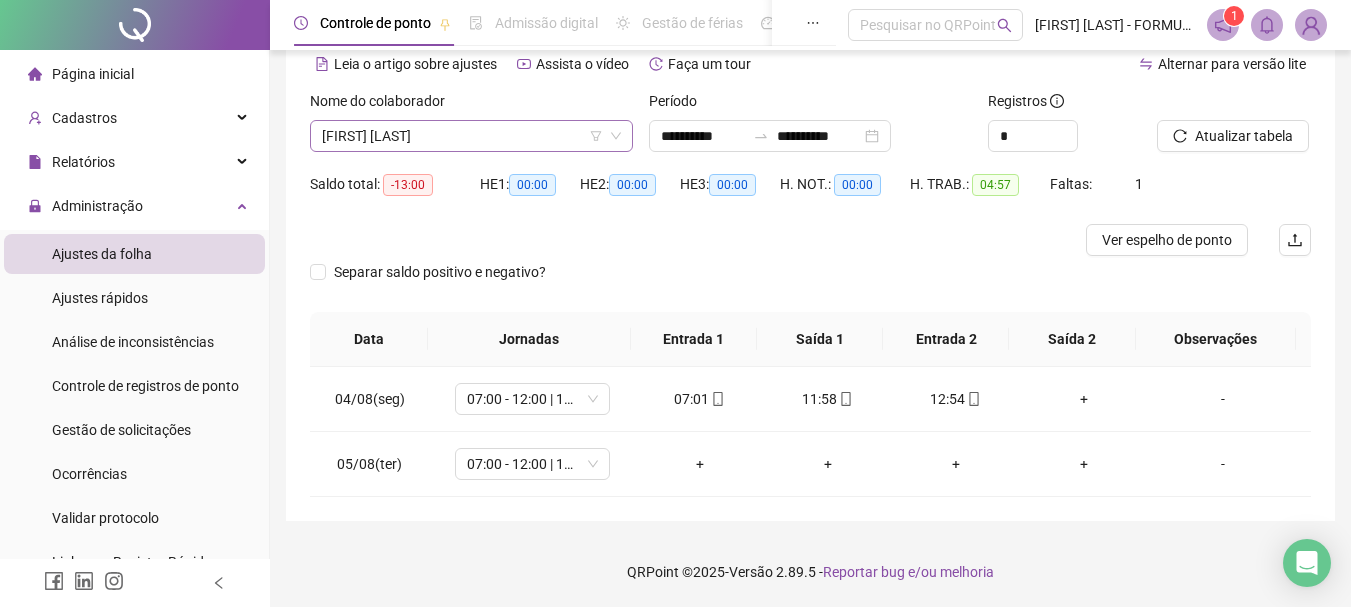 click on "[FIRST] [LAST]" at bounding box center (471, 136) 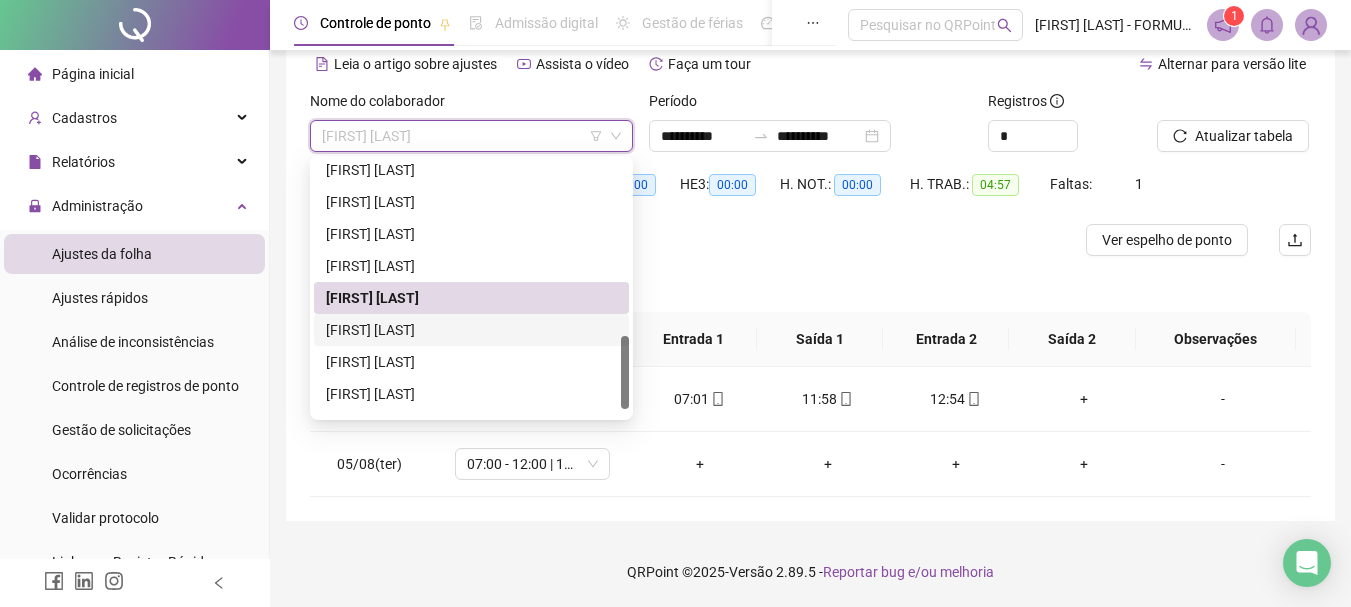 click on "[FIRST] [LAST]" at bounding box center (471, 330) 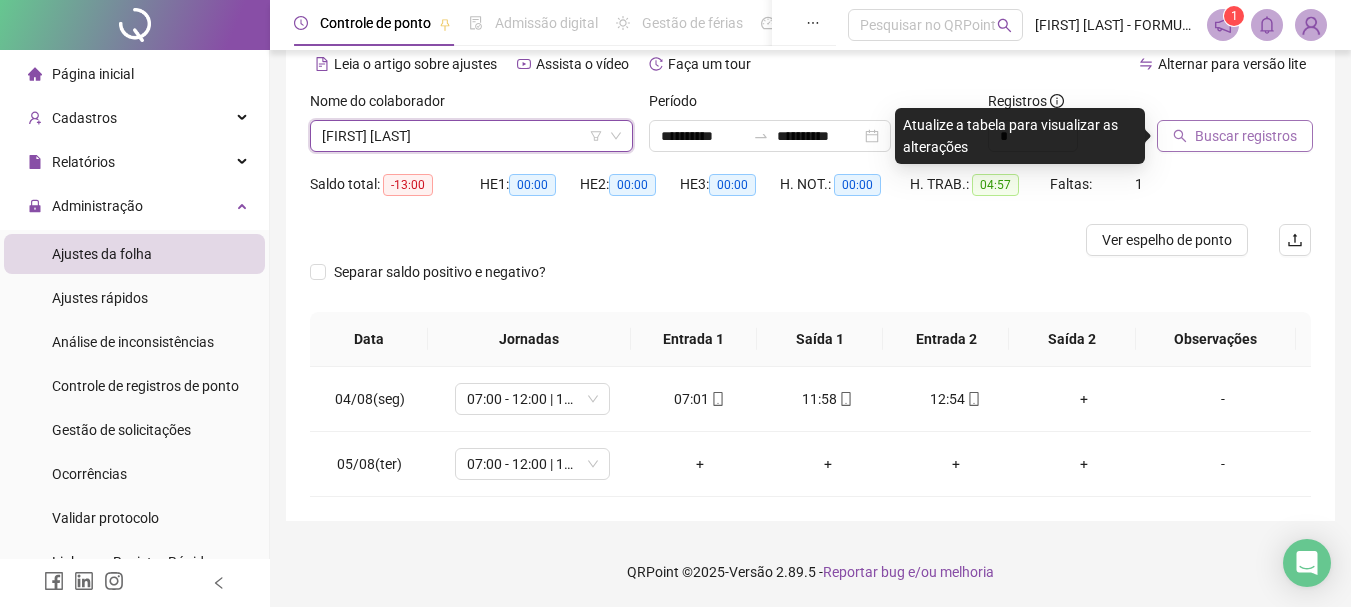 click on "Buscar registros" at bounding box center (1246, 136) 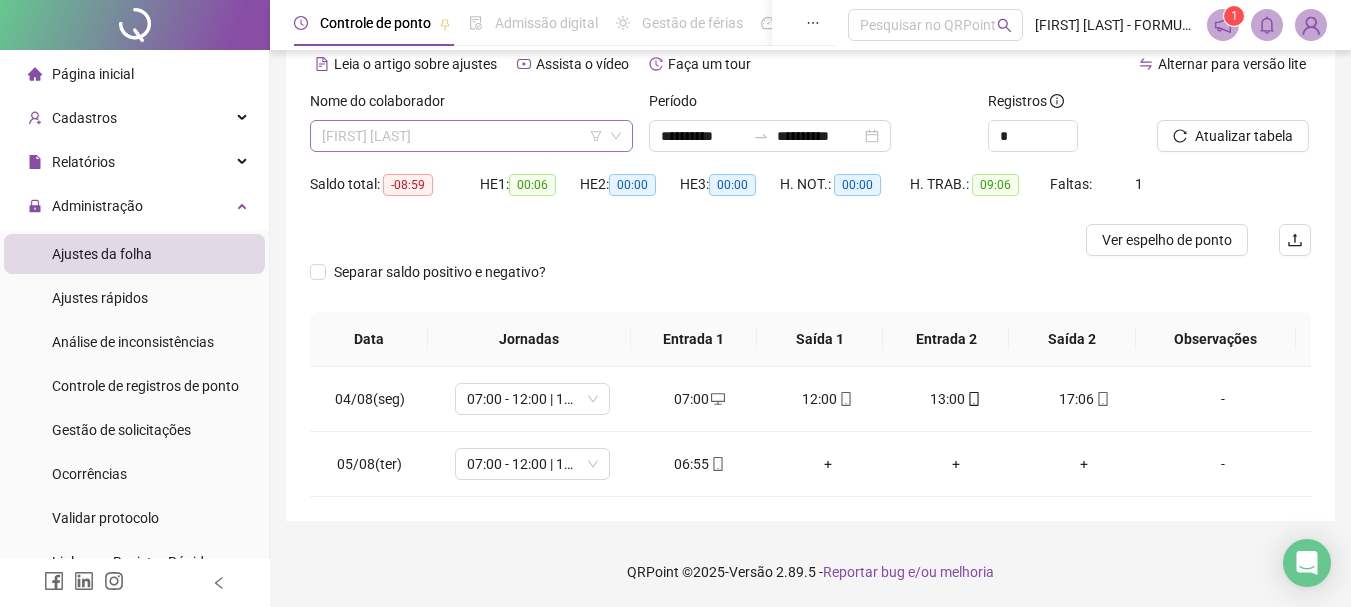 click on "[FIRST] [LAST]" at bounding box center [471, 136] 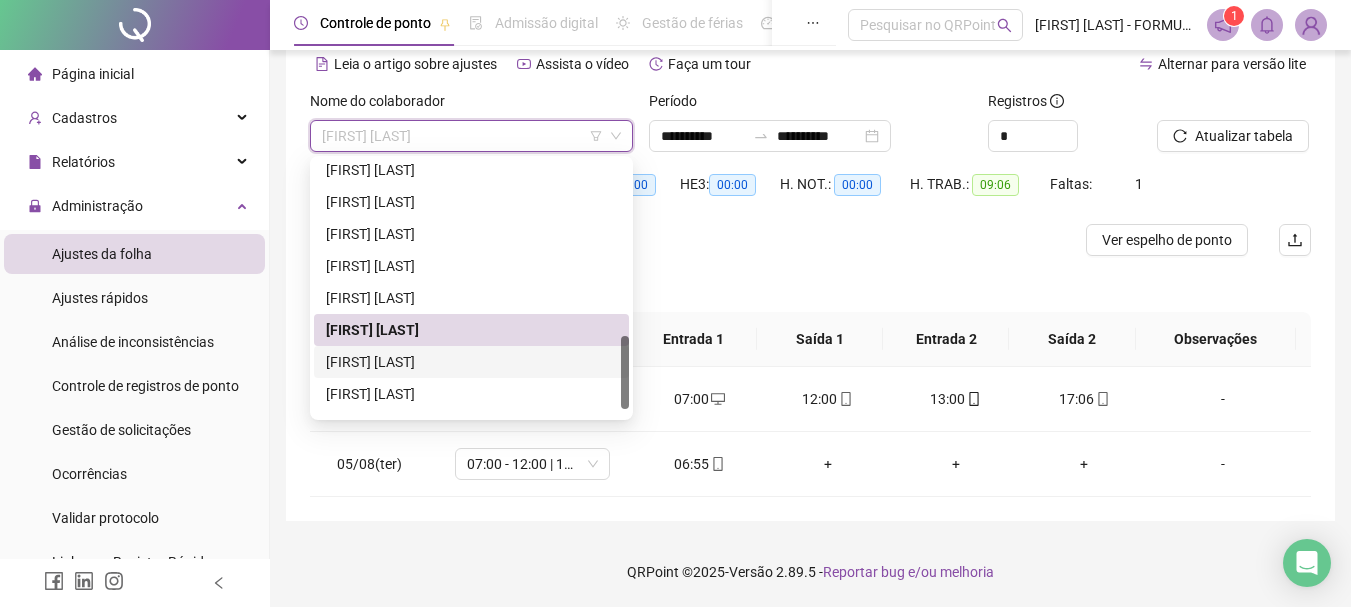 click on "[FIRST] [LAST]" at bounding box center [471, 362] 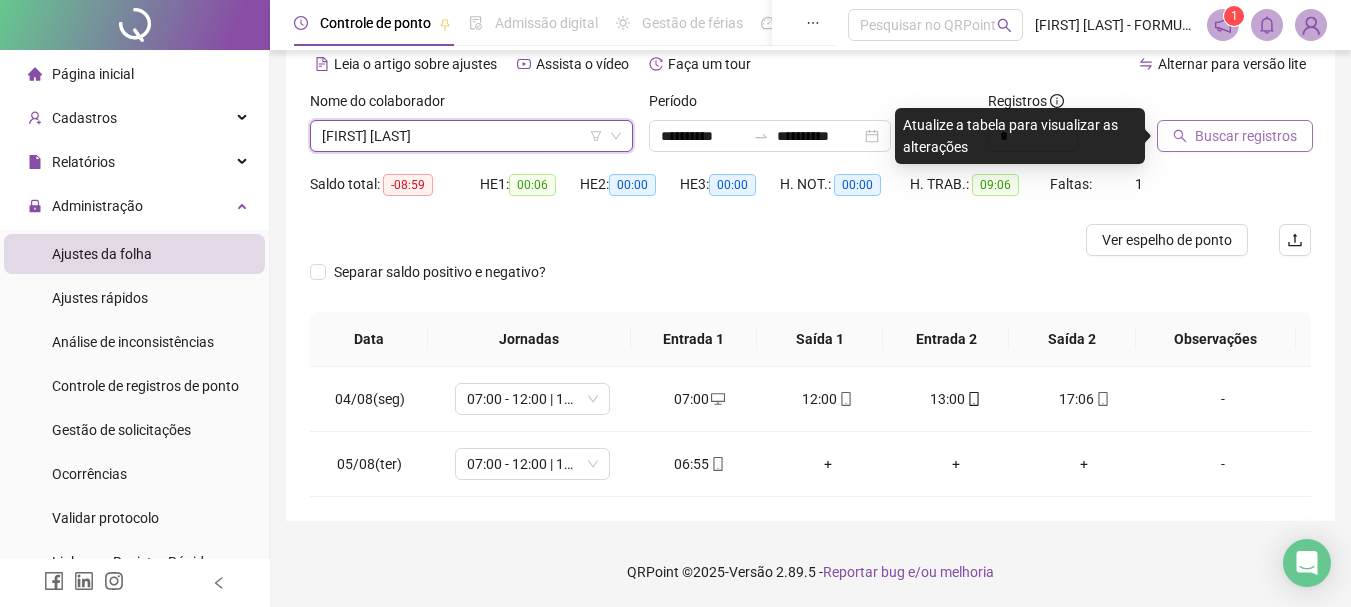 click on "Buscar registros" at bounding box center [1246, 136] 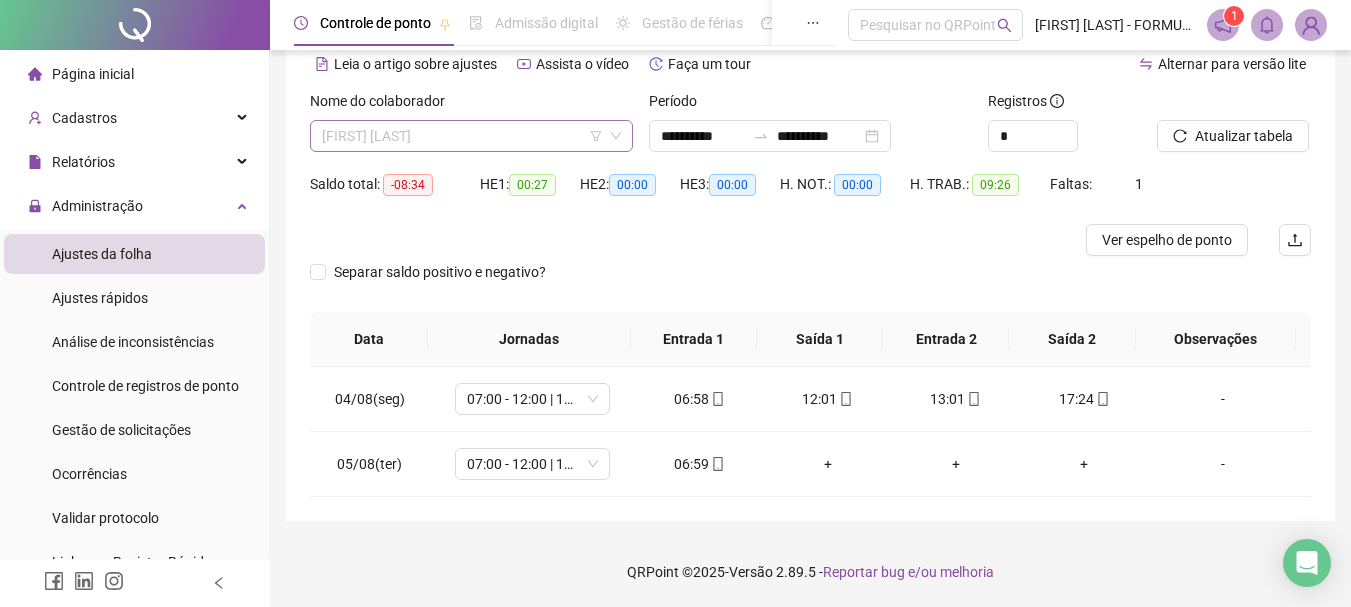 click on "[FIRST] [LAST]" at bounding box center (471, 136) 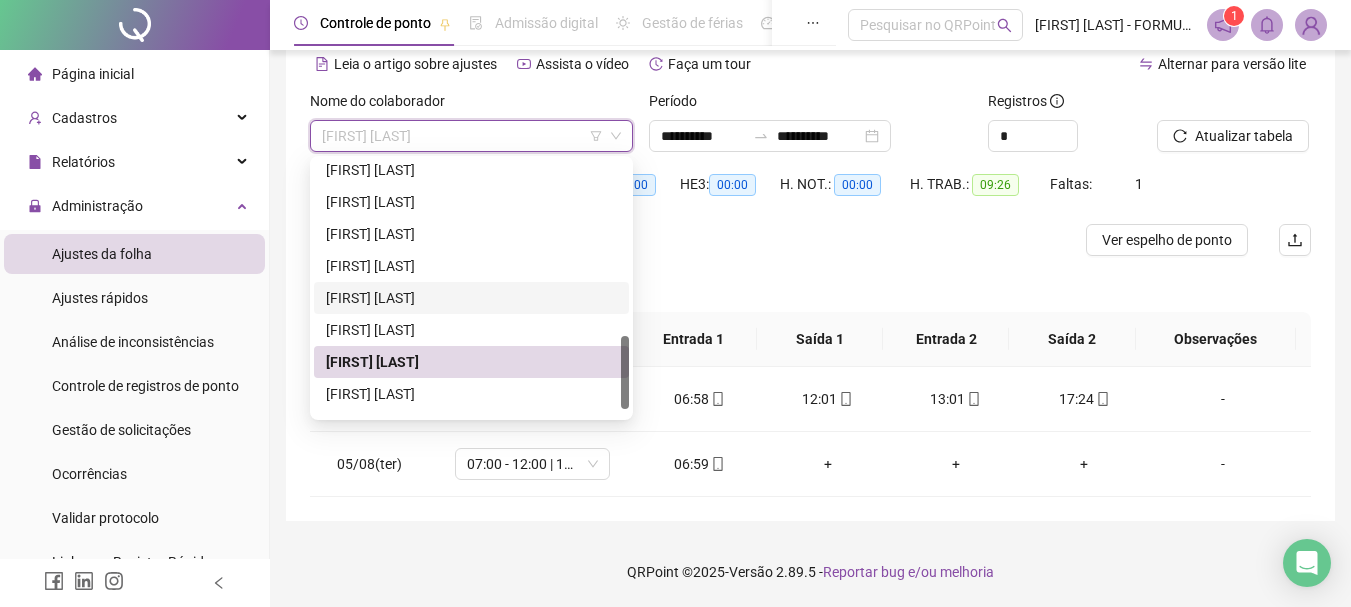 scroll, scrollTop: 640, scrollLeft: 0, axis: vertical 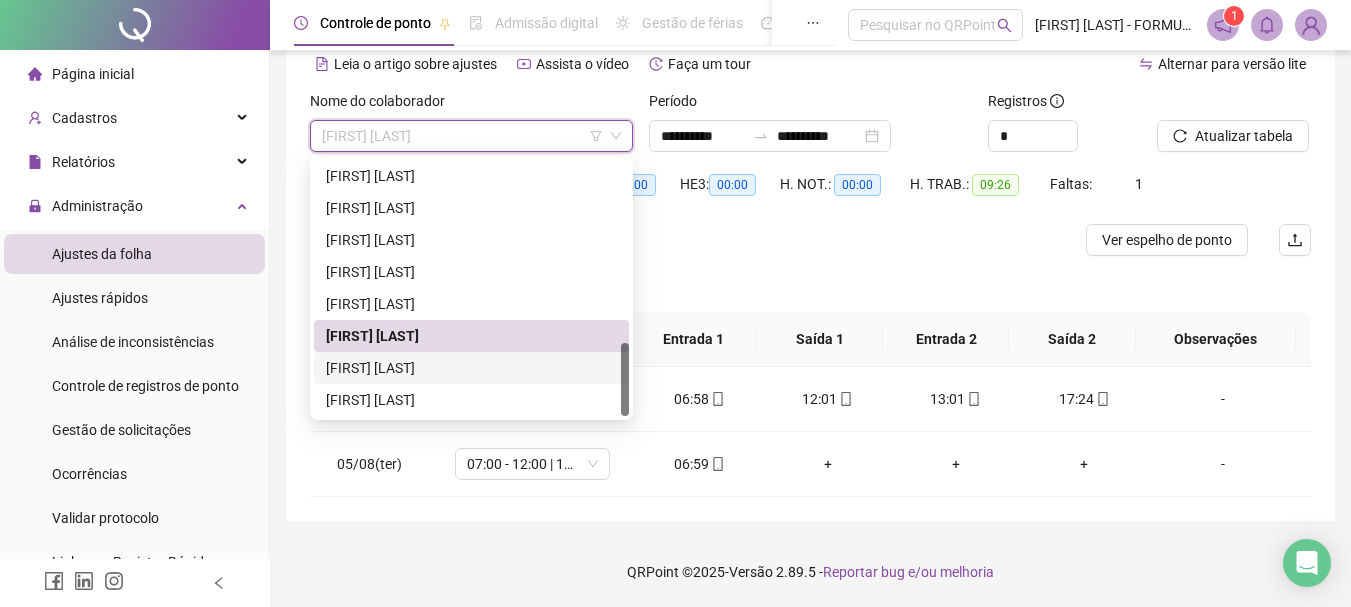 click on "[FIRST] [LAST]" at bounding box center (471, 368) 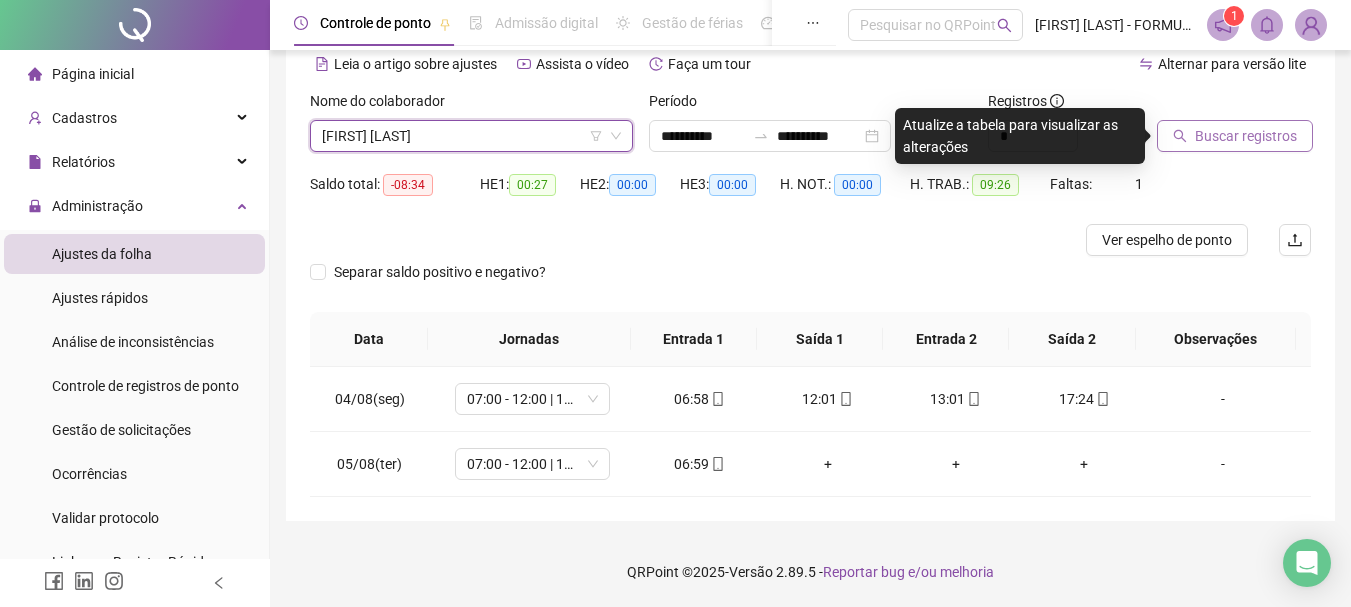click on "Buscar registros" at bounding box center [1246, 136] 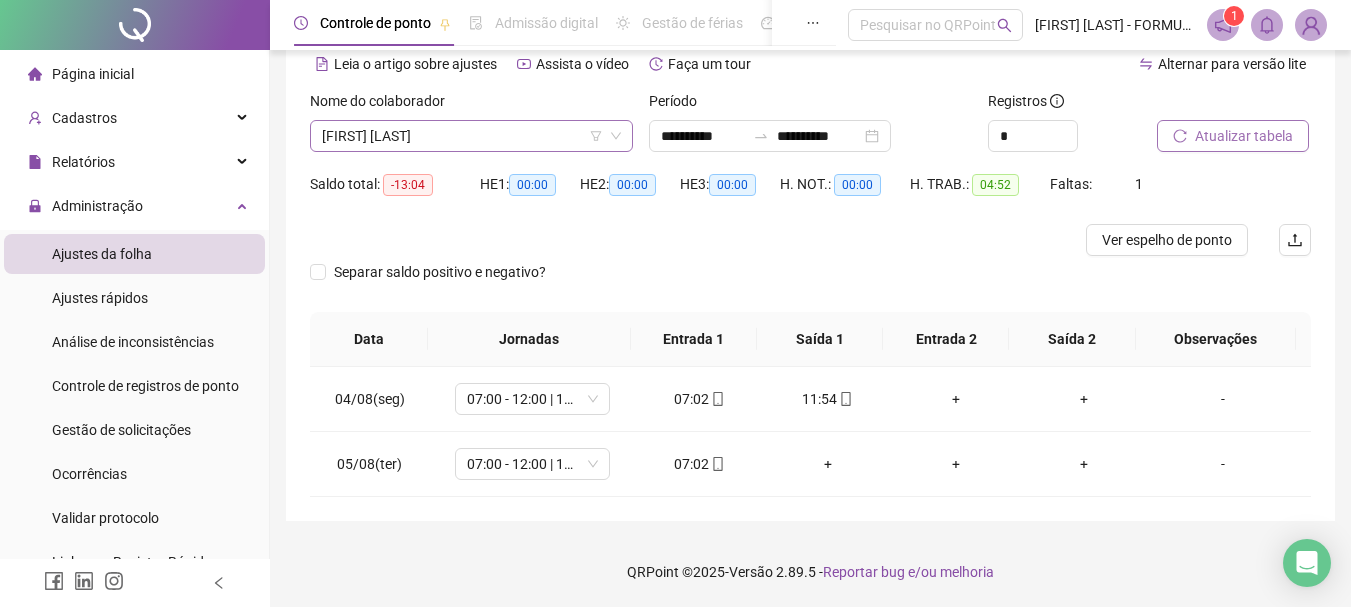 click on "[FIRST] [LAST]" at bounding box center (471, 136) 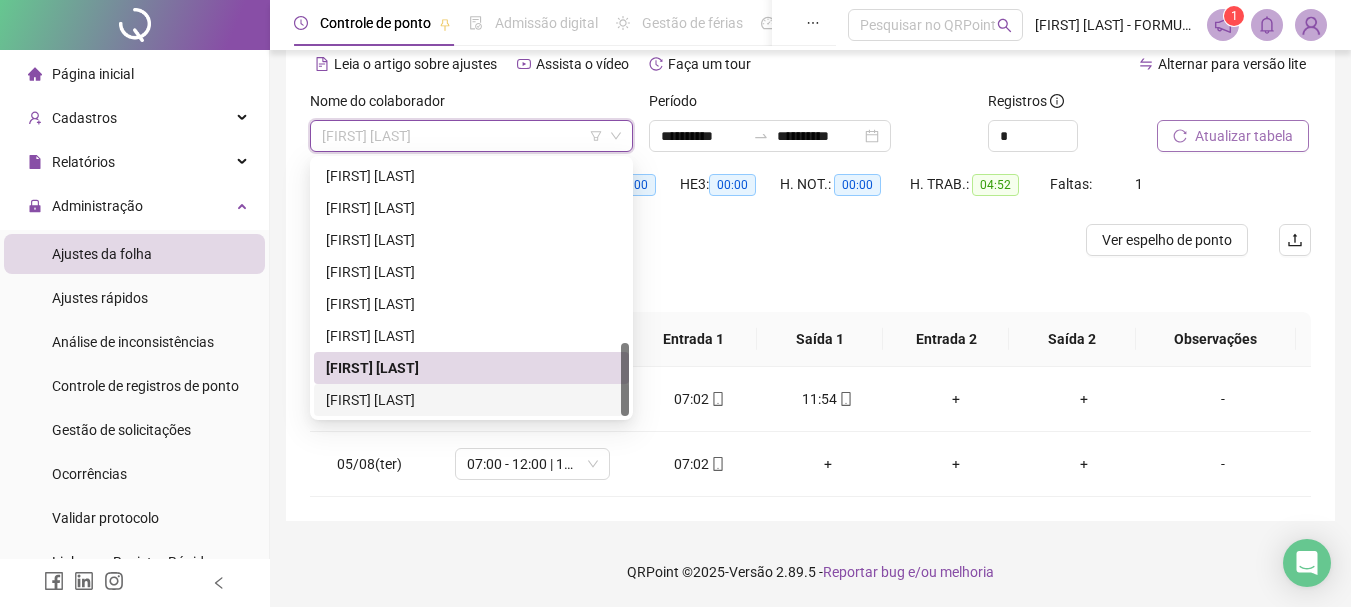 click on "[FIRST] [LAST]" at bounding box center (471, 400) 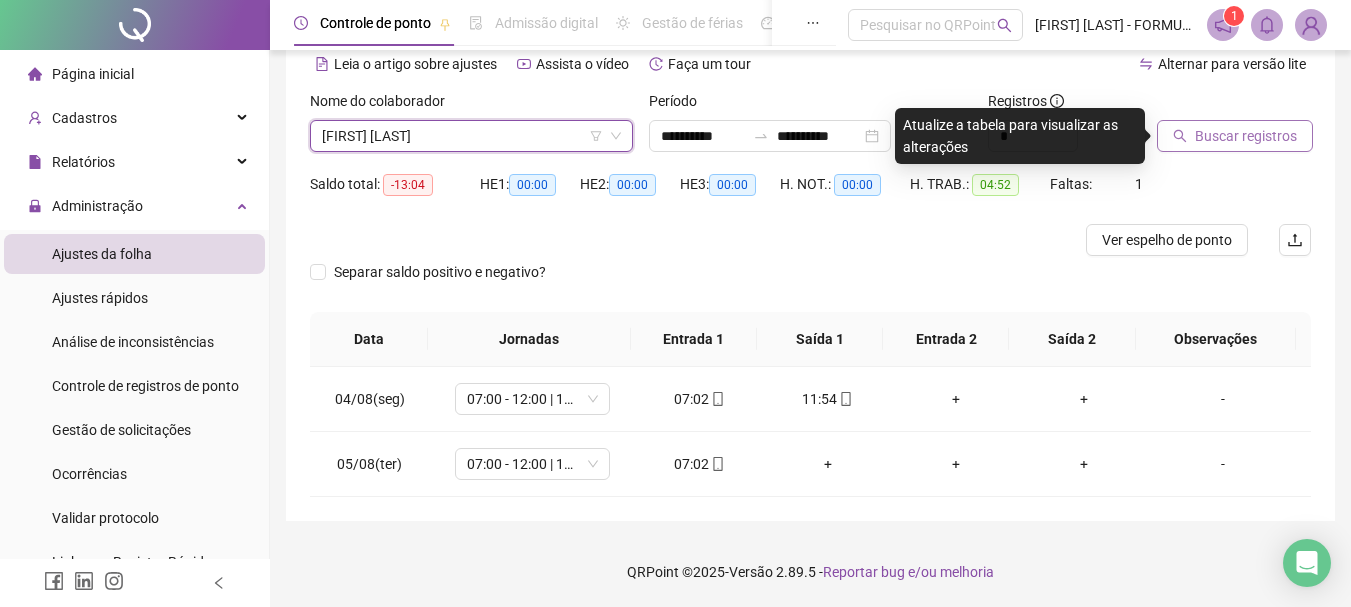 click on "Buscar registros" at bounding box center [1246, 136] 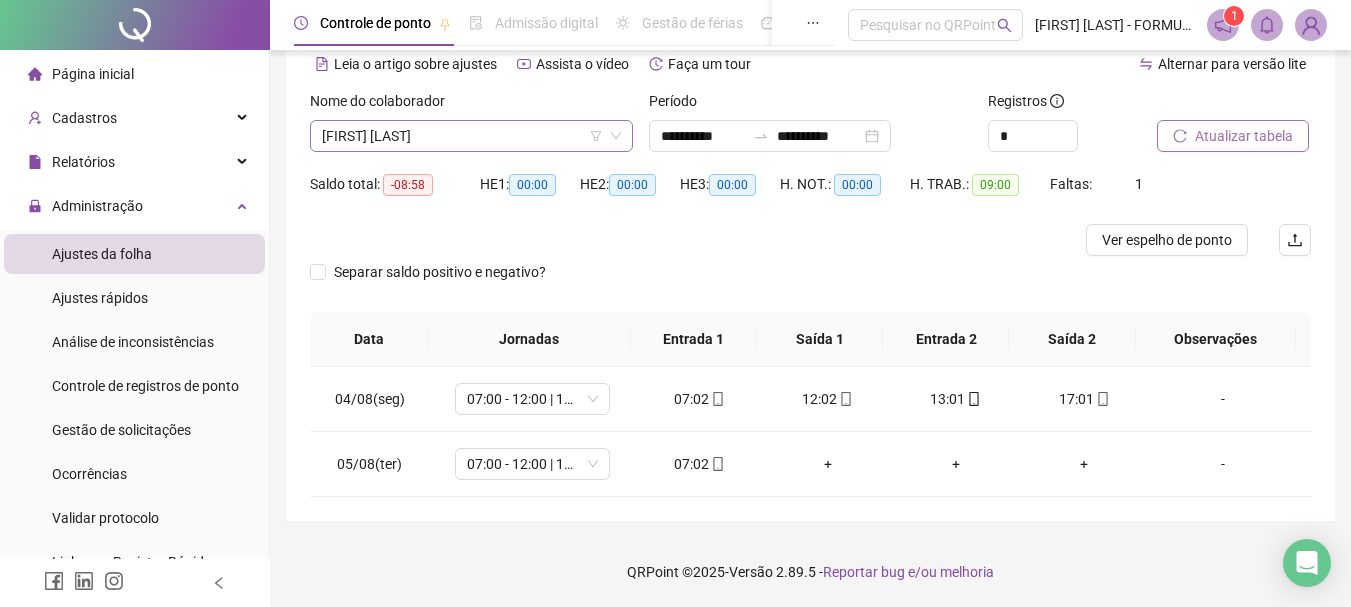 click on "[FIRST] [LAST]" at bounding box center [471, 136] 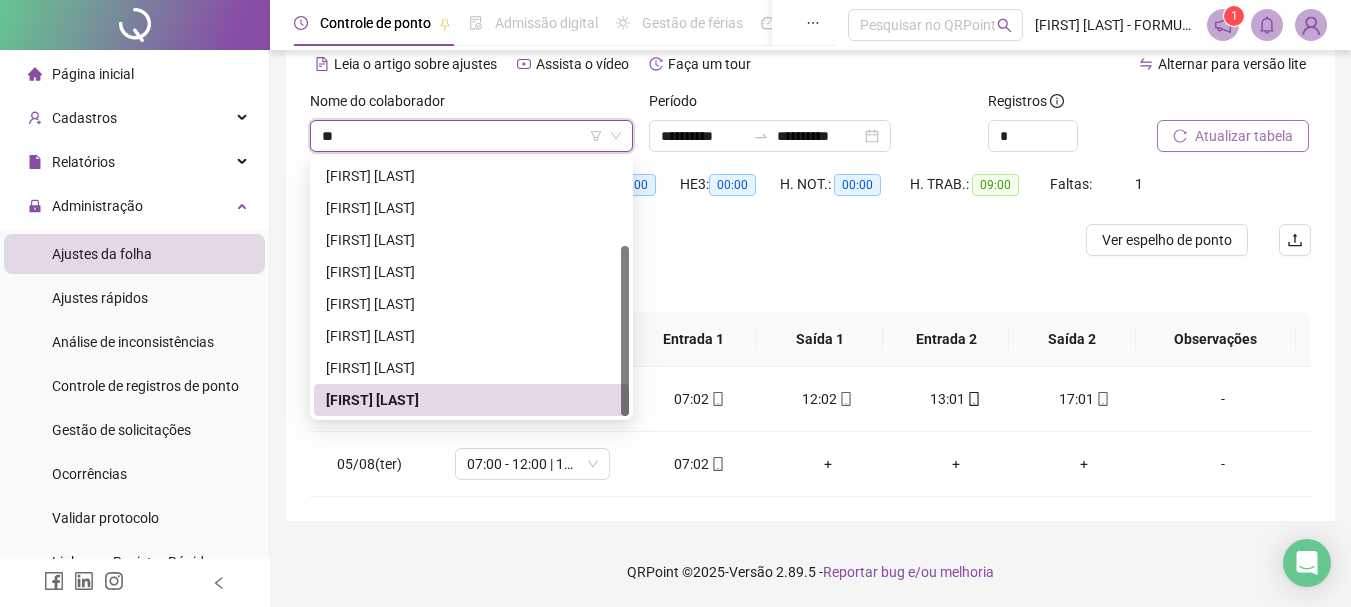 scroll, scrollTop: 0, scrollLeft: 0, axis: both 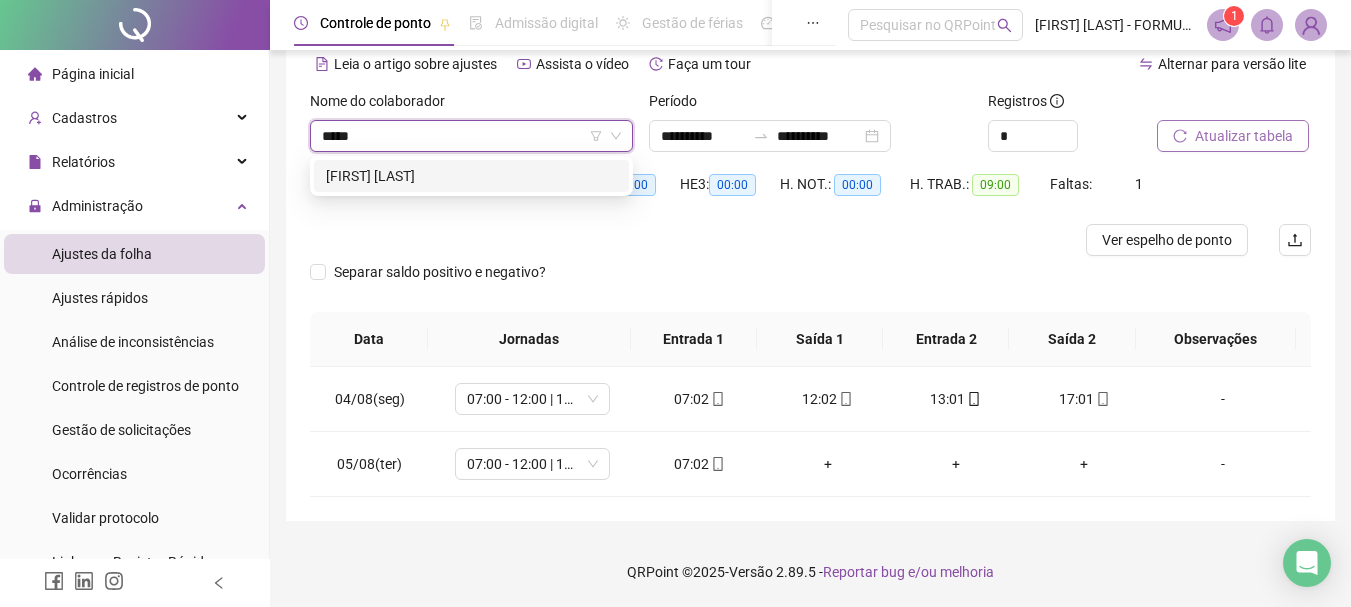 type on "******" 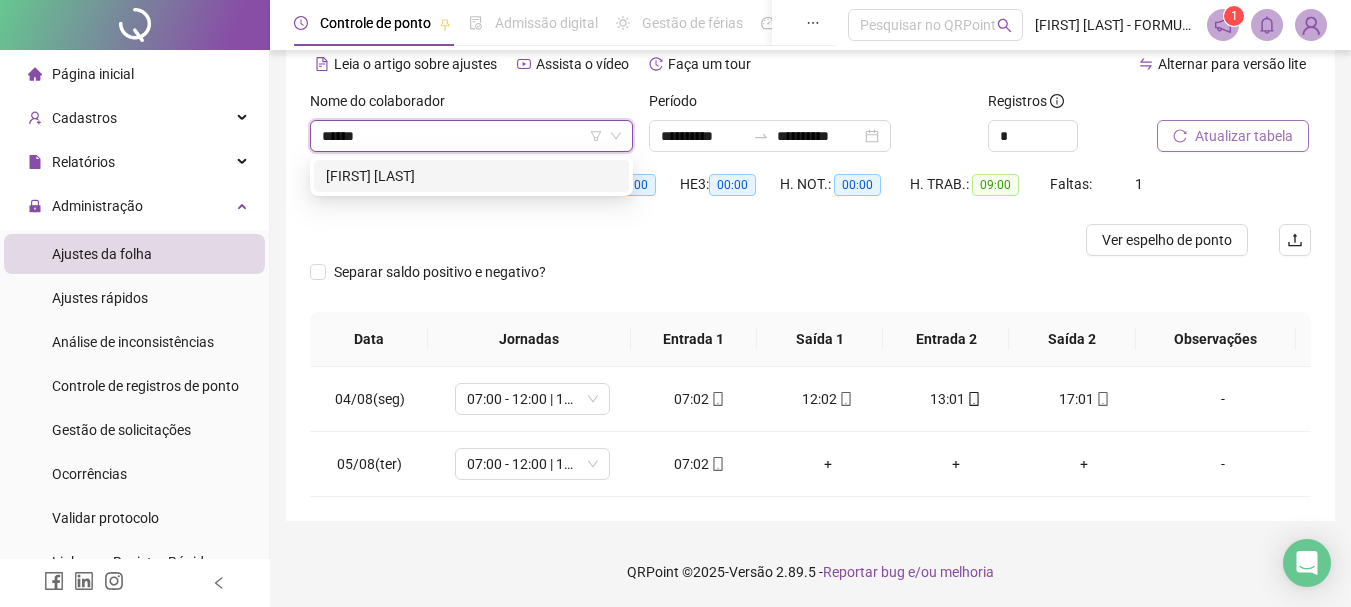 click on "[FIRST] [LAST]" at bounding box center [471, 176] 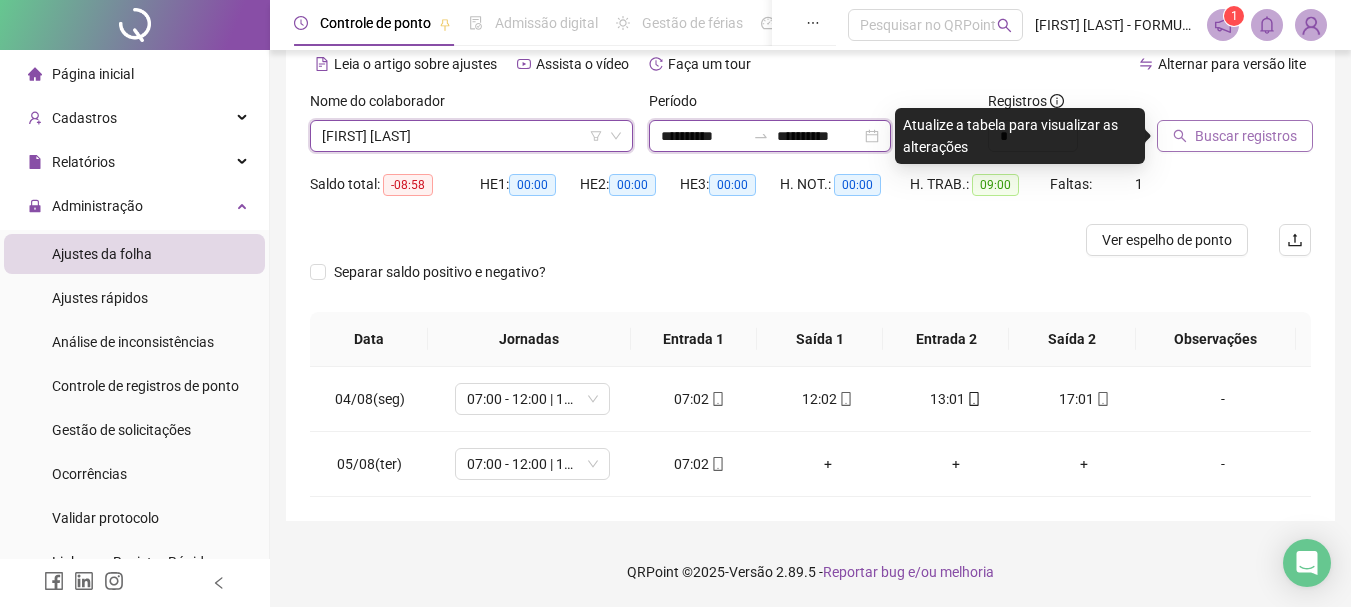 click on "**********" at bounding box center (703, 136) 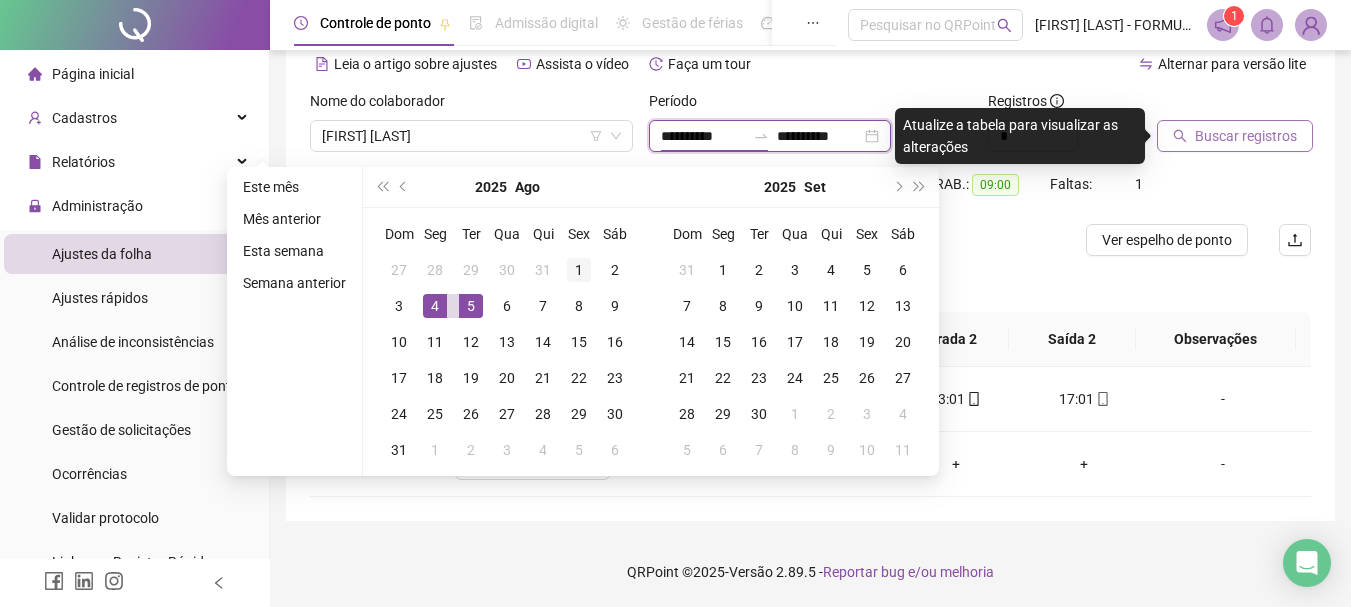 type on "**********" 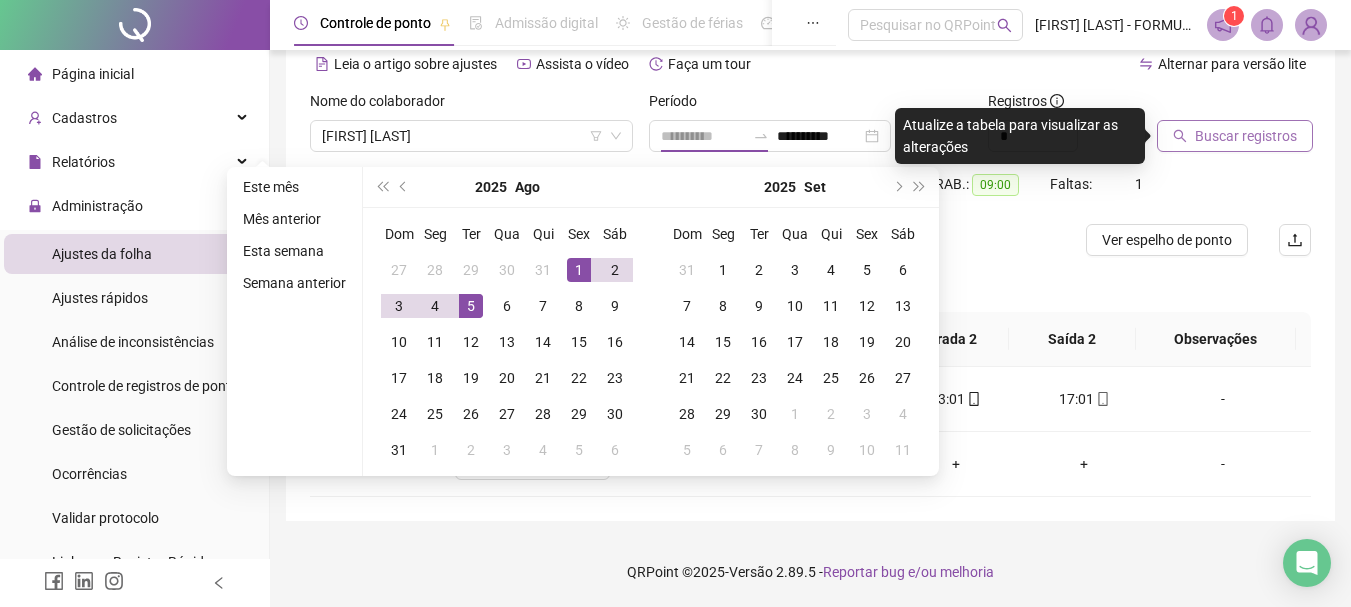 click on "1" at bounding box center (579, 270) 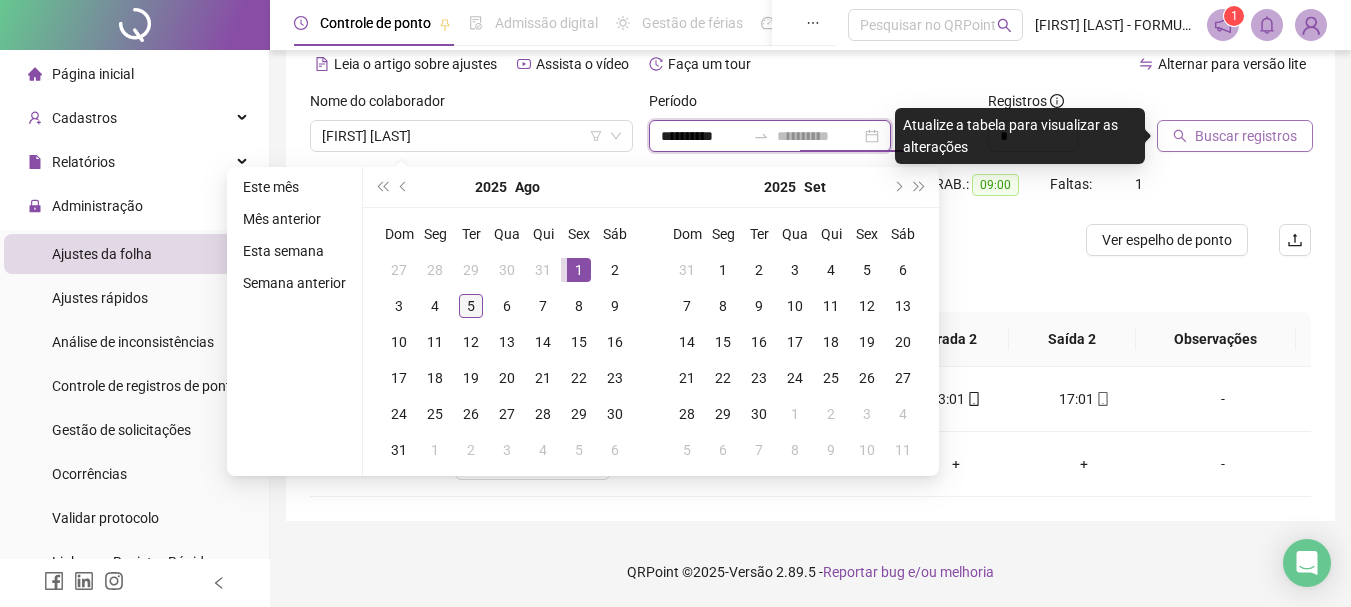 type on "**********" 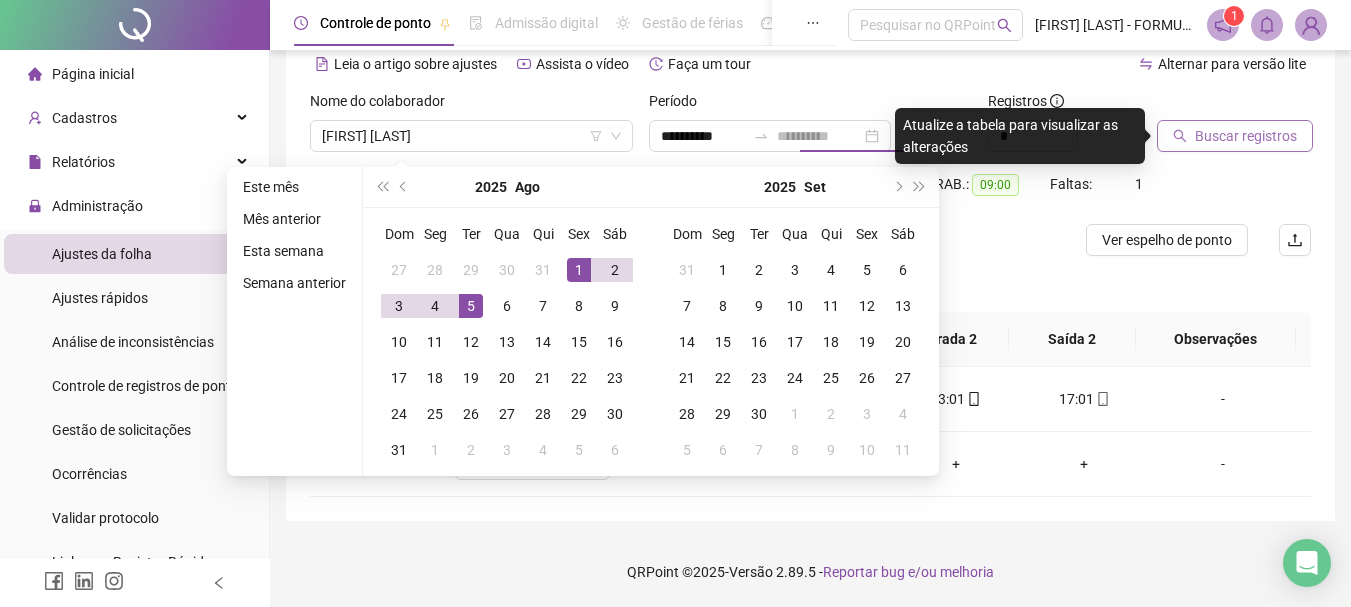 click on "5" at bounding box center (471, 306) 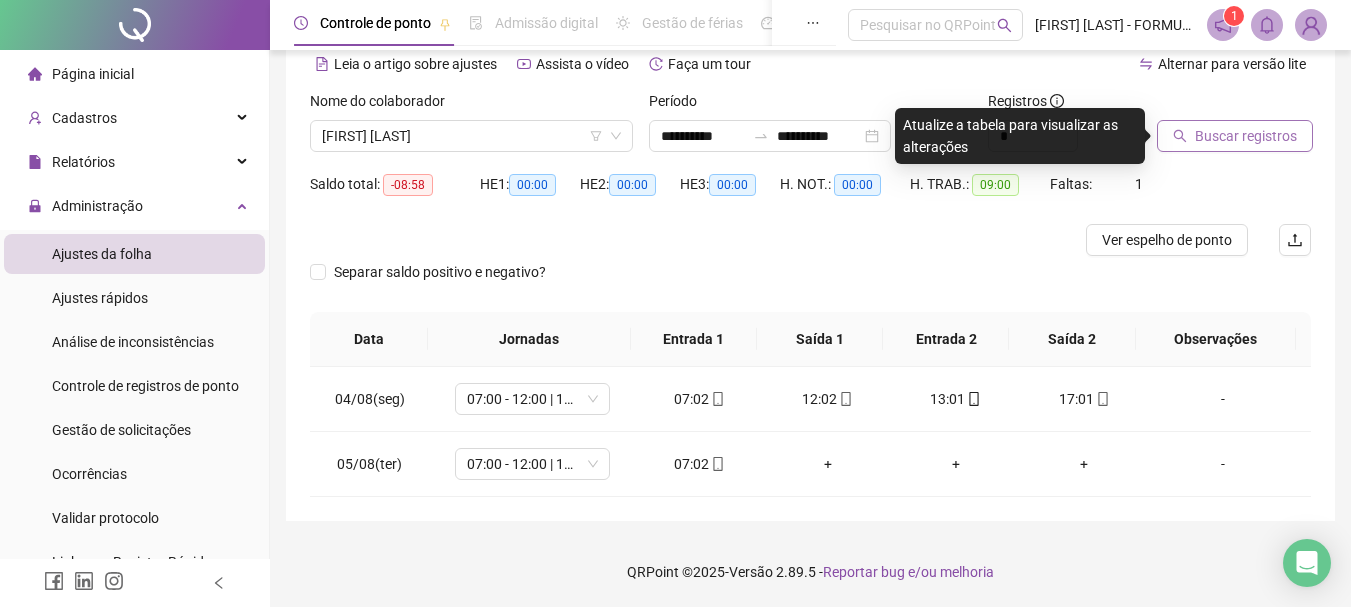 click on "Buscar registros" at bounding box center (1246, 136) 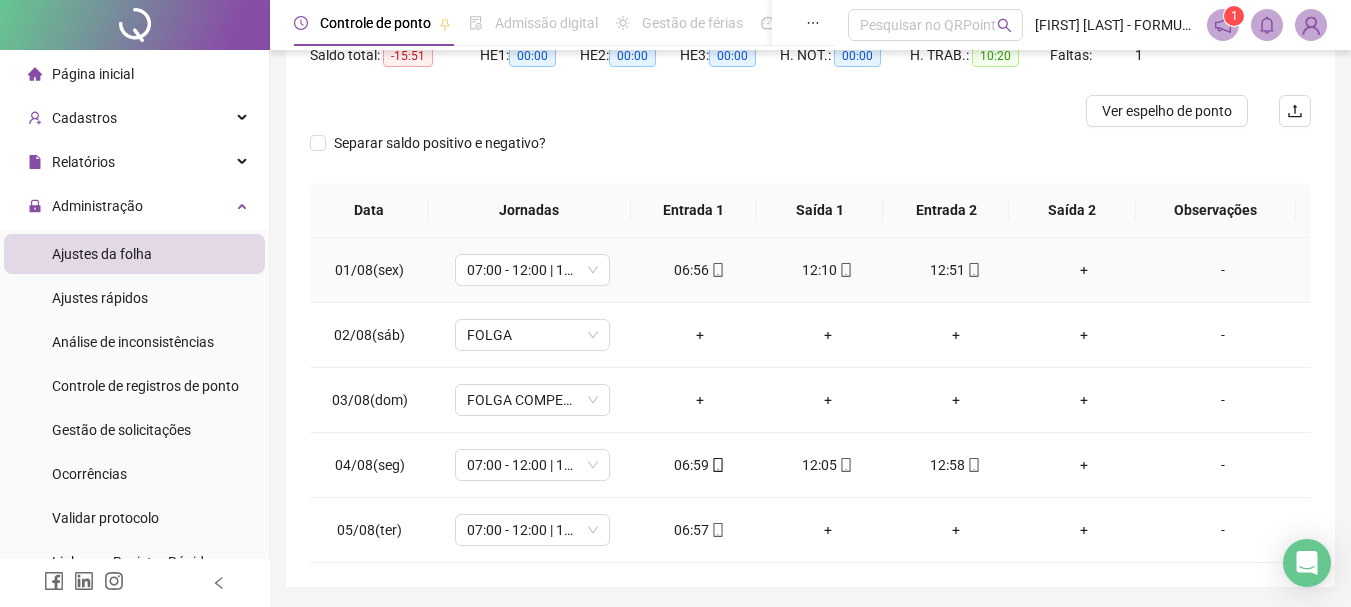 scroll, scrollTop: 189, scrollLeft: 0, axis: vertical 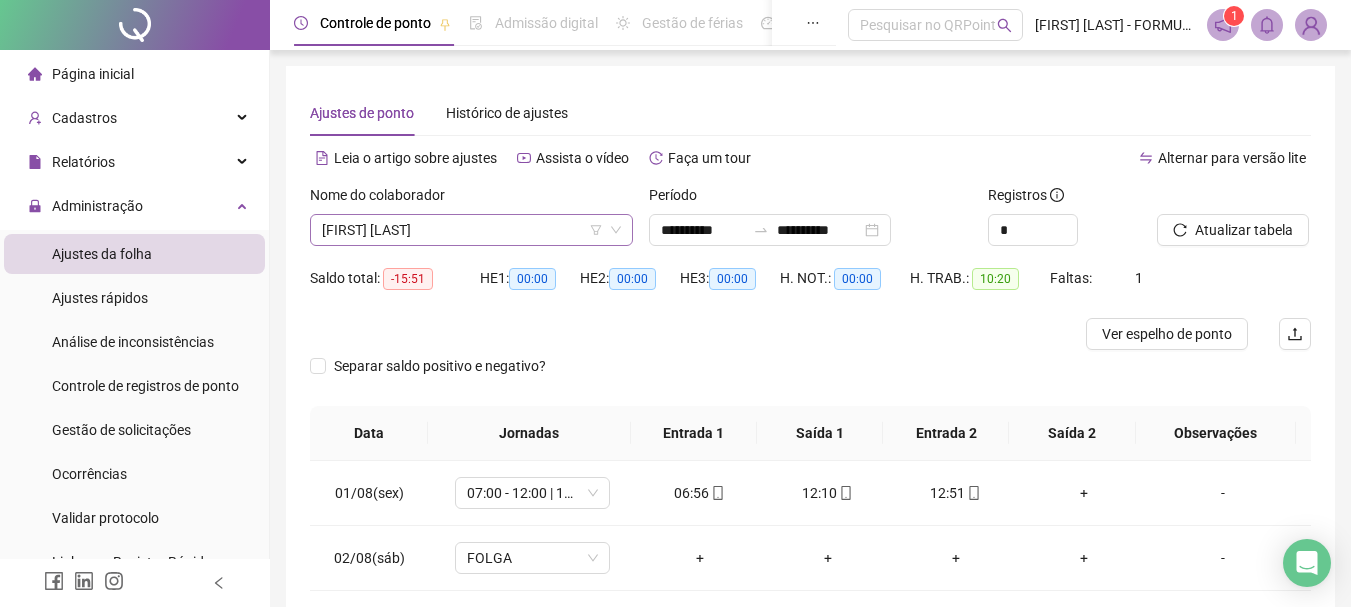 click on "[FIRST] [LAST]" at bounding box center [471, 230] 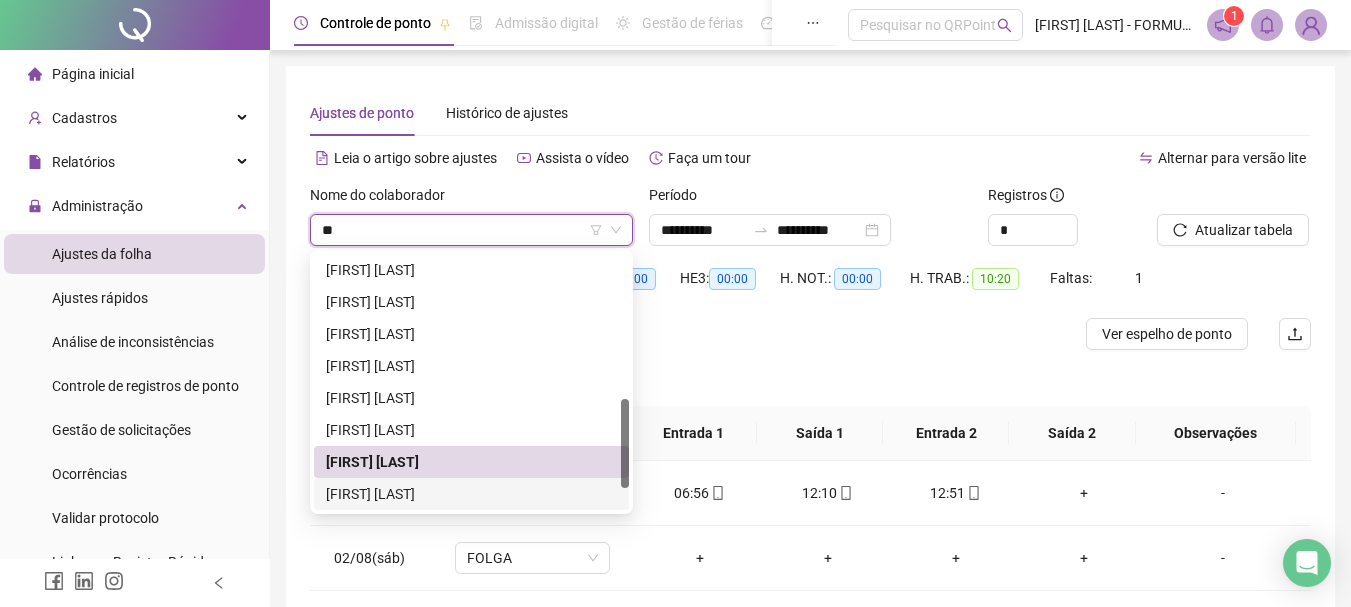 scroll, scrollTop: 0, scrollLeft: 0, axis: both 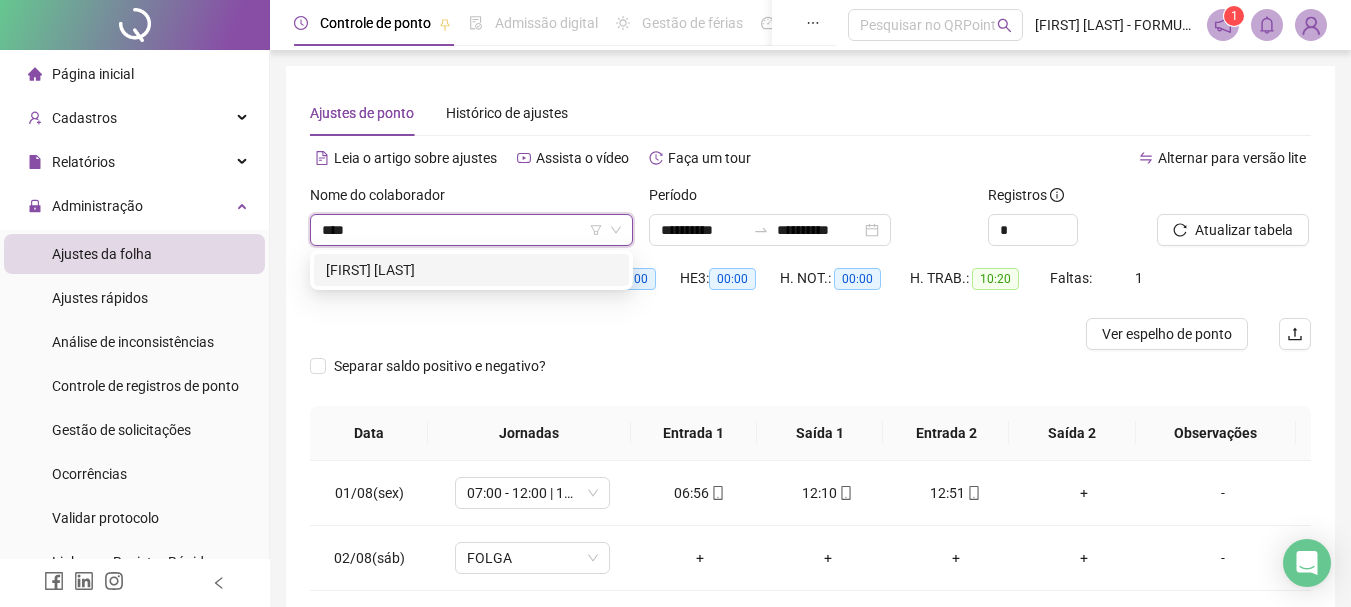 type on "*****" 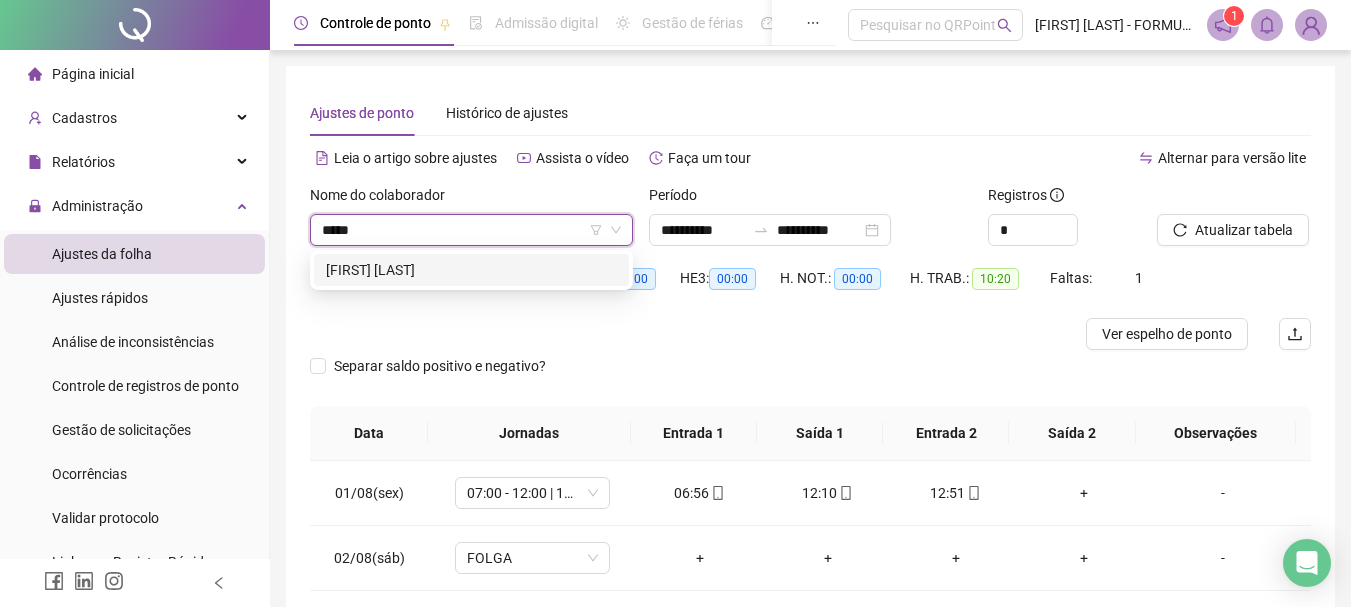 click on "[FIRST] [LAST]" at bounding box center (471, 270) 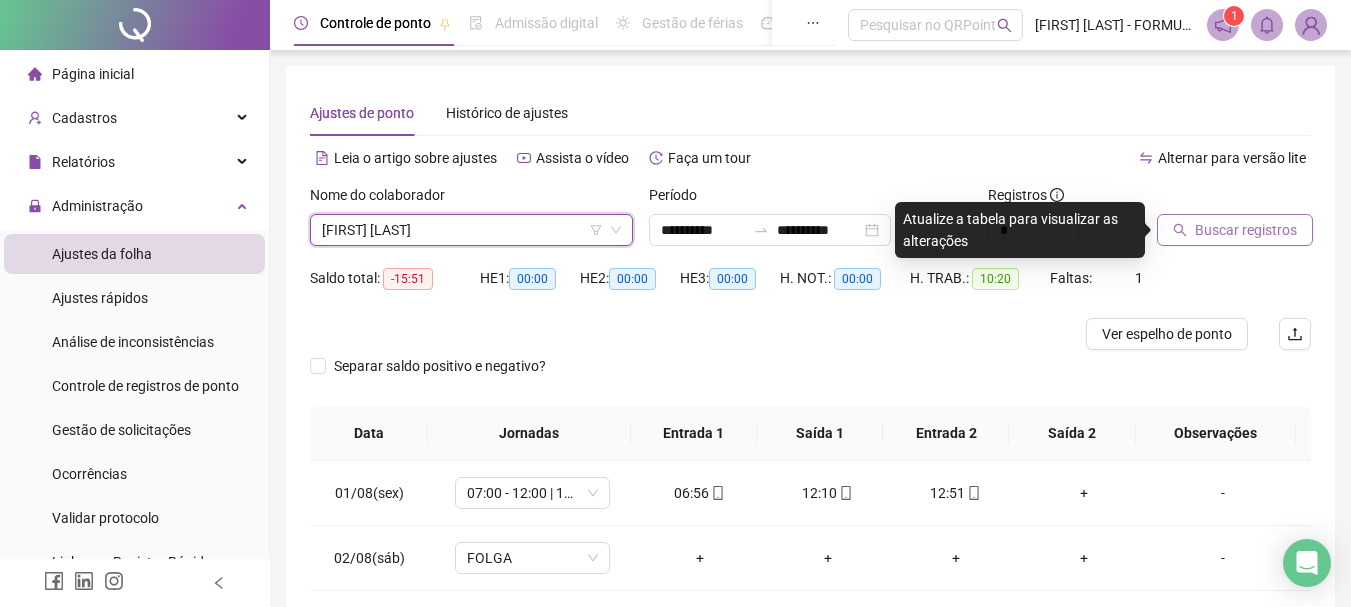 click on "Buscar registros" at bounding box center [1246, 230] 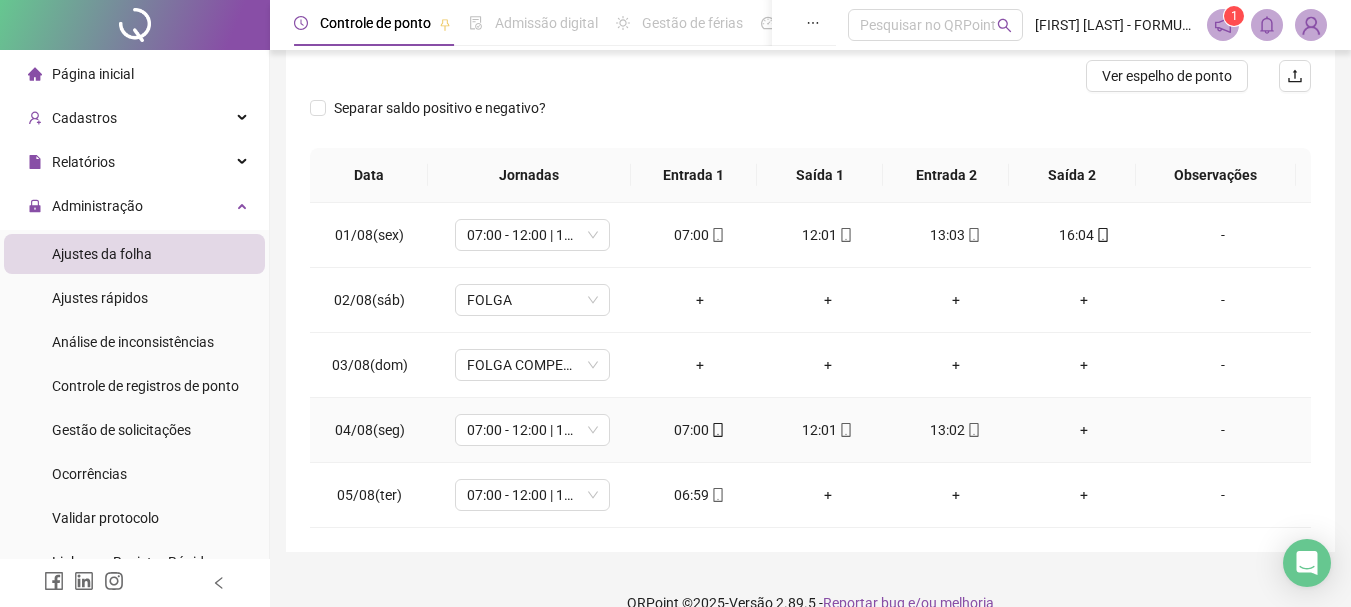 scroll, scrollTop: 289, scrollLeft: 0, axis: vertical 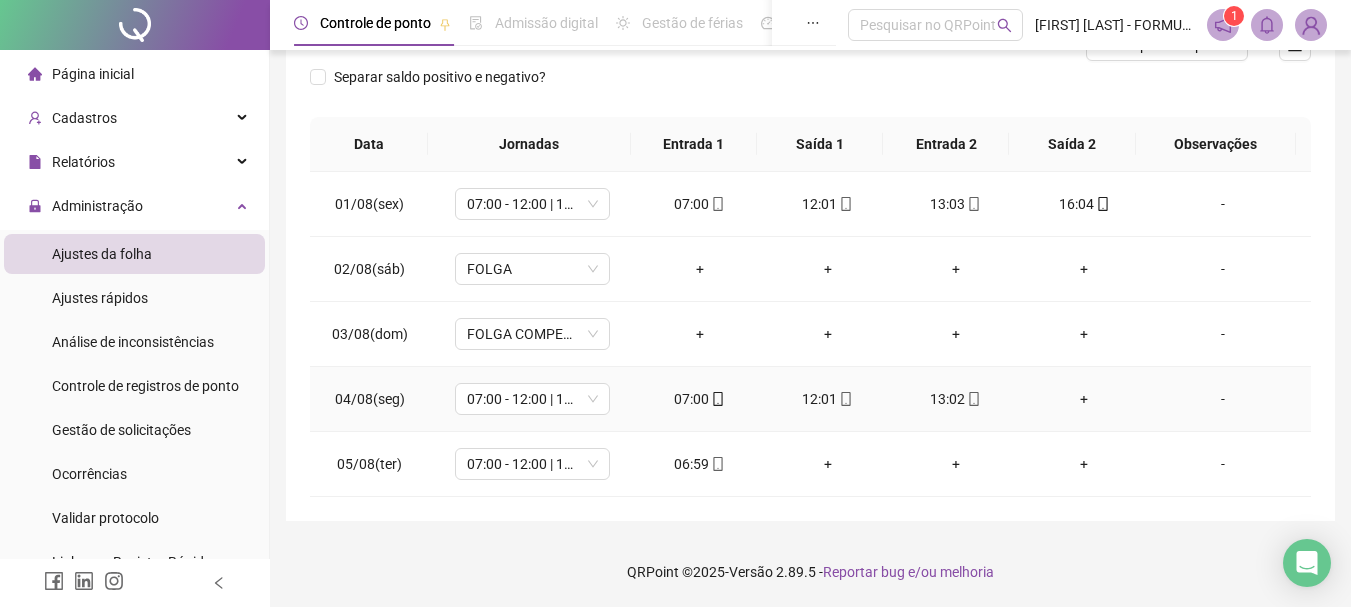 click on "+" at bounding box center [1084, 399] 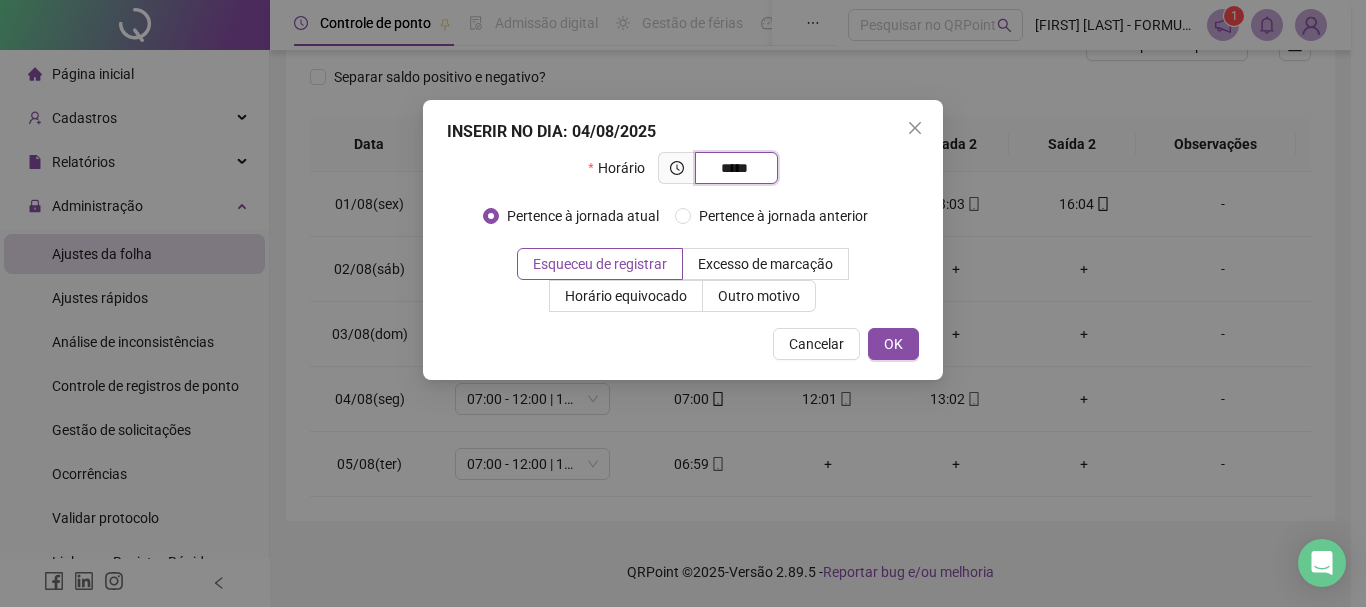 type on "*****" 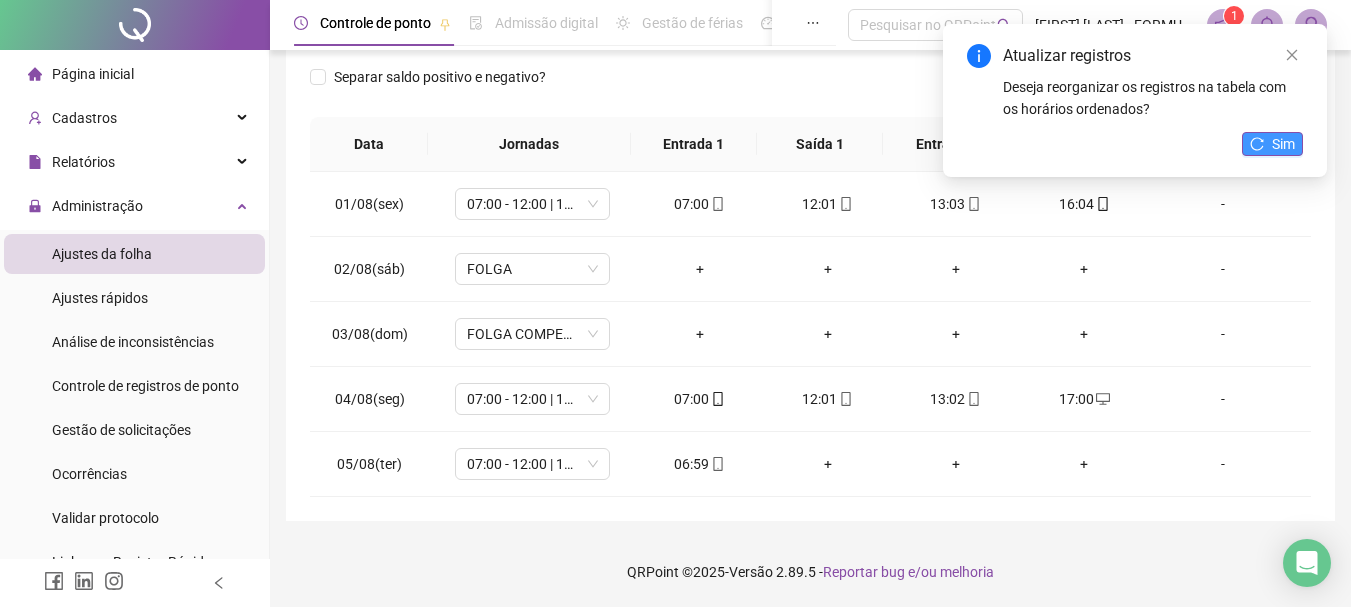 click 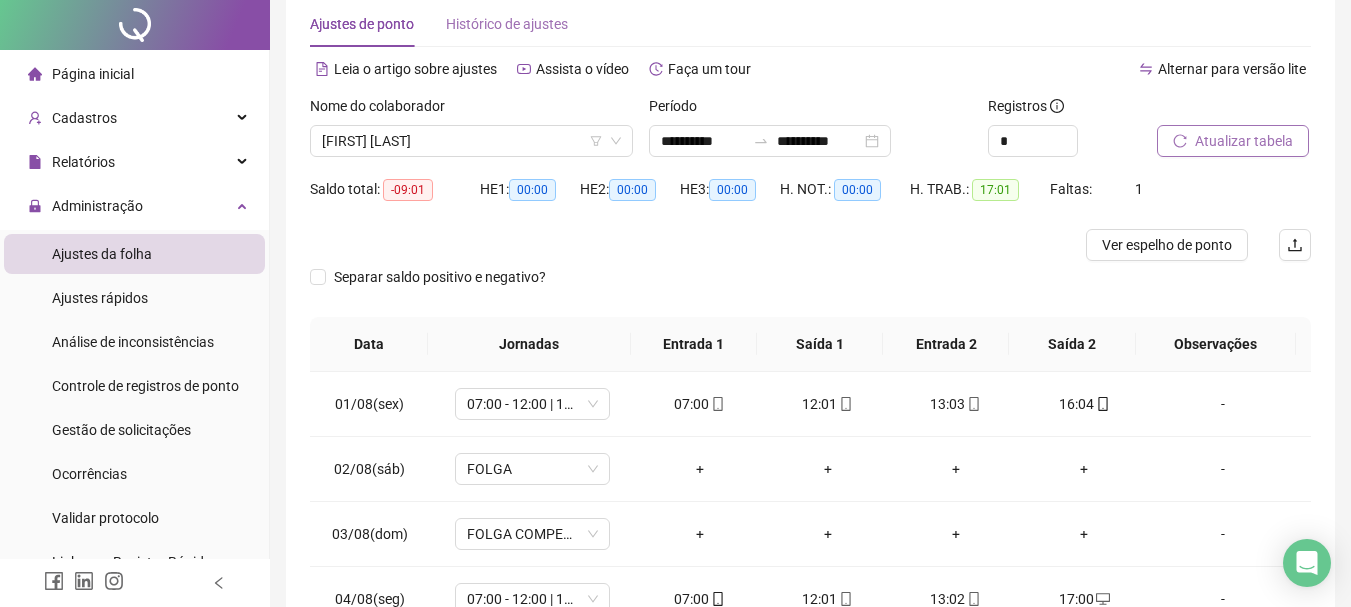 scroll, scrollTop: 0, scrollLeft: 0, axis: both 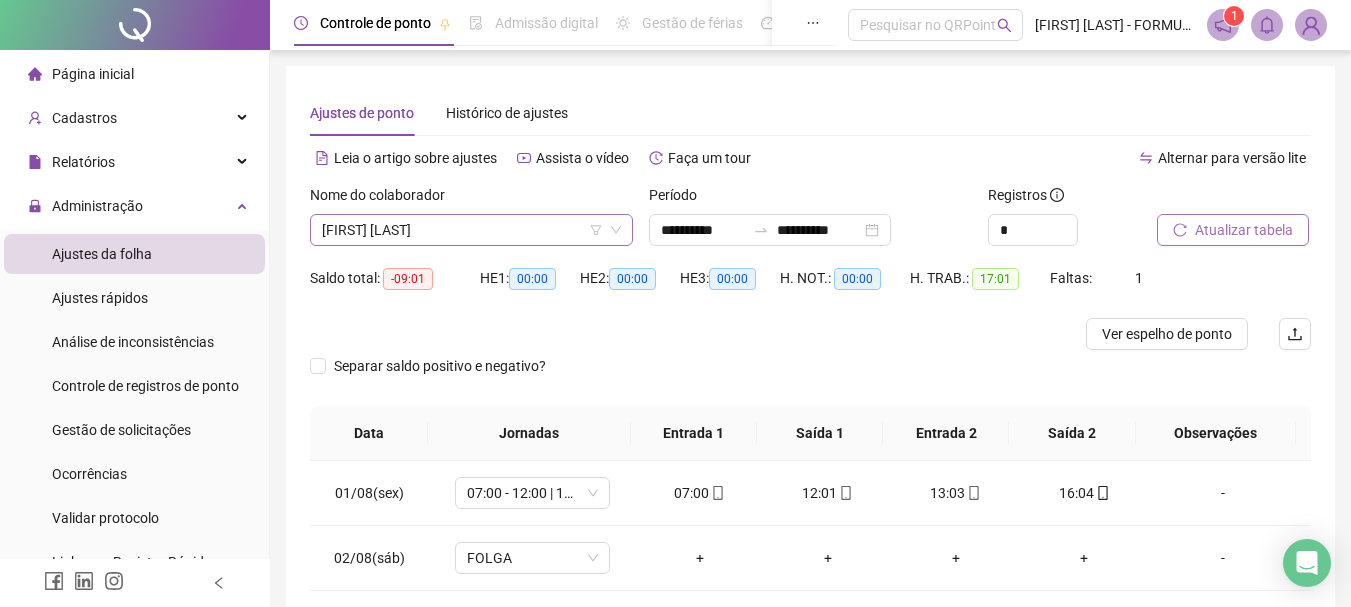 click on "[FIRST] [LAST]" at bounding box center [471, 230] 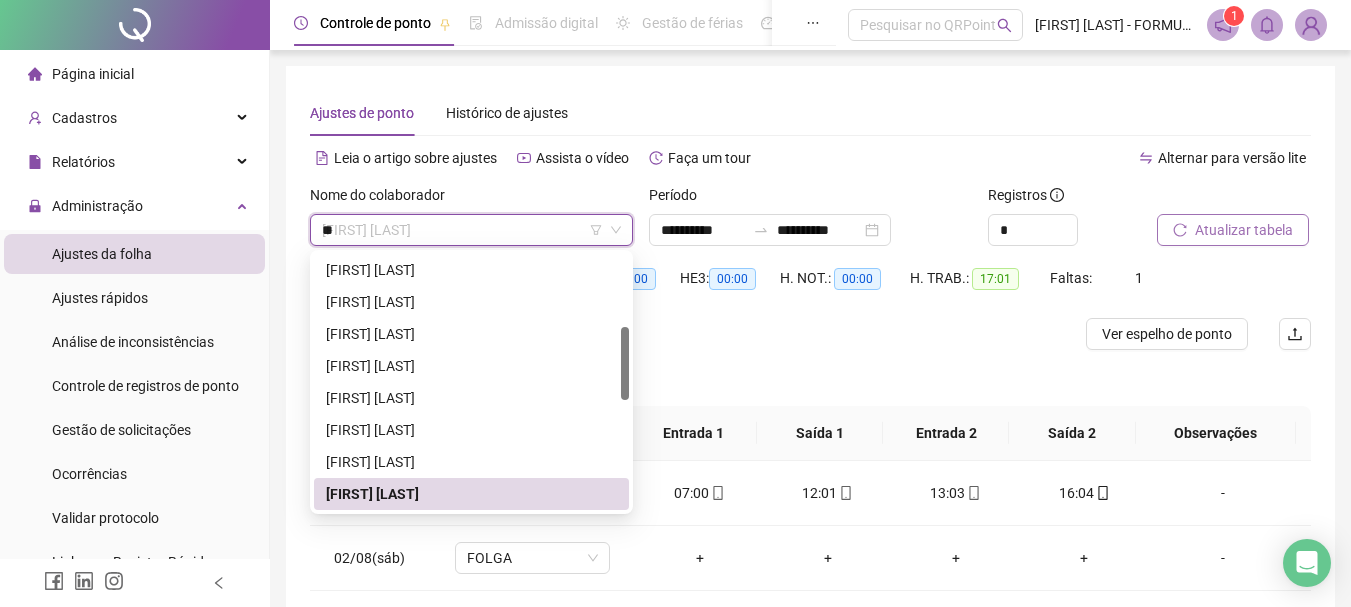 scroll, scrollTop: 0, scrollLeft: 0, axis: both 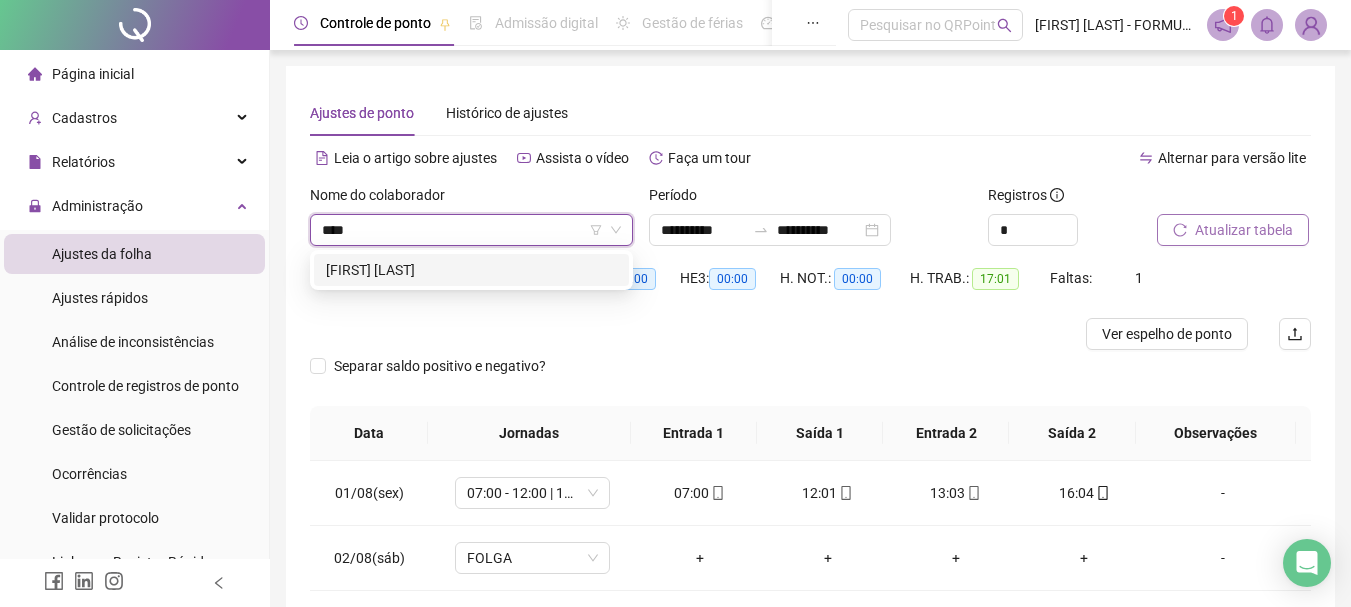type on "*****" 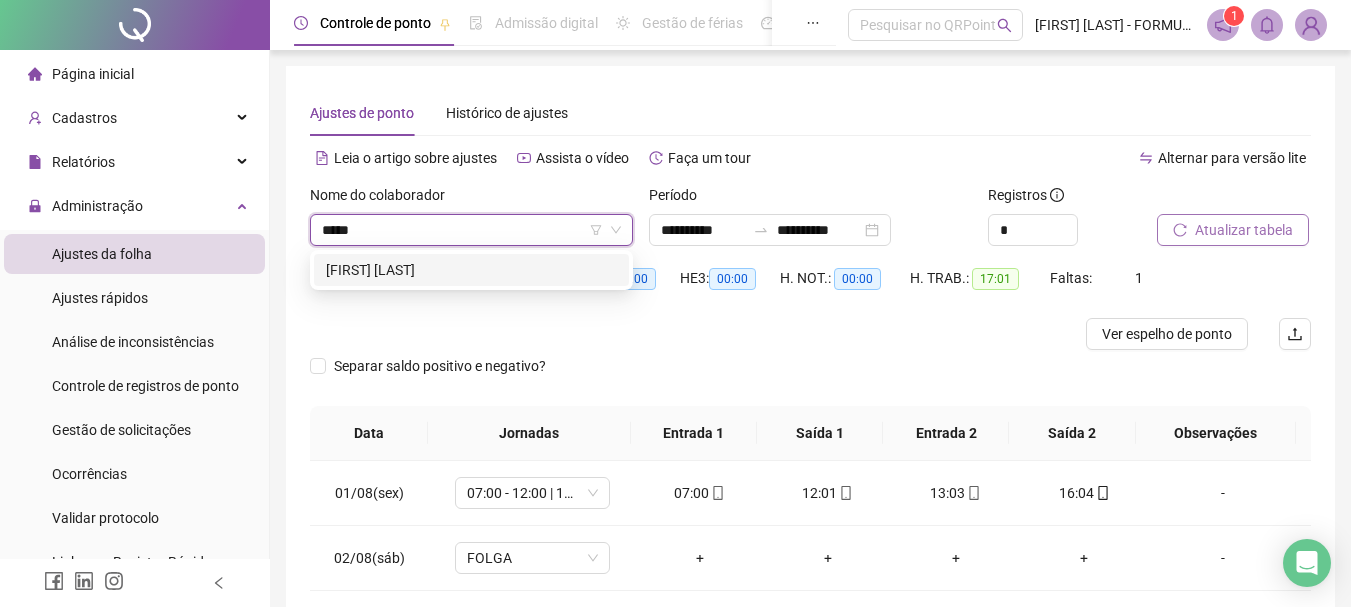click on "[FIRST] [LAST]" at bounding box center [471, 270] 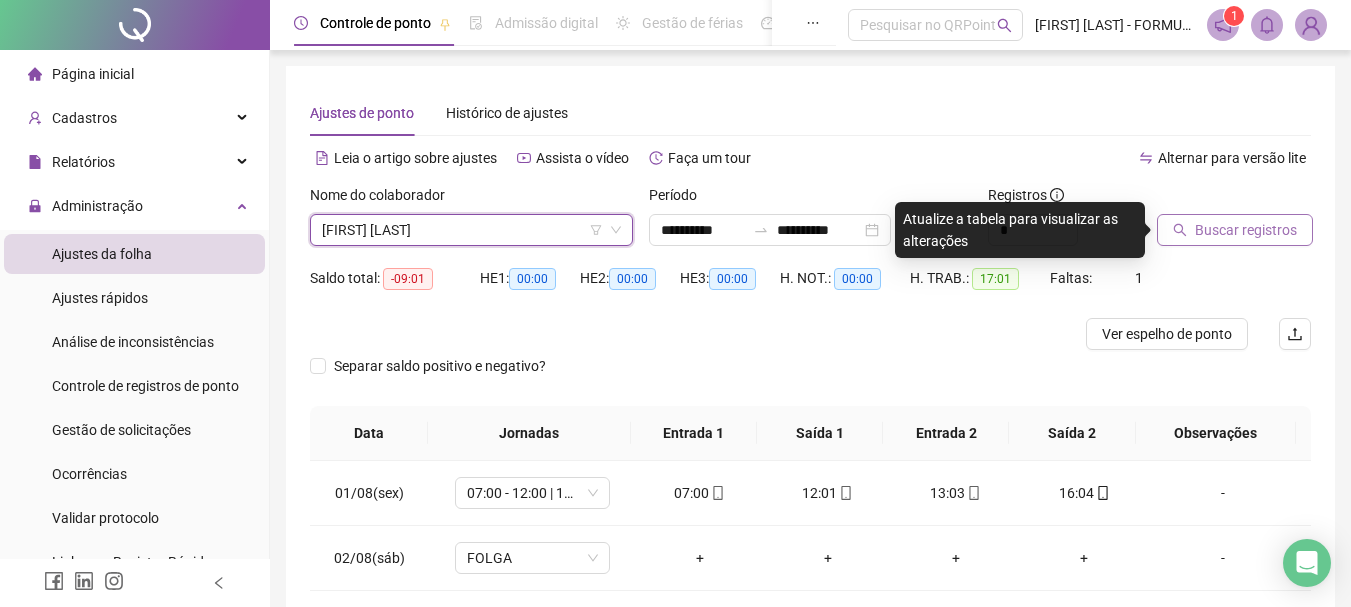 click at bounding box center (1209, 199) 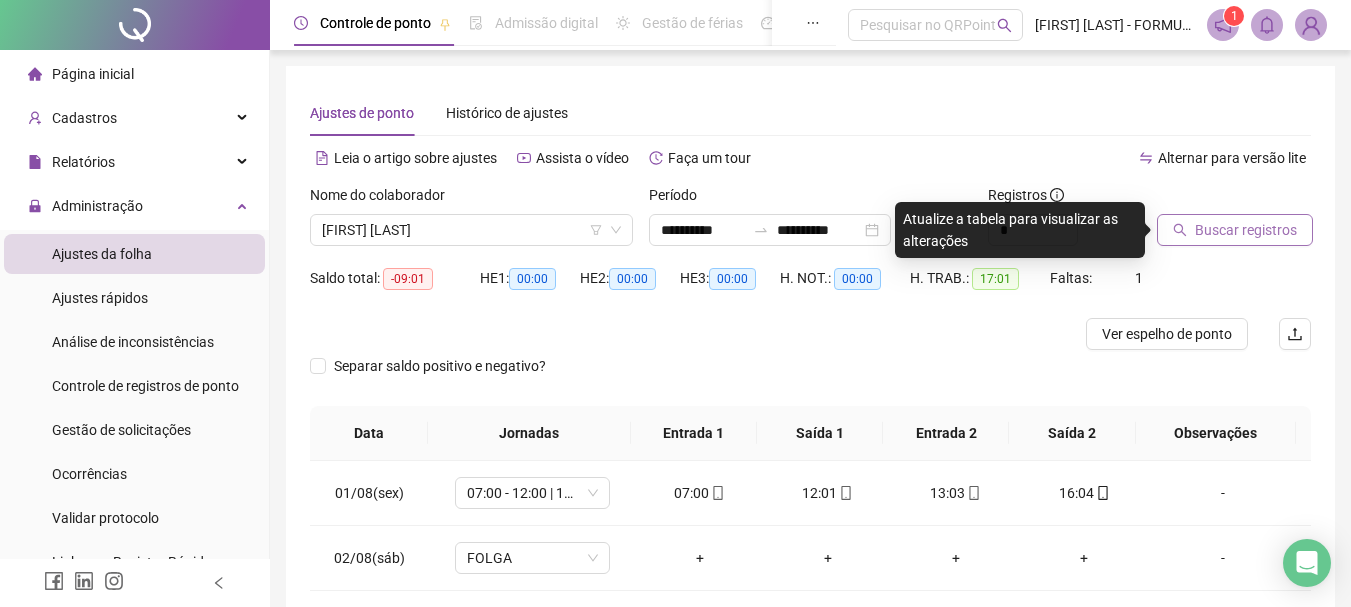 click on "Buscar registros" at bounding box center (1246, 230) 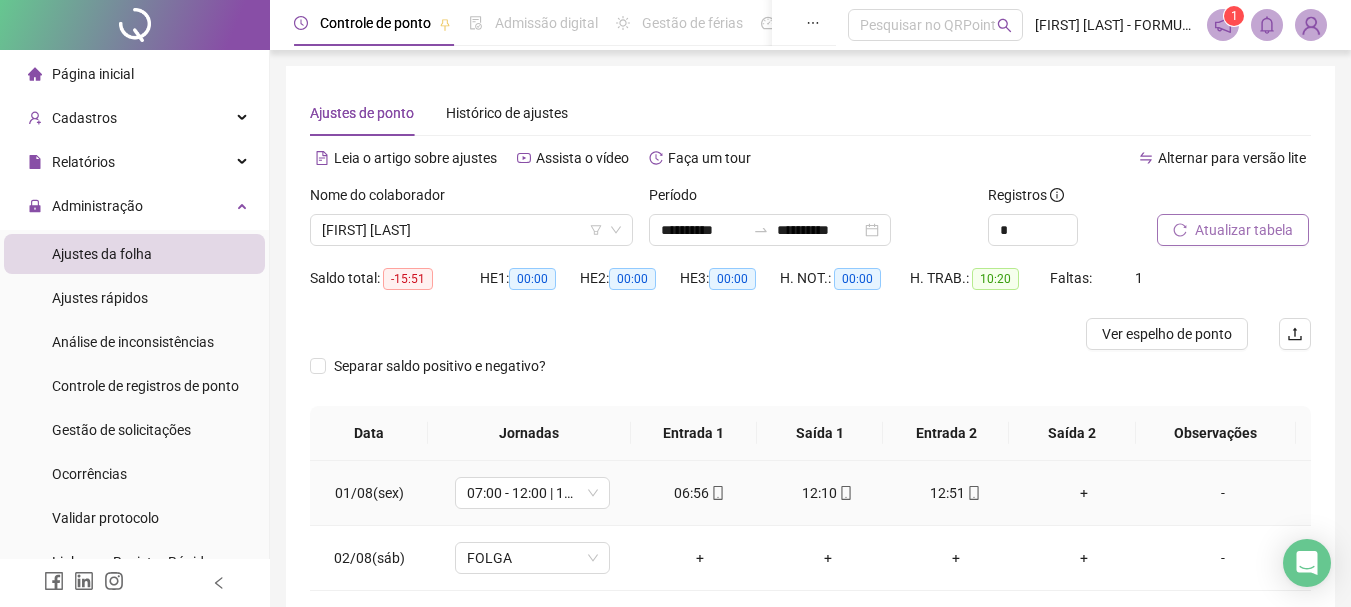 click on "+" at bounding box center (1084, 493) 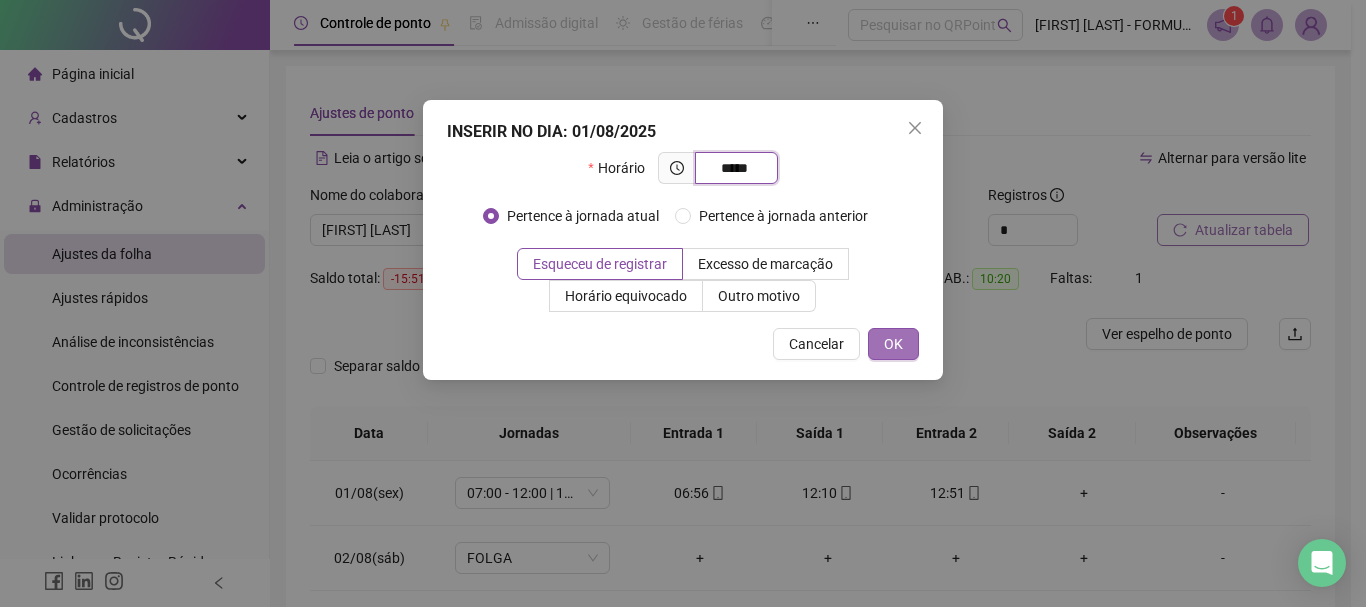 type on "*****" 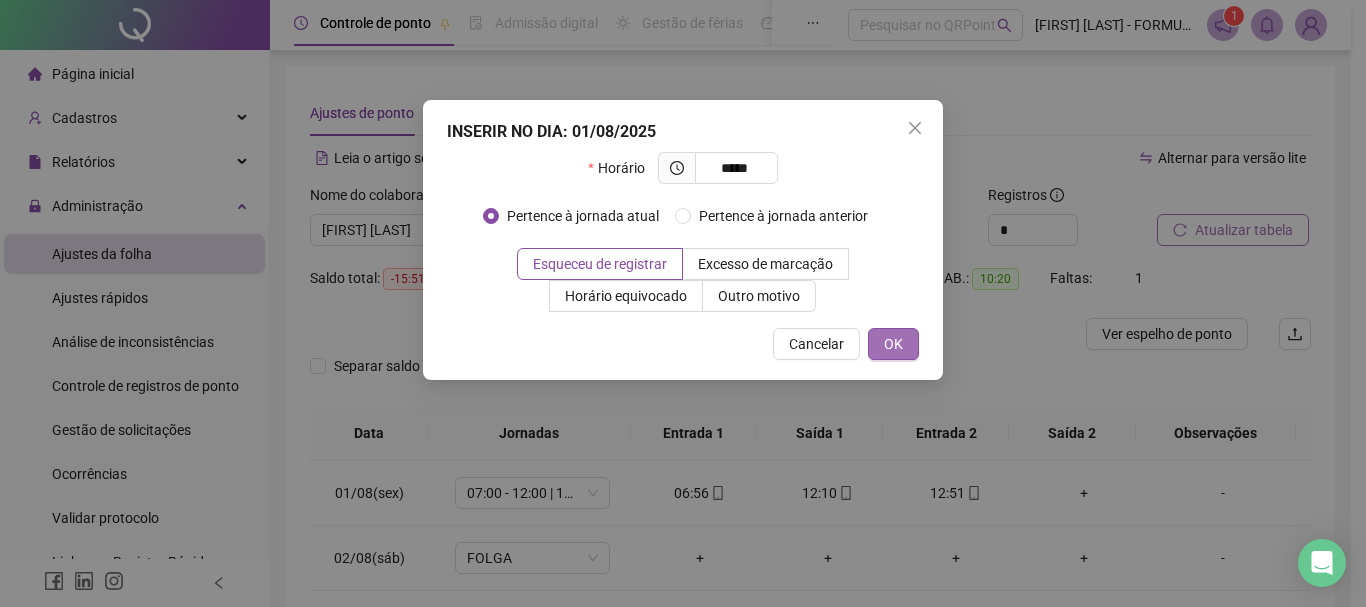 click on "OK" at bounding box center [893, 344] 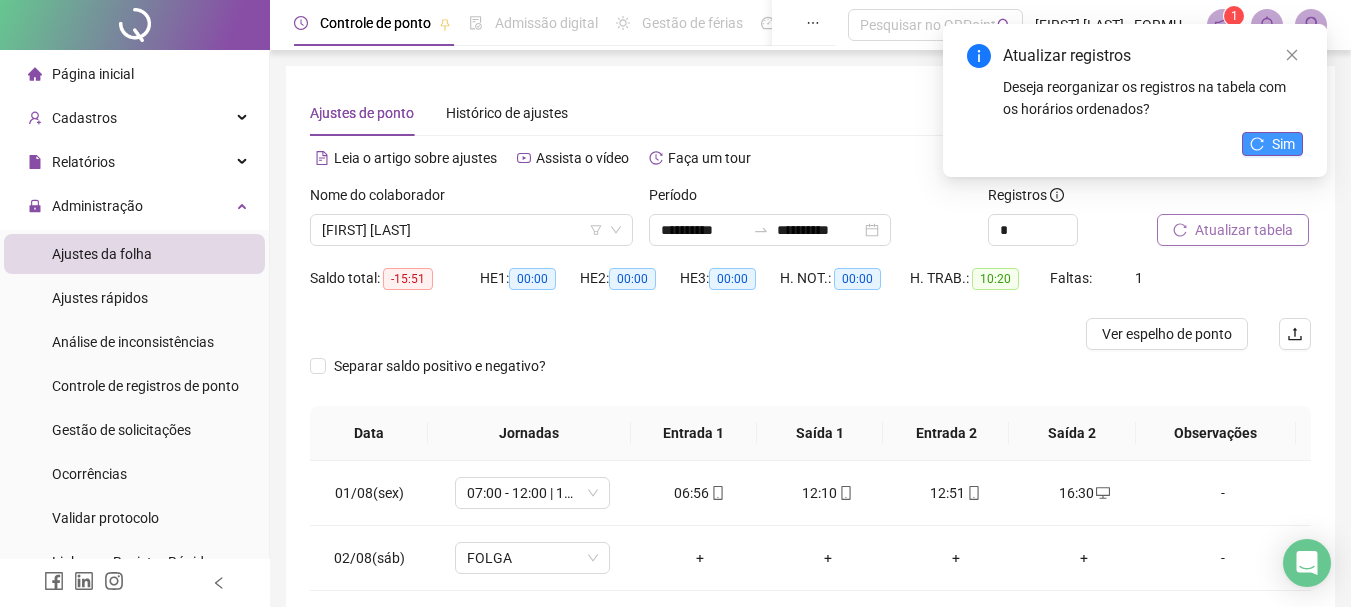 click on "Sim" at bounding box center [1283, 144] 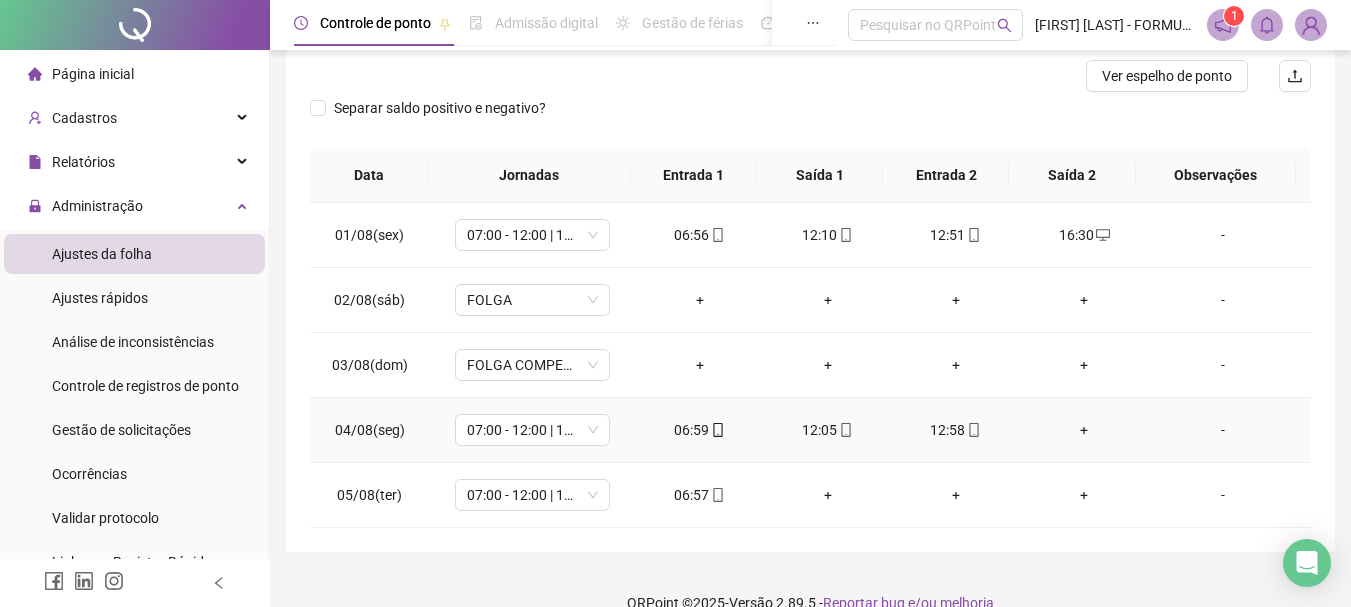 scroll, scrollTop: 289, scrollLeft: 0, axis: vertical 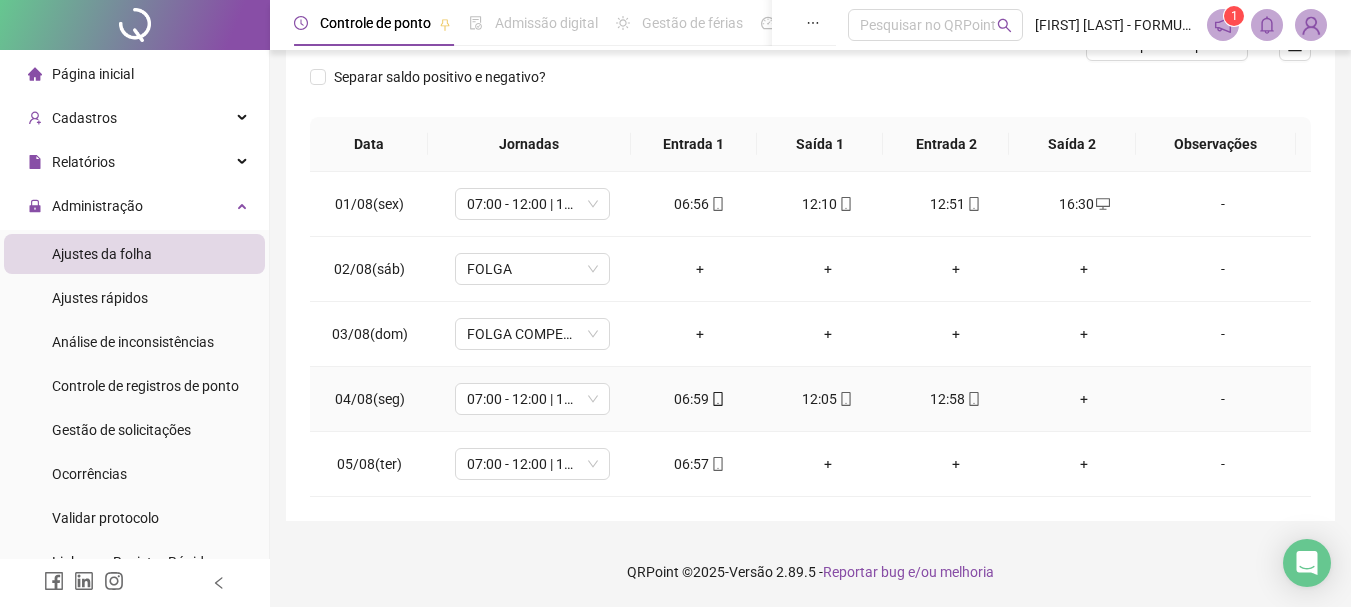 click on "+" at bounding box center [1084, 399] 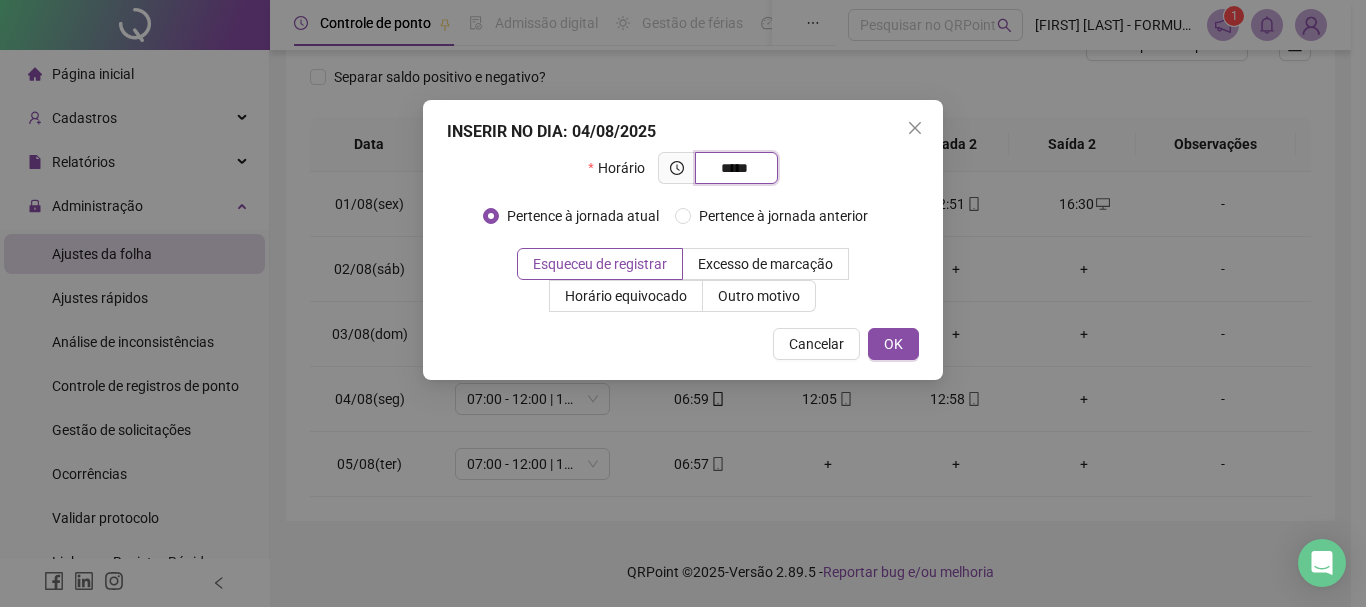 type on "*****" 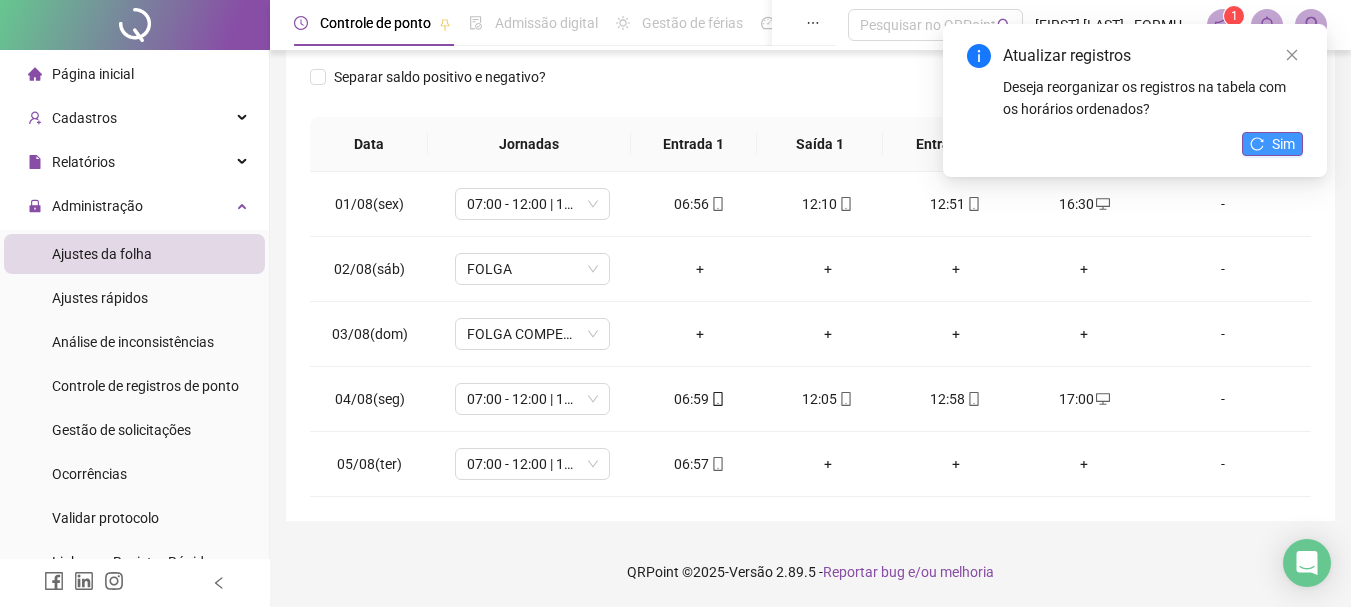 click 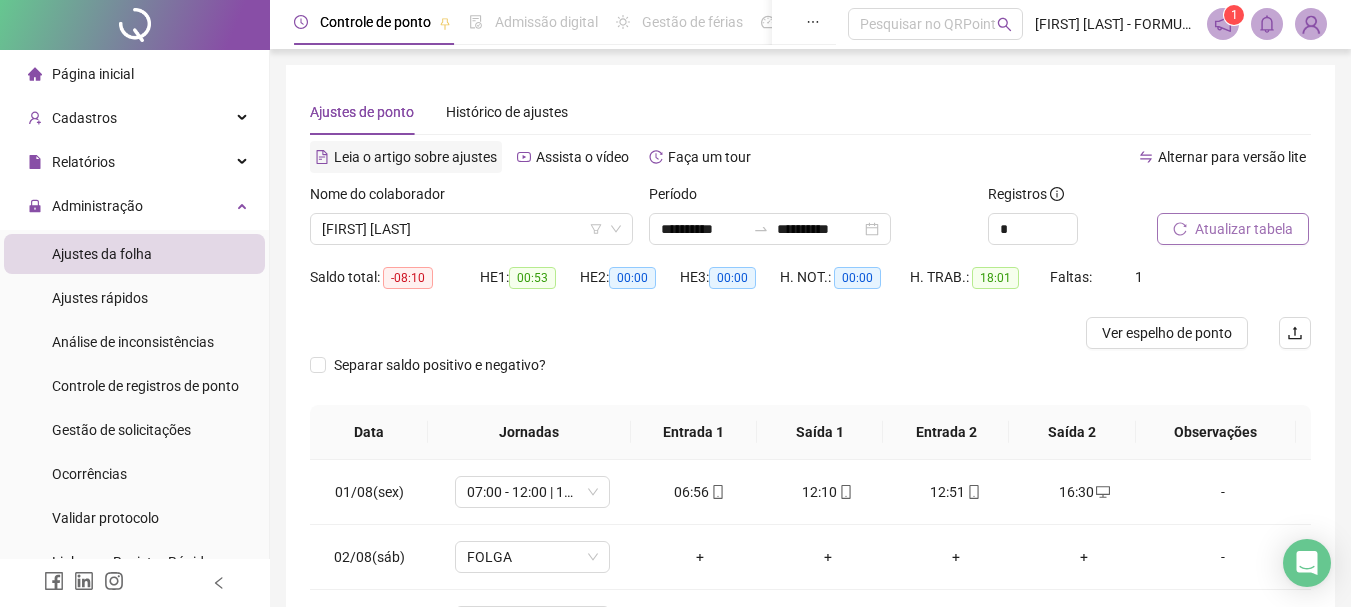 scroll, scrollTop: 0, scrollLeft: 0, axis: both 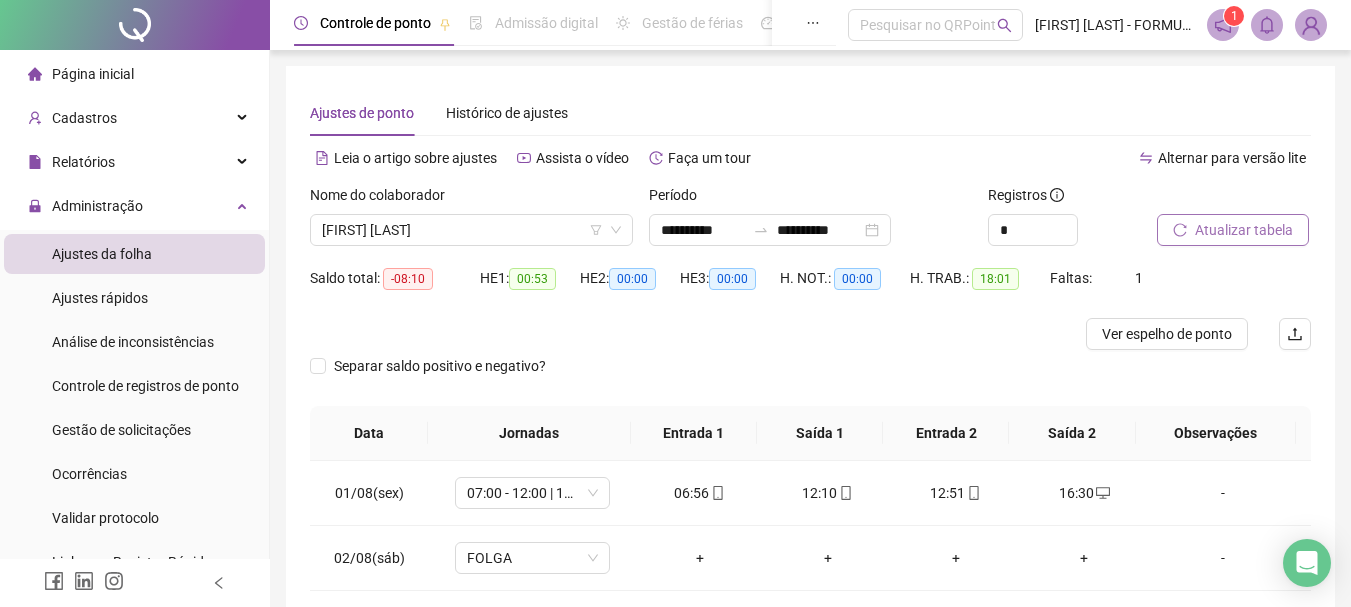 click on "Atualizar tabela" at bounding box center (1244, 230) 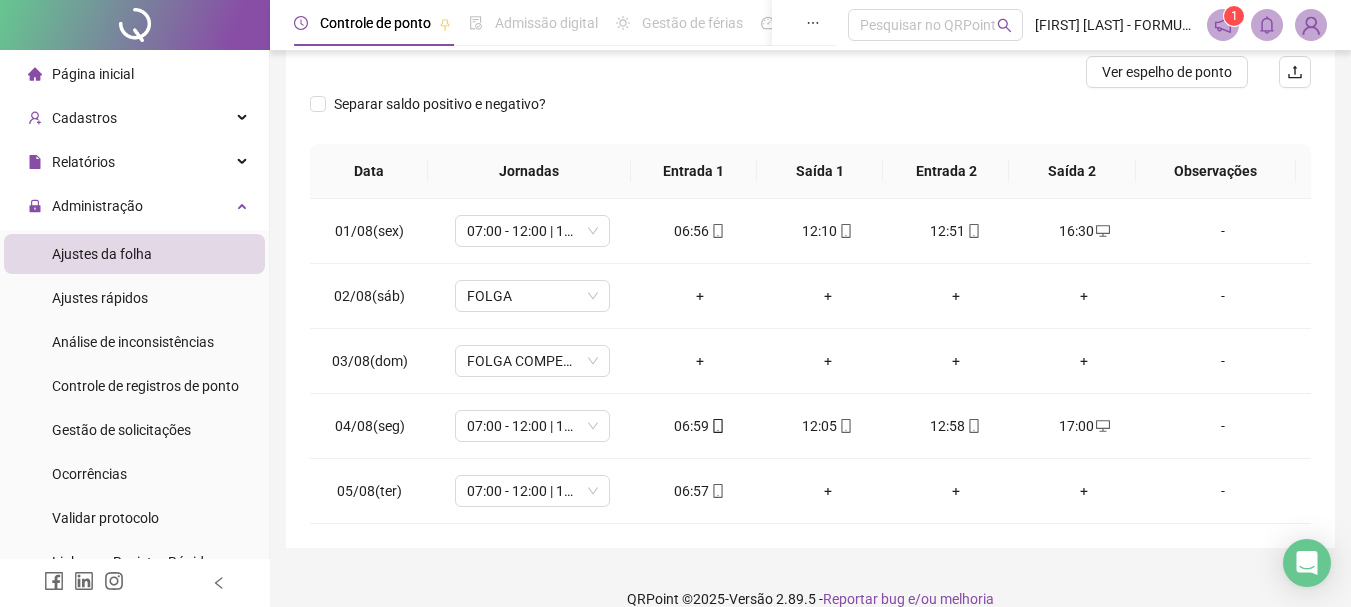 scroll, scrollTop: 289, scrollLeft: 0, axis: vertical 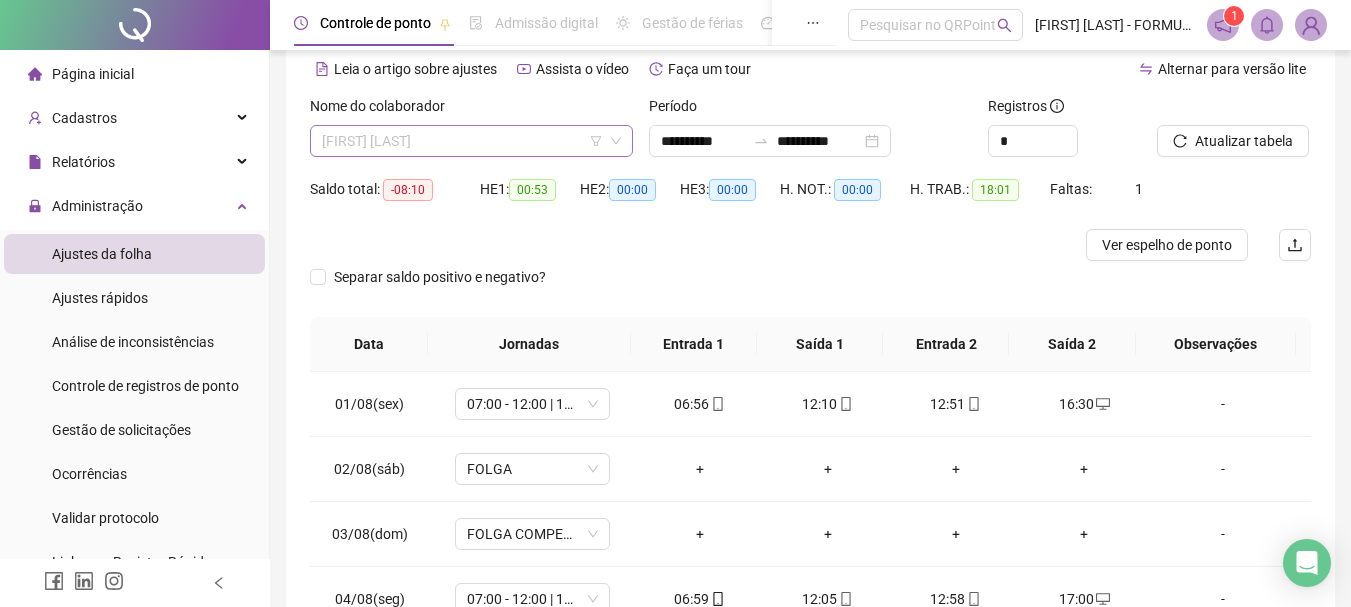 click on "[FIRST] [LAST]" at bounding box center [471, 141] 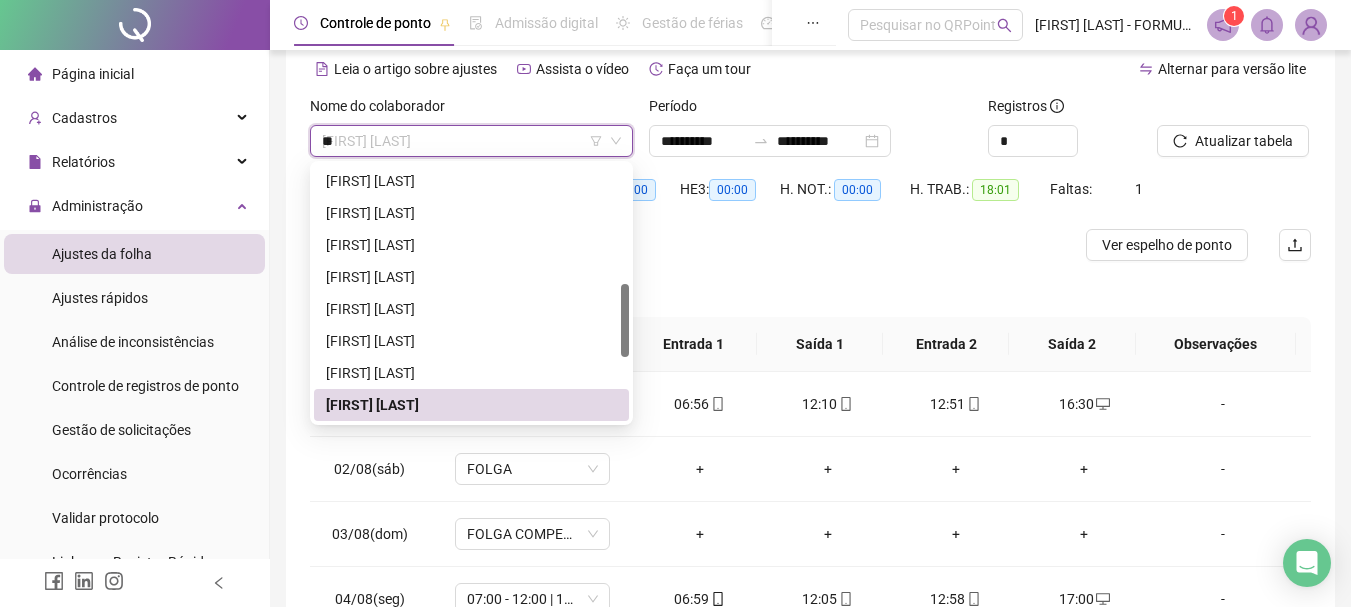 type on "***" 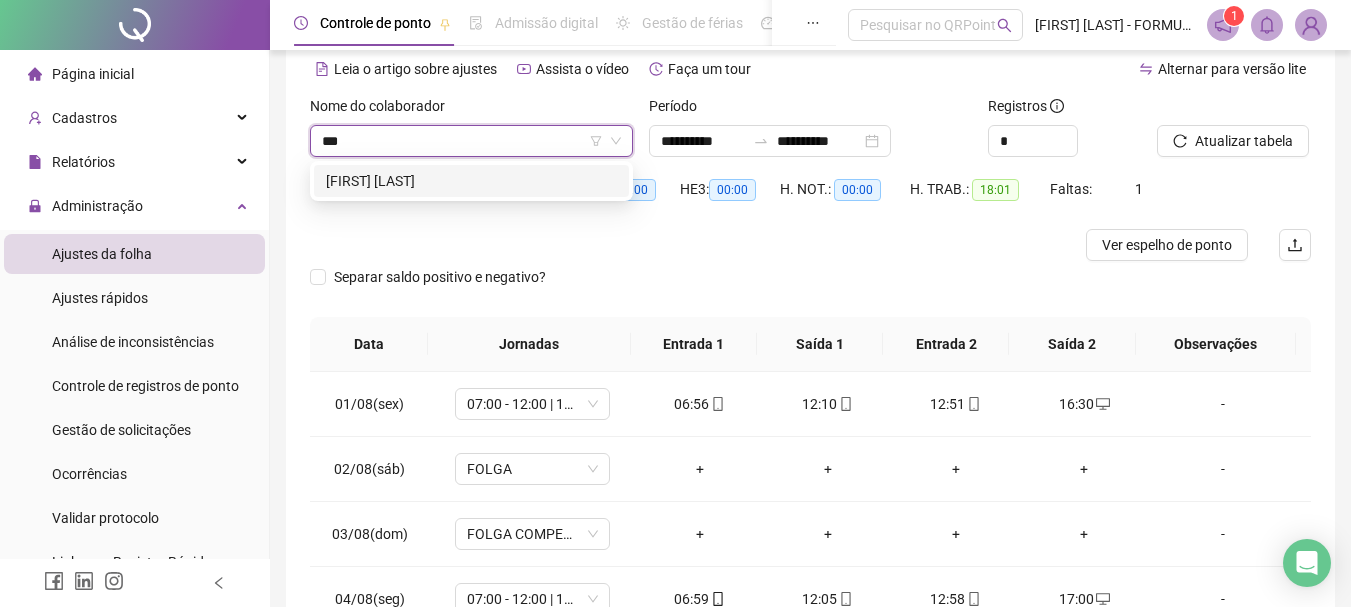 scroll, scrollTop: 0, scrollLeft: 0, axis: both 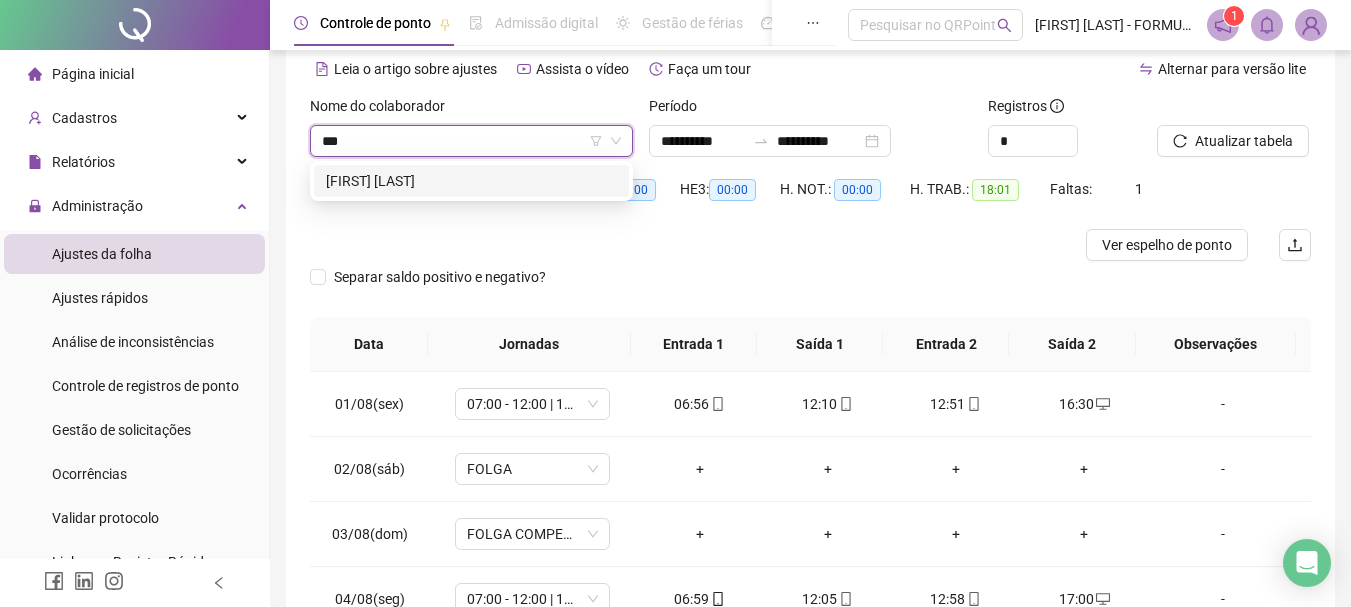 click on "[FIRST] [LAST]" at bounding box center (471, 181) 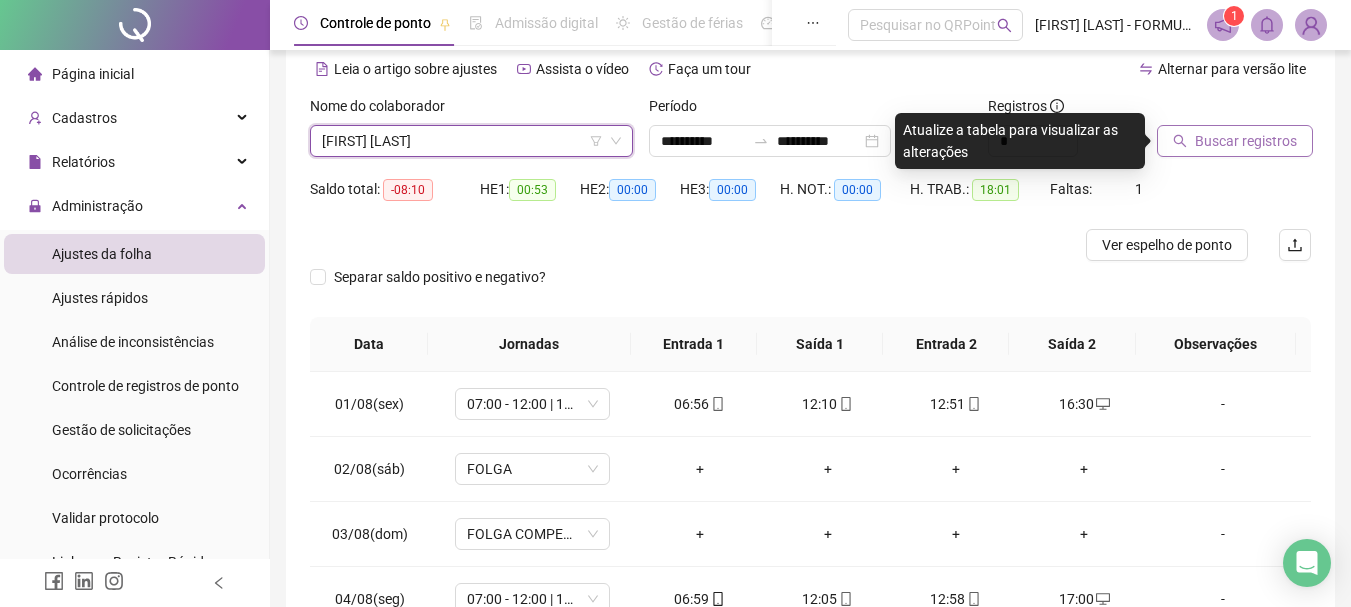 click on "Buscar registros" at bounding box center (1246, 141) 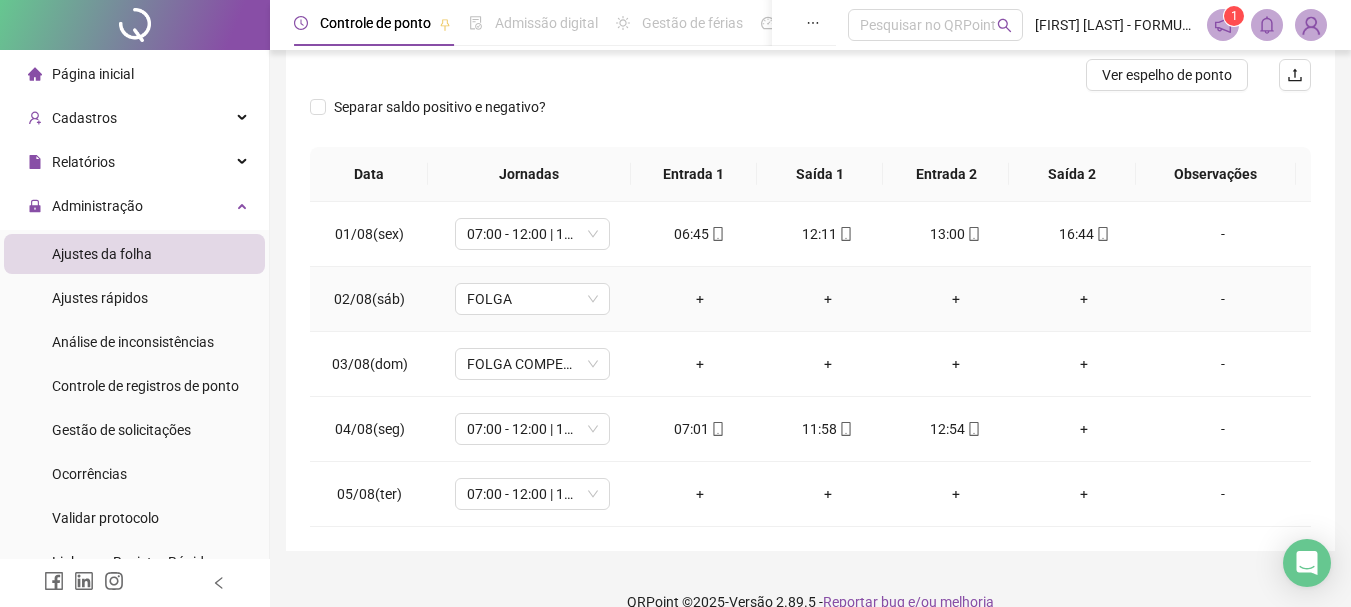 scroll, scrollTop: 289, scrollLeft: 0, axis: vertical 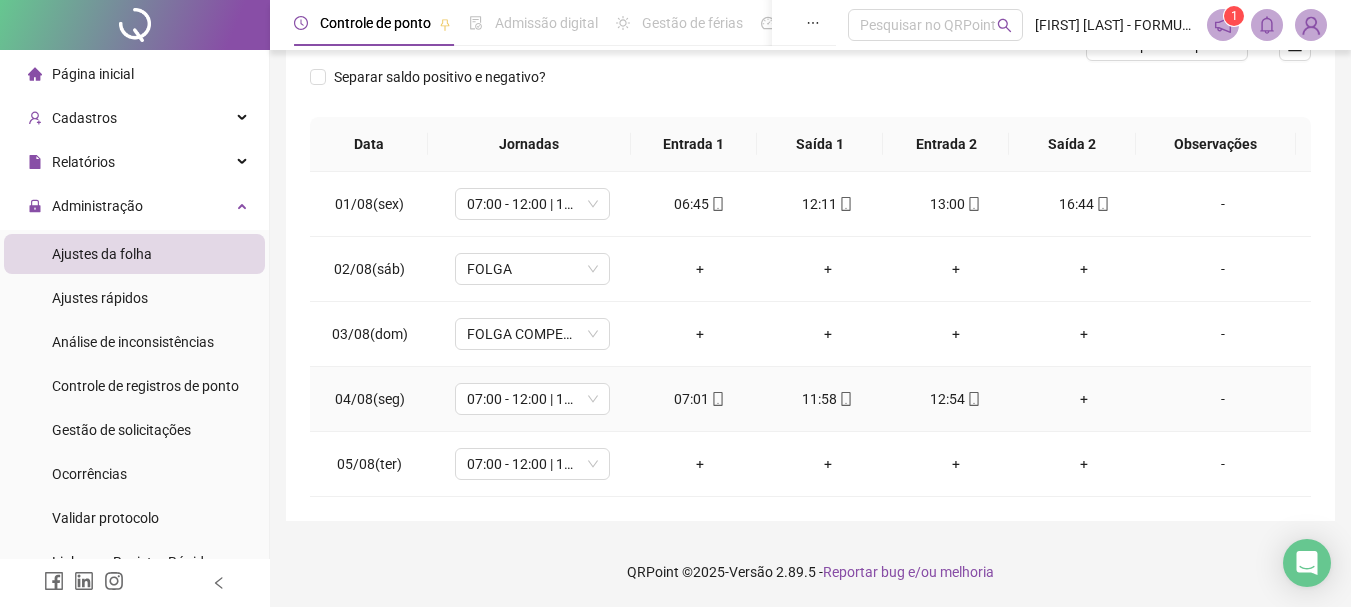 click on "+" at bounding box center [1084, 399] 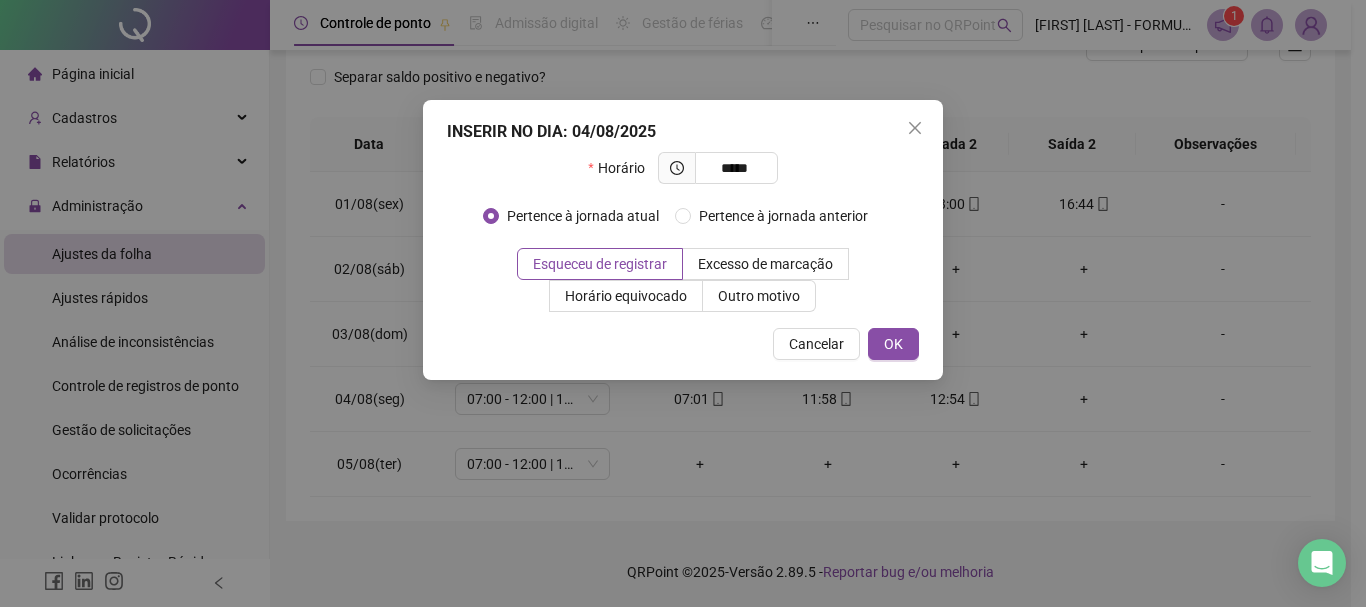 type on "*****" 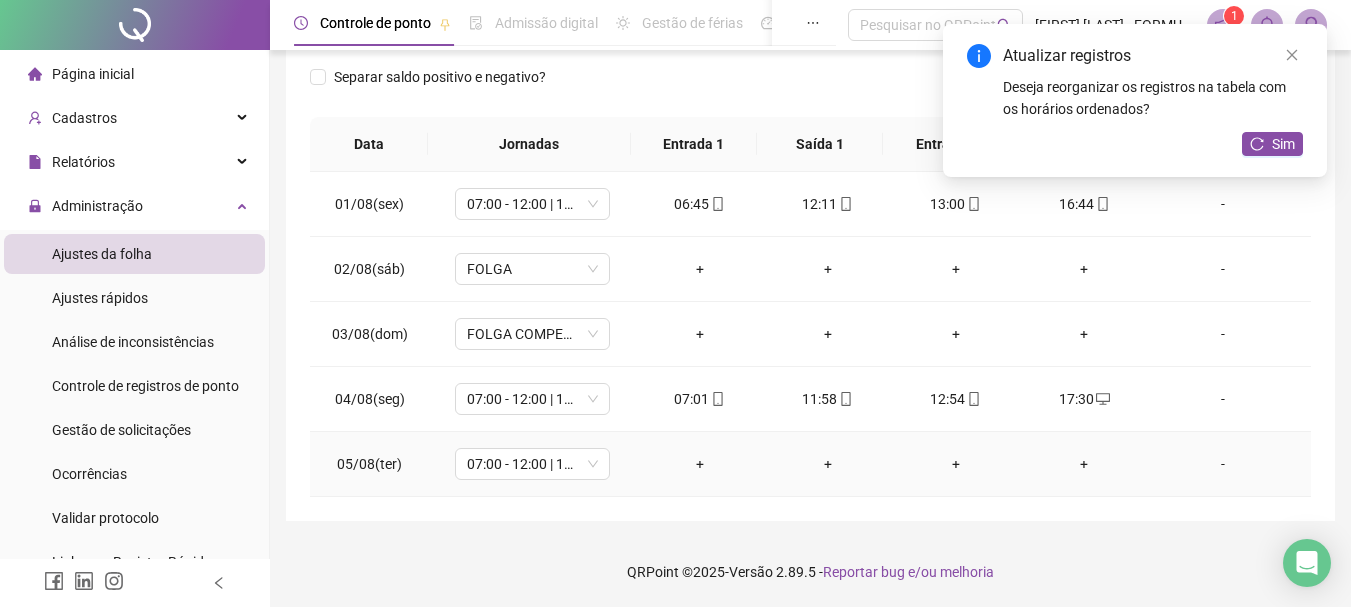 click on "+" at bounding box center [700, 464] 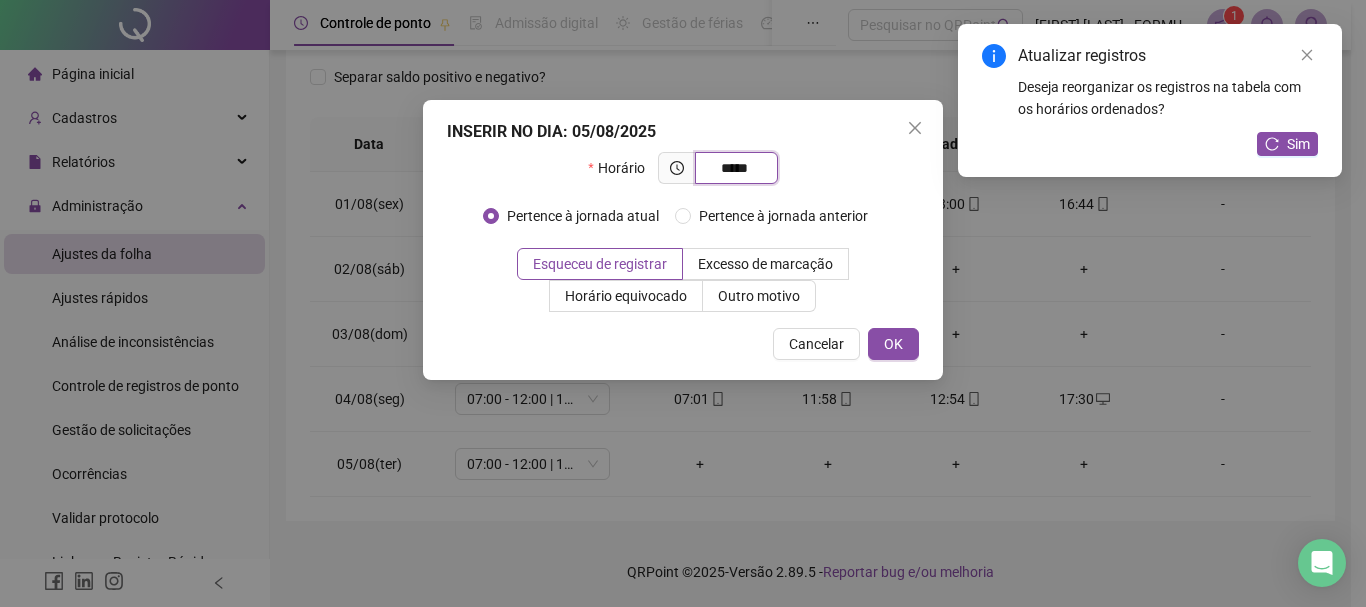 type on "*****" 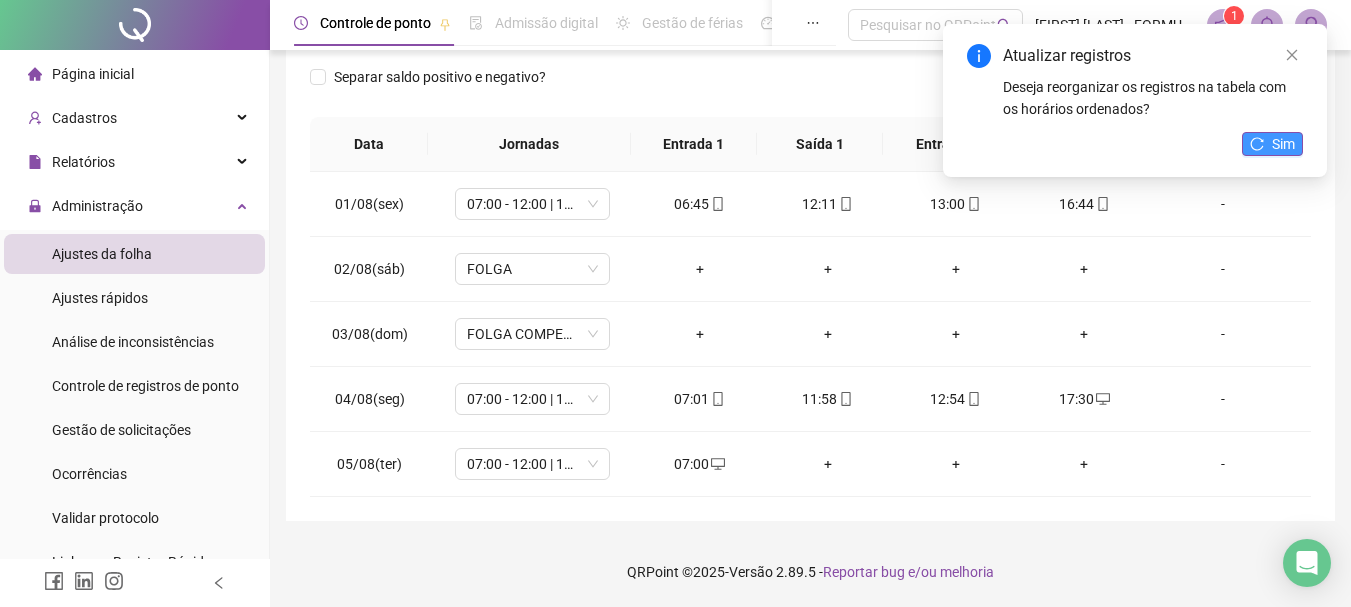 click 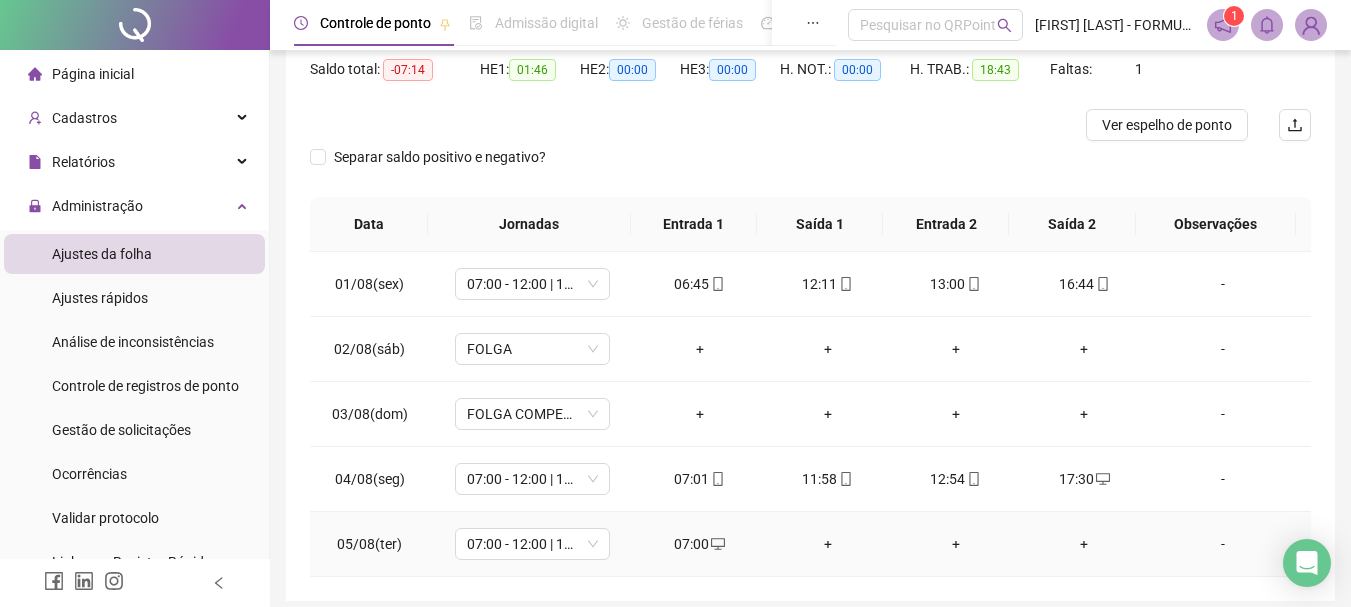 scroll, scrollTop: 89, scrollLeft: 0, axis: vertical 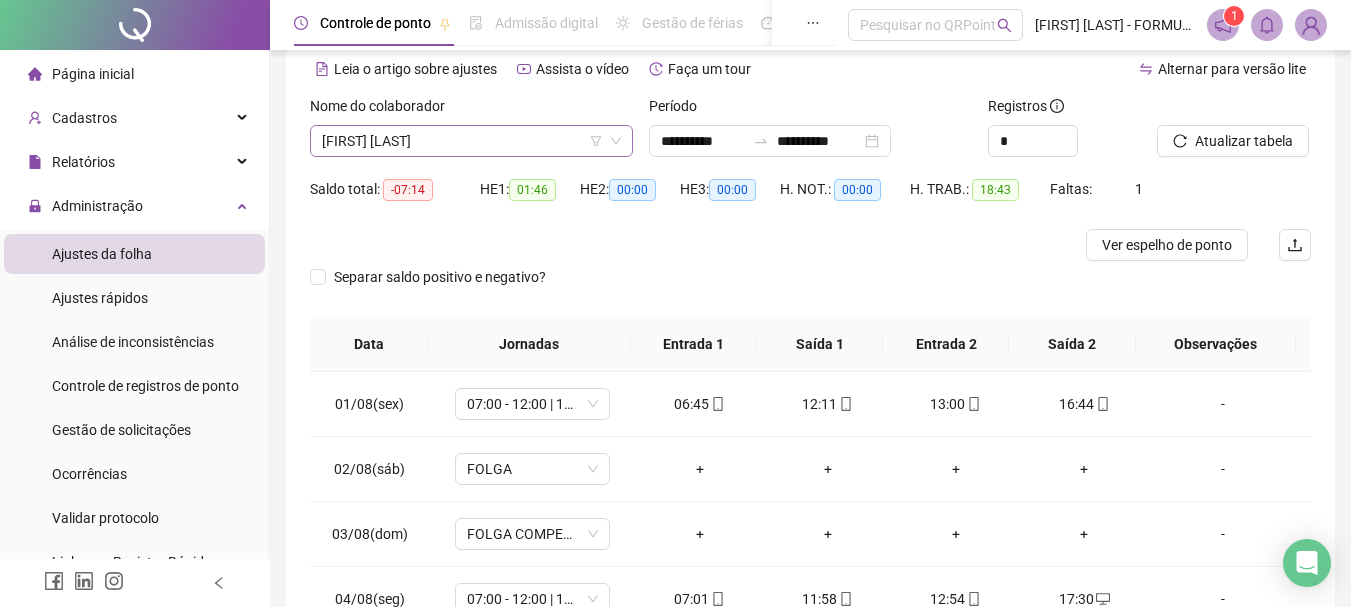 click on "[FIRST] [LAST]" at bounding box center [471, 141] 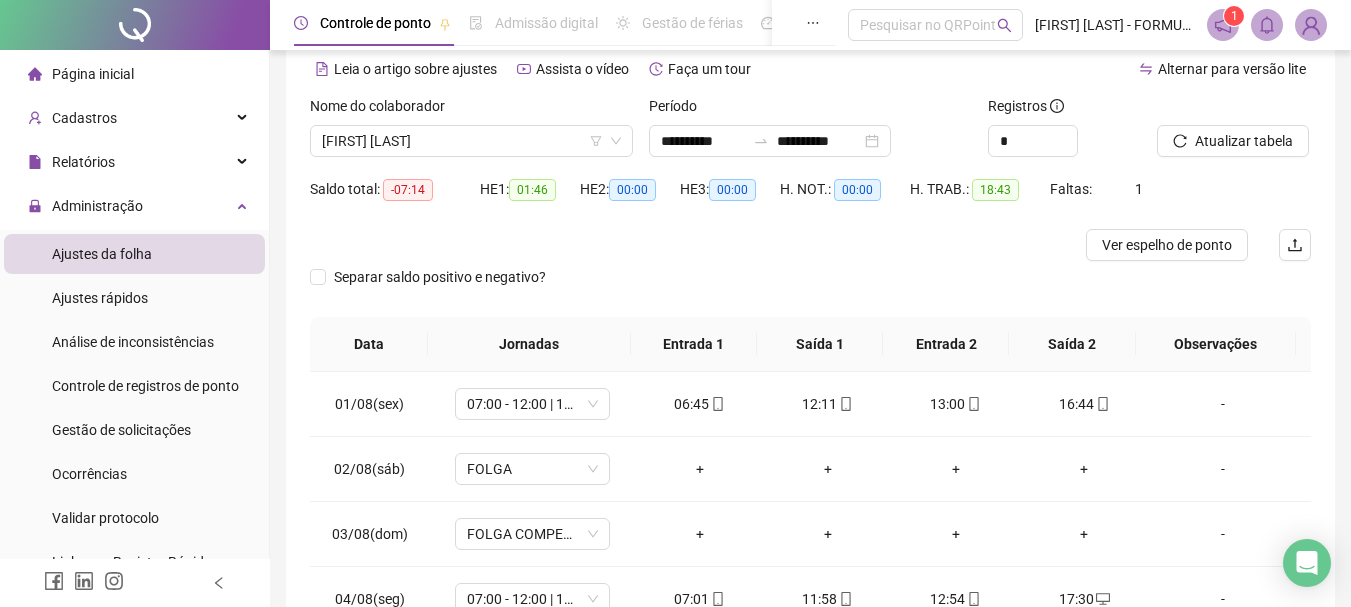 scroll, scrollTop: 512, scrollLeft: 0, axis: vertical 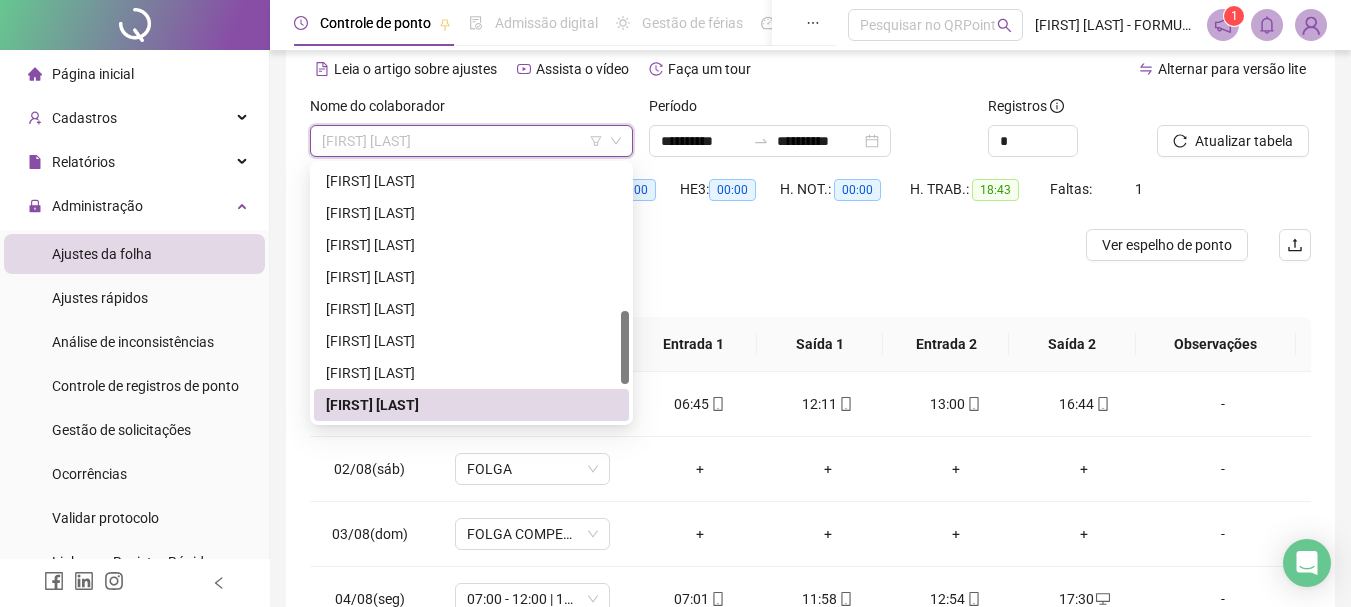 click on "[FIRST] [LAST]" at bounding box center [471, 141] 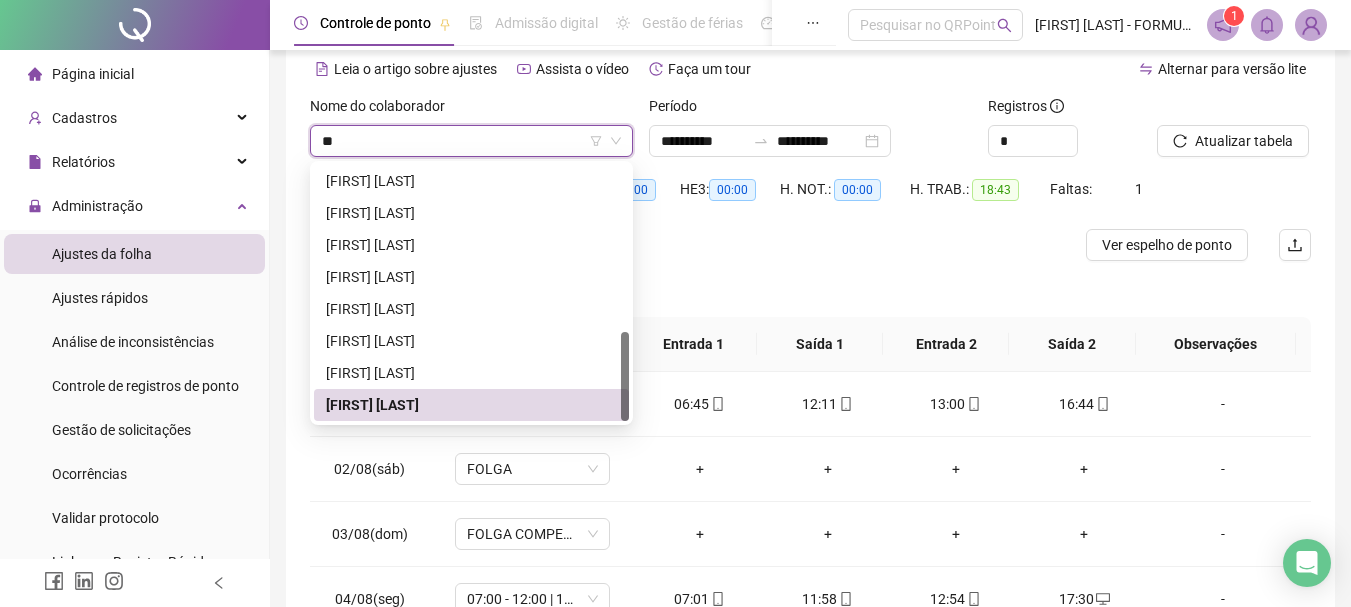 scroll, scrollTop: 0, scrollLeft: 0, axis: both 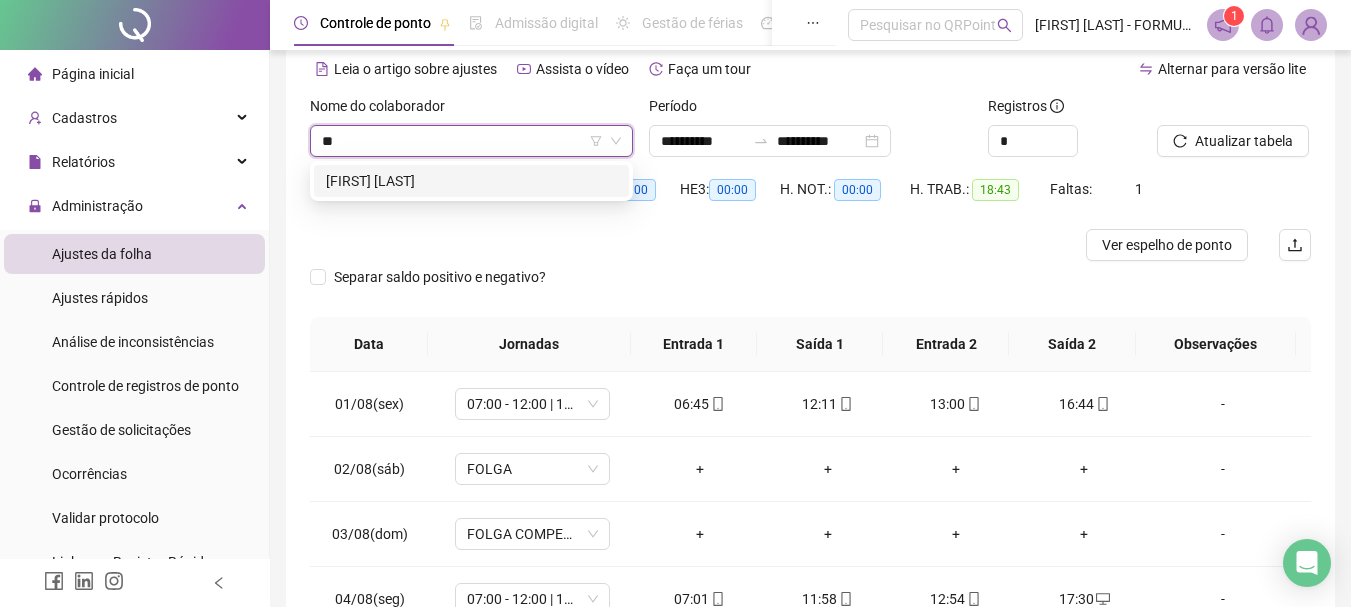 type on "***" 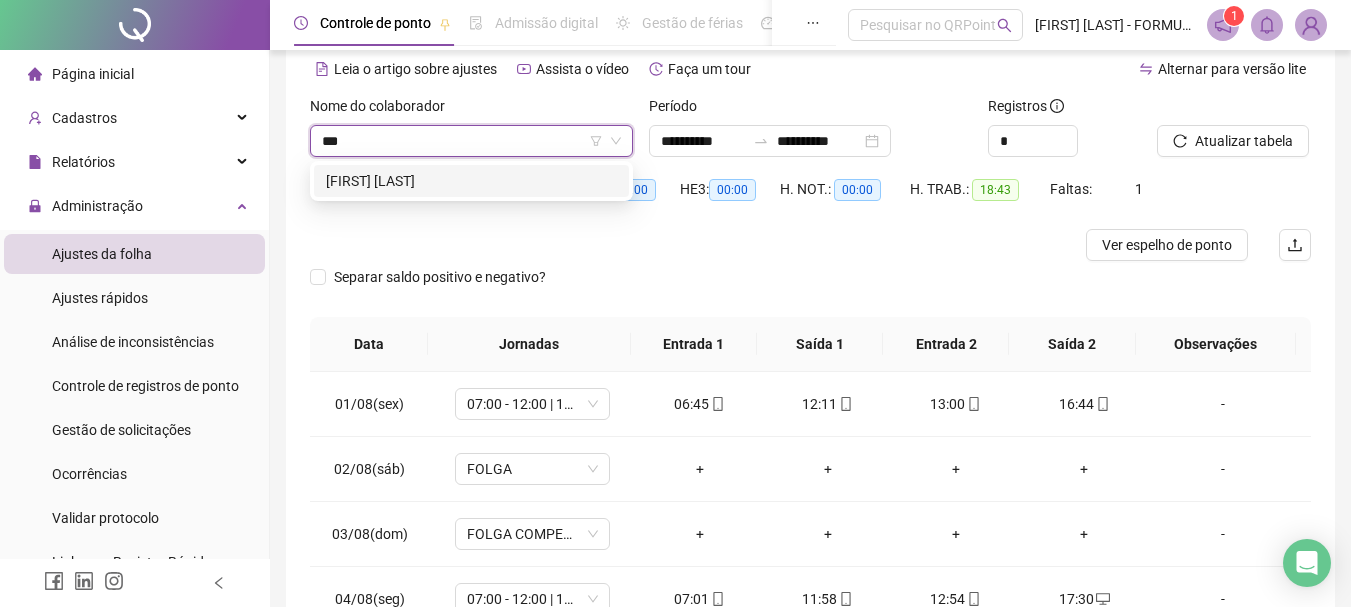 click on "[FIRST] [LAST]" at bounding box center [471, 181] 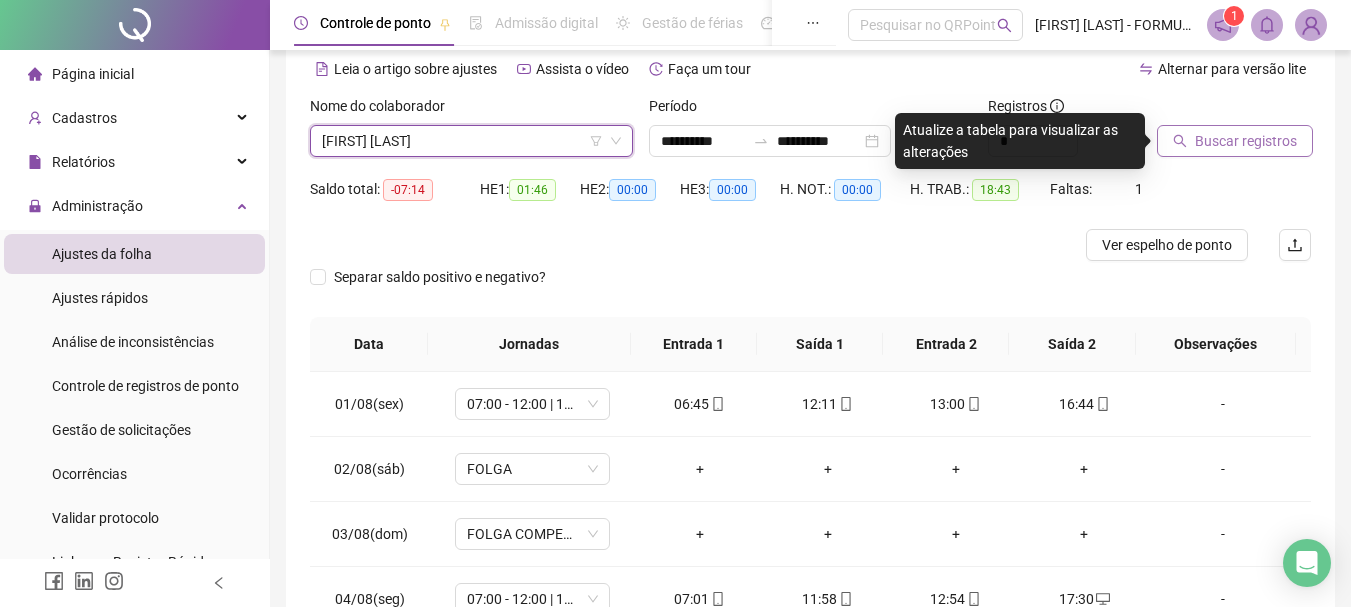 click on "Buscar registros" at bounding box center (1246, 141) 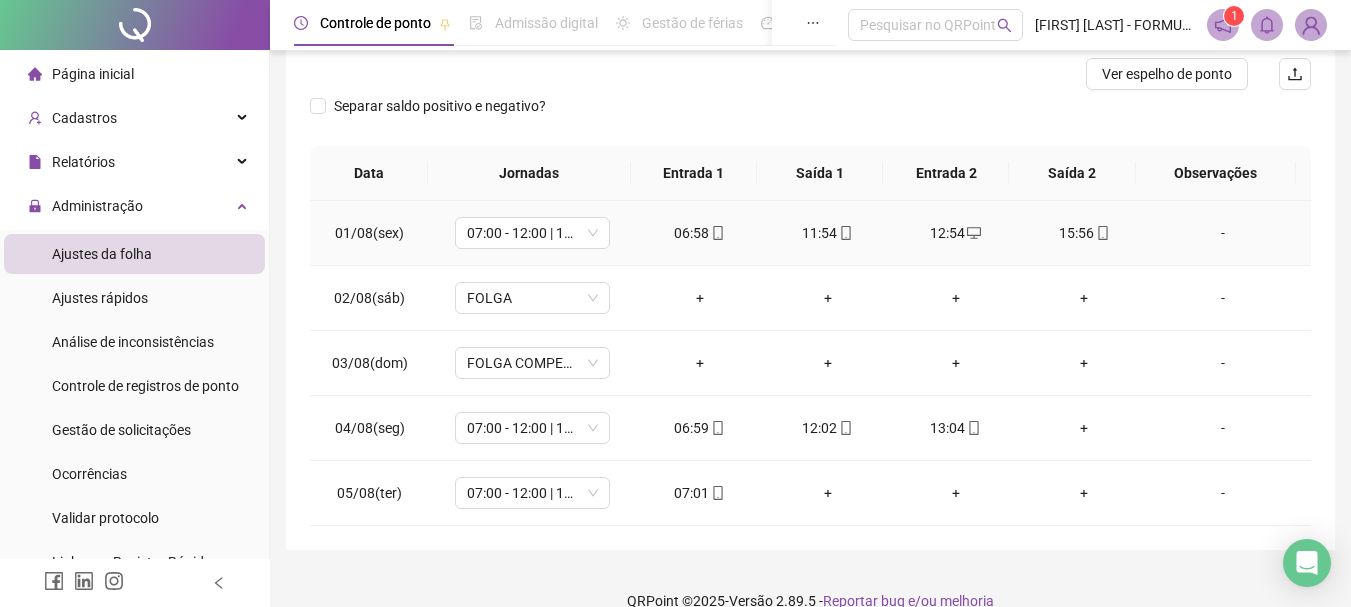 scroll, scrollTop: 289, scrollLeft: 0, axis: vertical 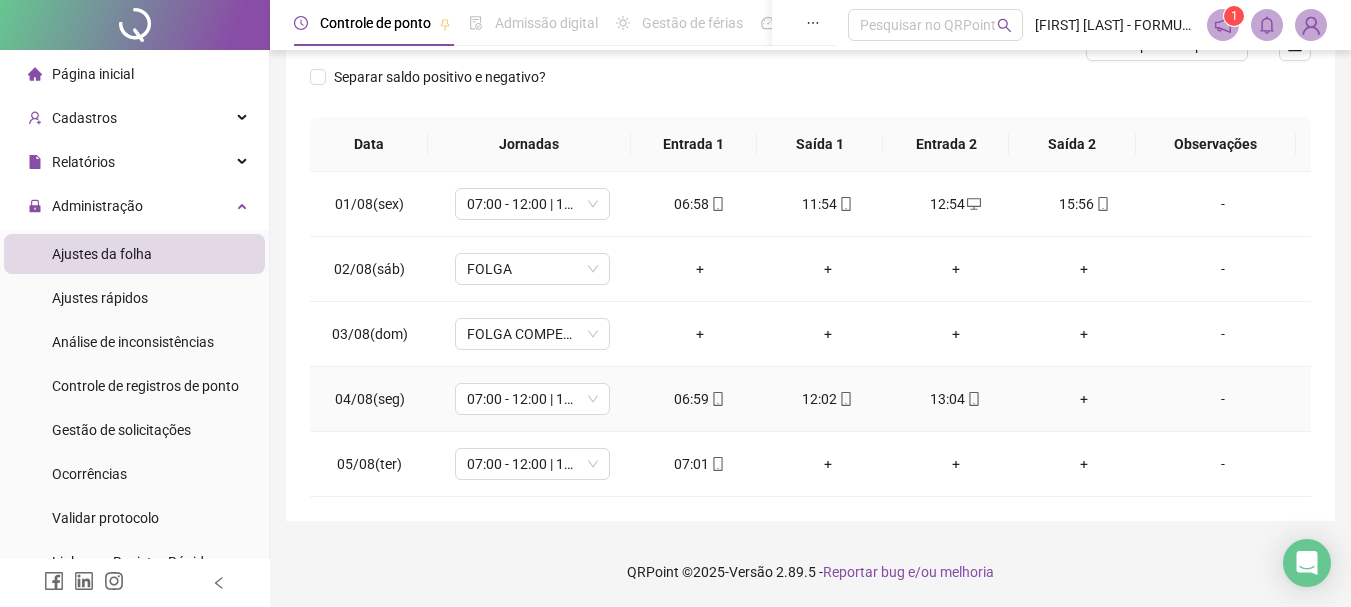 click on "+" at bounding box center [1084, 399] 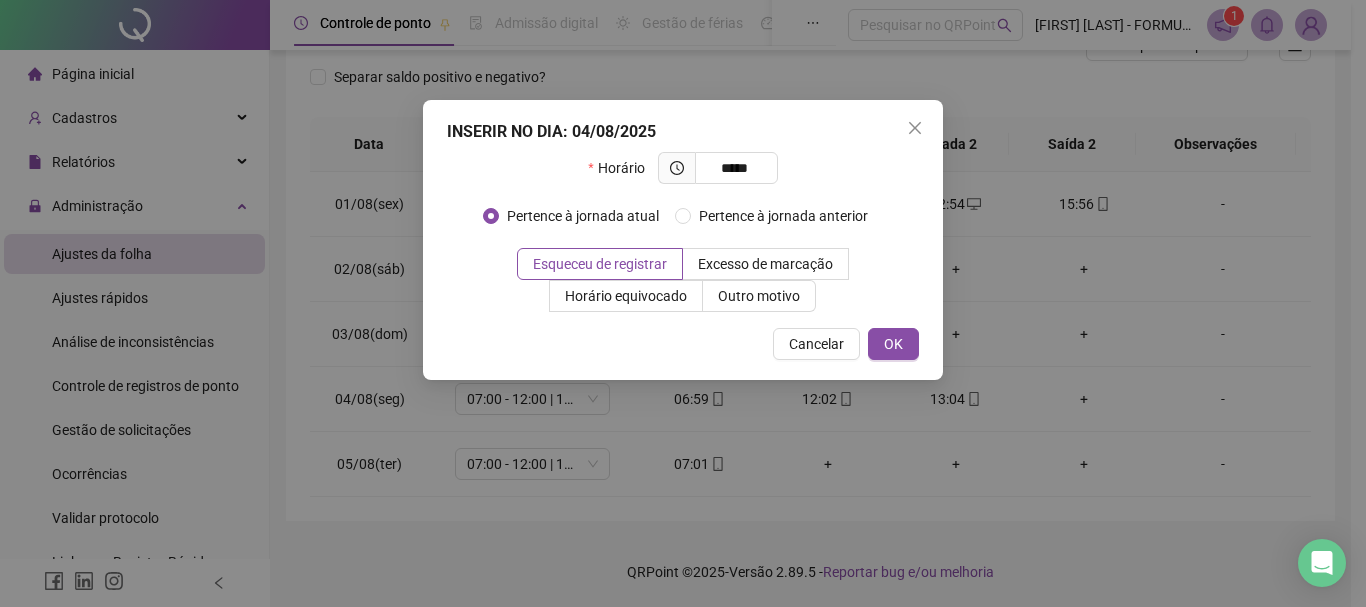 type on "*****" 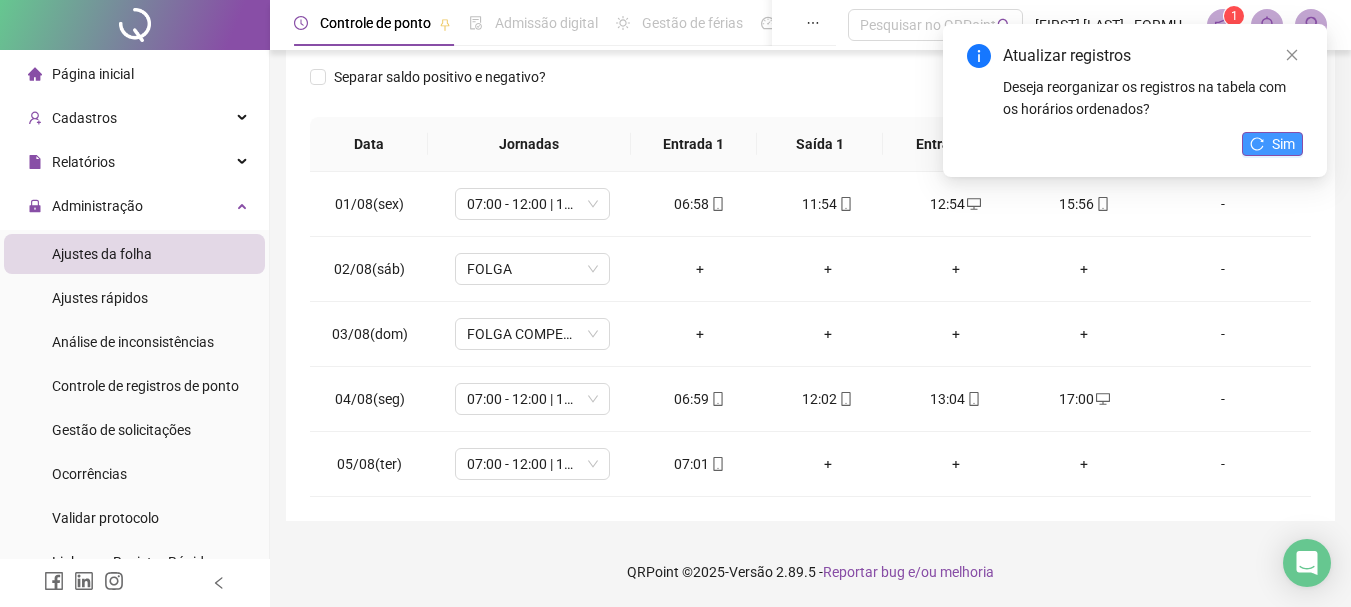 click on "Sim" at bounding box center [1283, 144] 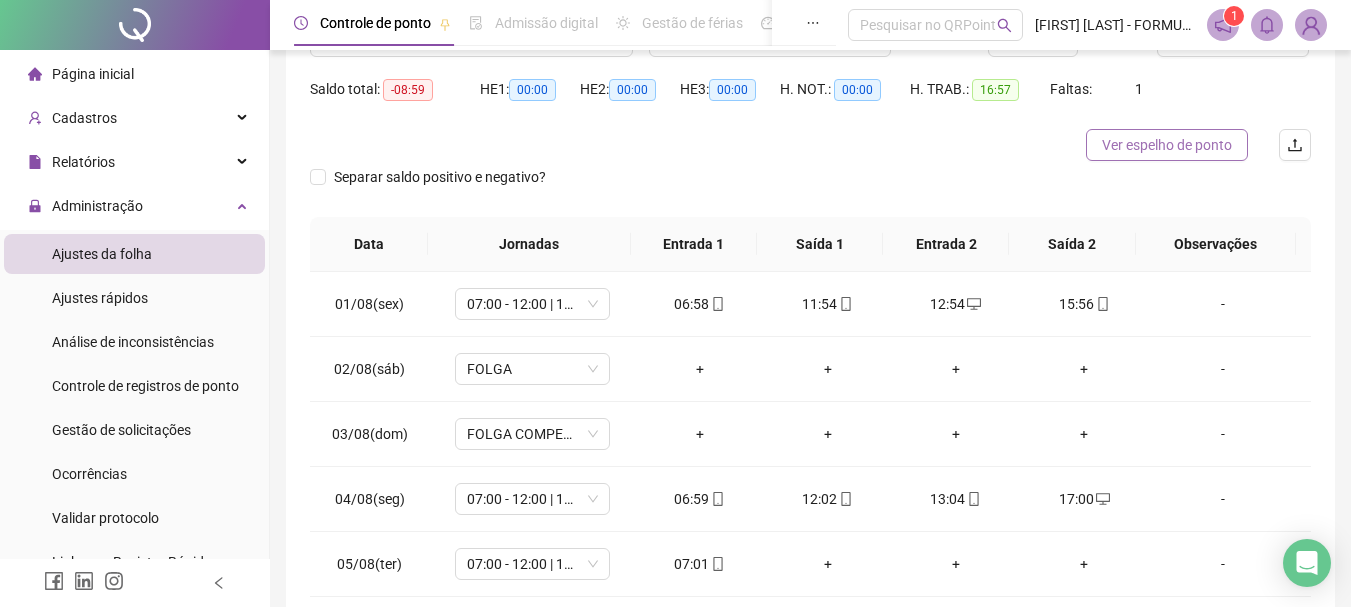 scroll, scrollTop: 0, scrollLeft: 0, axis: both 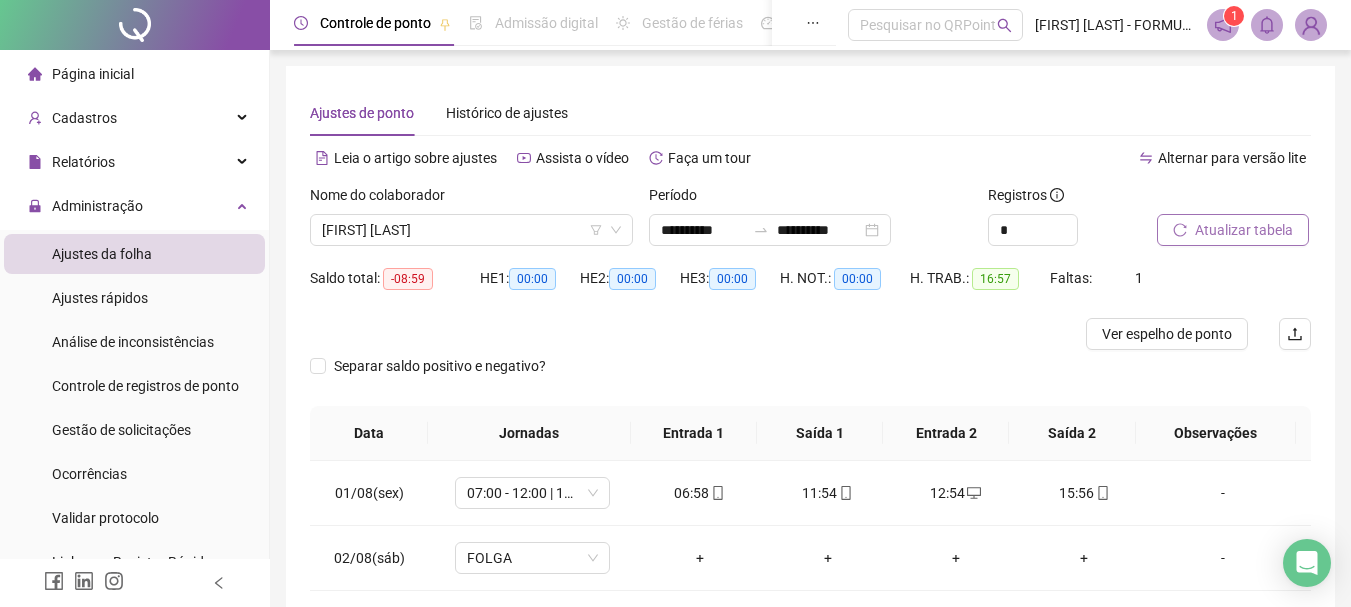 click on "Atualizar tabela" at bounding box center (1244, 230) 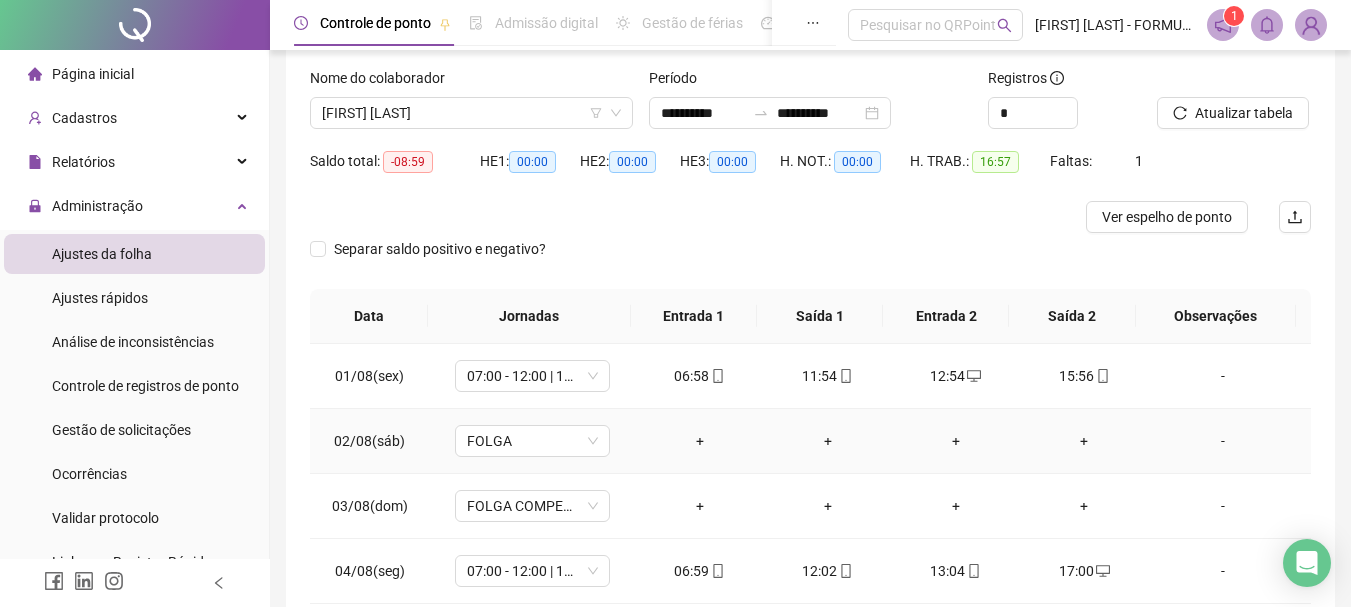 scroll, scrollTop: 89, scrollLeft: 0, axis: vertical 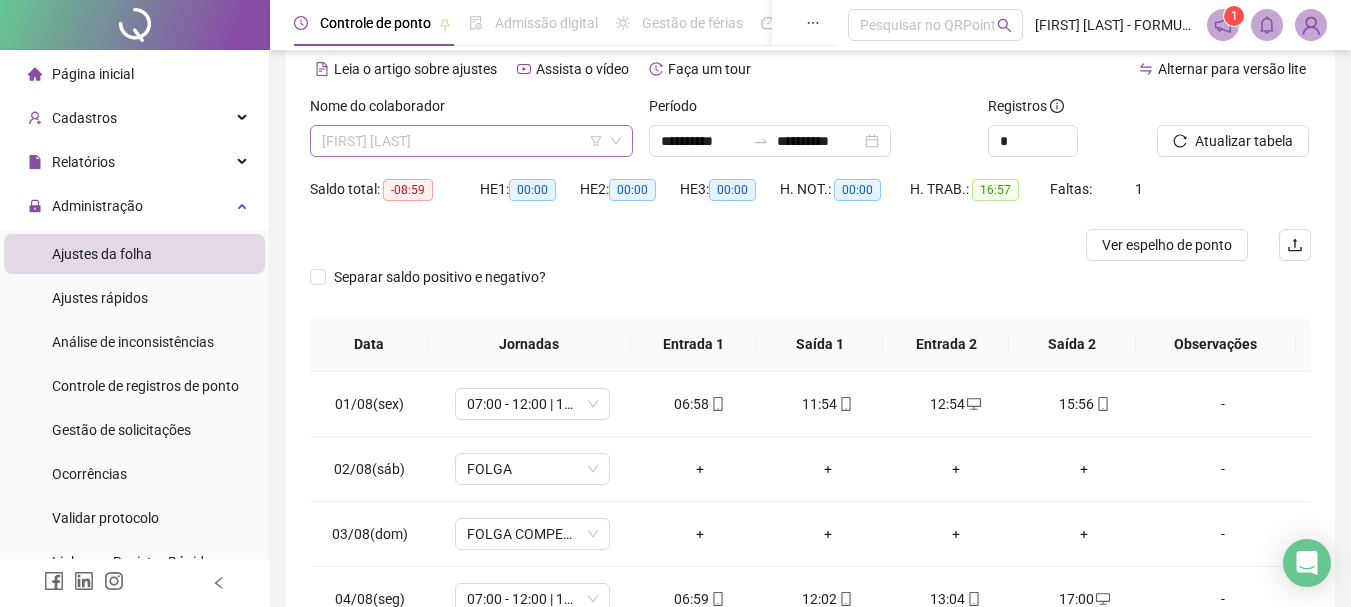 click on "[FIRST] [LAST]" at bounding box center (471, 141) 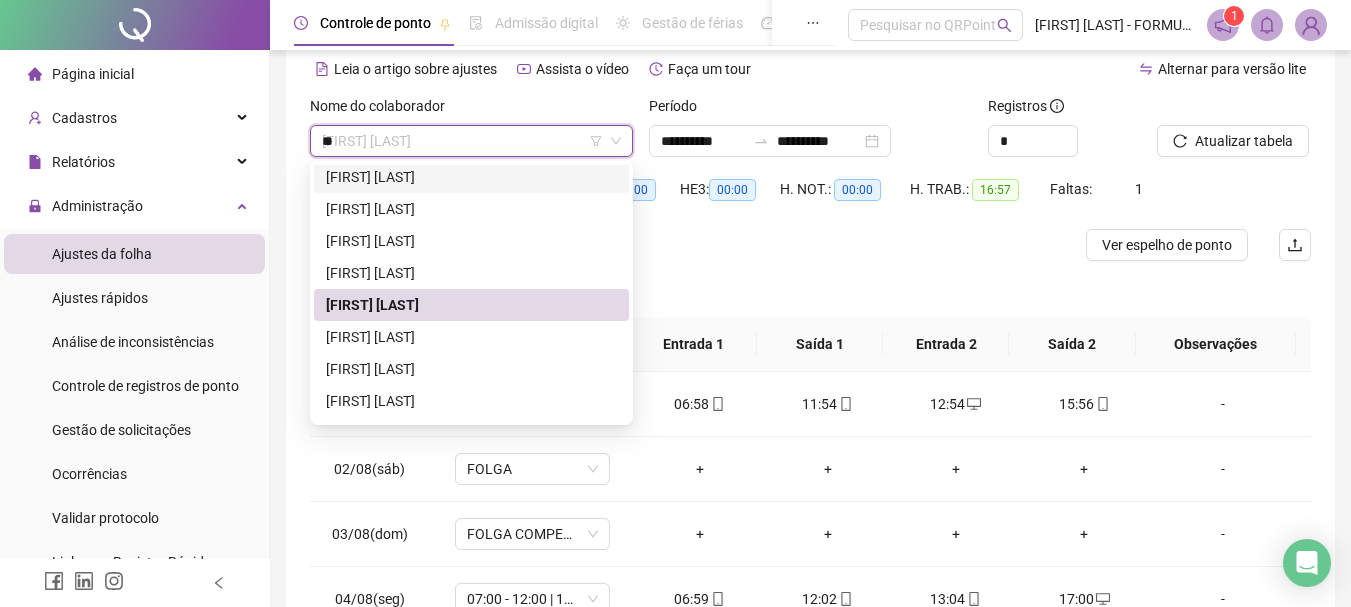 scroll, scrollTop: 0, scrollLeft: 0, axis: both 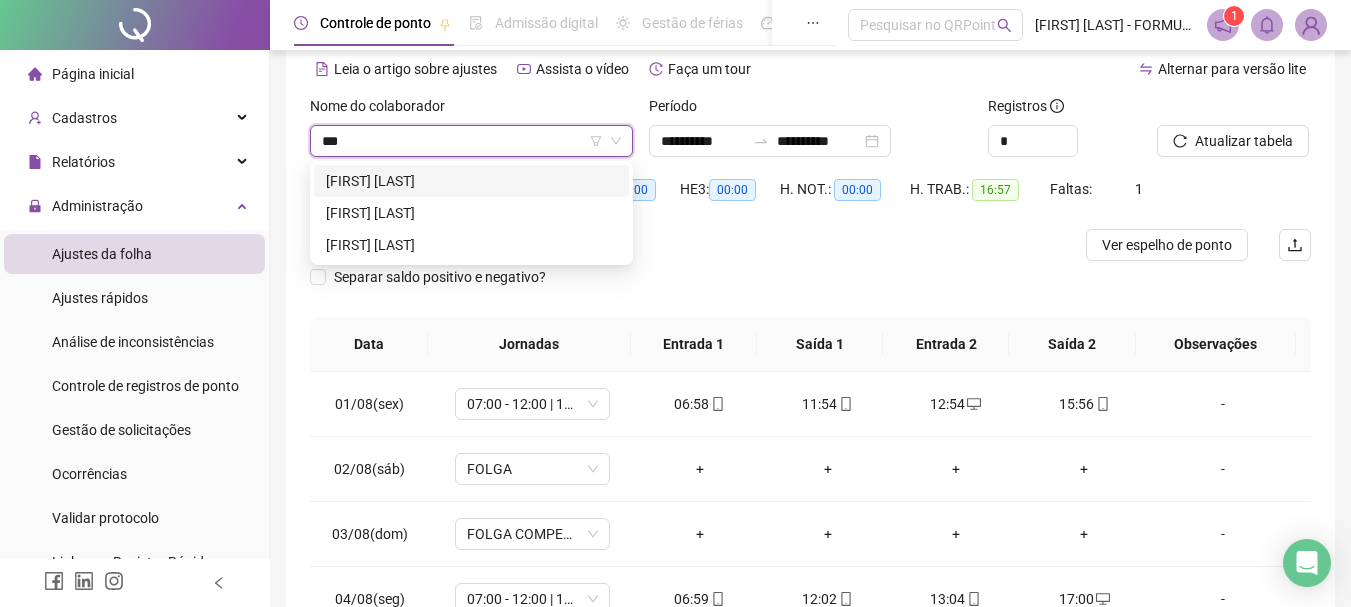 type on "****" 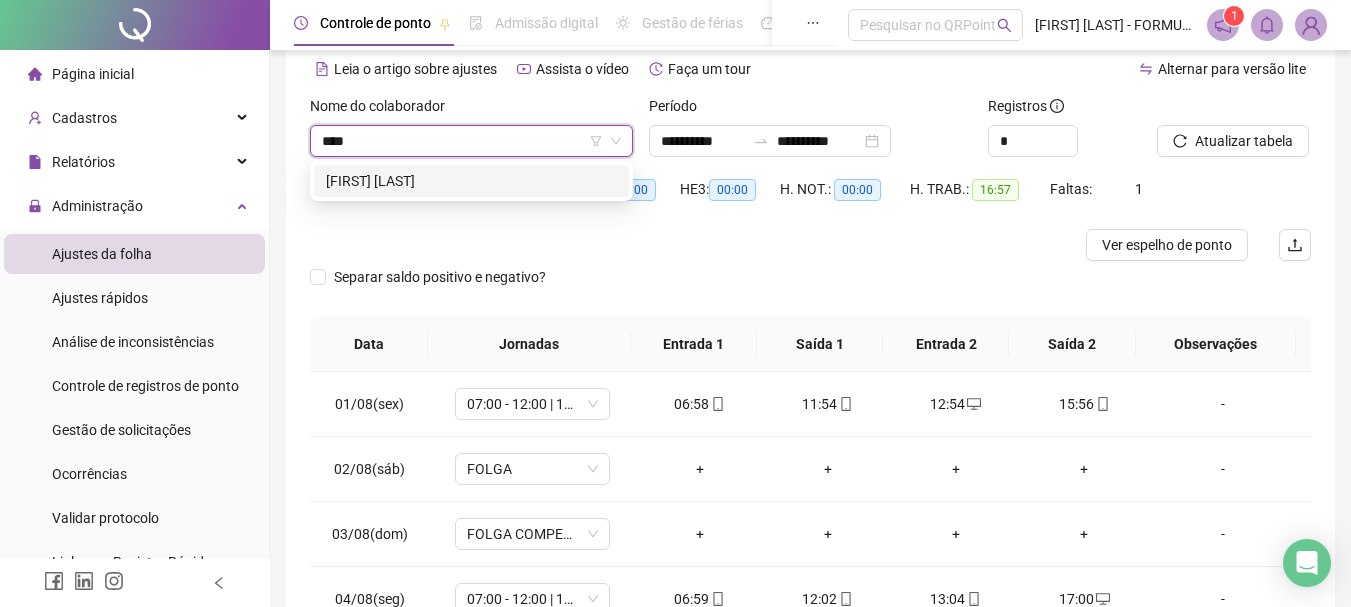 click on "[FIRST] [LAST]" at bounding box center [471, 181] 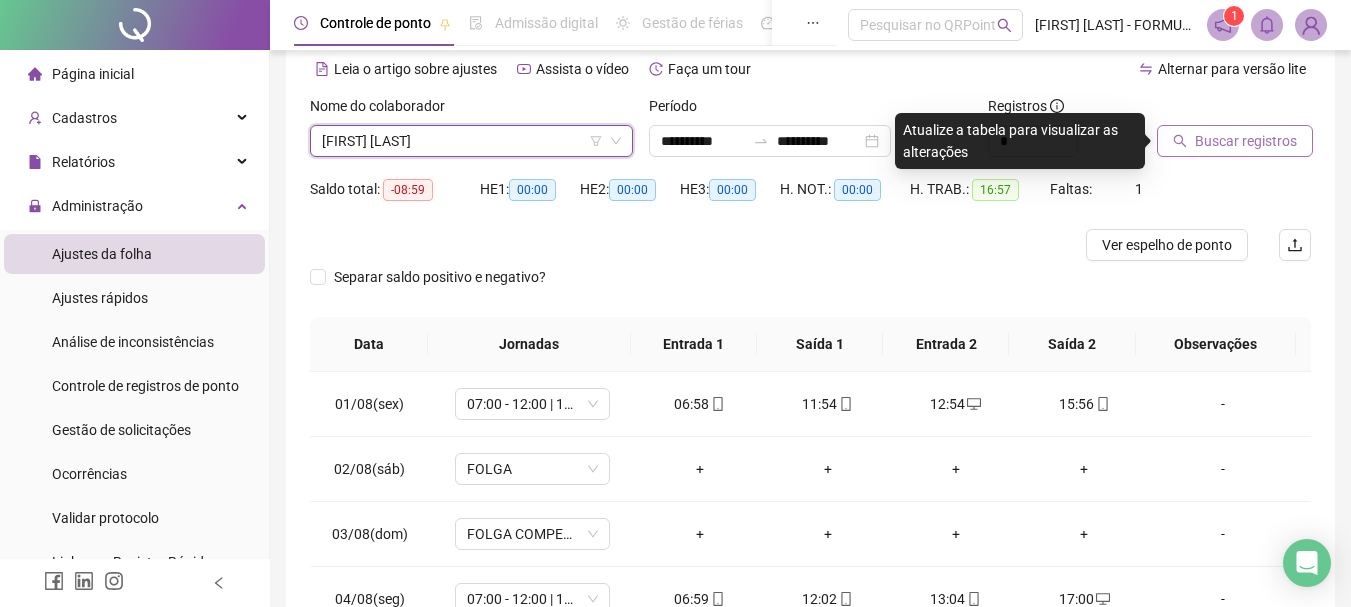 click on "Buscar registros" at bounding box center (1235, 141) 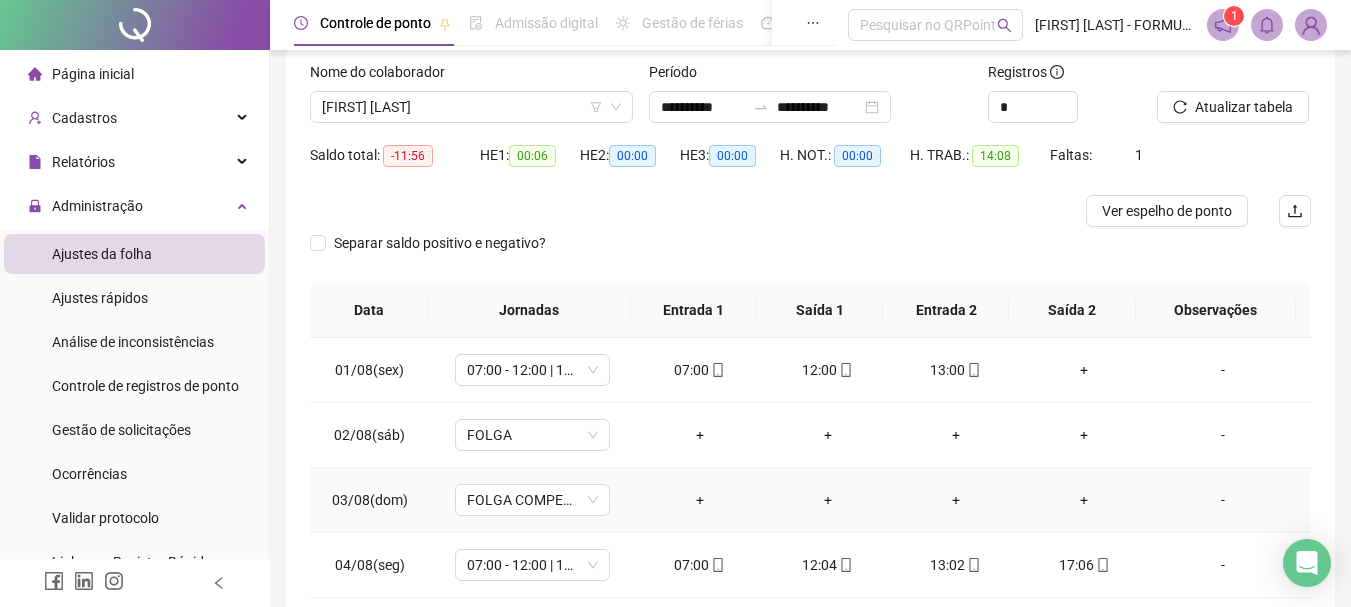 scroll, scrollTop: 89, scrollLeft: 0, axis: vertical 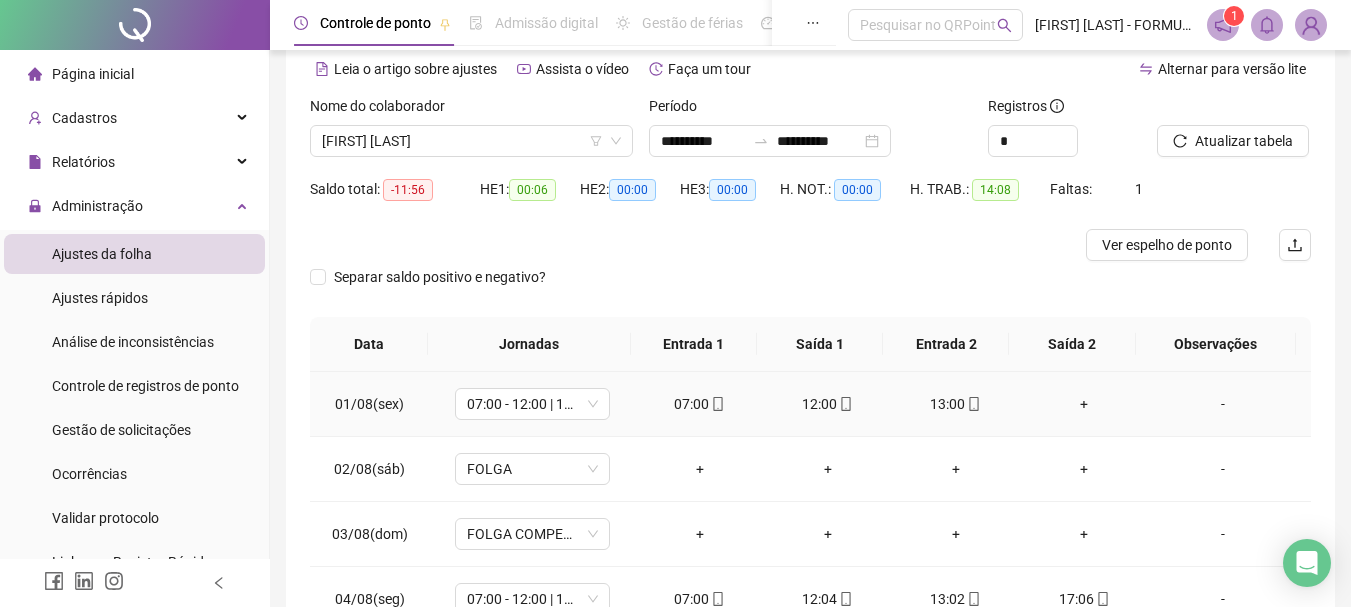 type 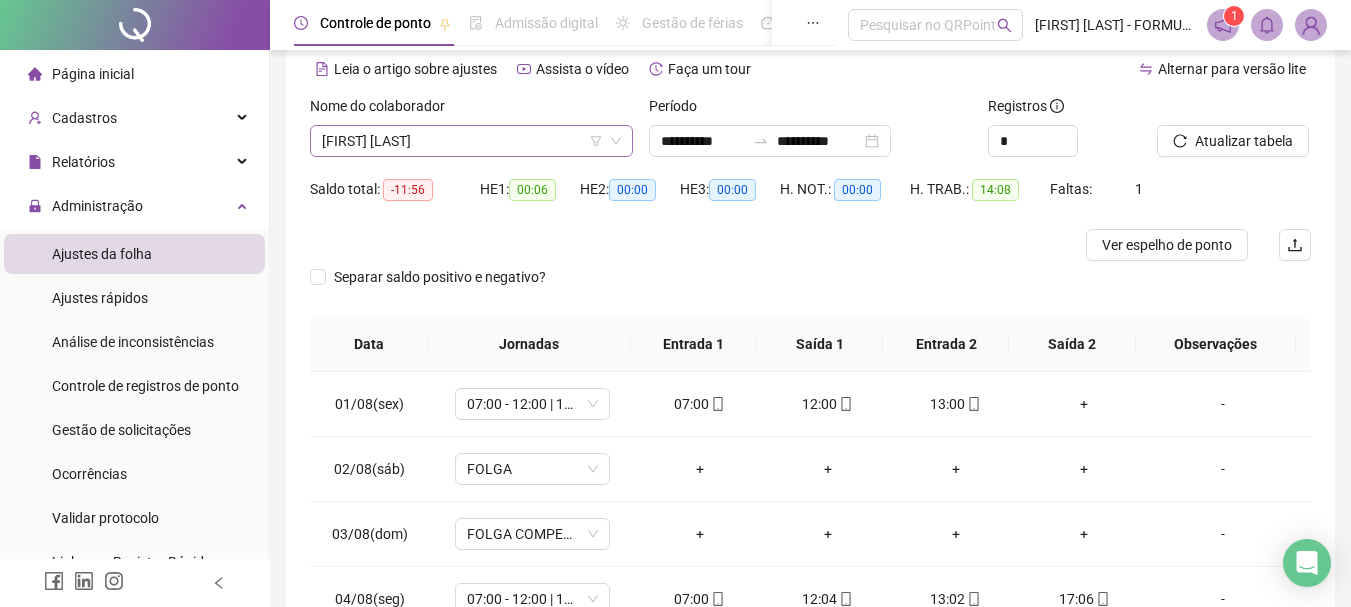 click on "[FIRST] [LAST]" at bounding box center (471, 141) 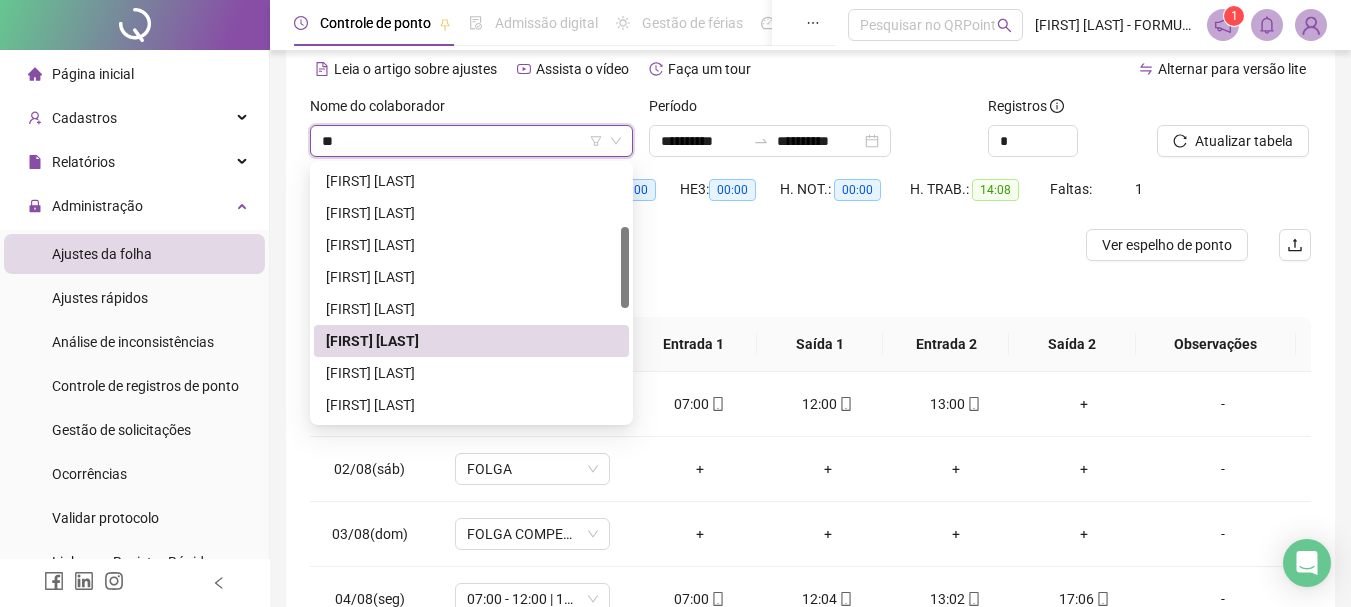 scroll, scrollTop: 0, scrollLeft: 0, axis: both 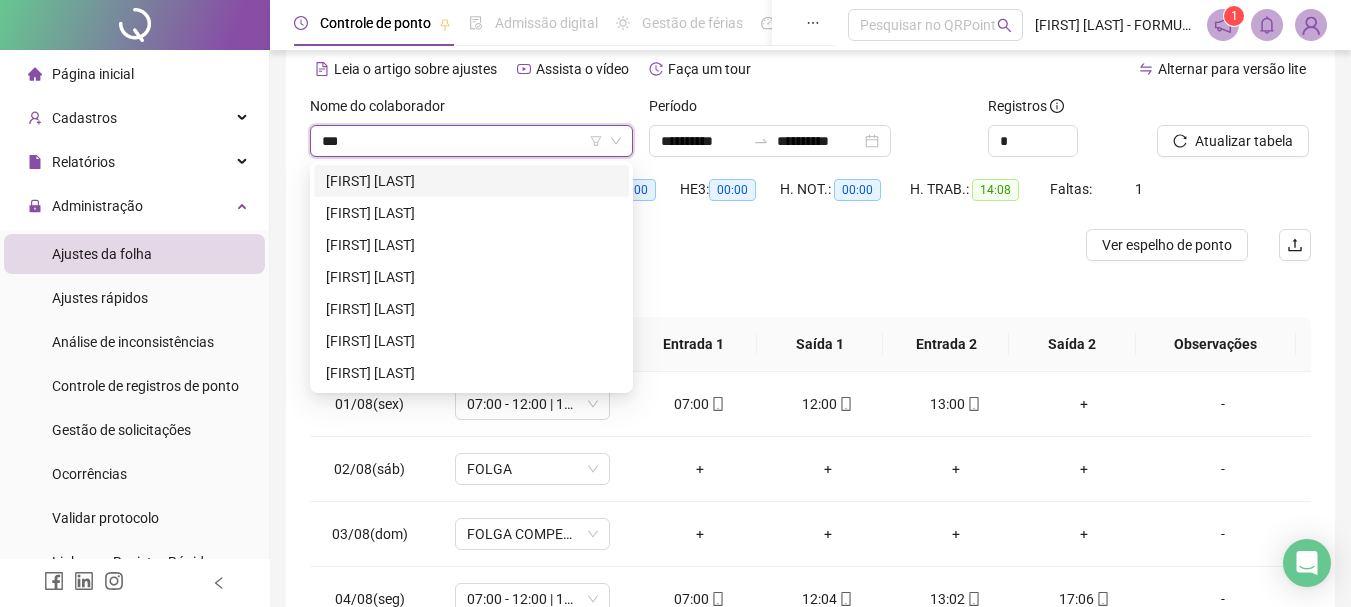 type on "****" 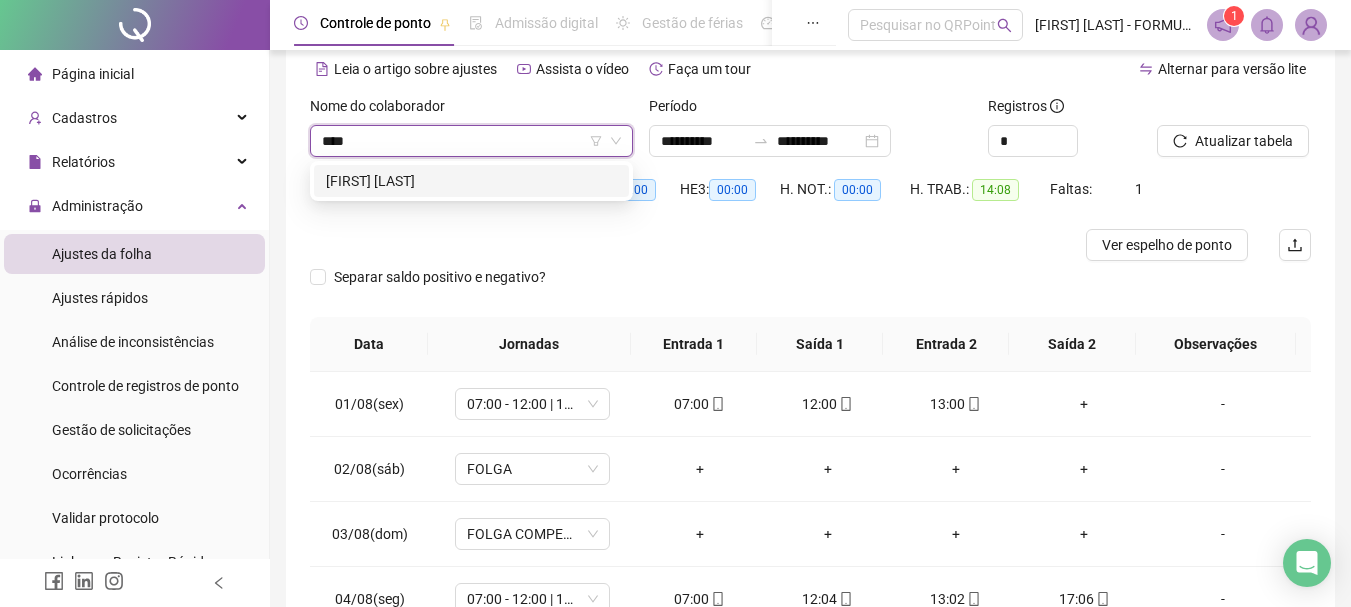 click on "[FIRST] [LAST]" at bounding box center [471, 181] 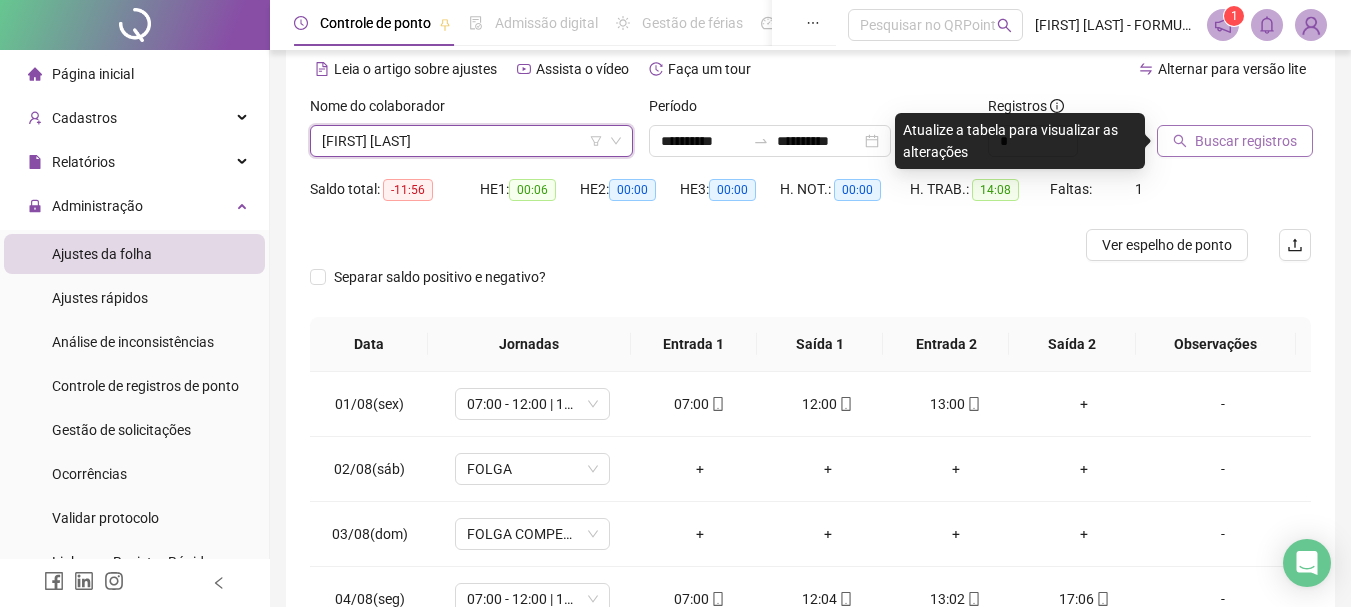click on "Buscar registros" at bounding box center [1246, 141] 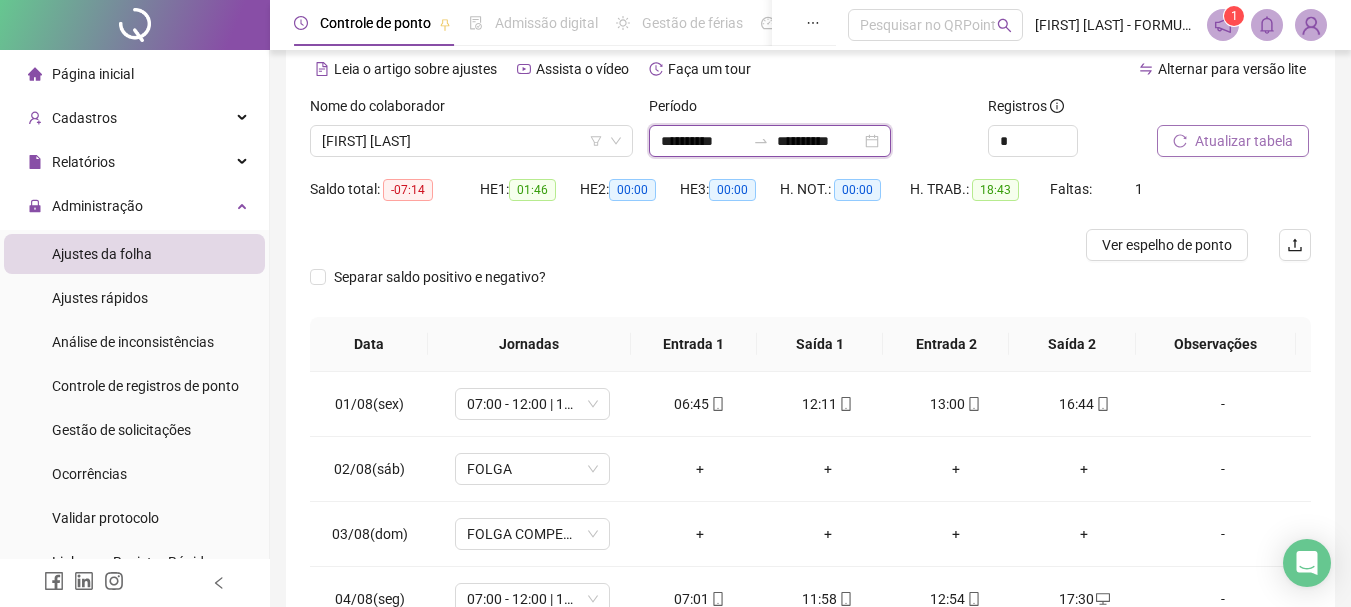 click on "**********" at bounding box center (703, 141) 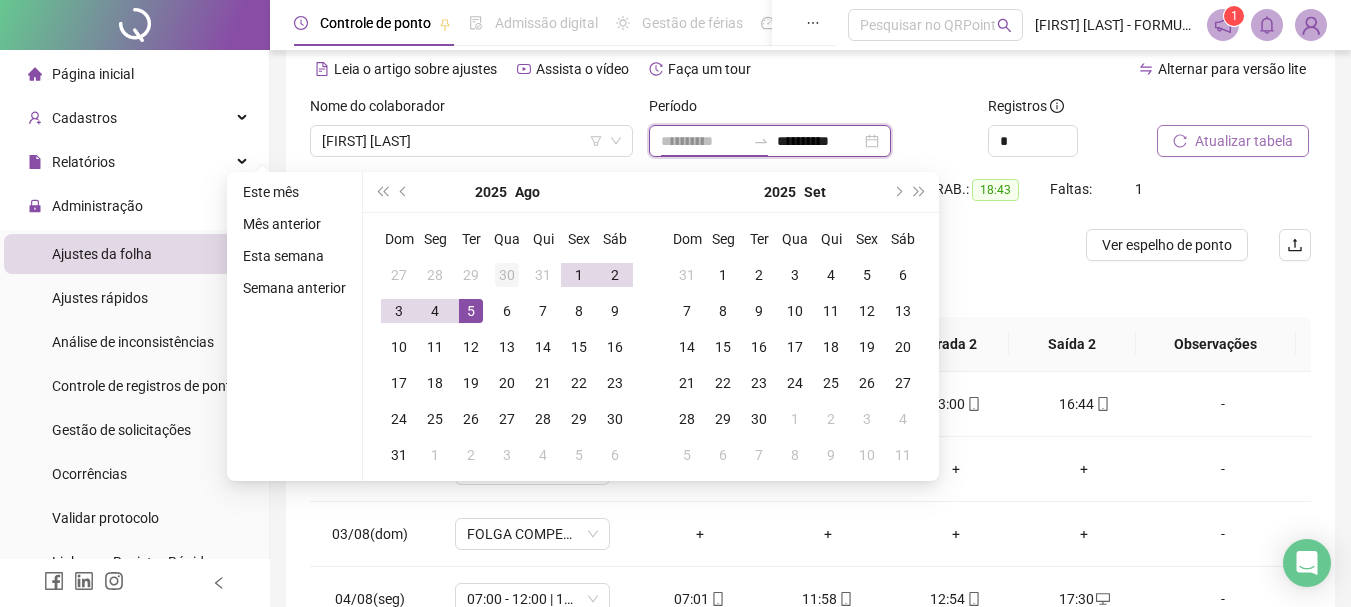 type on "**********" 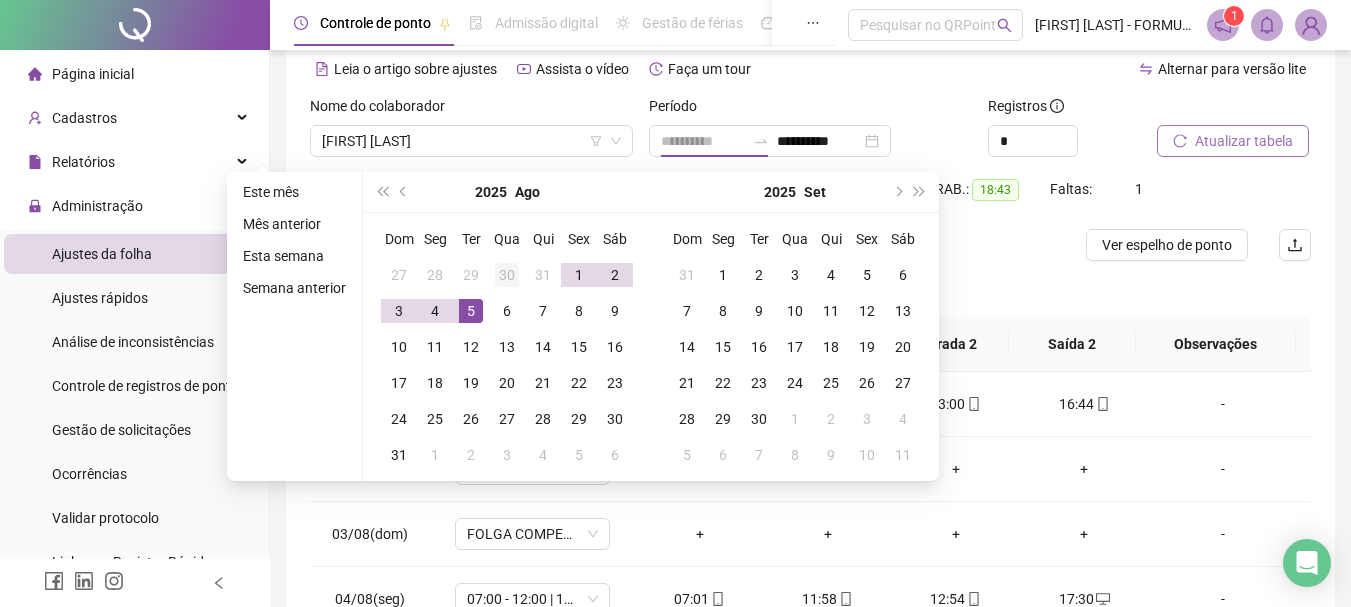 click on "30" at bounding box center [507, 275] 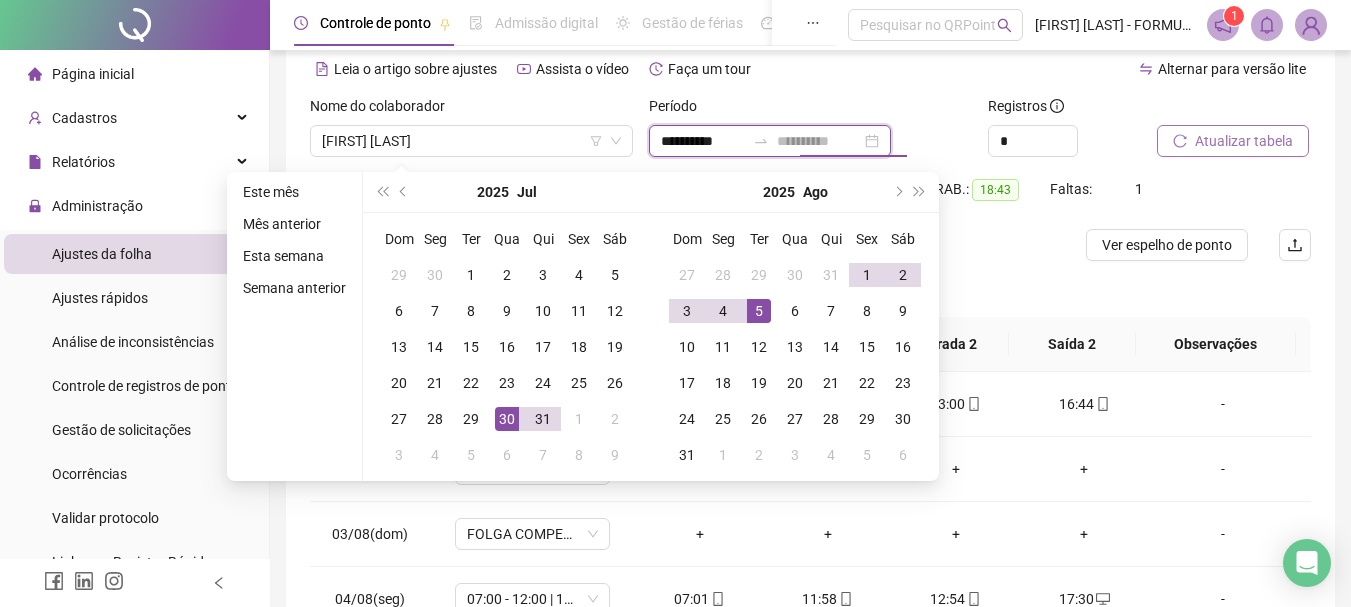 type on "**********" 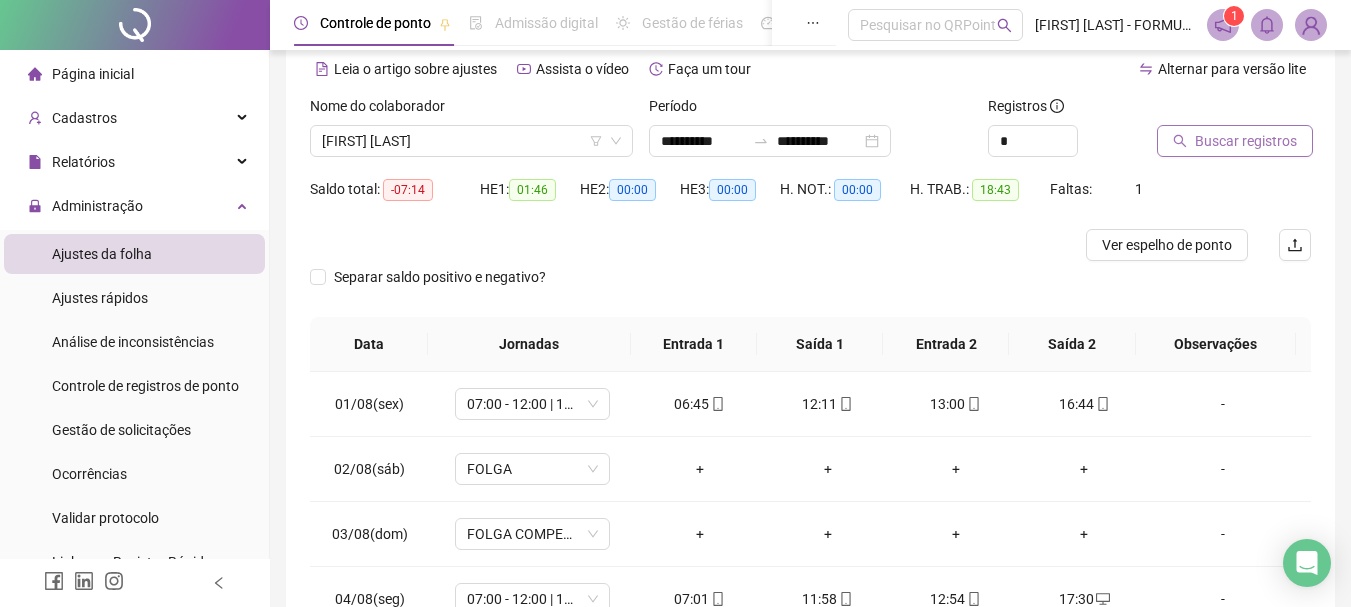 click on "Buscar registros" at bounding box center (1246, 141) 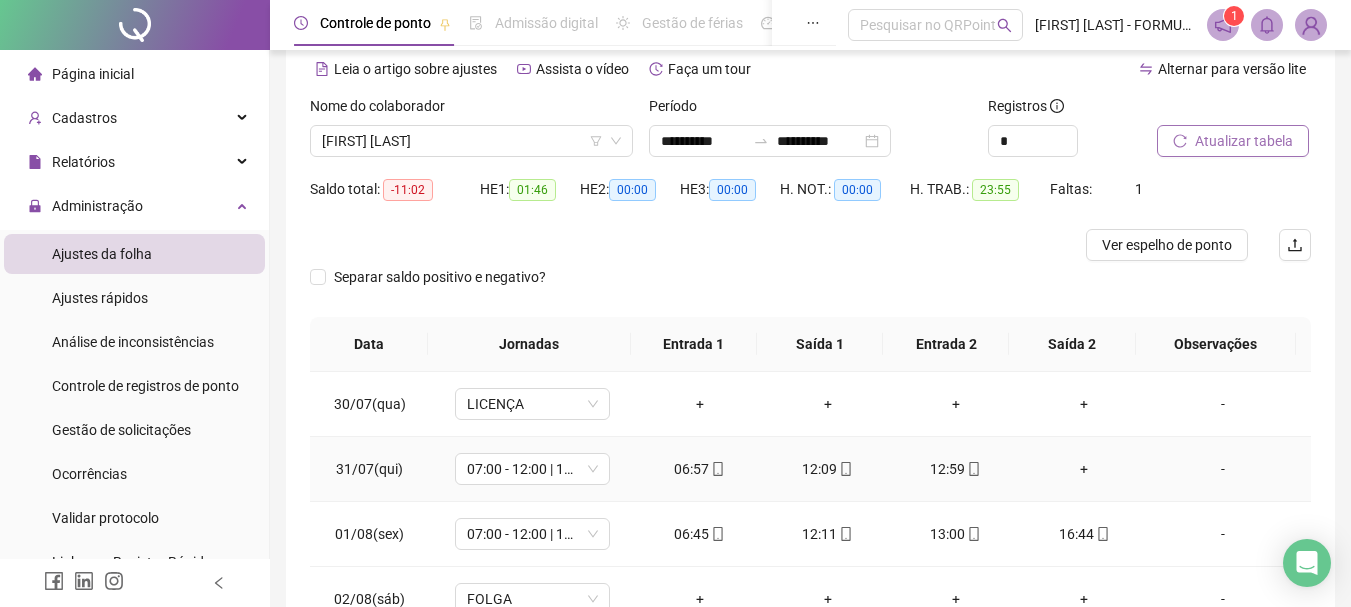 scroll, scrollTop: 28, scrollLeft: 0, axis: vertical 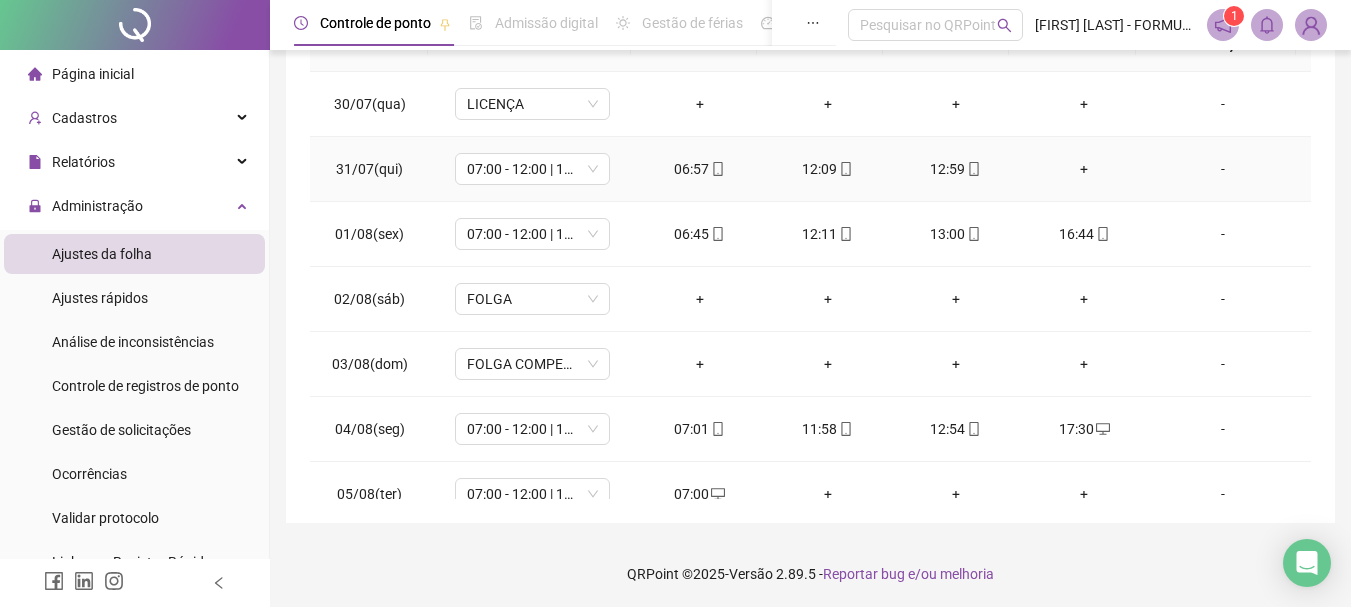 click on "+" at bounding box center [1084, 169] 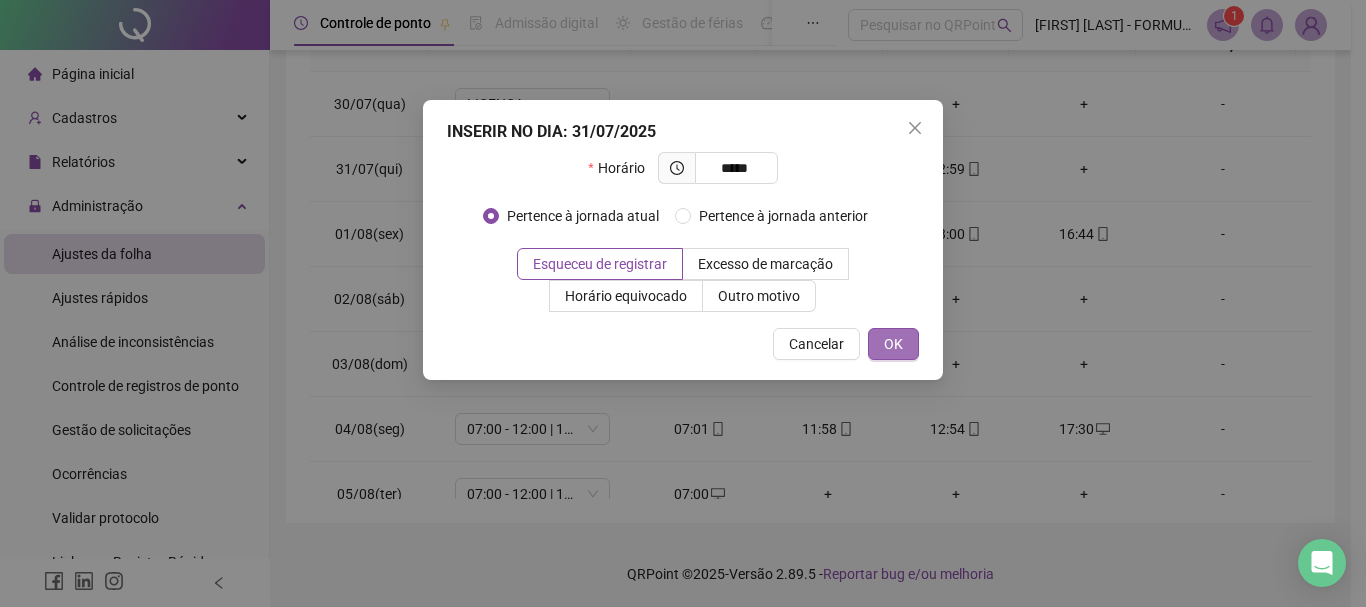 type on "*****" 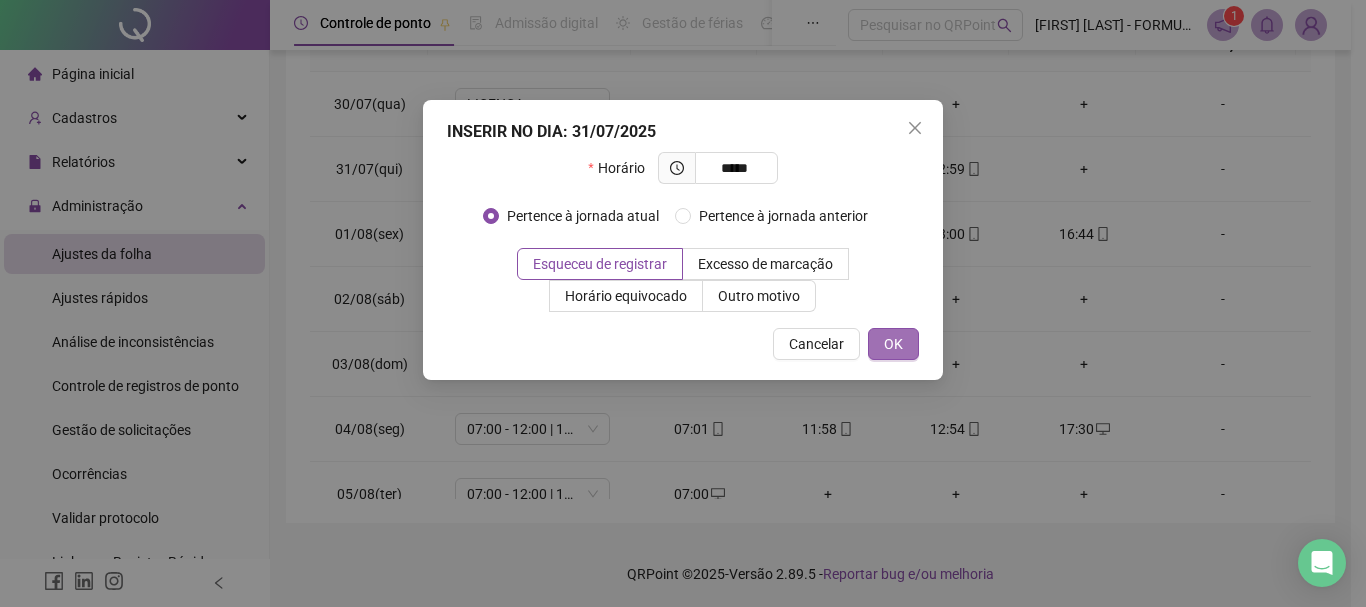click on "OK" at bounding box center [893, 344] 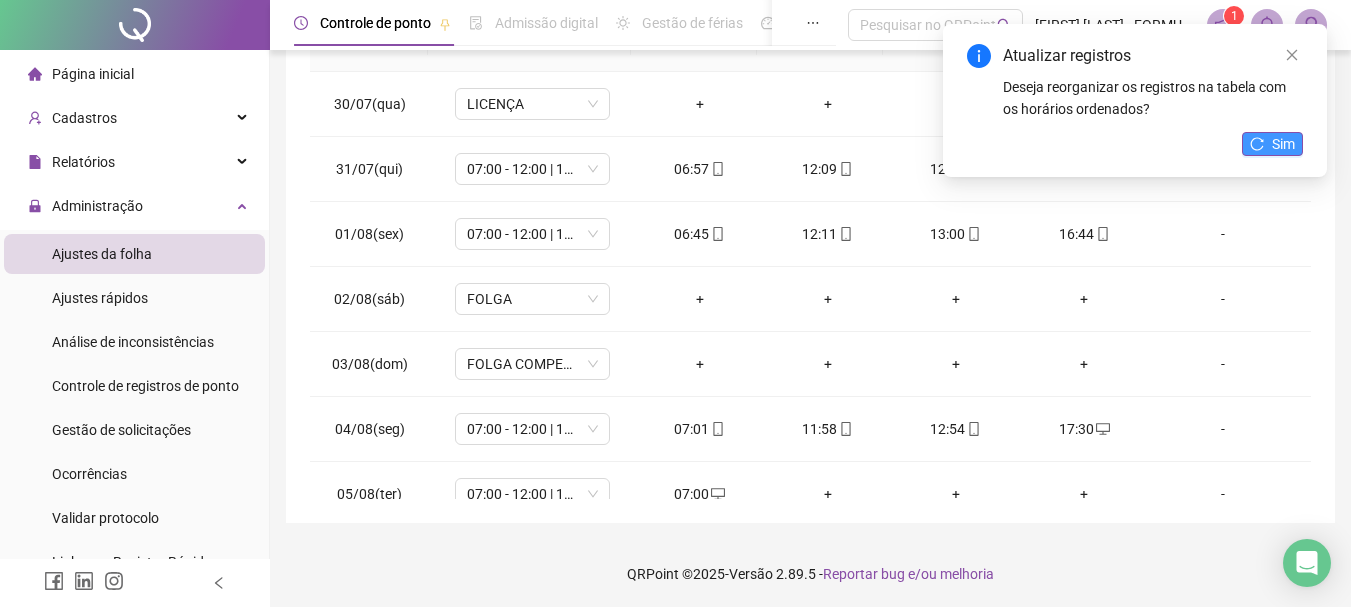 click on "Sim" at bounding box center [1283, 144] 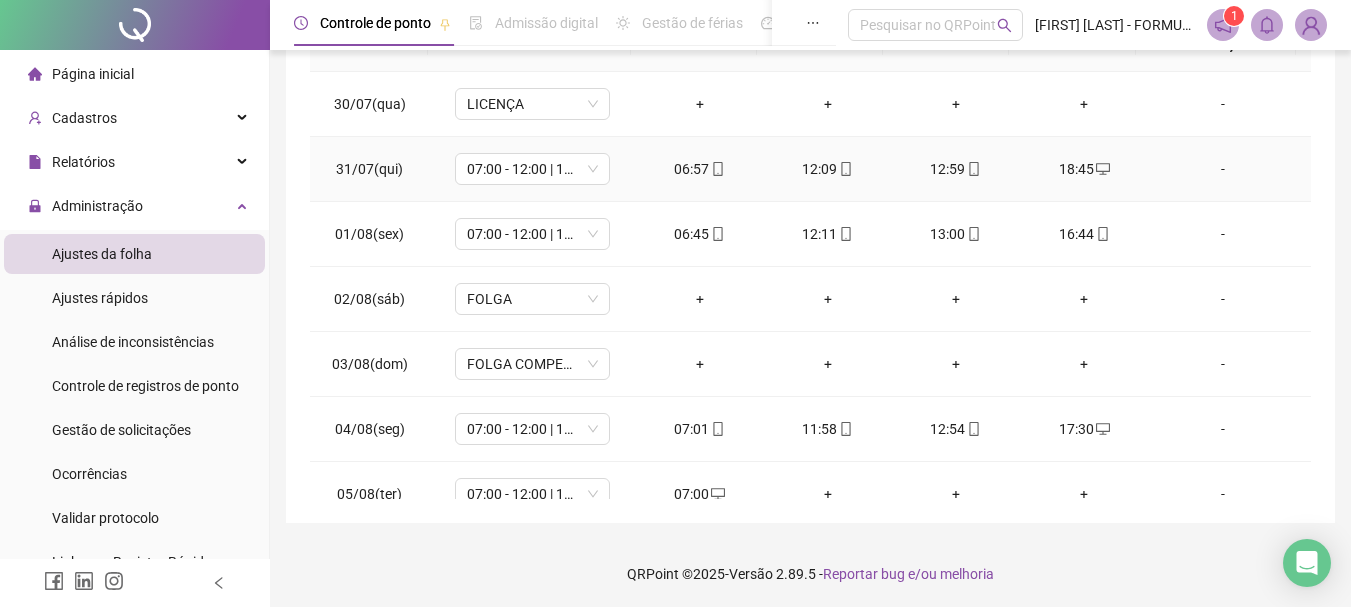 click 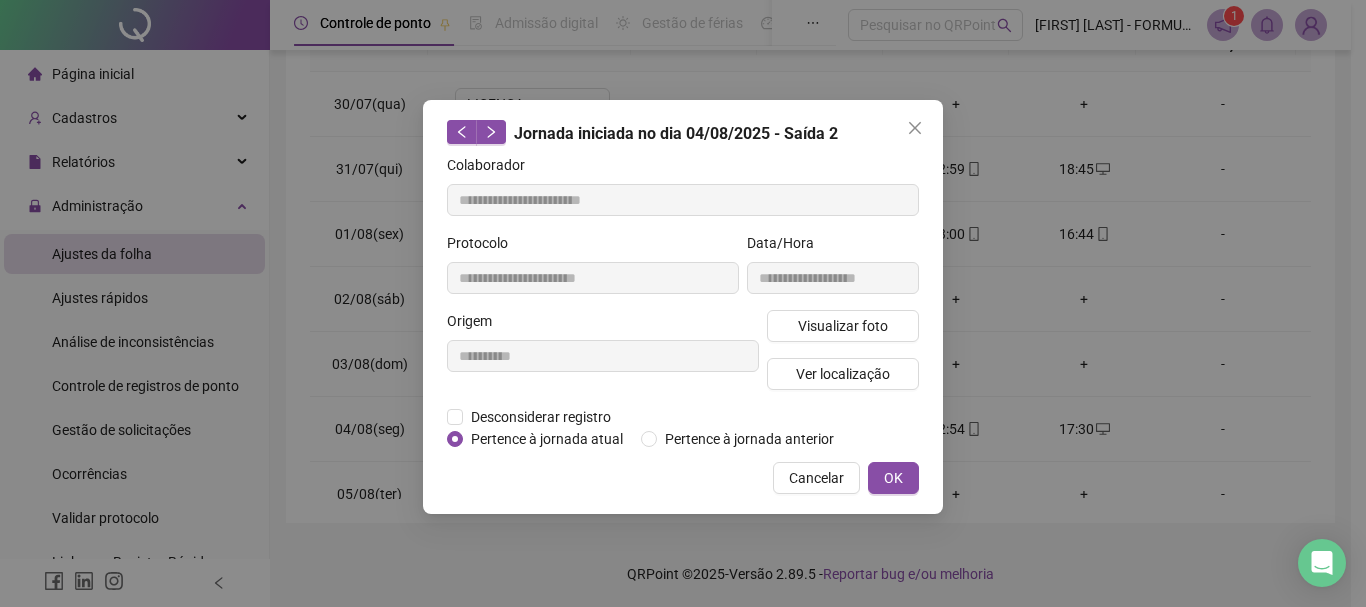 type on "**********" 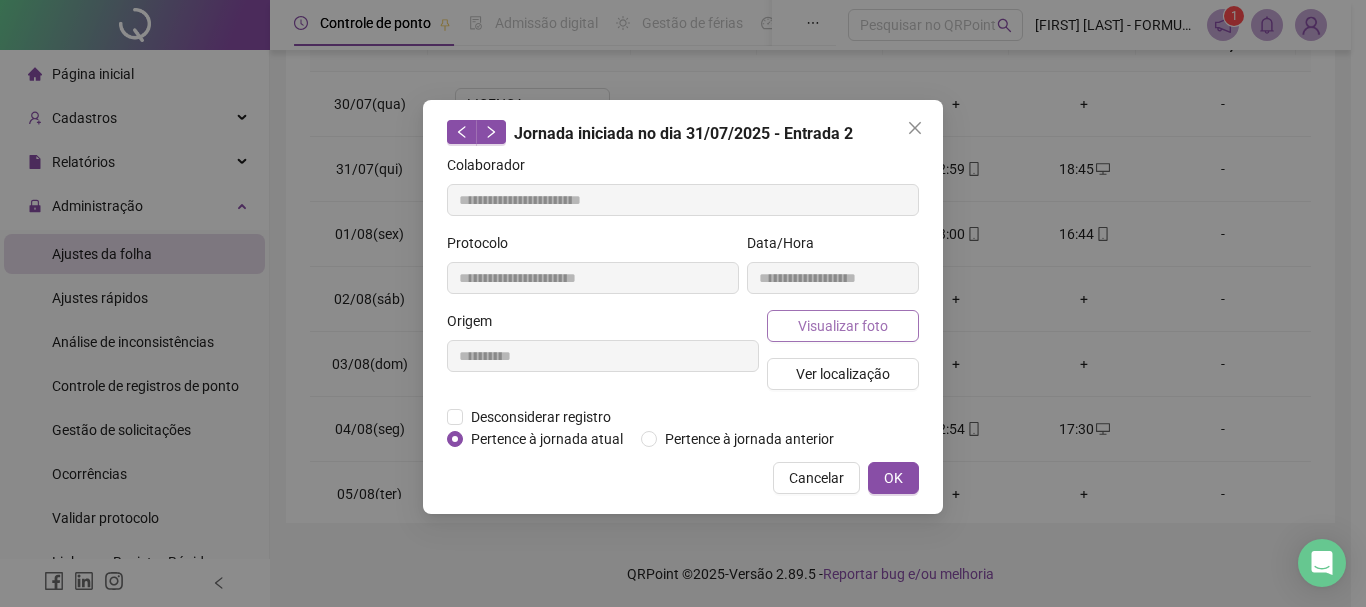 click on "Visualizar foto" at bounding box center (843, 326) 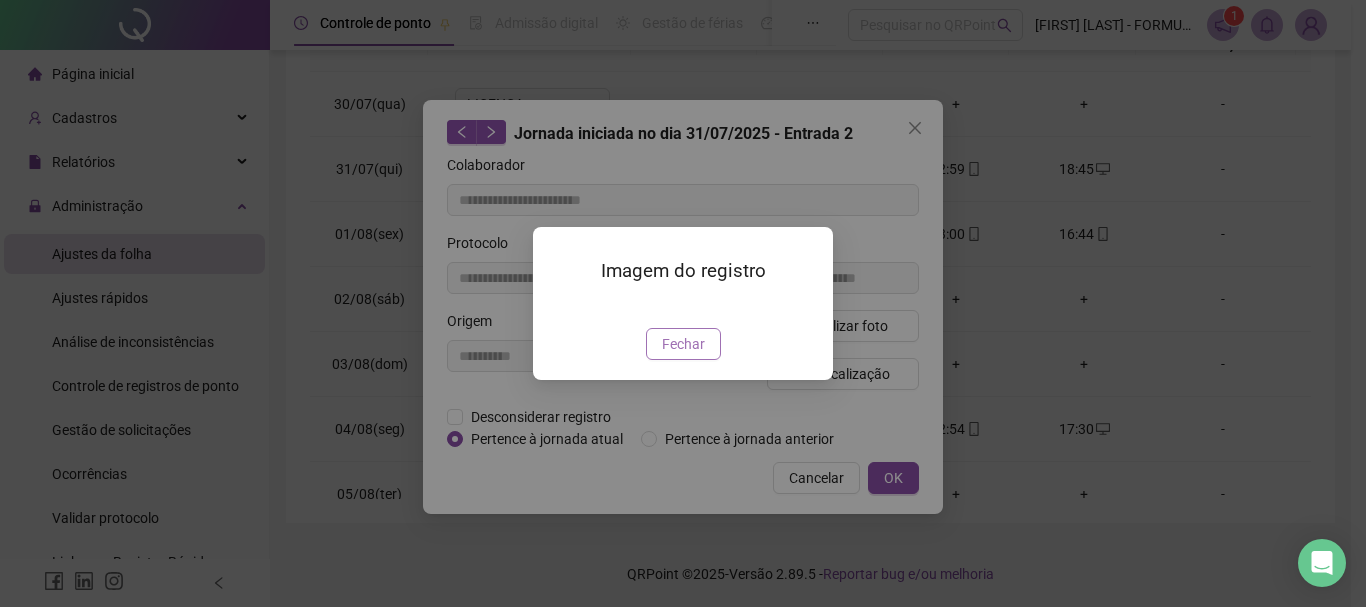 click on "Fechar" at bounding box center [683, 344] 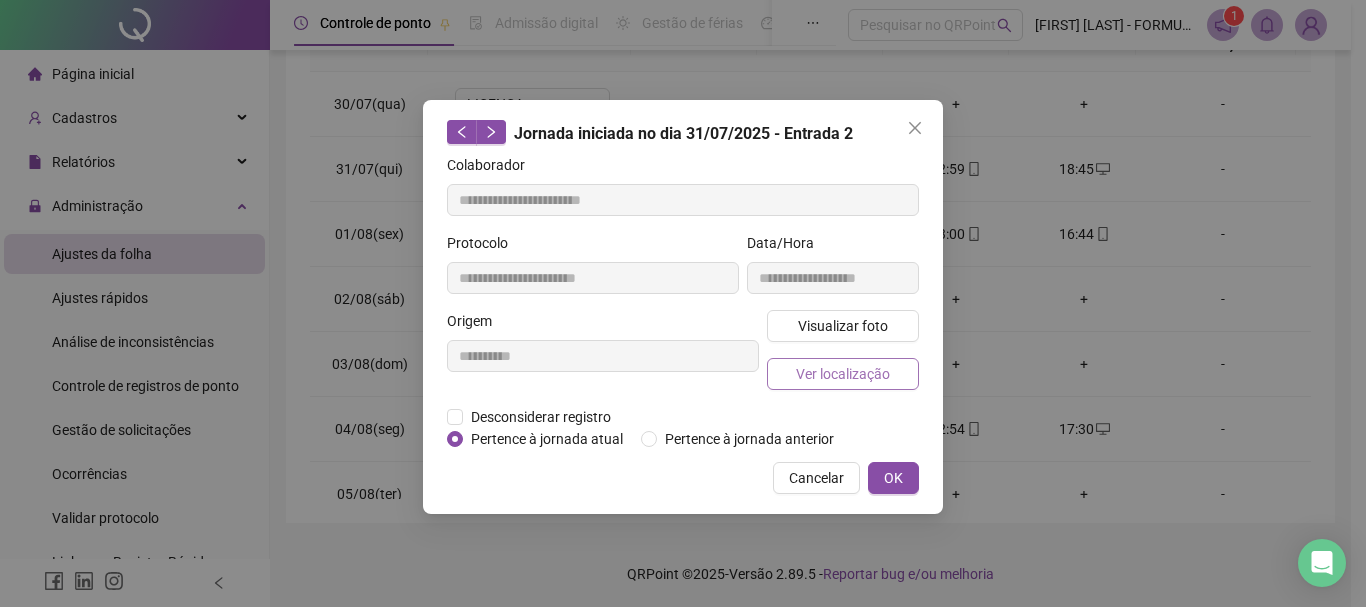 click on "Ver localização" at bounding box center [843, 374] 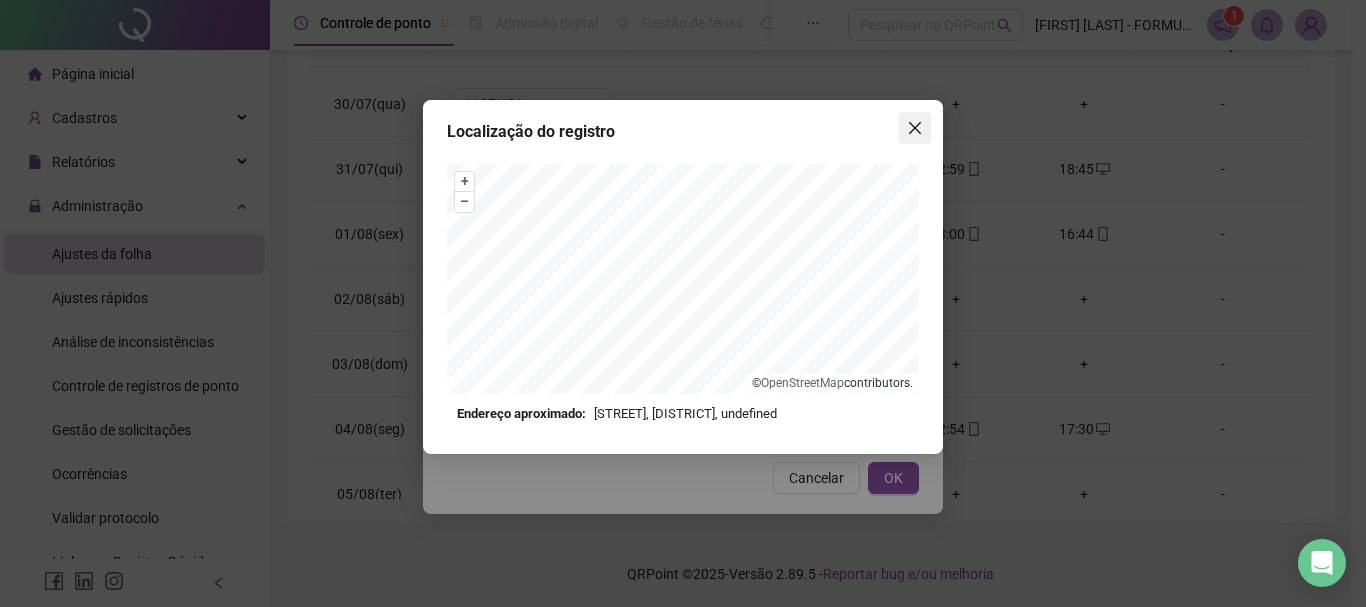click 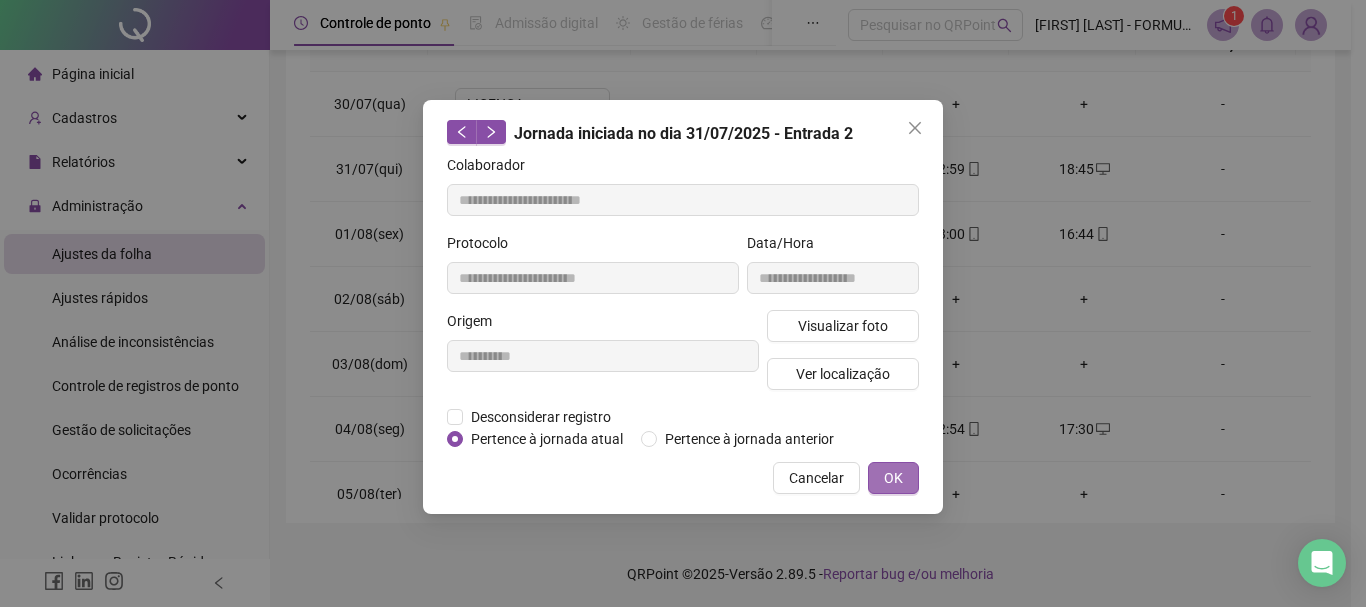 click on "OK" at bounding box center [893, 478] 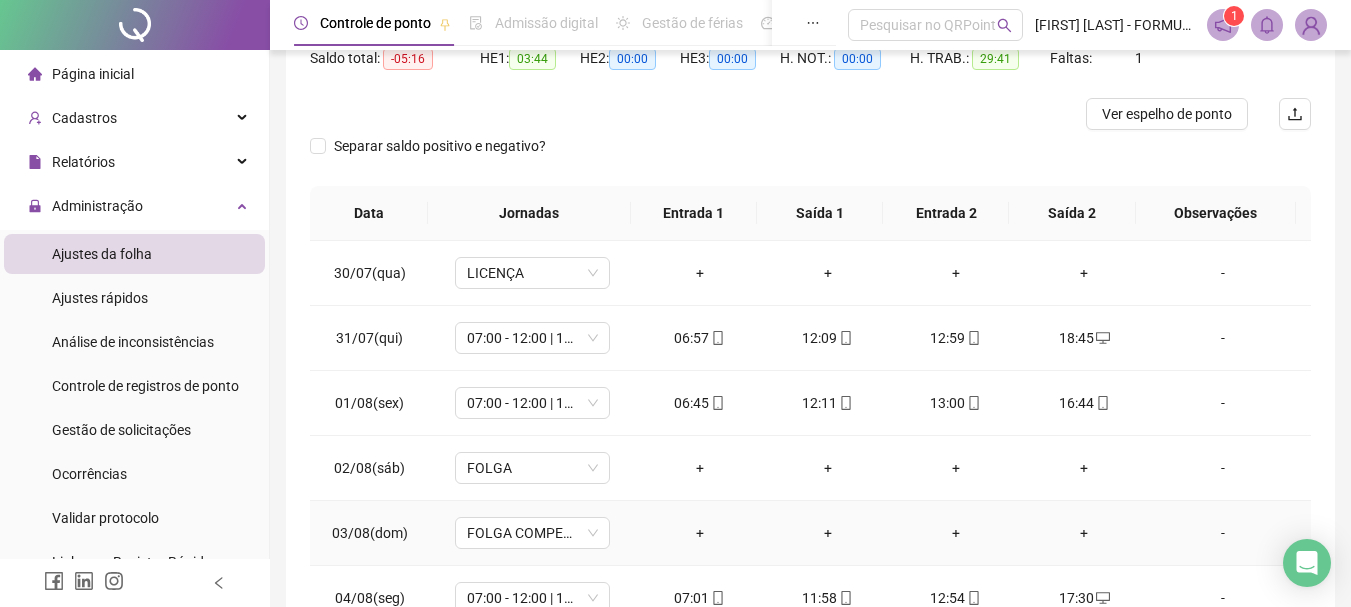 scroll, scrollTop: 189, scrollLeft: 0, axis: vertical 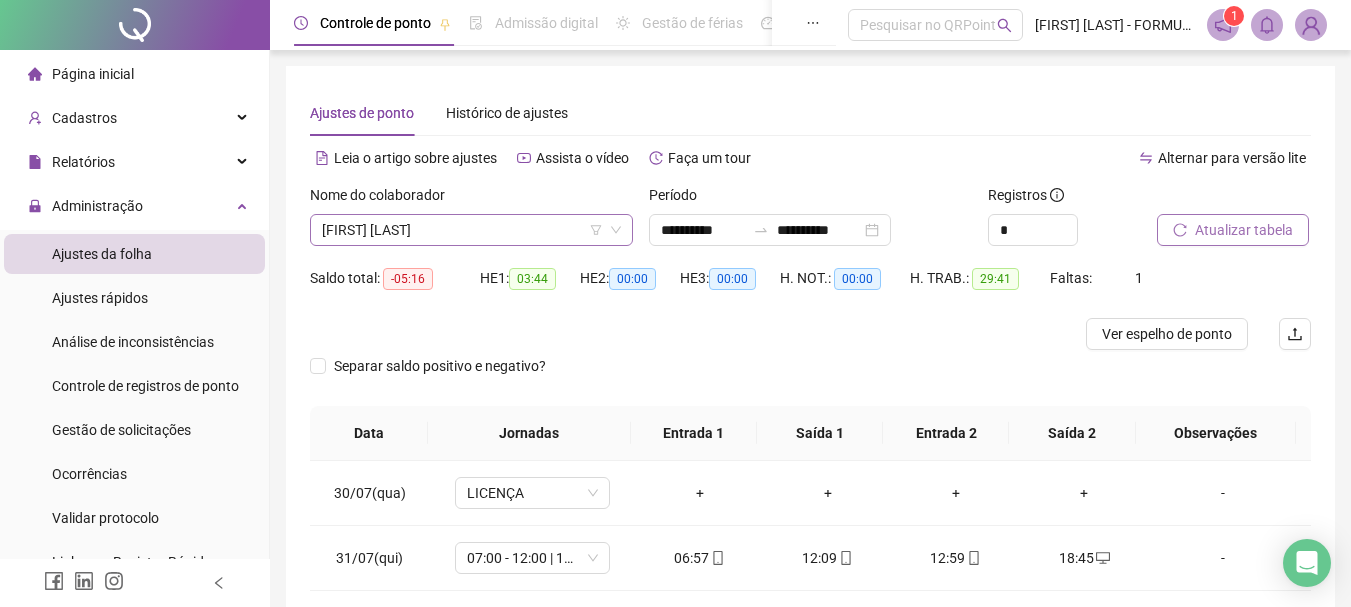 click on "[FIRST] [LAST]" at bounding box center (471, 230) 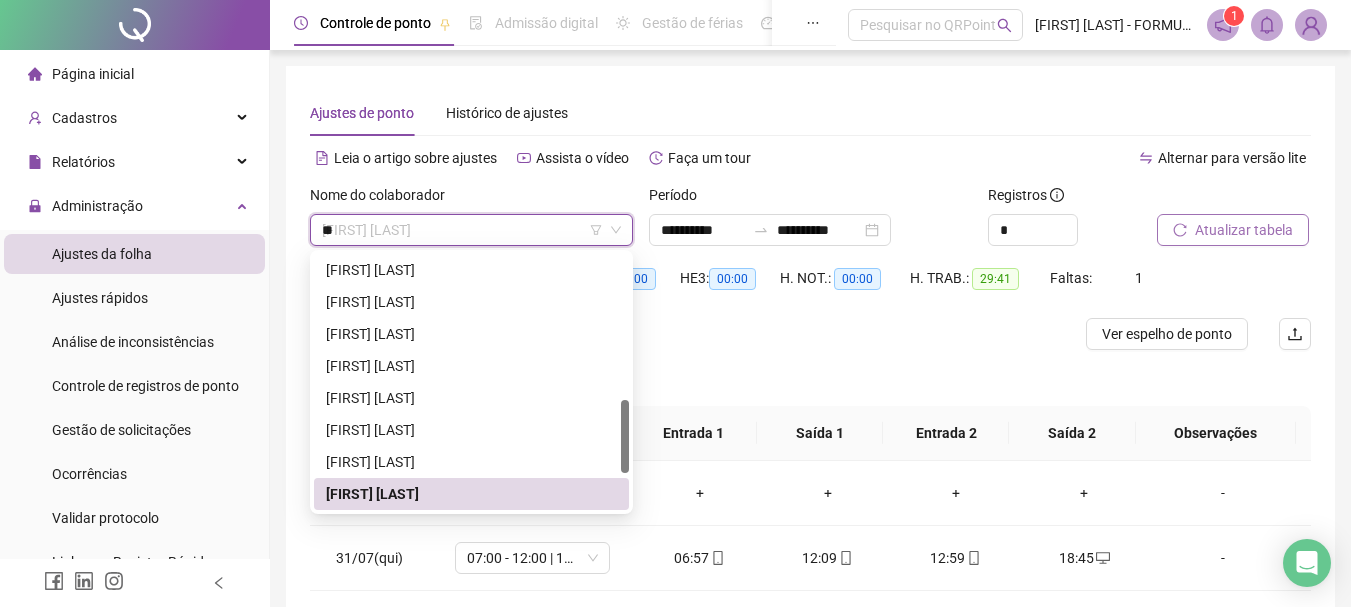scroll, scrollTop: 0, scrollLeft: 0, axis: both 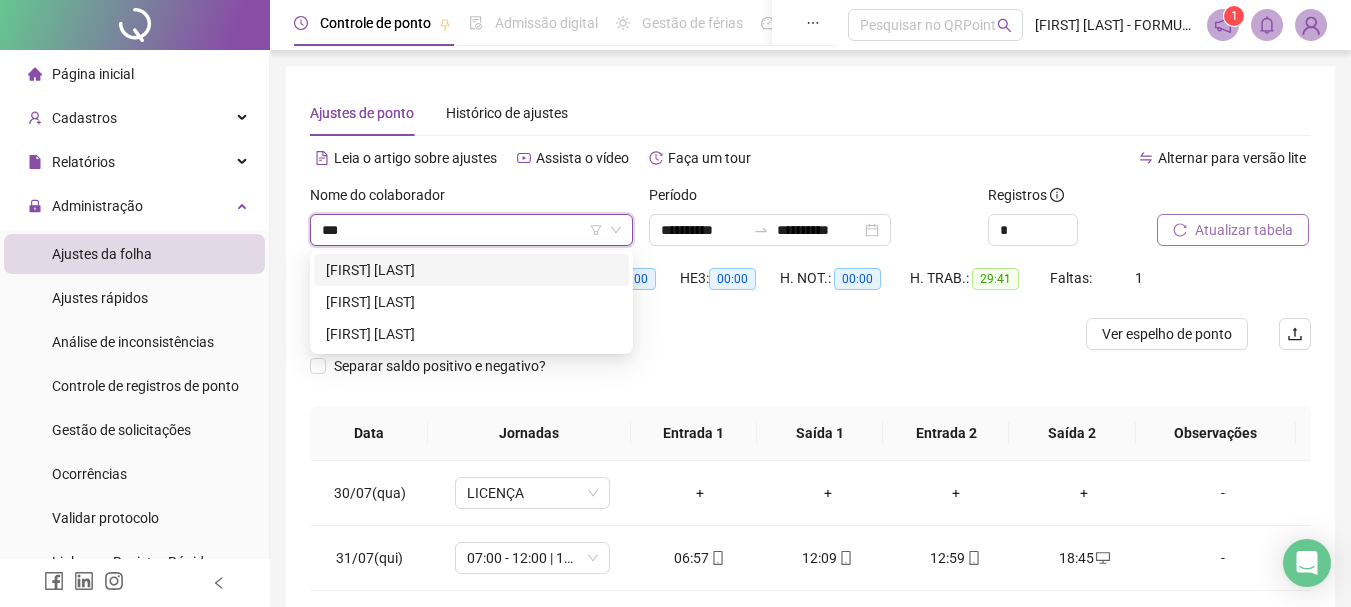 type on "****" 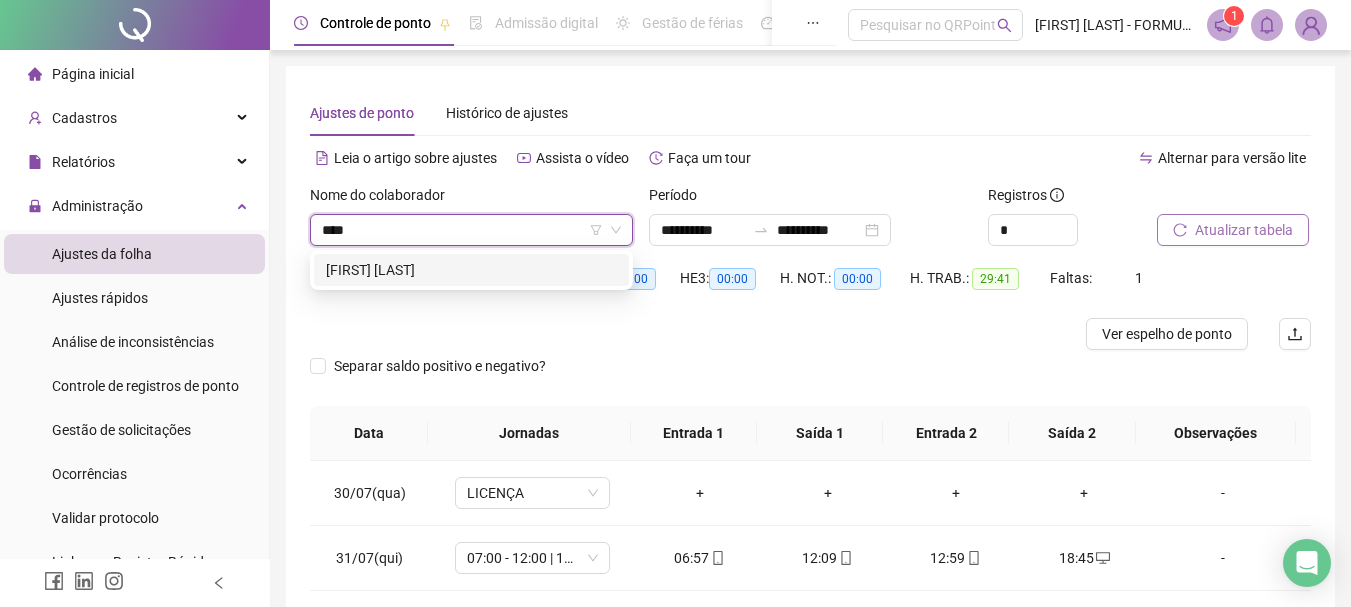 click on "[FIRST] [LAST]" at bounding box center [471, 270] 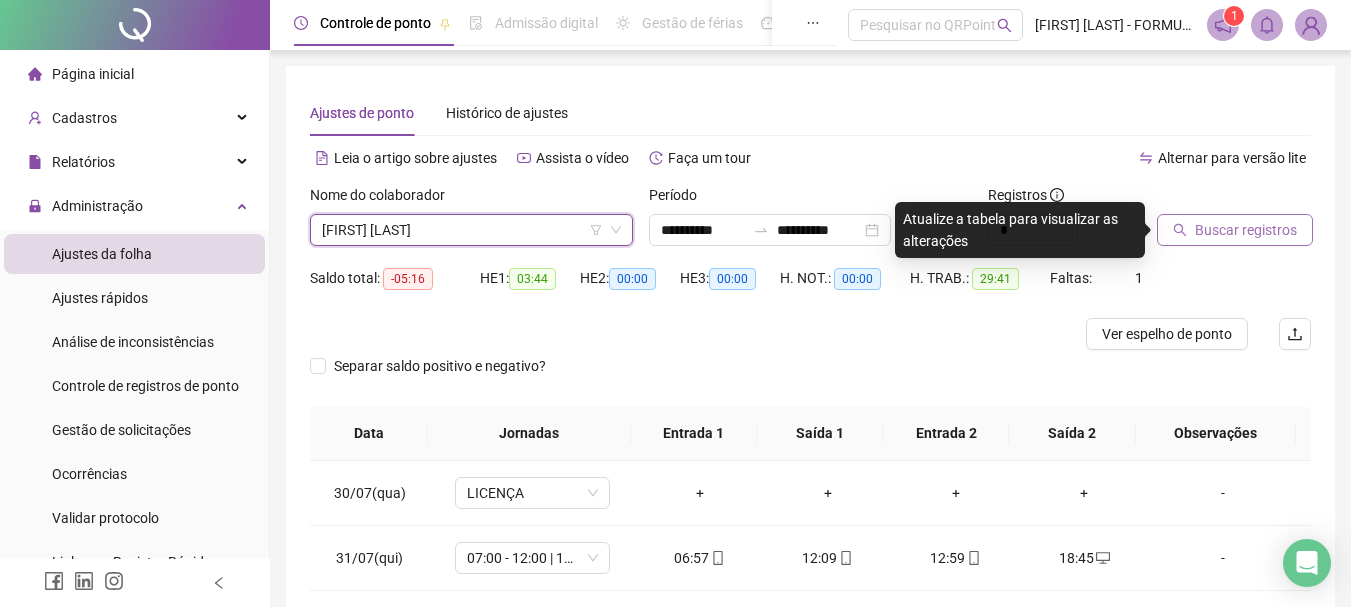 click on "Buscar registros" at bounding box center [1246, 230] 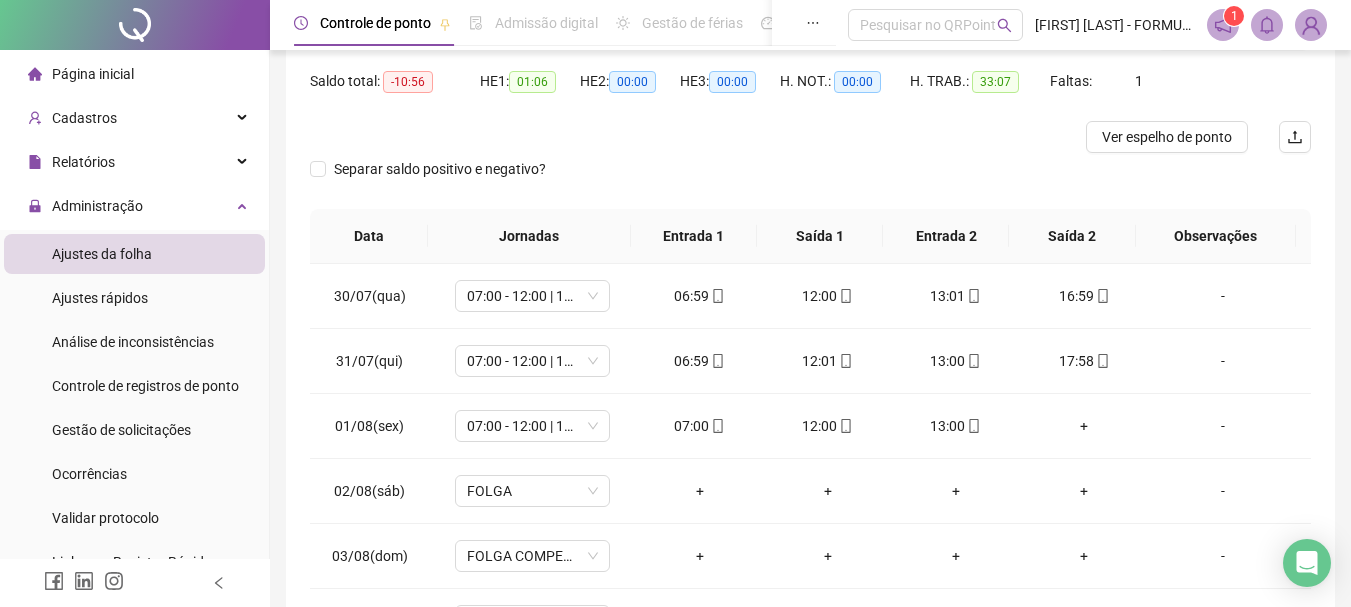 scroll, scrollTop: 200, scrollLeft: 0, axis: vertical 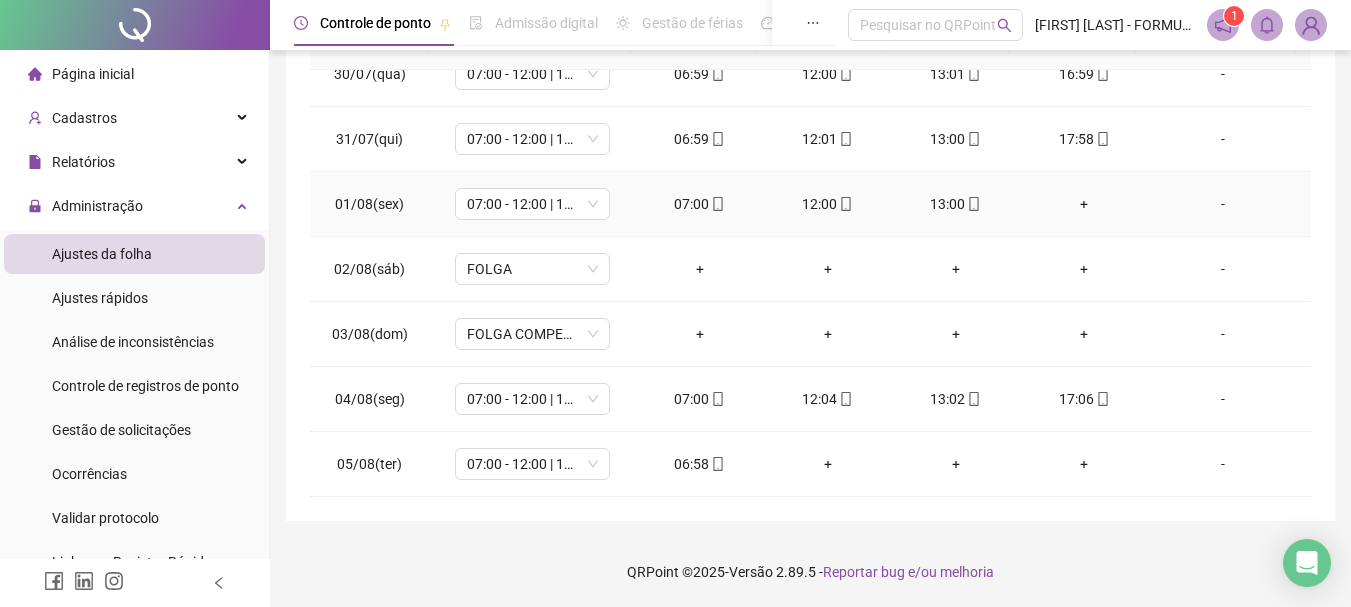 click on "+" at bounding box center (1084, 204) 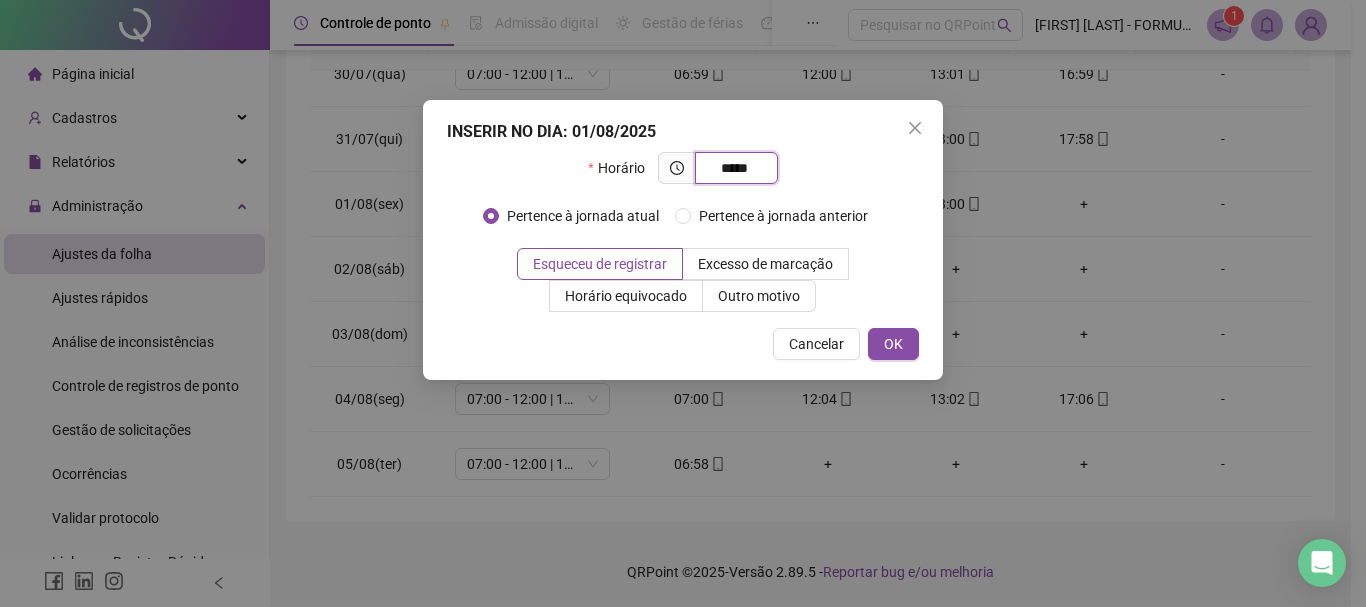 type on "*****" 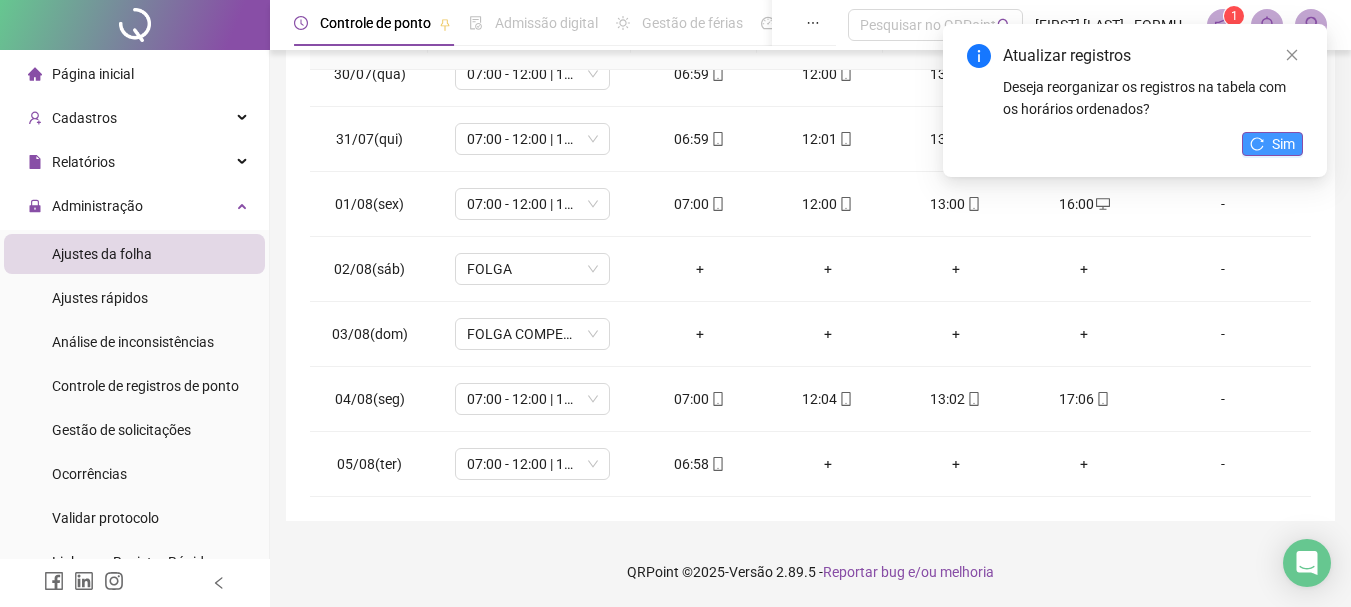 click on "Sim" at bounding box center [1283, 144] 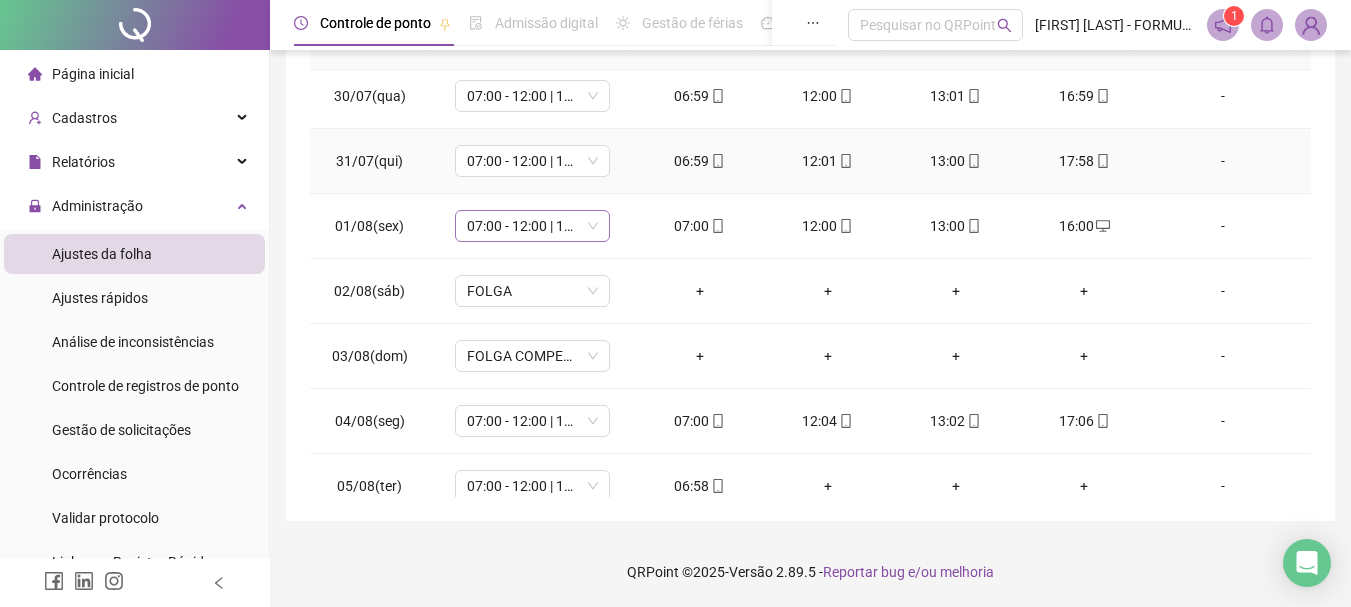 scroll, scrollTop: 0, scrollLeft: 0, axis: both 